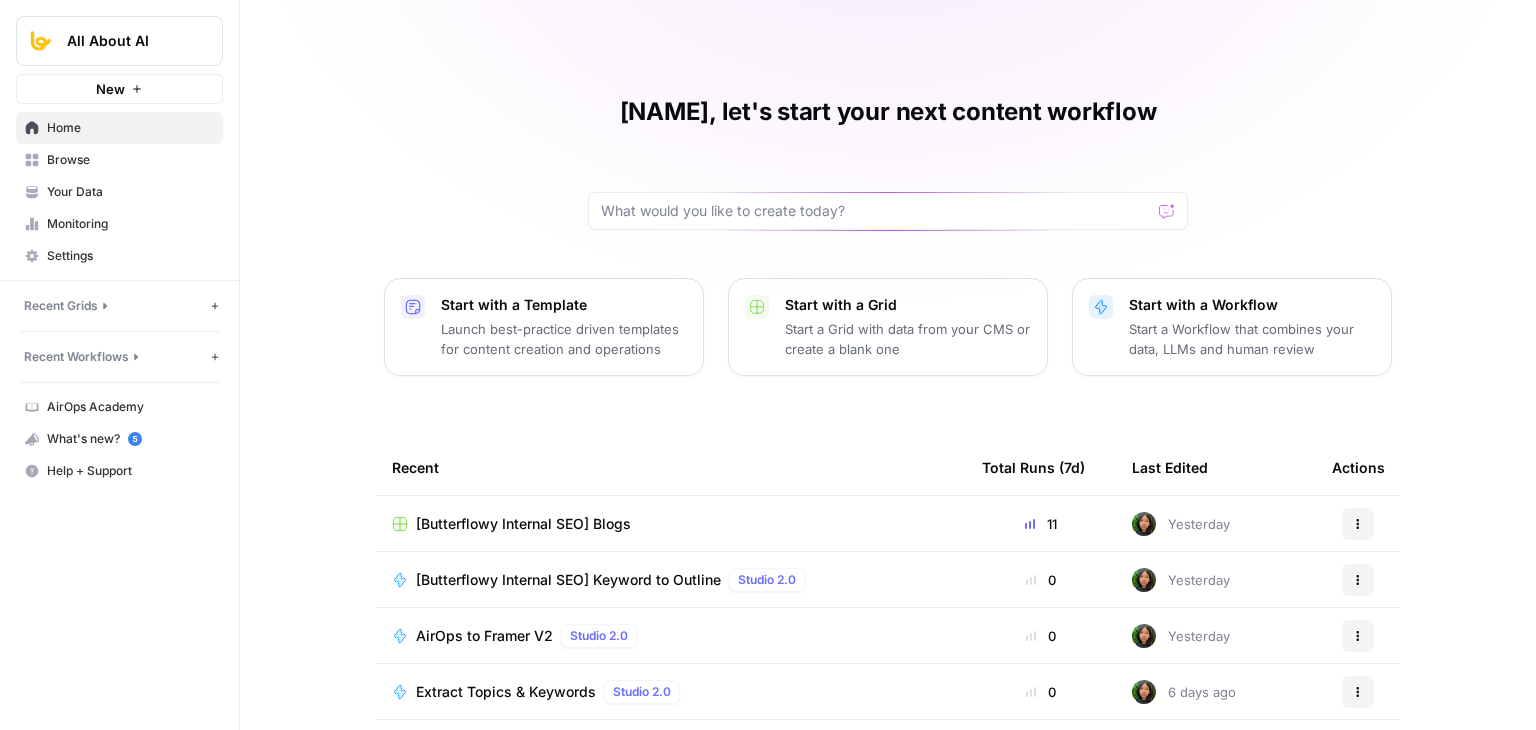 scroll, scrollTop: 0, scrollLeft: 0, axis: both 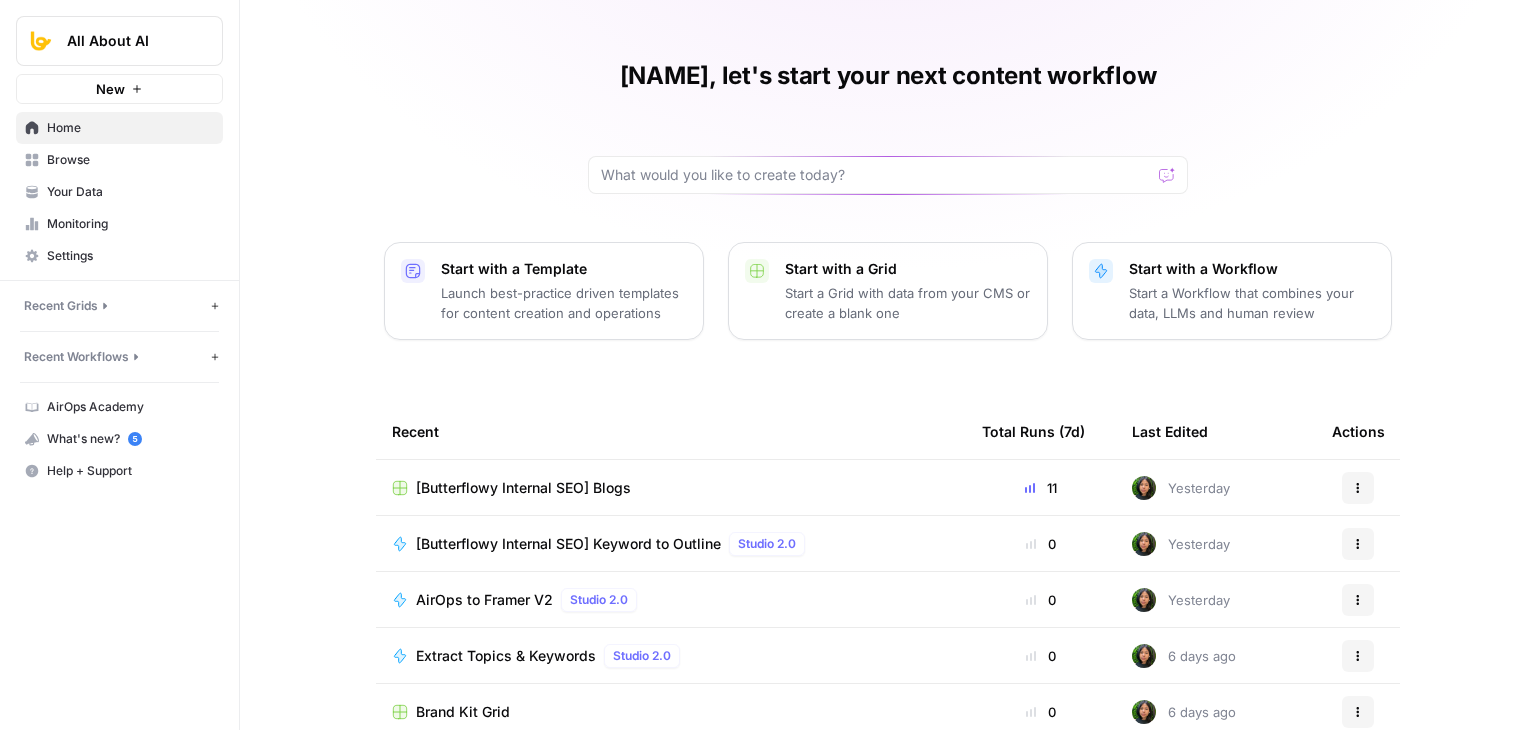 drag, startPoint x: 369, startPoint y: 194, endPoint x: 348, endPoint y: 394, distance: 201.09947 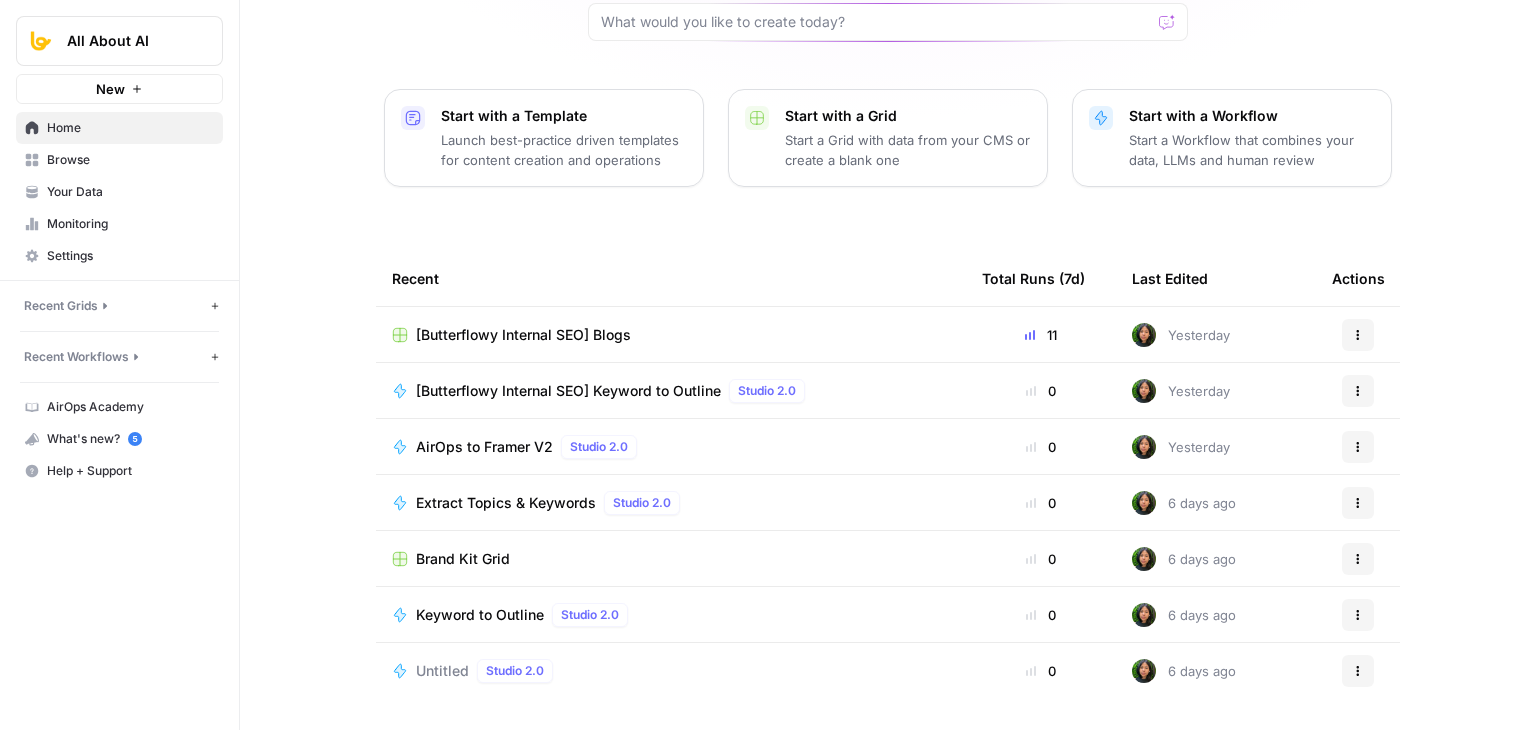 scroll, scrollTop: 0, scrollLeft: 0, axis: both 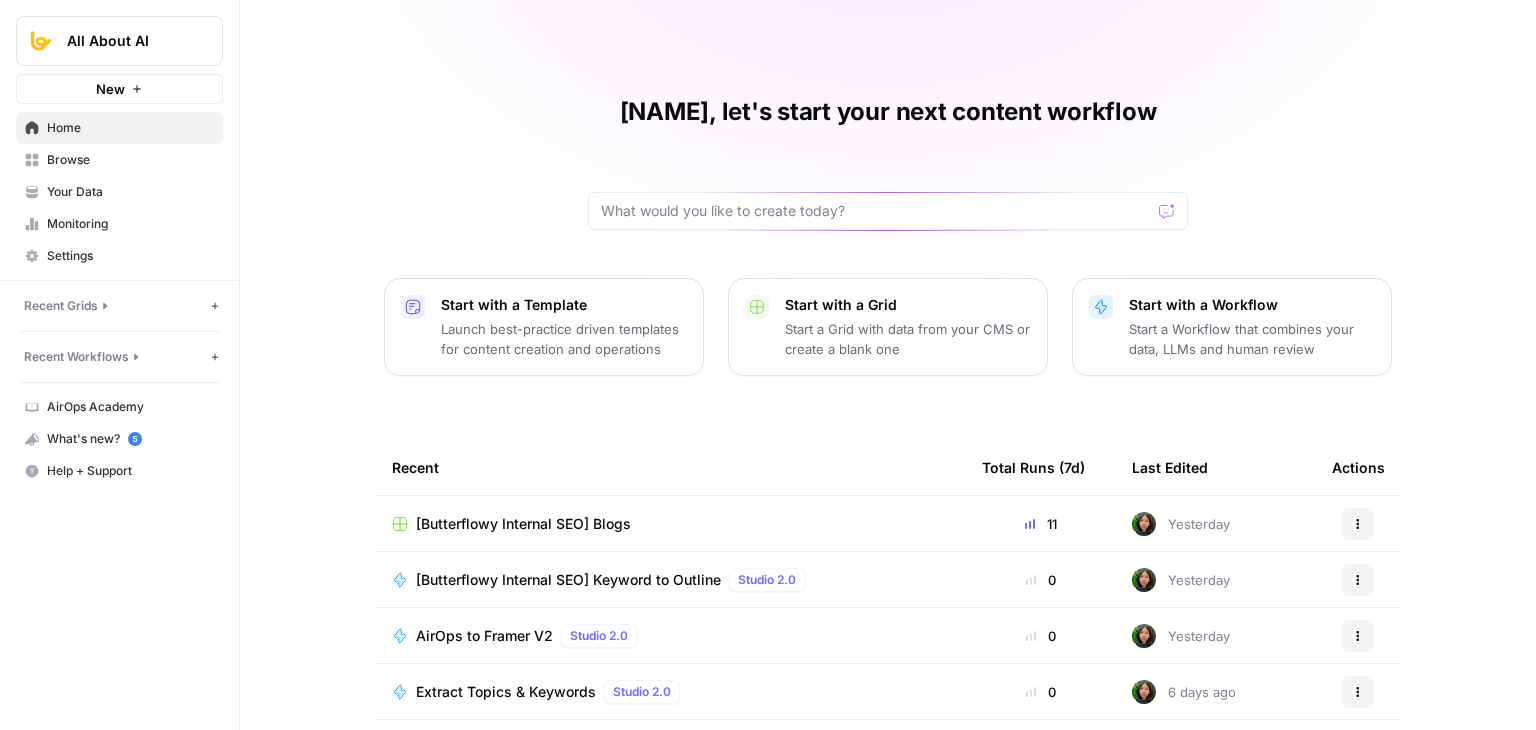 drag, startPoint x: 343, startPoint y: 413, endPoint x: 336, endPoint y: 151, distance: 262.0935 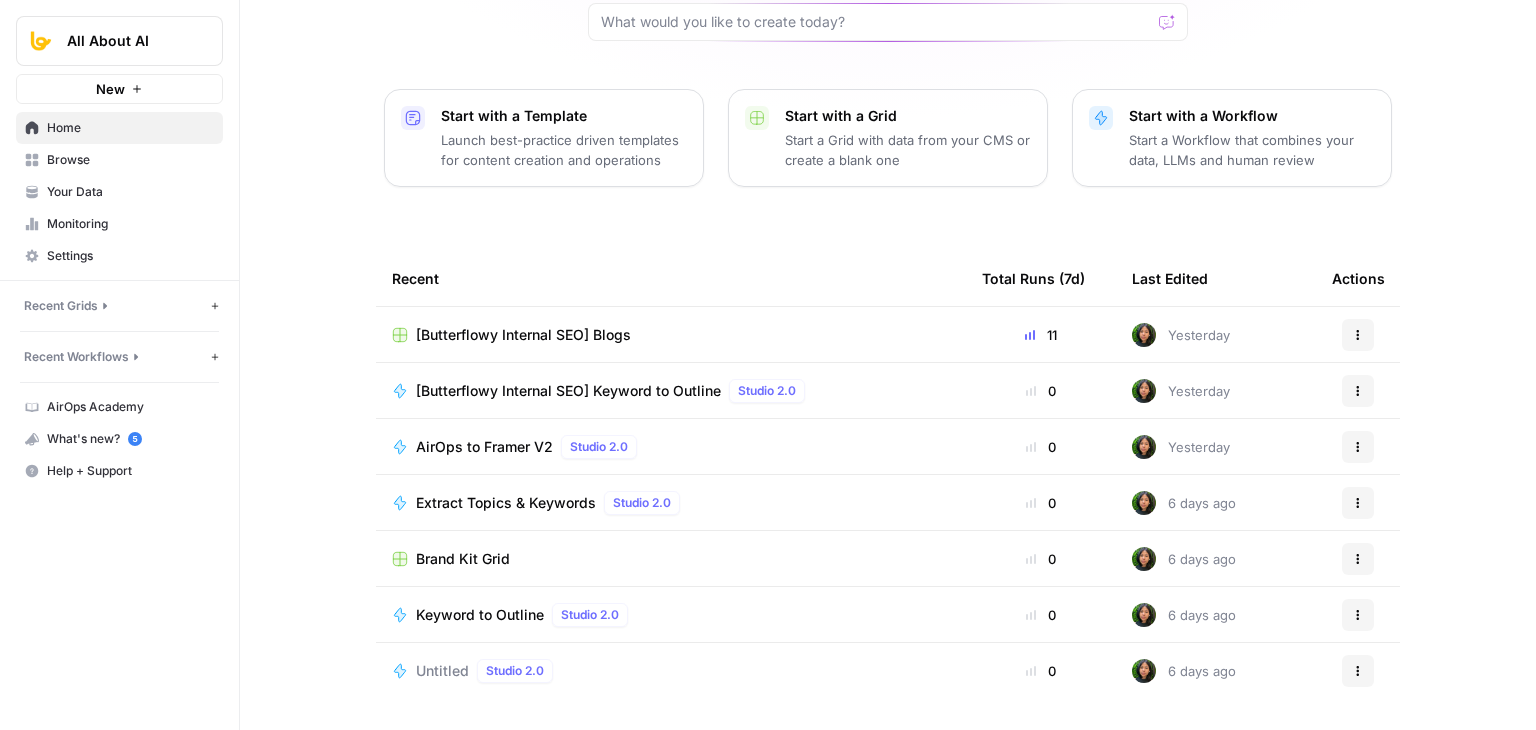 drag, startPoint x: 347, startPoint y: 139, endPoint x: 345, endPoint y: 400, distance: 261.00766 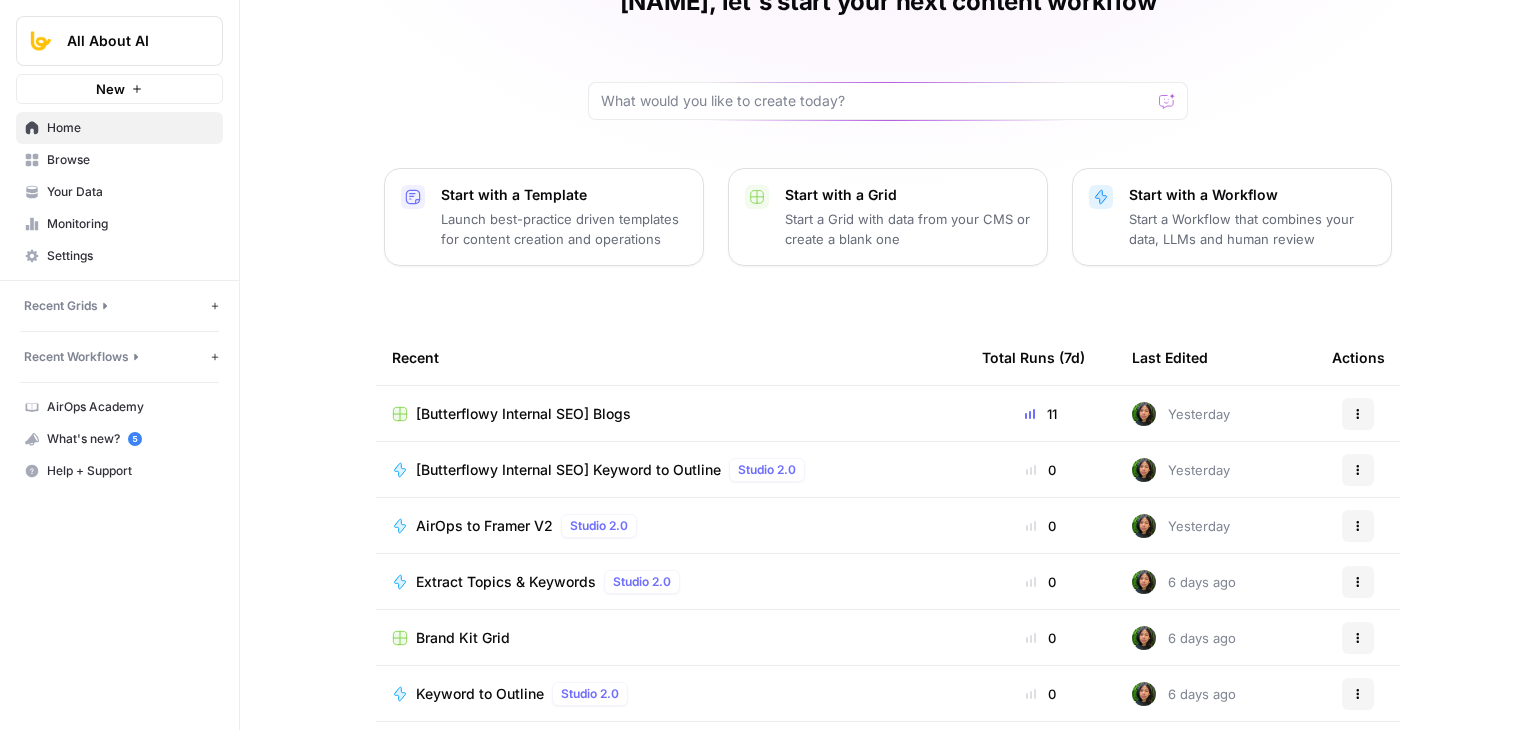 scroll, scrollTop: 0, scrollLeft: 0, axis: both 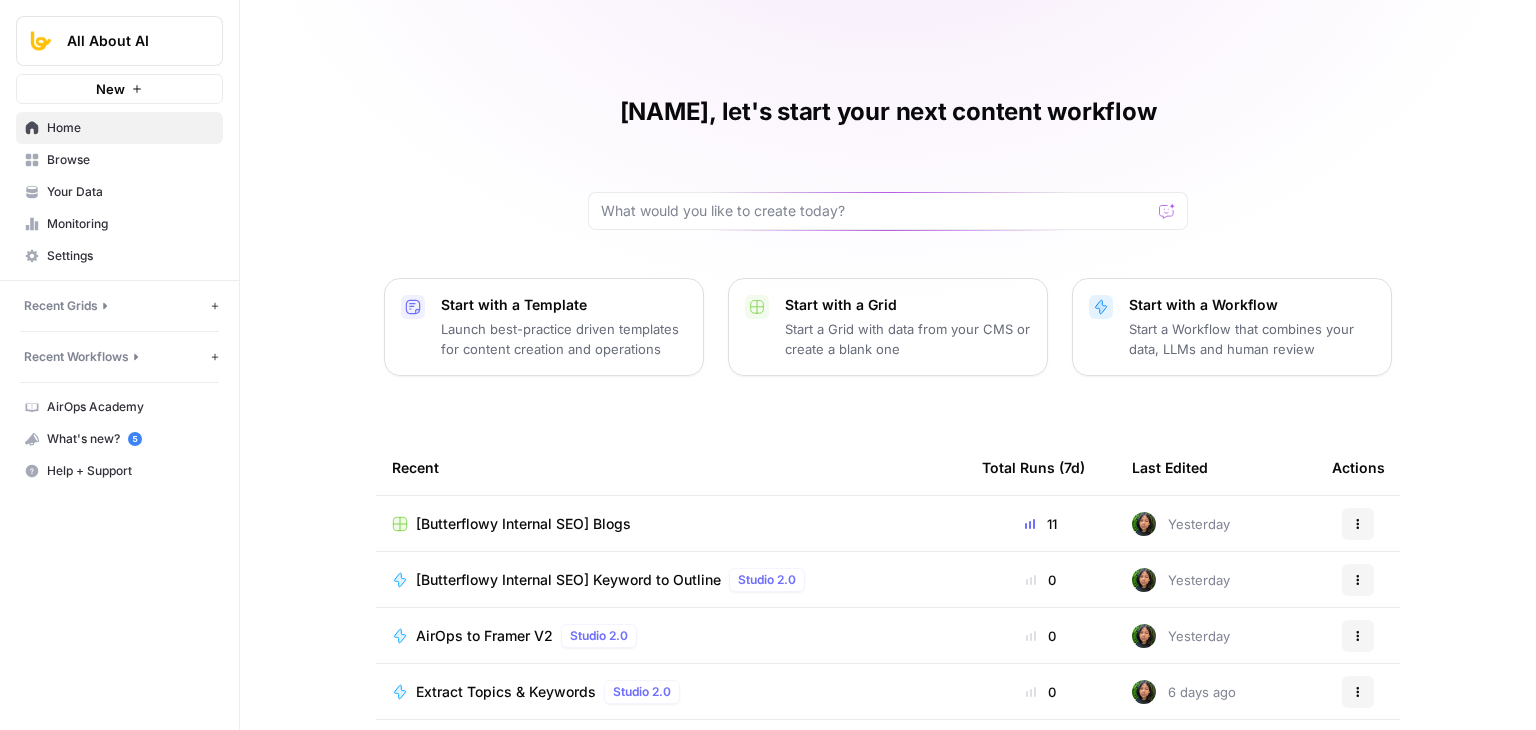 drag, startPoint x: 378, startPoint y: 501, endPoint x: 346, endPoint y: 153, distance: 349.46817 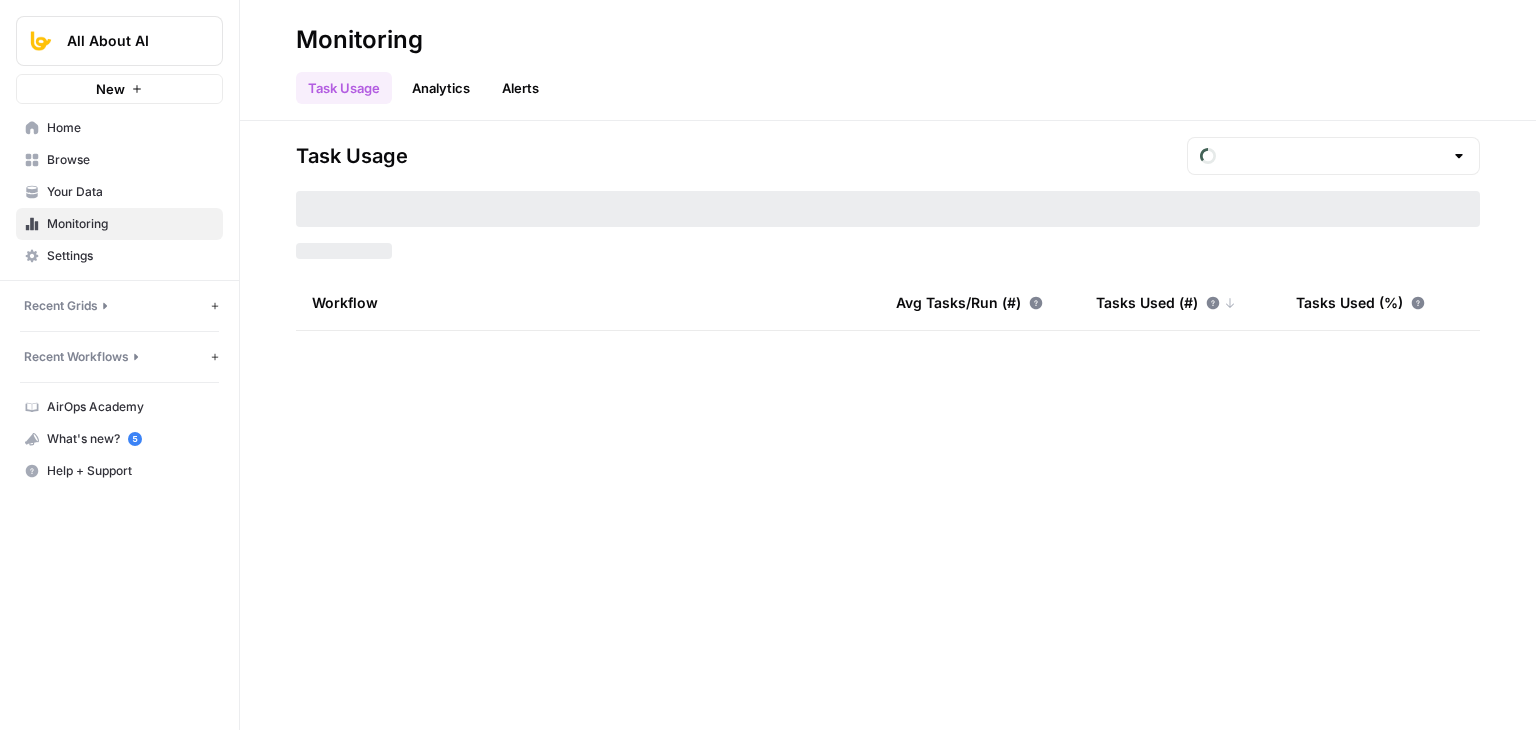 type on "July Overage" 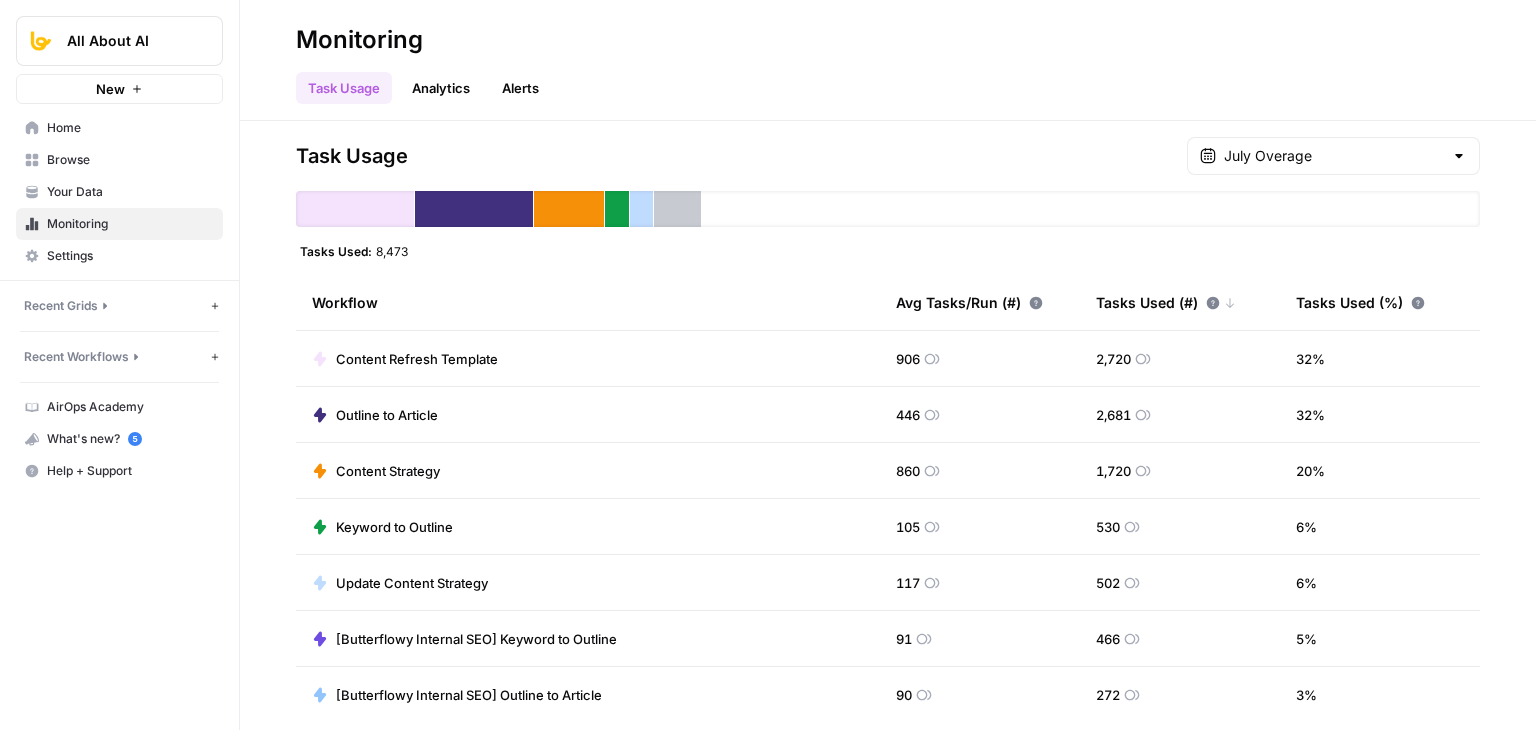 drag, startPoint x: 269, startPoint y: 180, endPoint x: 269, endPoint y: 308, distance: 128 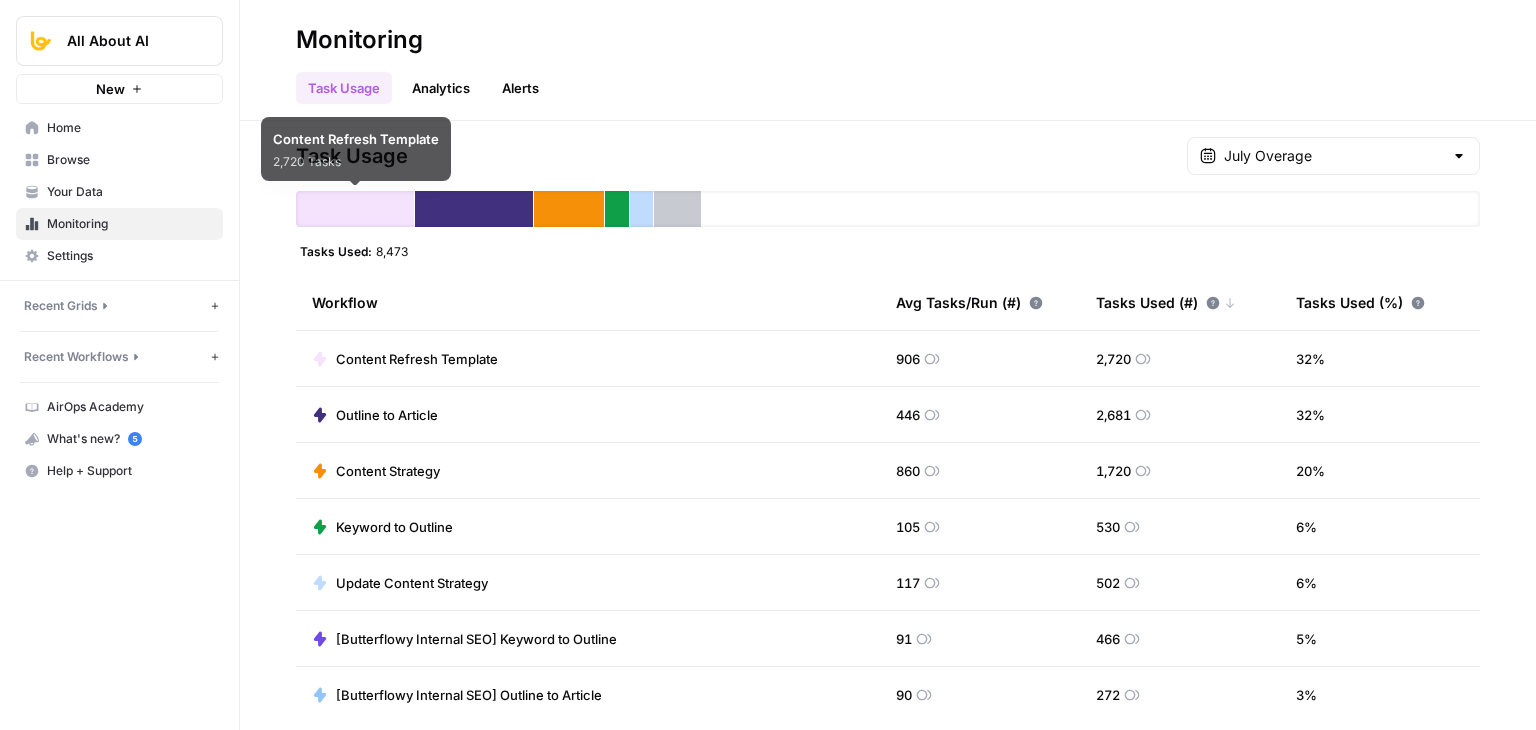 drag, startPoint x: 256, startPoint y: 113, endPoint x: 251, endPoint y: 186, distance: 73.171036 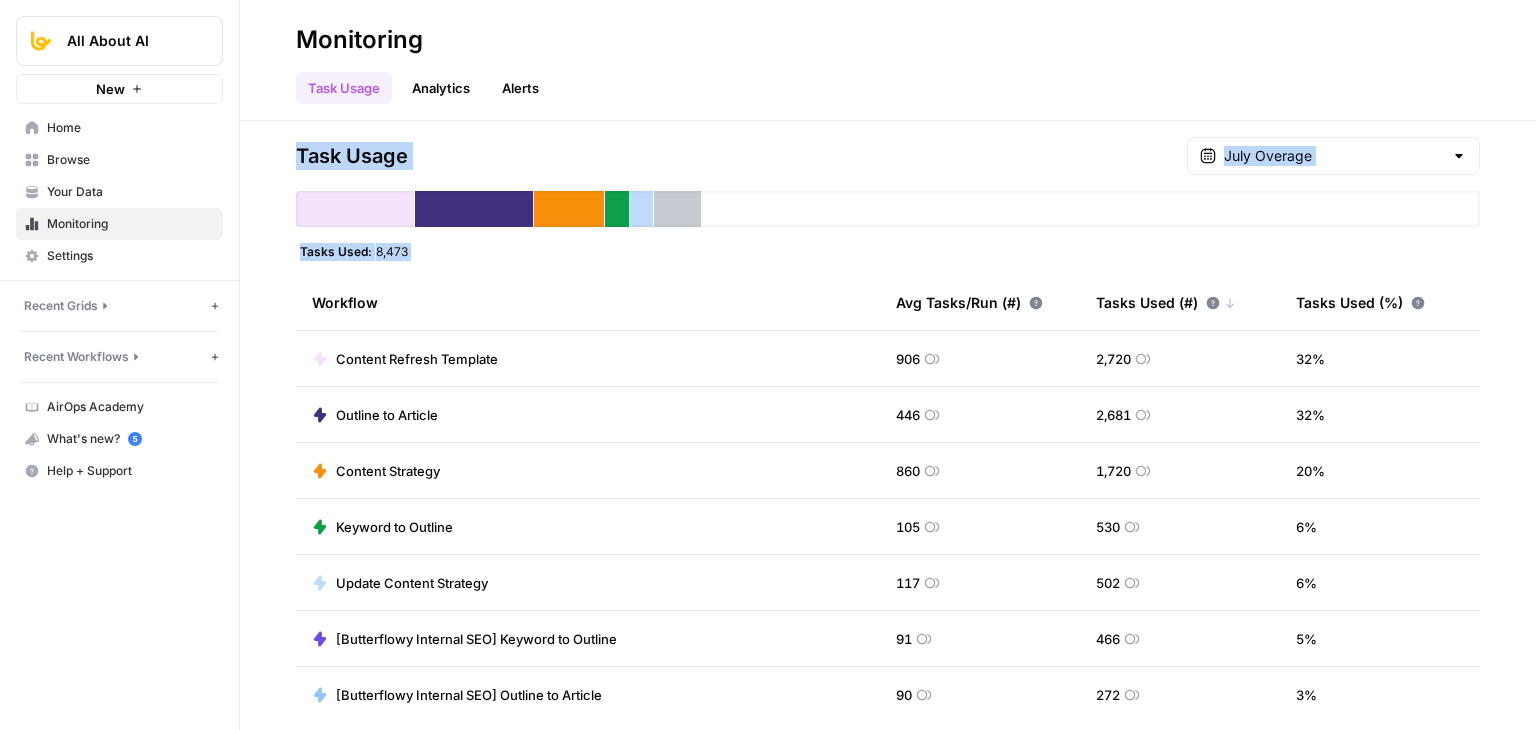 drag, startPoint x: 260, startPoint y: 173, endPoint x: 272, endPoint y: 293, distance: 120.59851 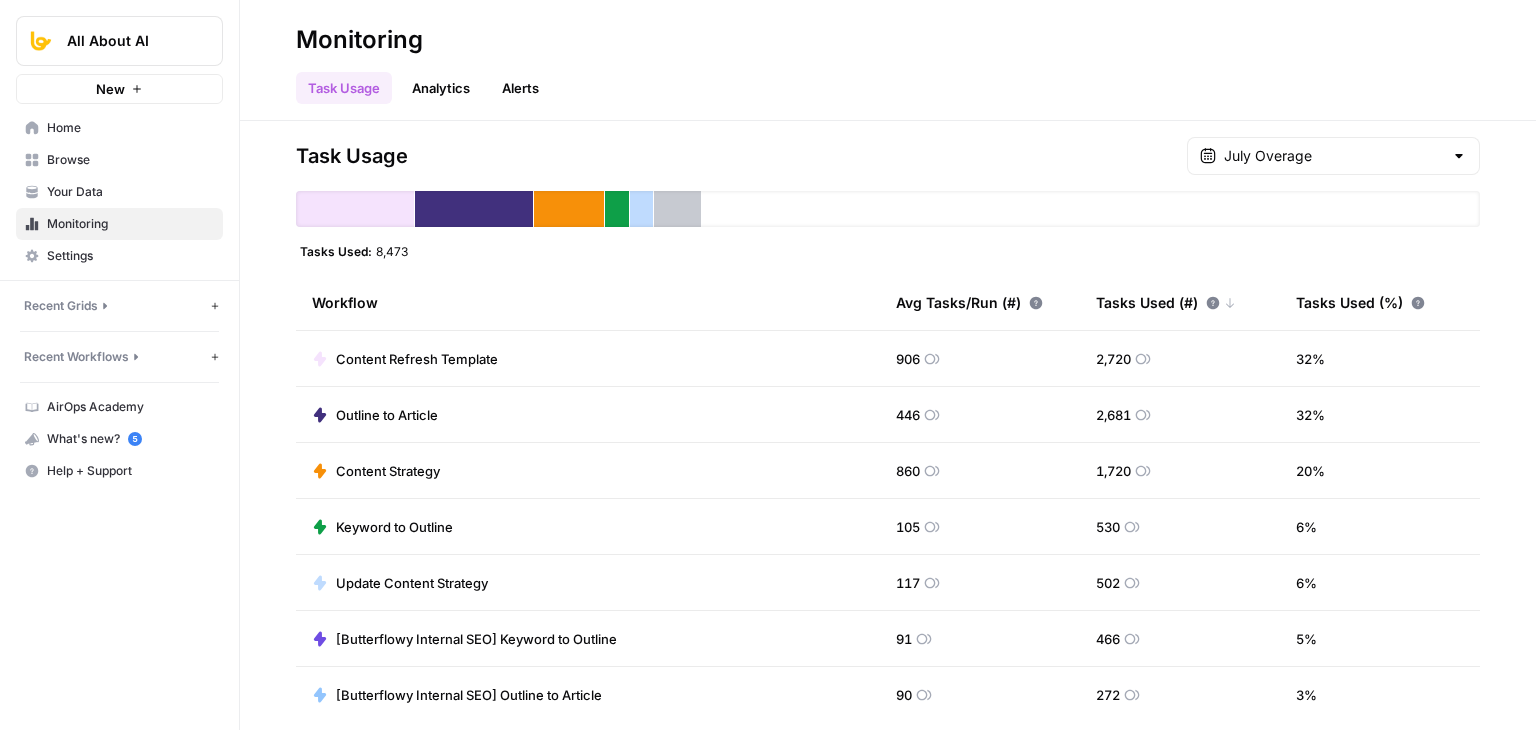 click on "Browse" at bounding box center (130, 160) 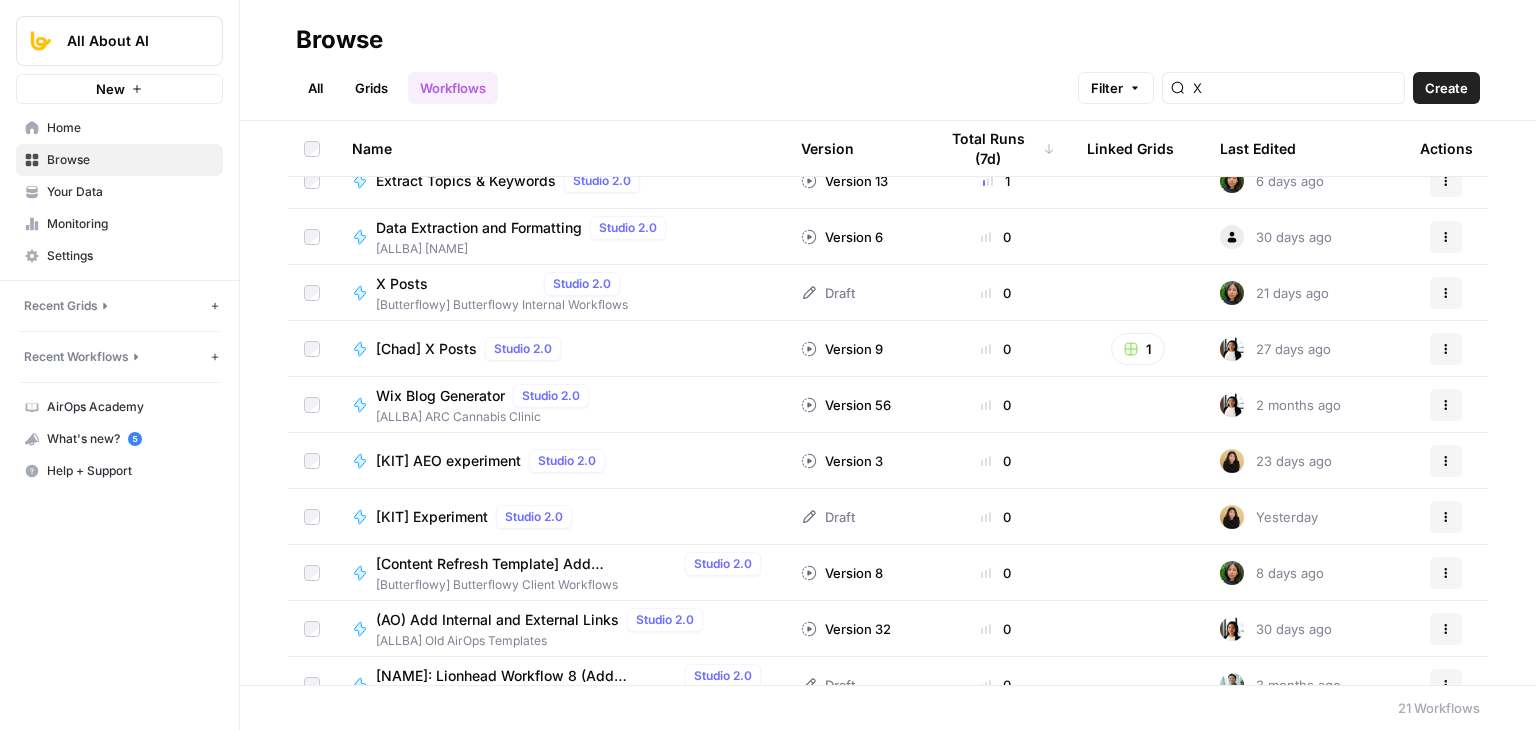 drag, startPoint x: 279, startPoint y: 205, endPoint x: 282, endPoint y: 313, distance: 108.04166 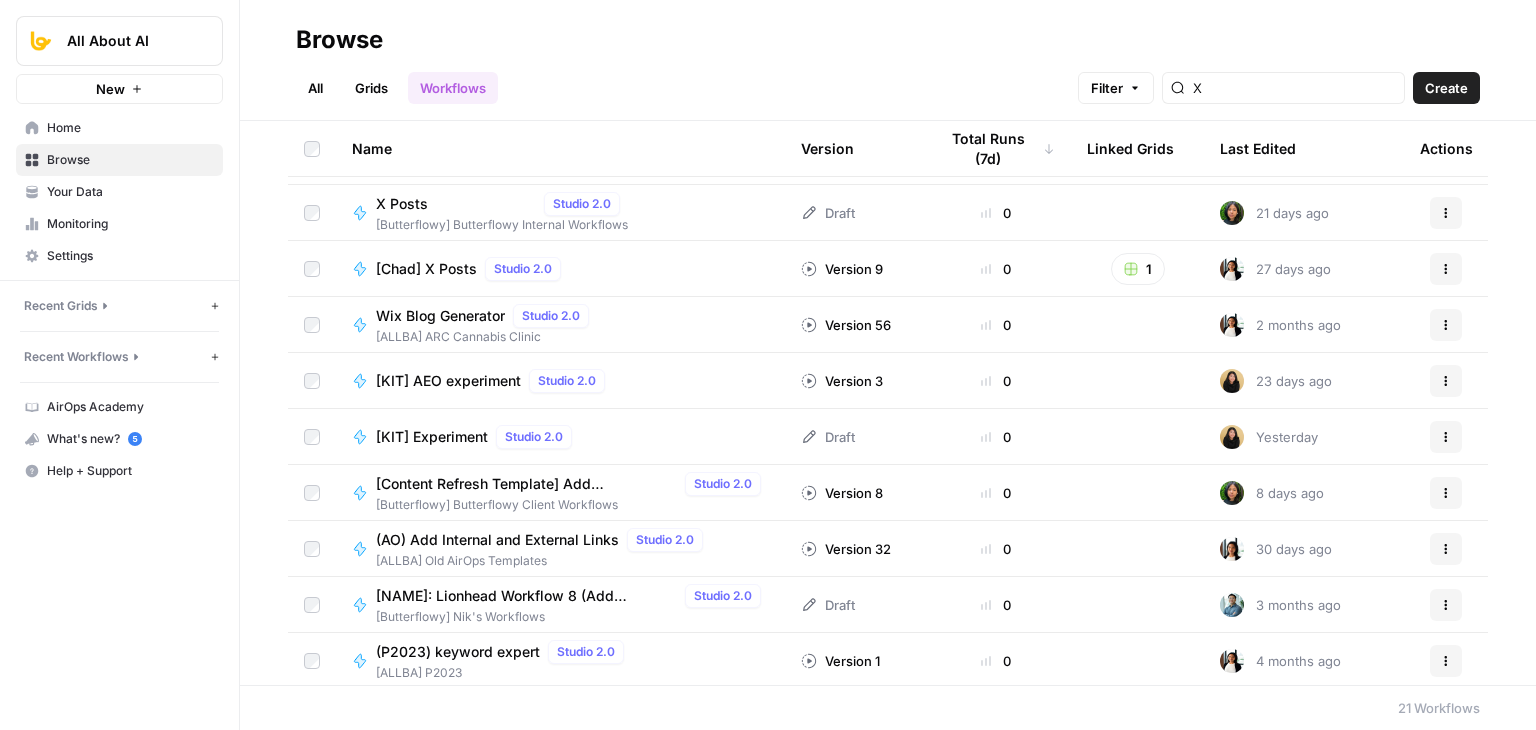 click on "Your Data" at bounding box center (130, 192) 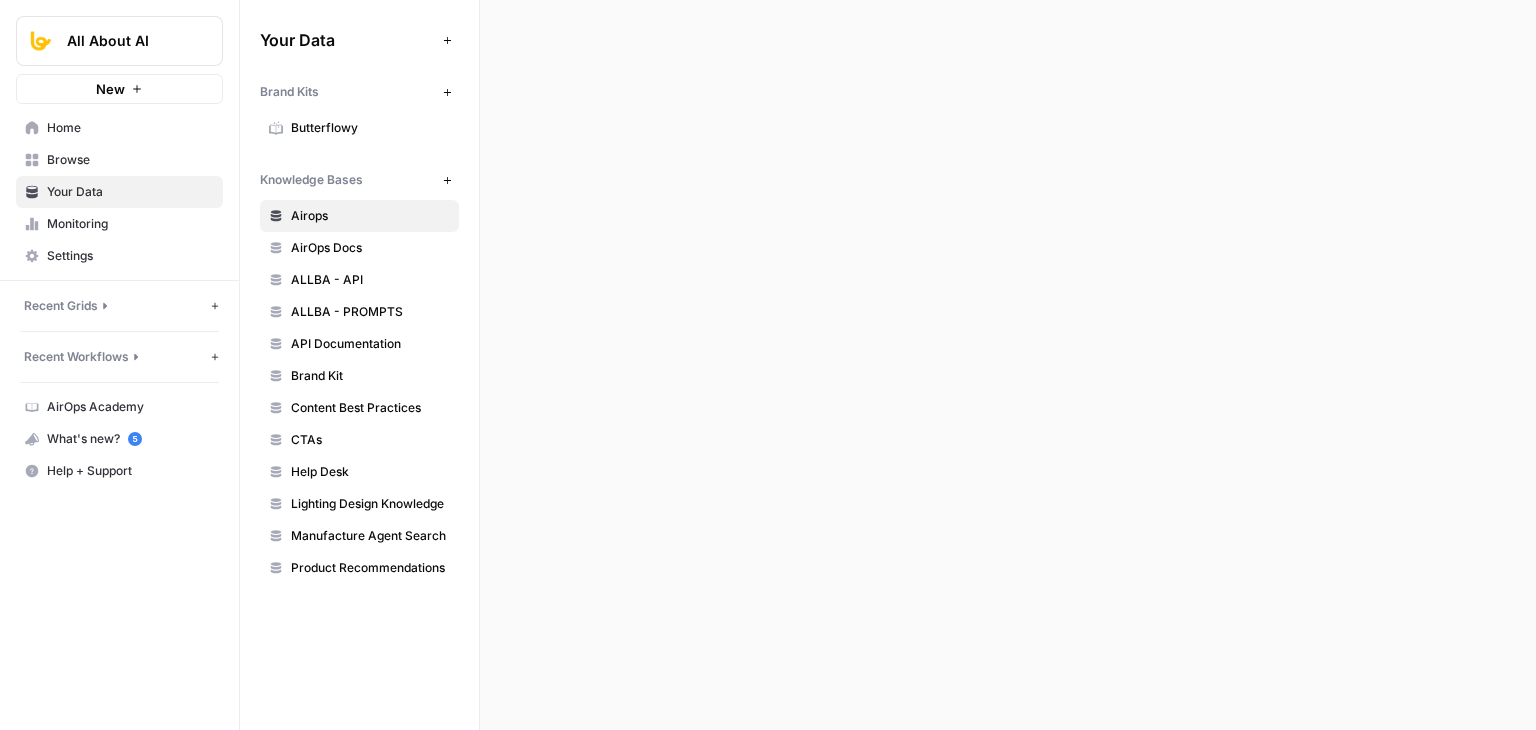 click on "Browse" at bounding box center [119, 160] 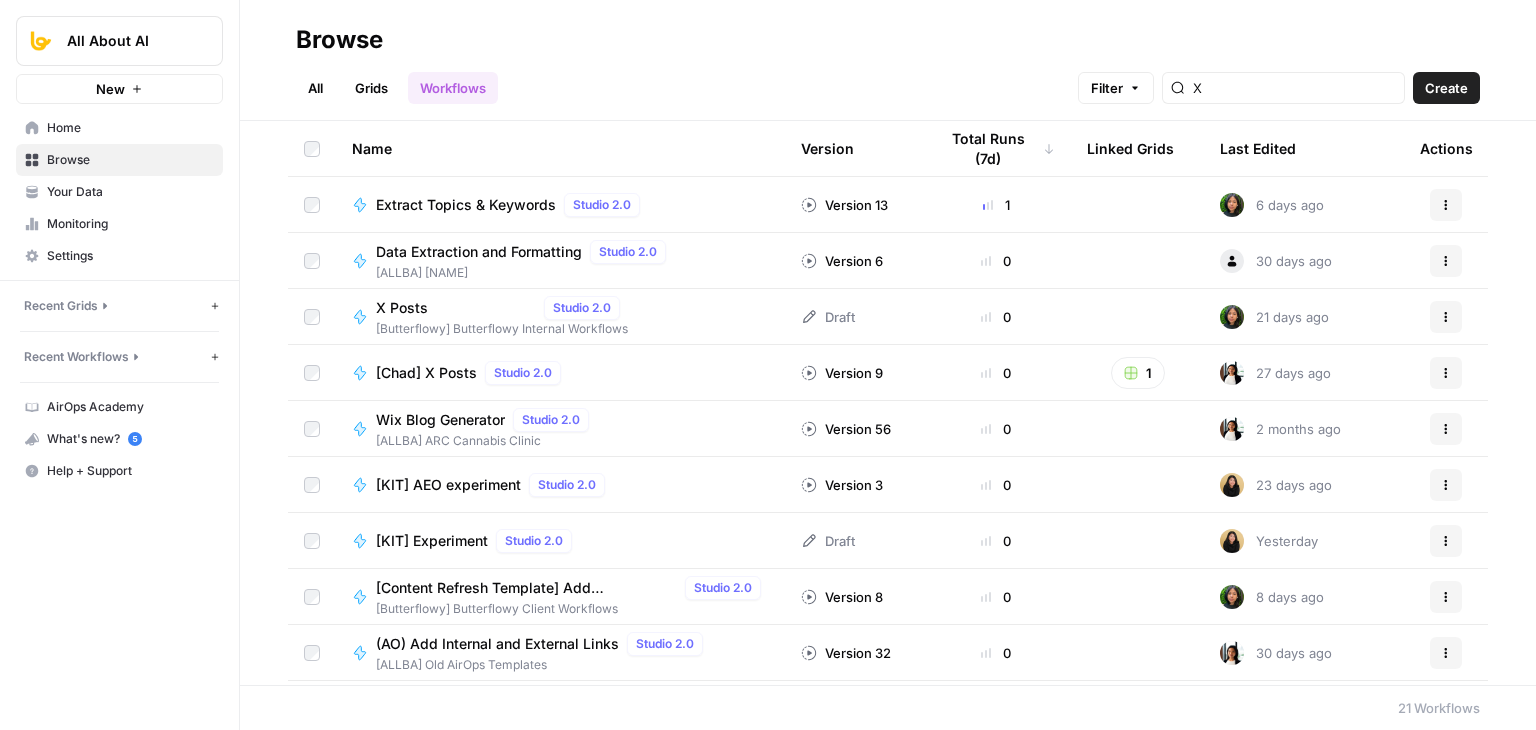 drag, startPoint x: 264, startPoint y: 239, endPoint x: 245, endPoint y: 133, distance: 107.68937 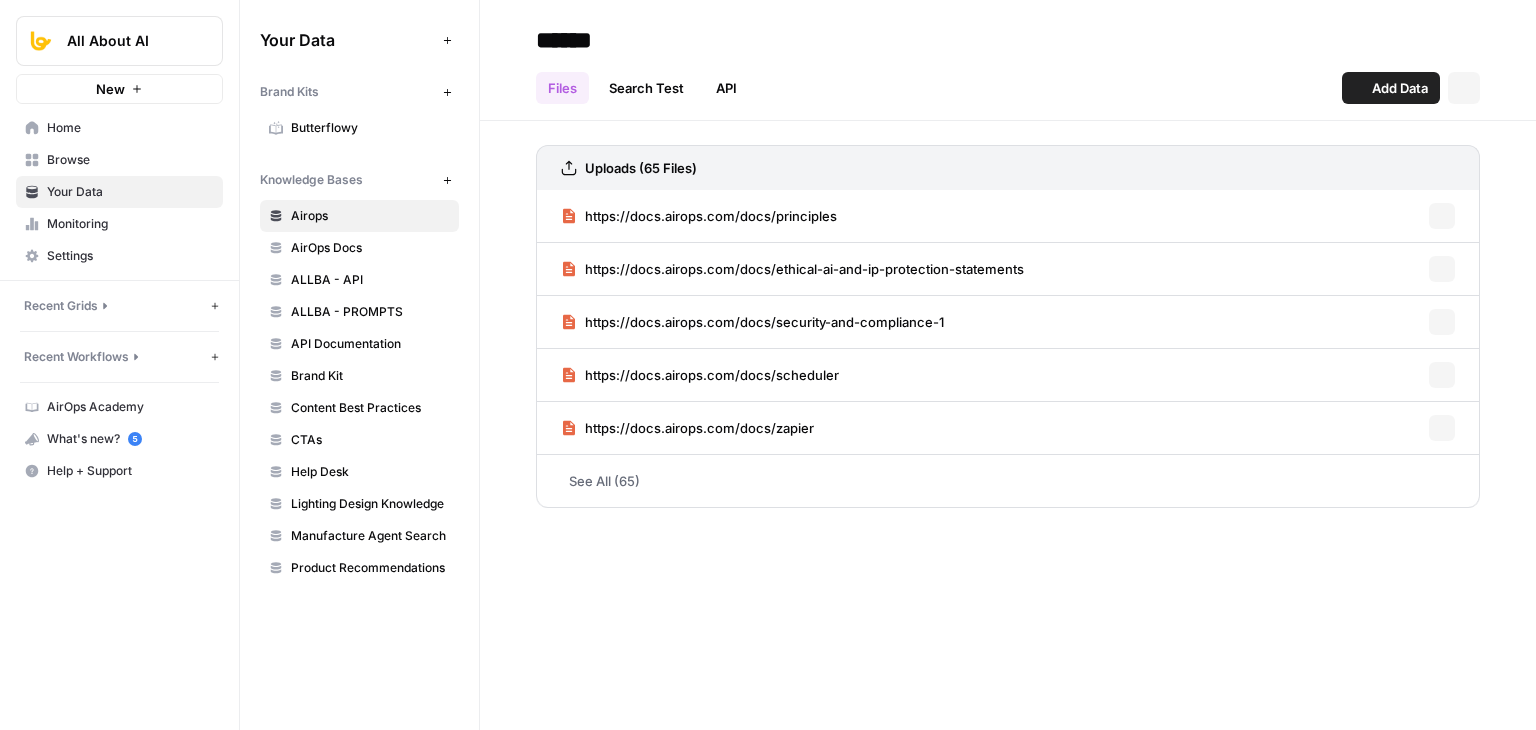 click on "Home" at bounding box center (130, 128) 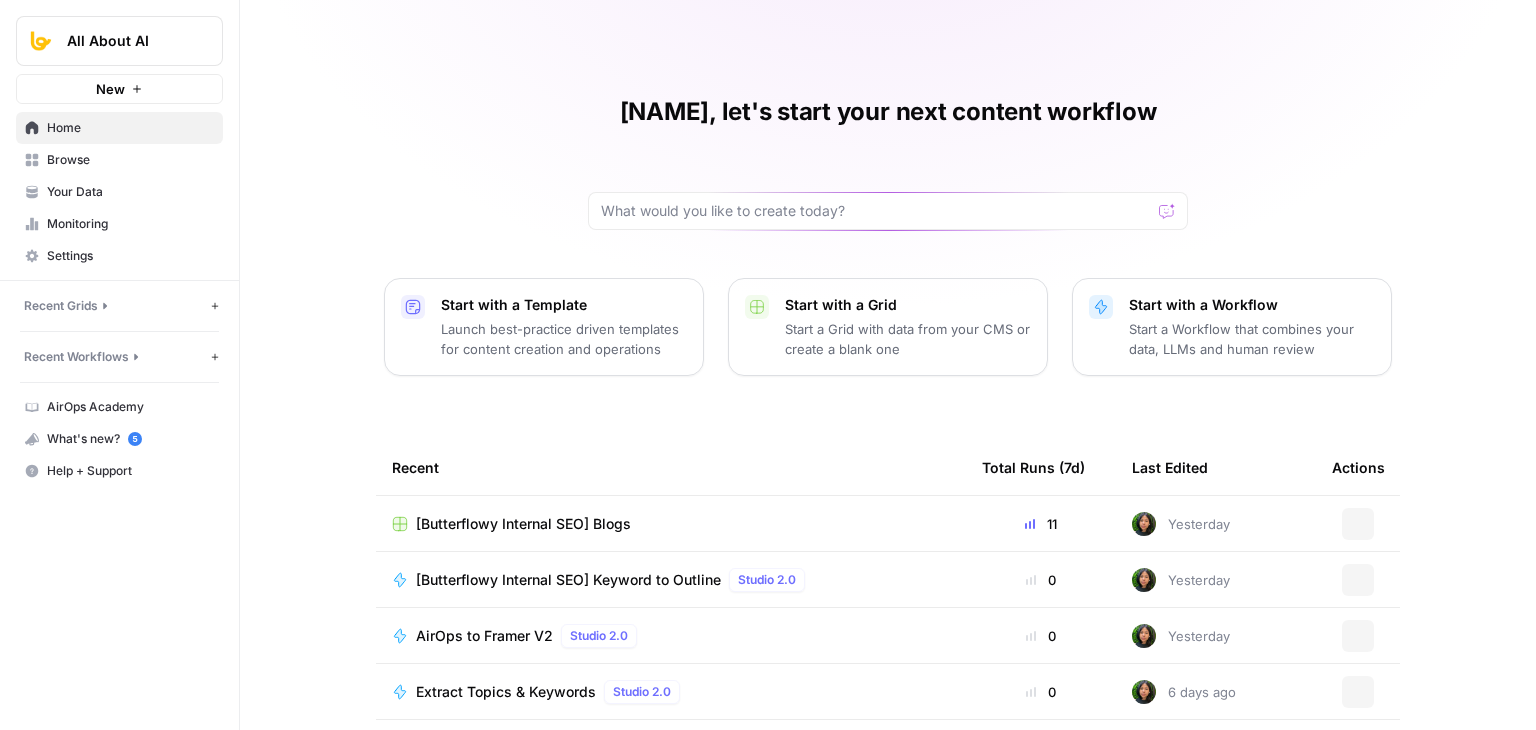 click on "Browse" at bounding box center (130, 160) 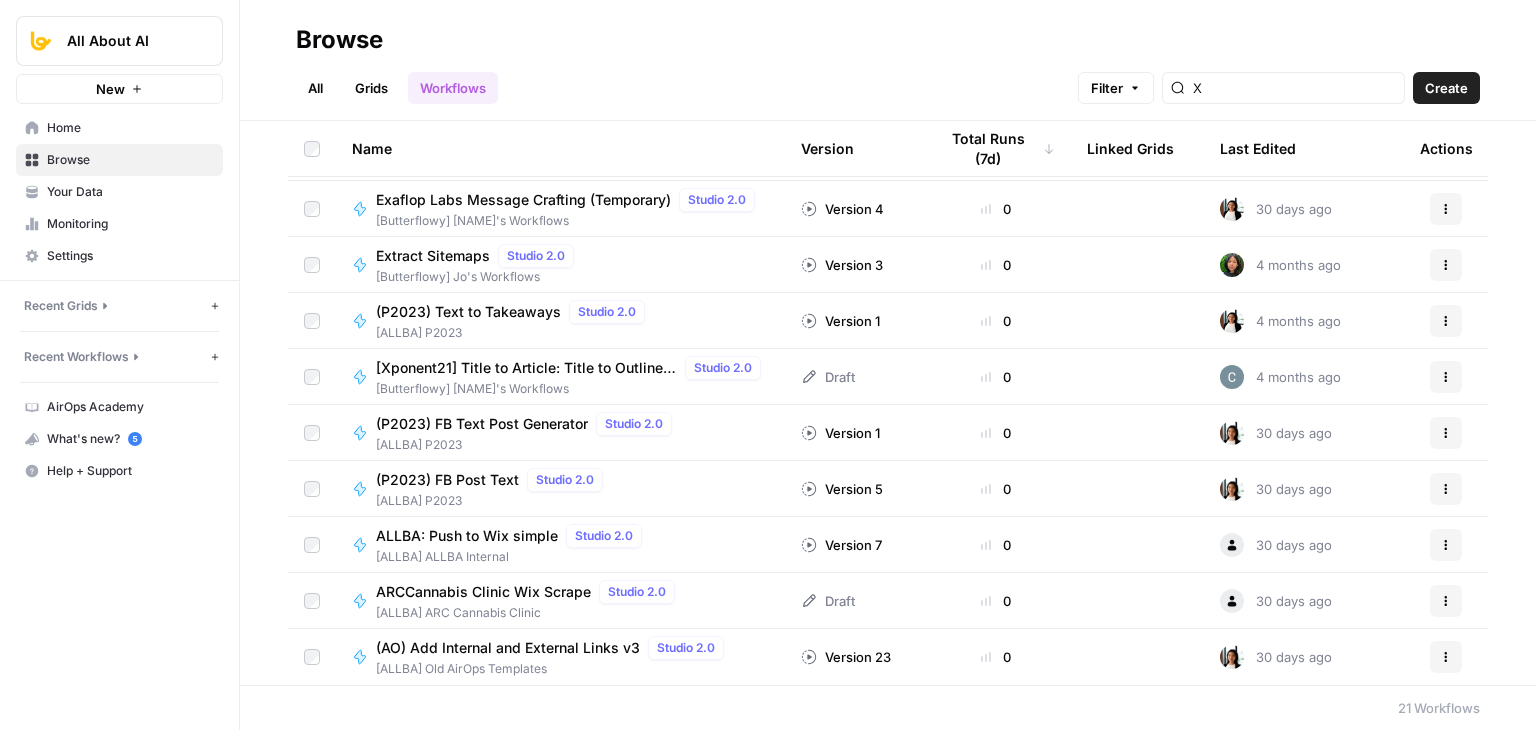 drag, startPoint x: 267, startPoint y: 385, endPoint x: 254, endPoint y: 553, distance: 168.50223 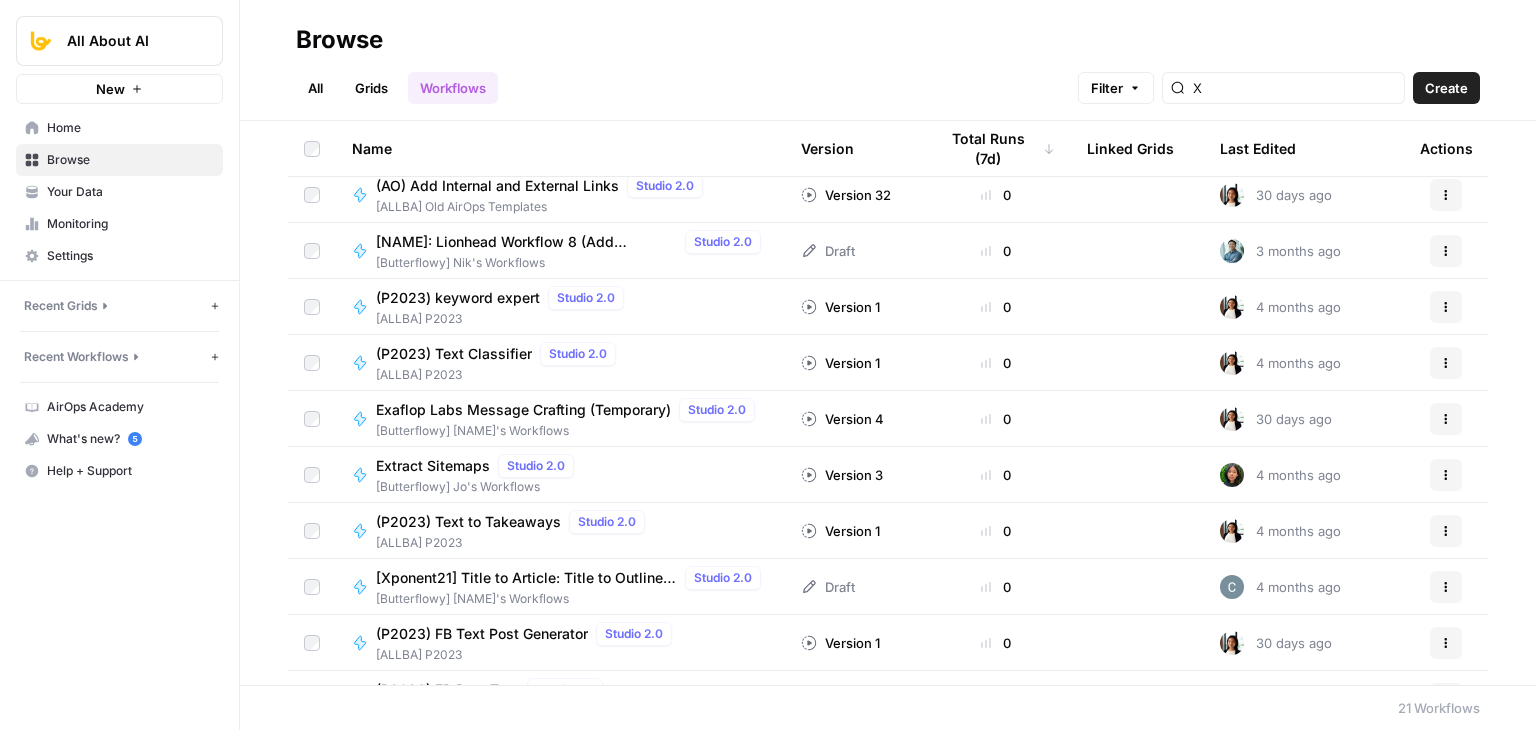 scroll, scrollTop: 0, scrollLeft: 0, axis: both 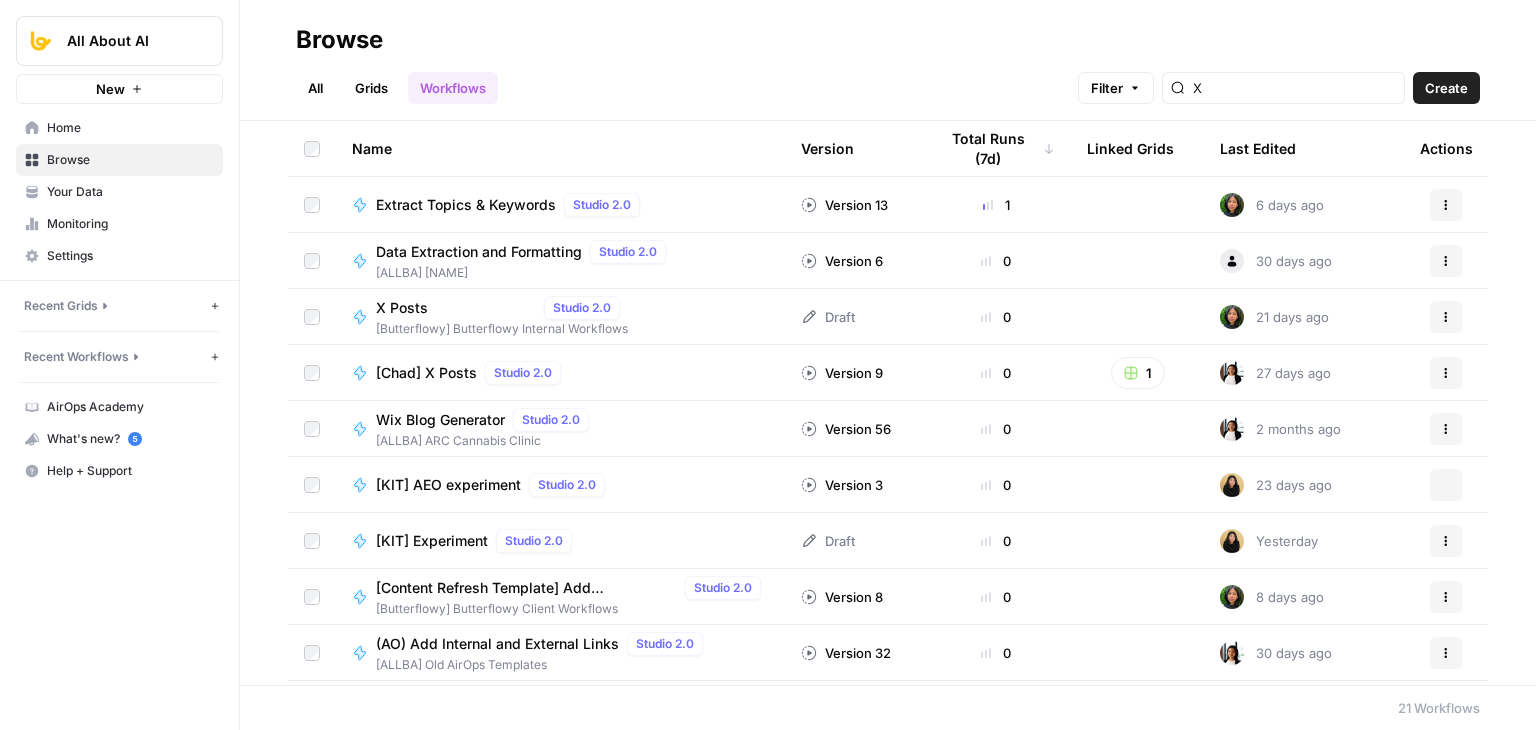 drag, startPoint x: 273, startPoint y: 571, endPoint x: 272, endPoint y: 235, distance: 336.0015 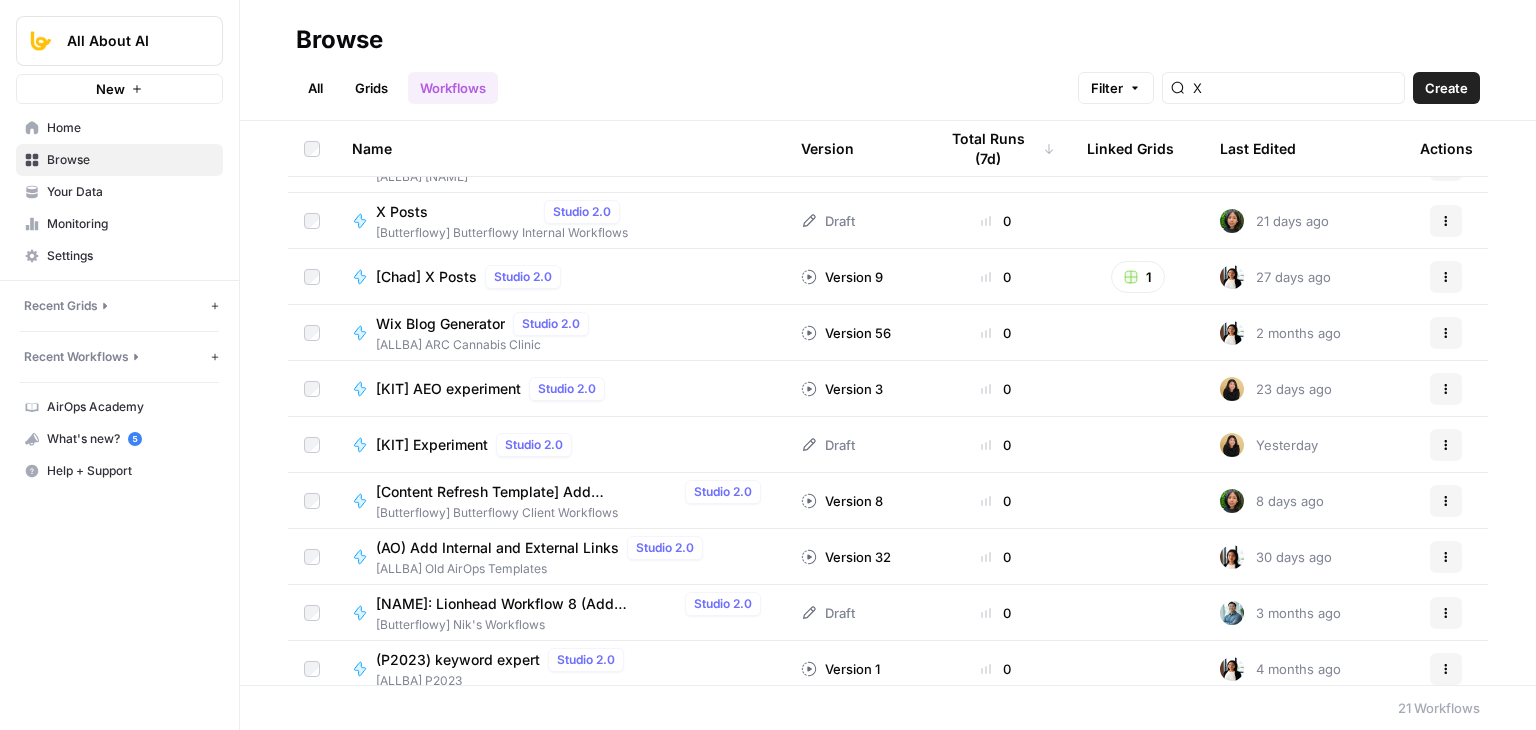 scroll, scrollTop: 100, scrollLeft: 0, axis: vertical 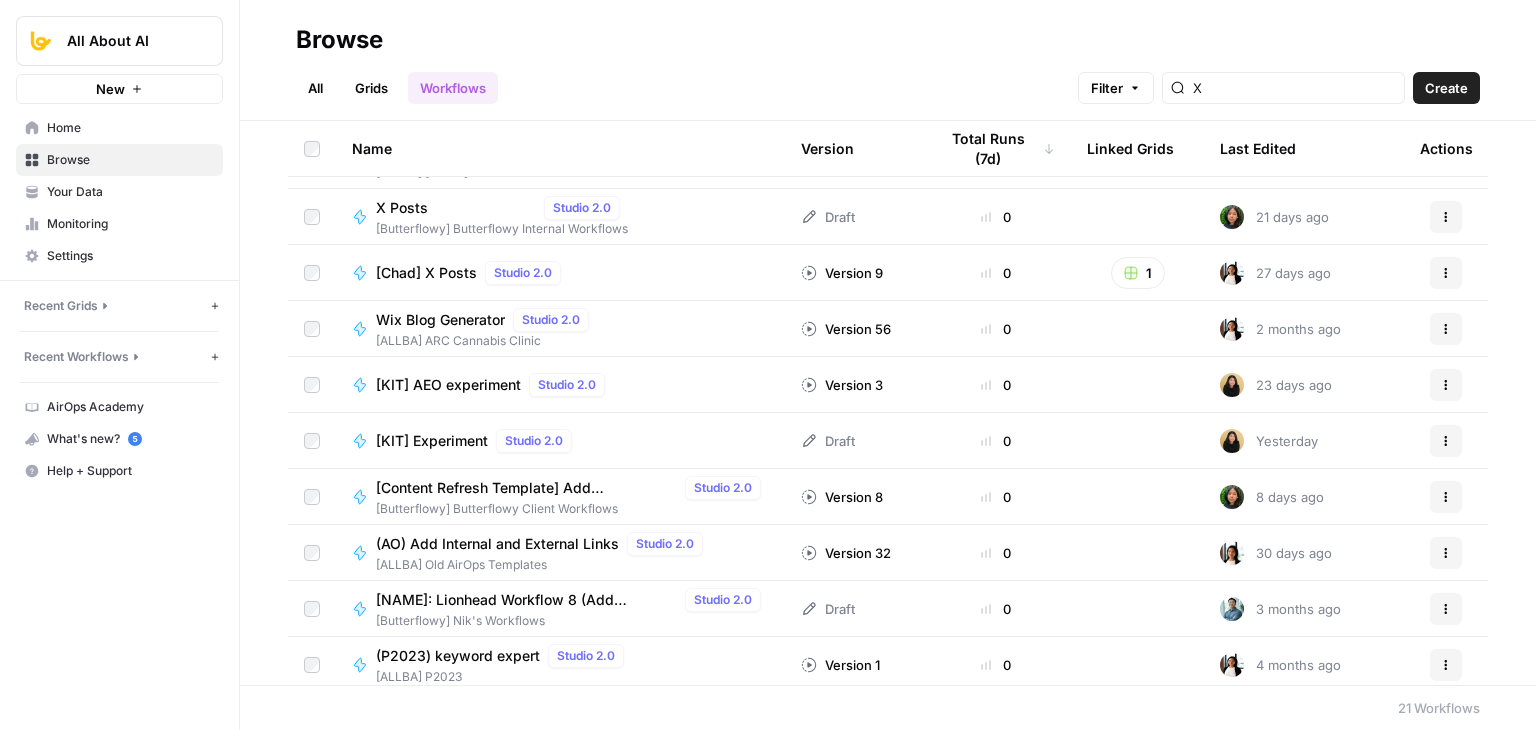 click on "Your Data" at bounding box center (130, 192) 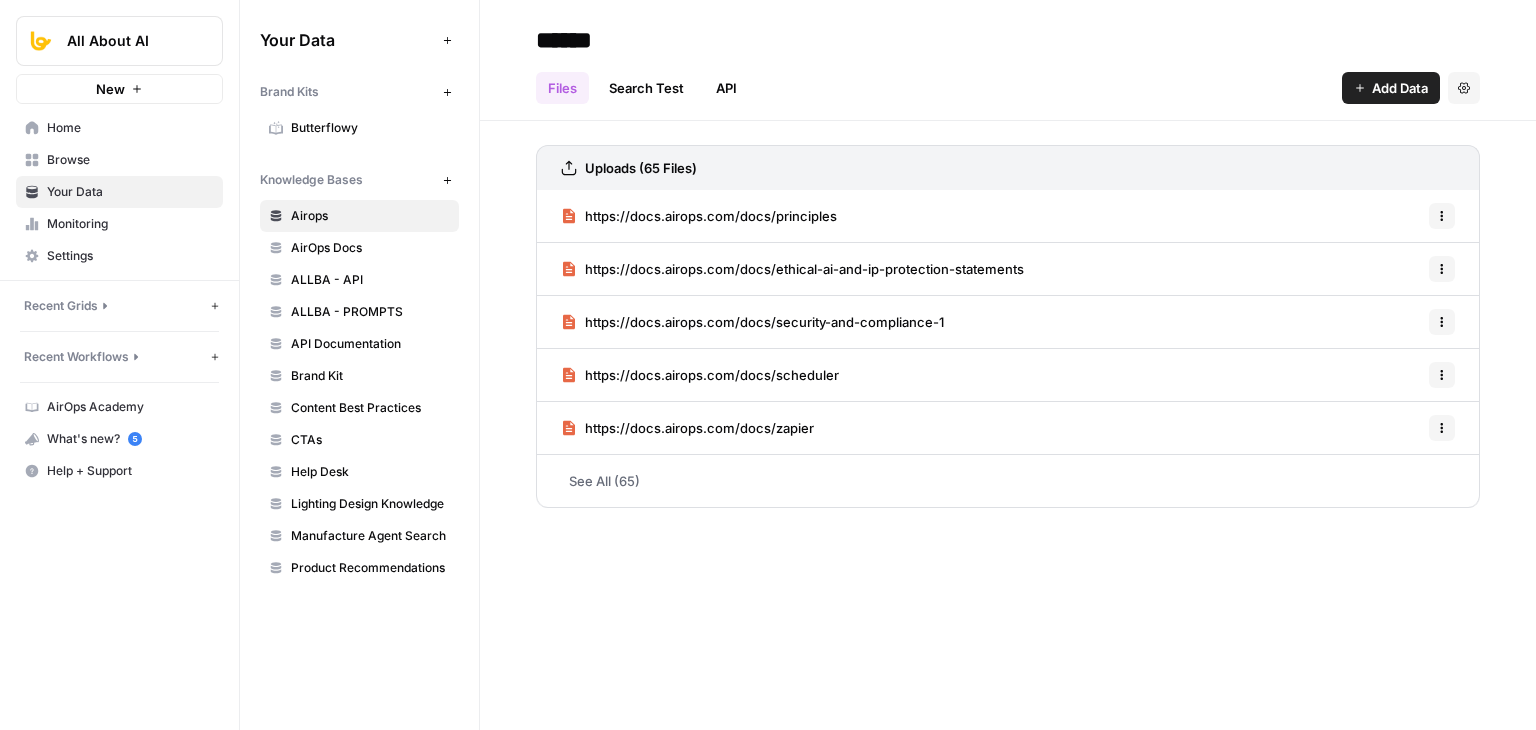 click on "Browse" at bounding box center (130, 160) 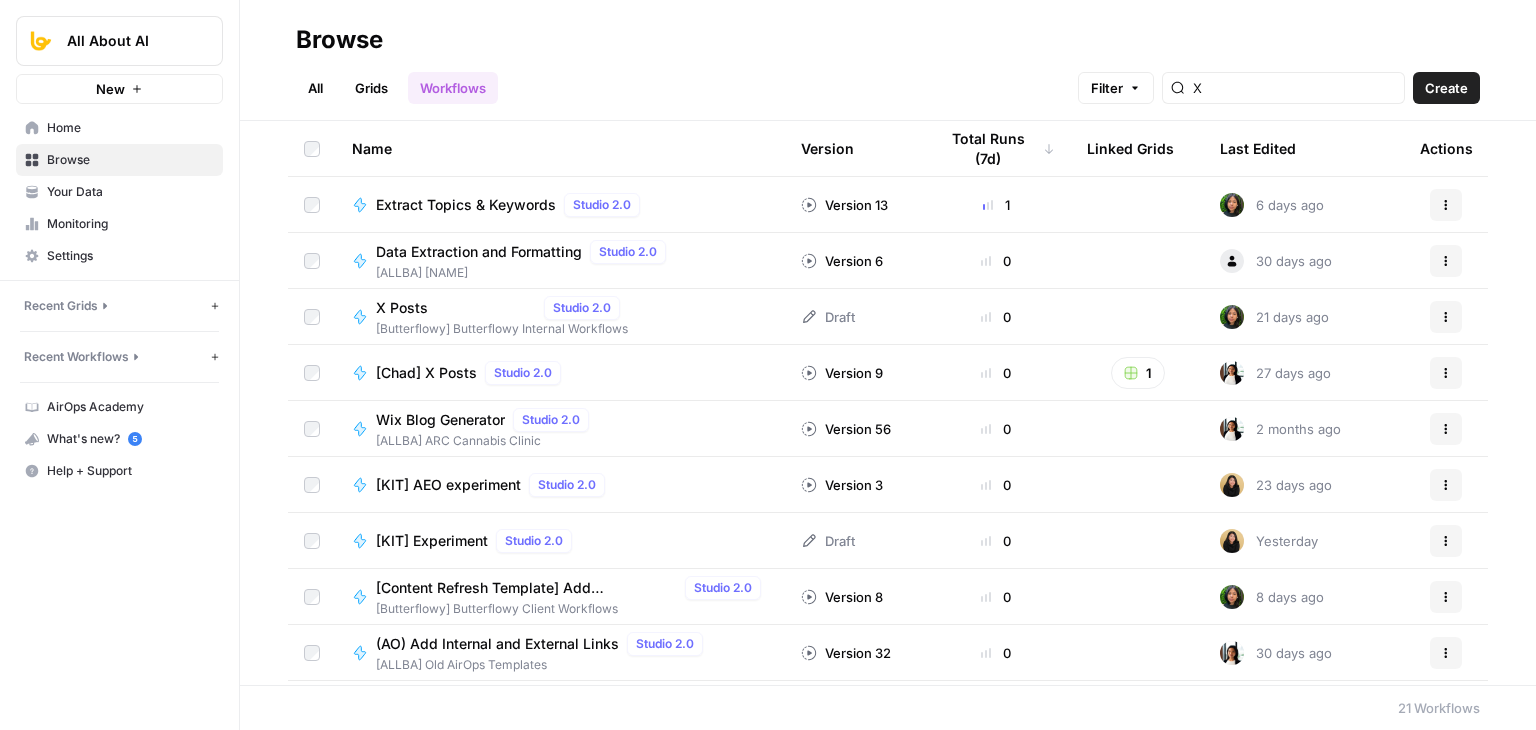 click on "Name Version Total Runs (7d) Linked Grids Last Edited Actions Extract Topics & Keywords Studio 2.0   Version 13 1 6 days ago Actions Data Extraction and Formatting Studio 2.0 [ALLBA] Trina Horowitz   Version 6 0 30 days ago Actions X Posts Studio 2.0 [Butterflowy] Butterflowy Internal Workflows   Draft 0 21 days ago Actions [Chad] X Posts Studio 2.0   Version 9 0 1 27 days ago Actions Wix Blog Generator Studio 2.0 [ALLBA] ARC Cannabis Clinic   Version 56 0 2 months ago Actions [KIT] AEO experiment Studio 2.0   Version 3 0 23 days ago Actions [KIT] Experiment Studio 2.0   Draft 0 Yesterday Actions [Content Refresh Template] Add Statistics/External links Studio 2.0 [Butterflowy] Butterflowy Client Workflows   Version 8 0 8 days ago Actions (AO) Add Internal and External Links Studio 2.0 [ALLBA] Old AirOps Templates   Version 32 0 30 days ago Actions Niko: Lionhead Workflow 8 (Add statistics / external links + new laws) Studio 2.0 [Butterflowy] Nik's Workflows   Draft 0 3 months ago Actions Studio 2.0   0   0" at bounding box center (888, 403) 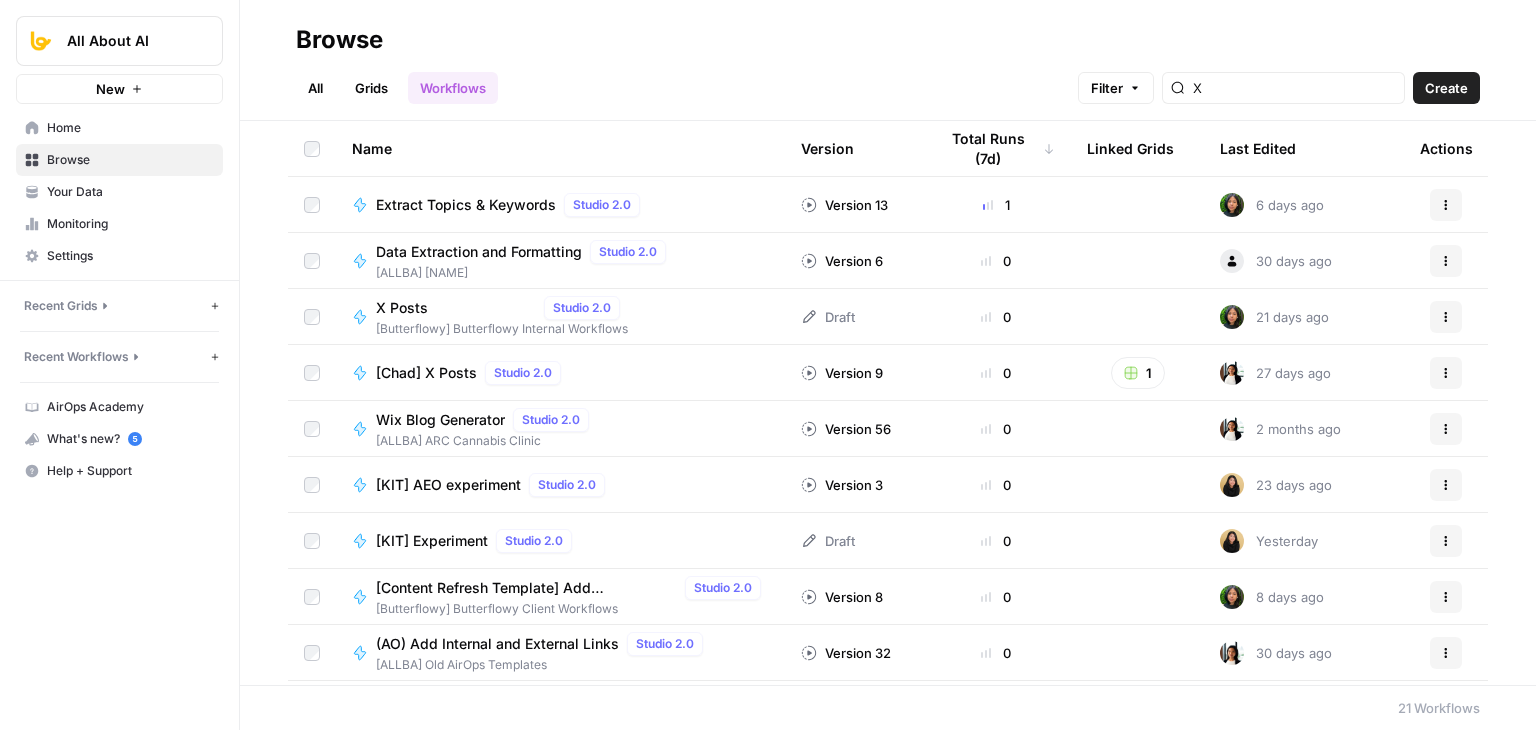 click on "Monitoring" at bounding box center (119, 224) 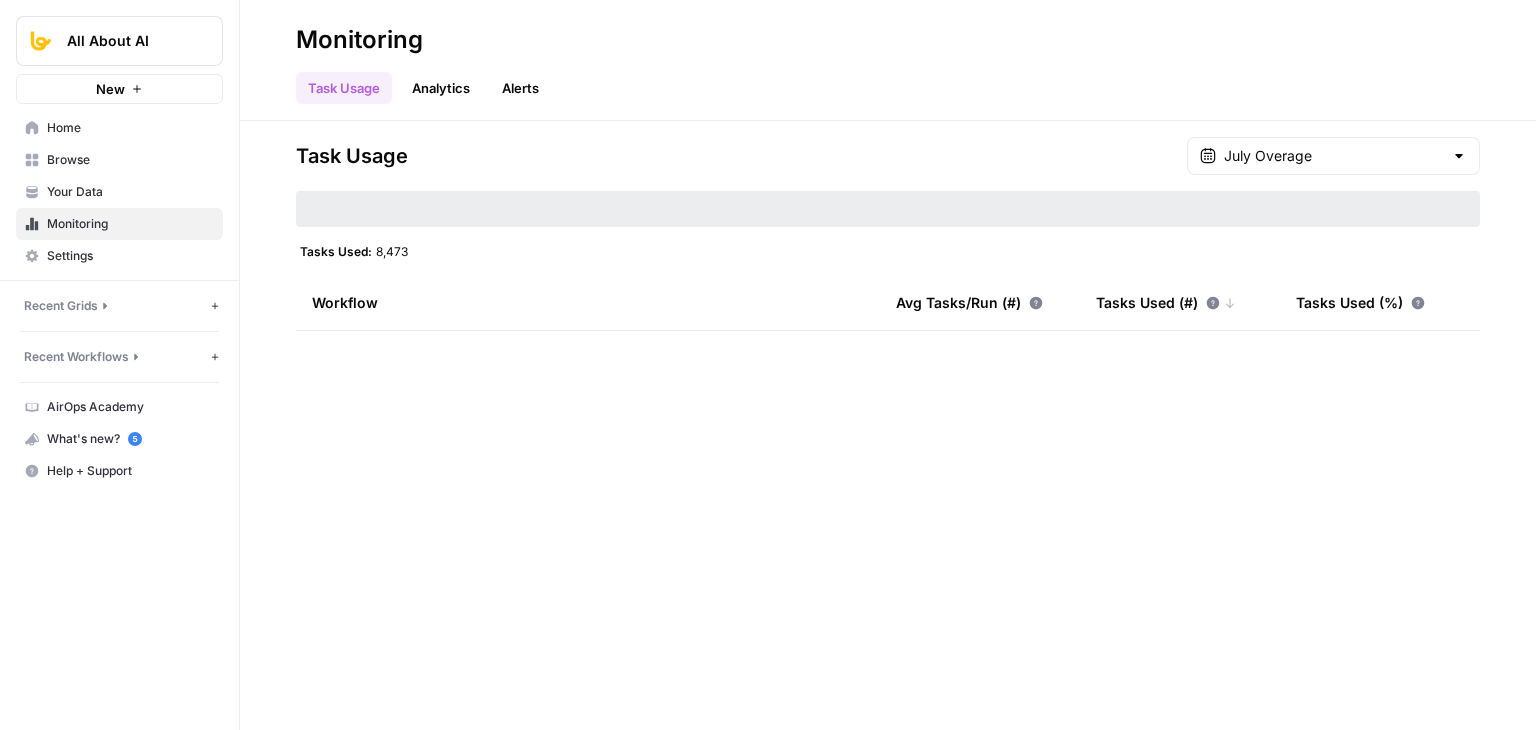 click on "Browse" at bounding box center (130, 160) 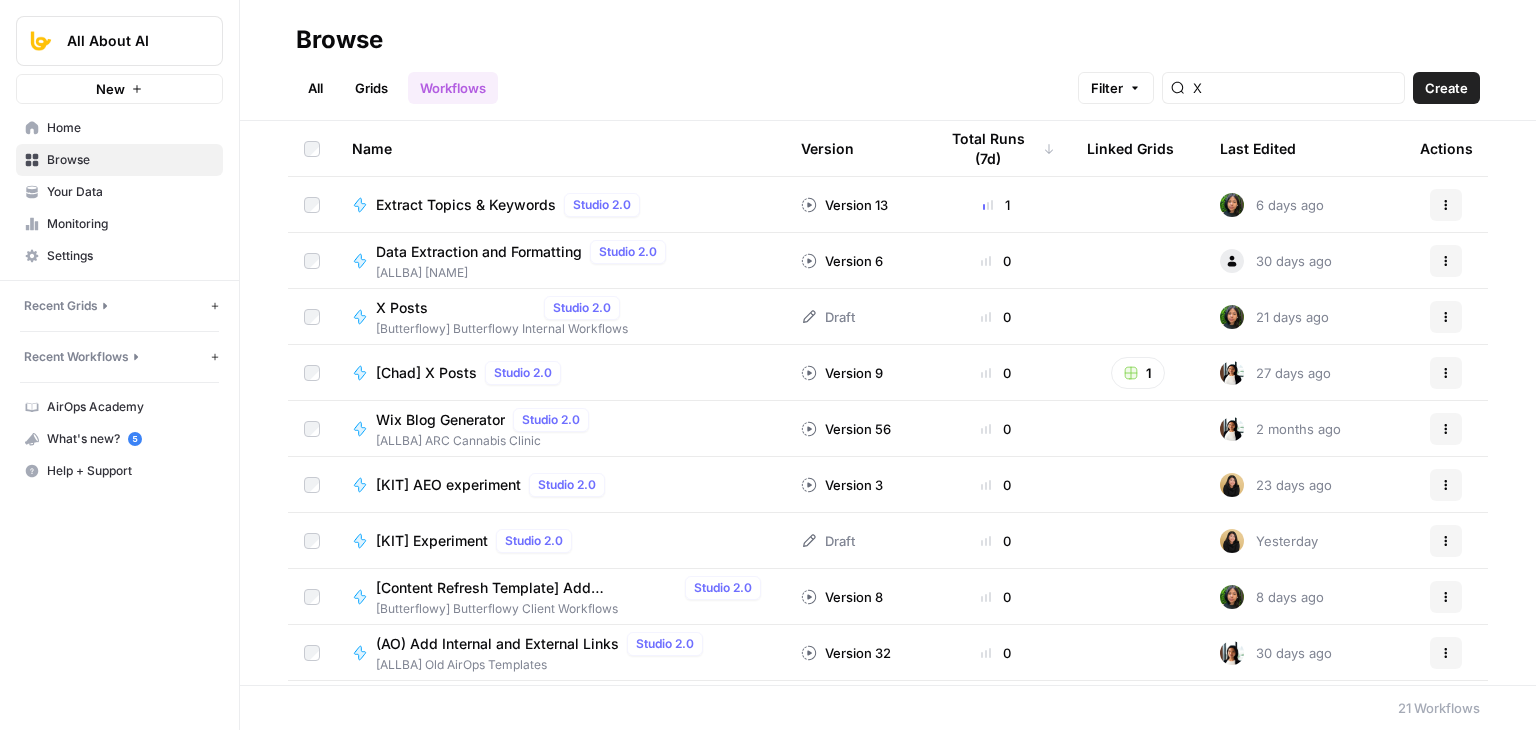 click on "Home" at bounding box center [130, 128] 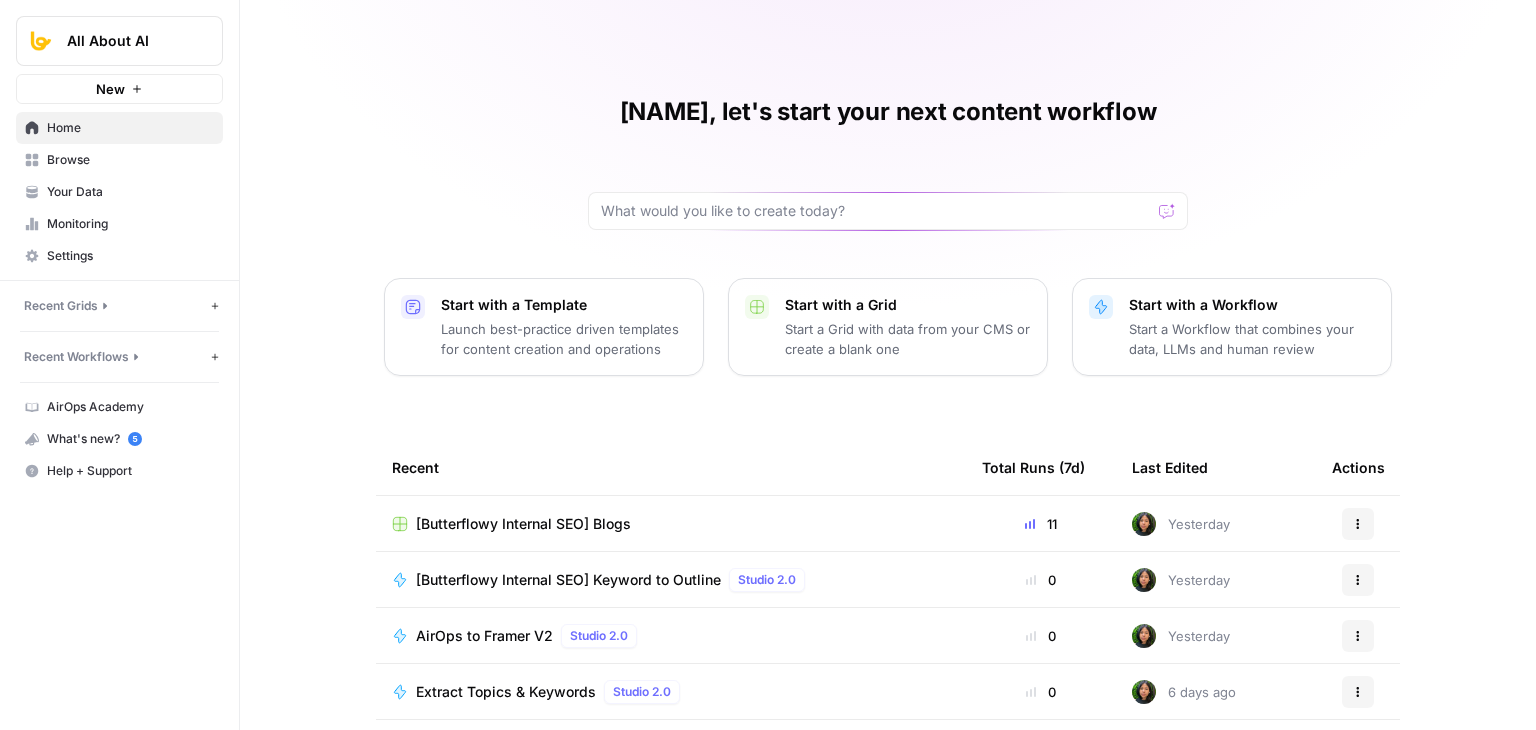 click 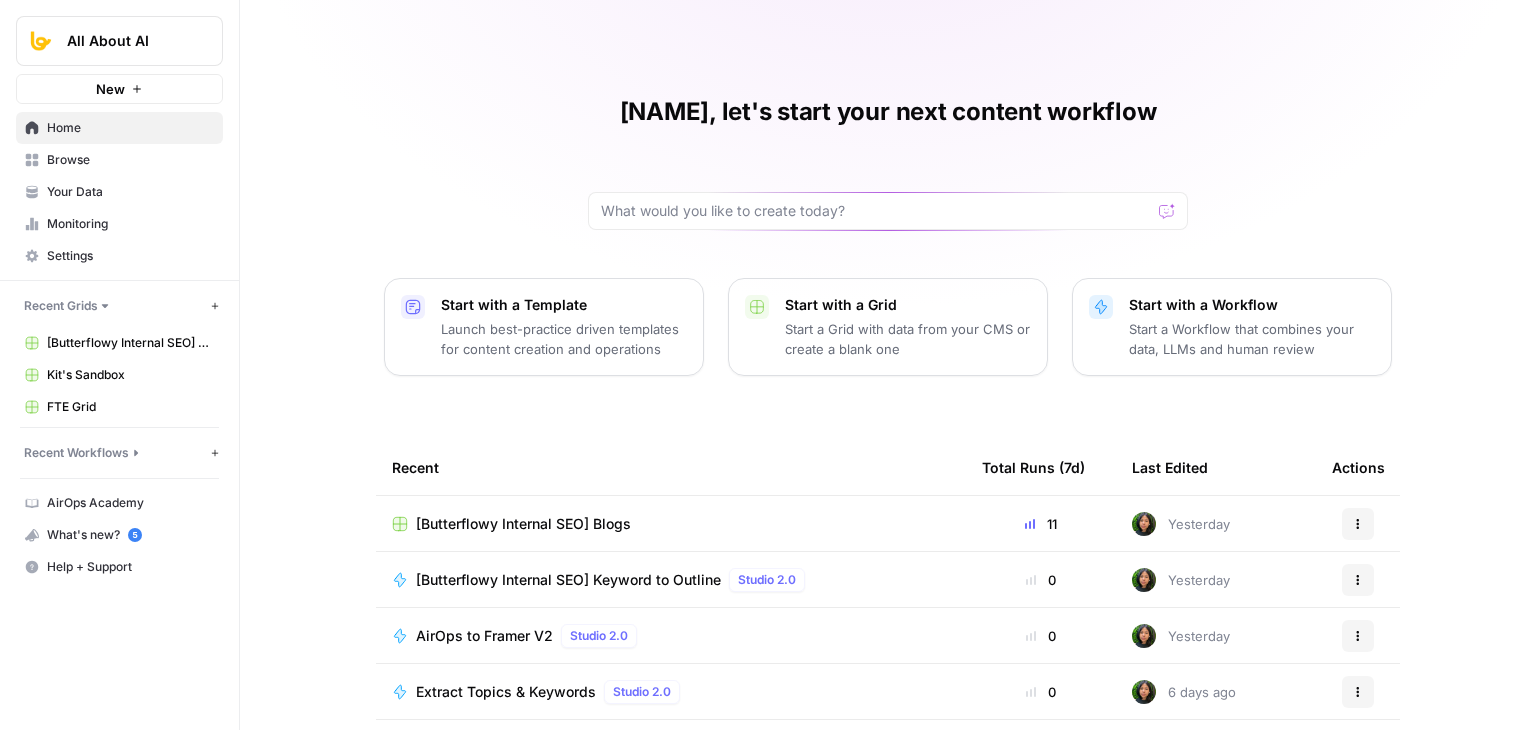 click on "[Butterflowy Internal SEO] Blogs" at bounding box center [130, 343] 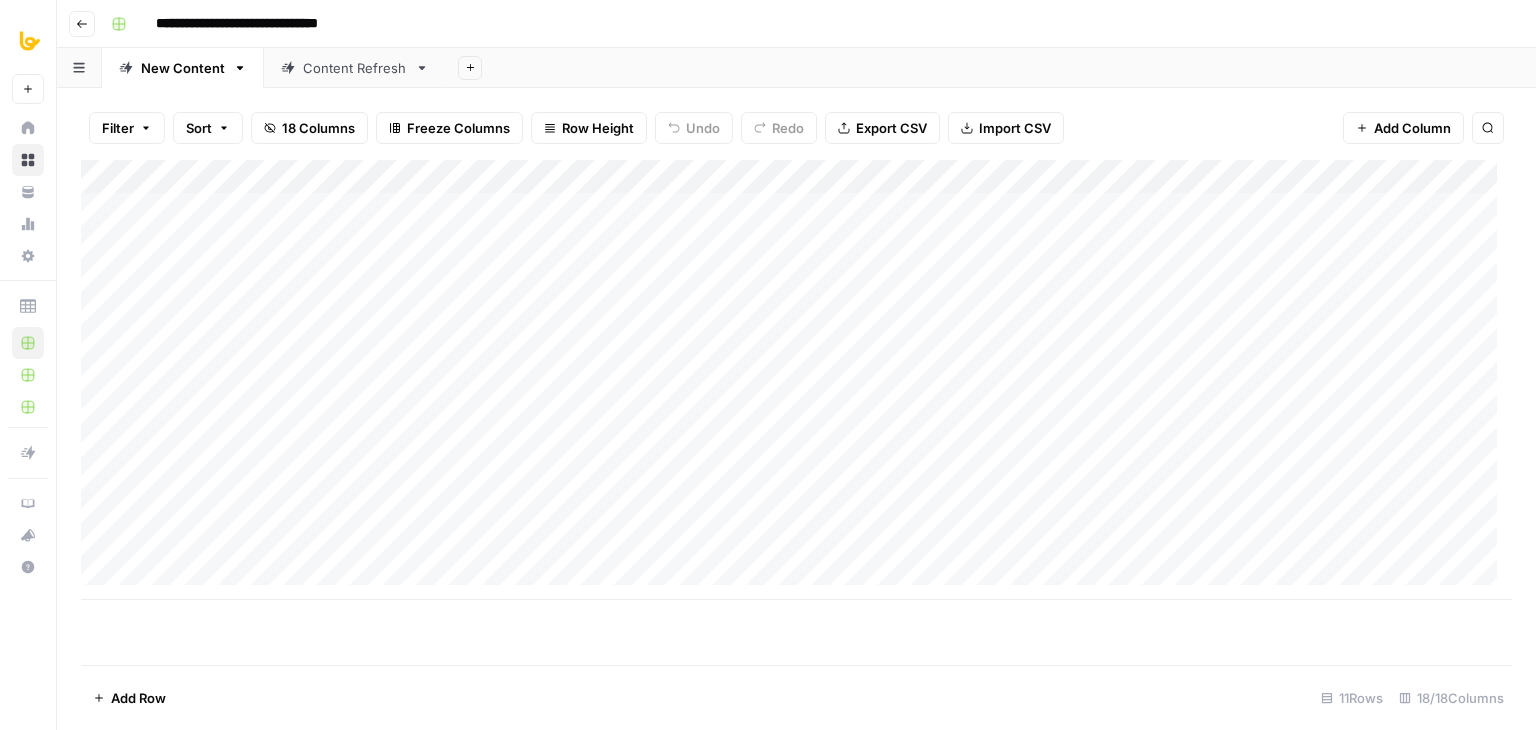 drag, startPoint x: 851, startPoint y: 645, endPoint x: 837, endPoint y: 558, distance: 88.11924 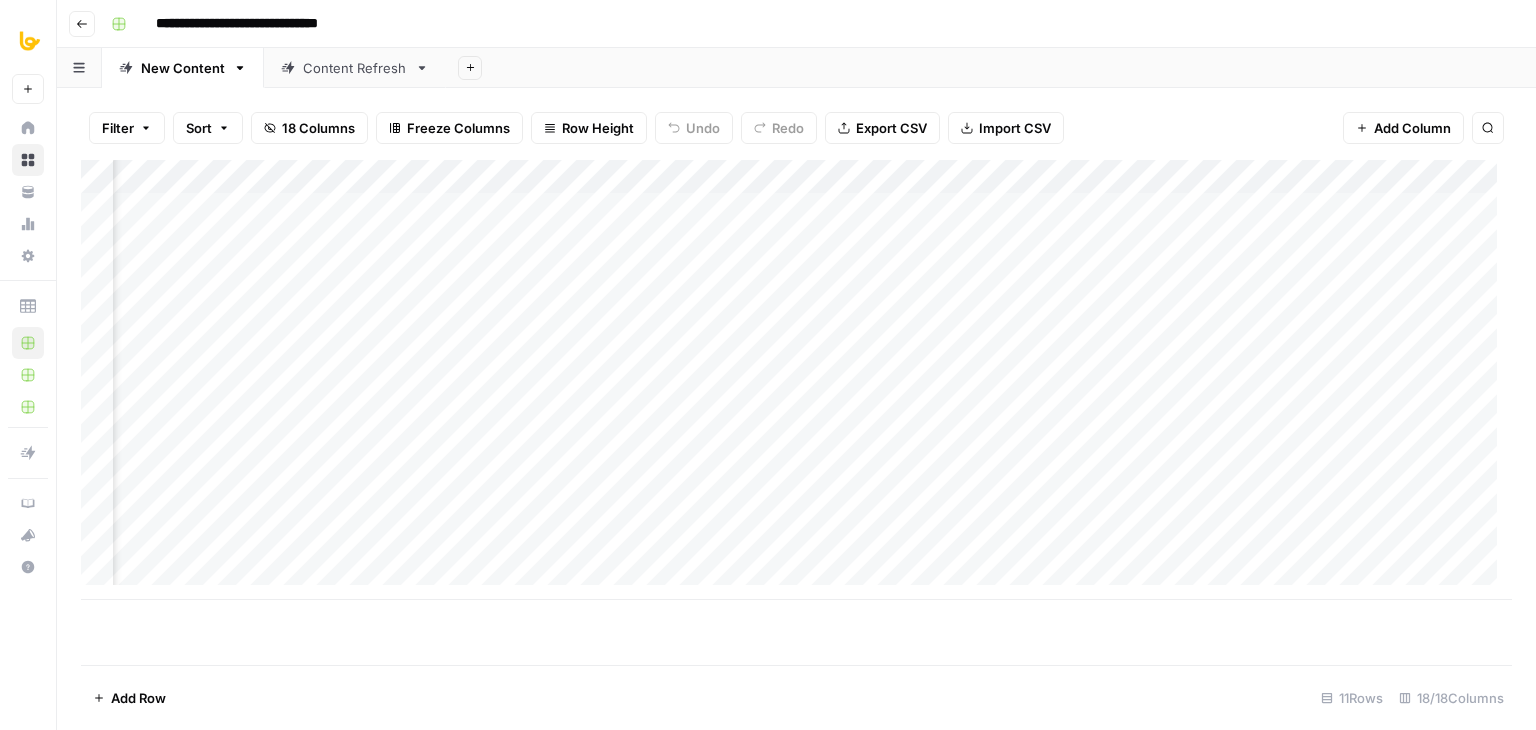 scroll, scrollTop: 0, scrollLeft: 0, axis: both 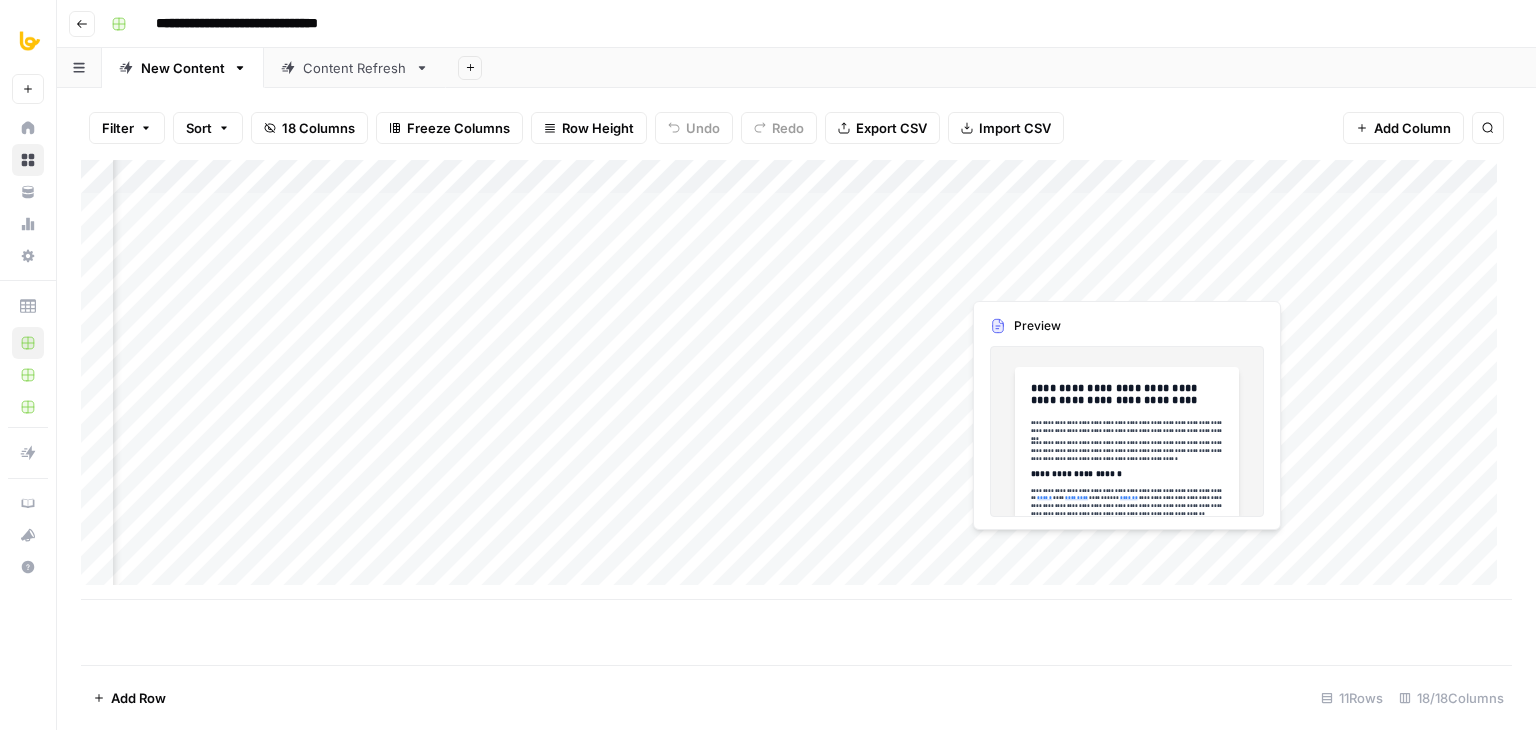 click on "Add Column" at bounding box center (796, 380) 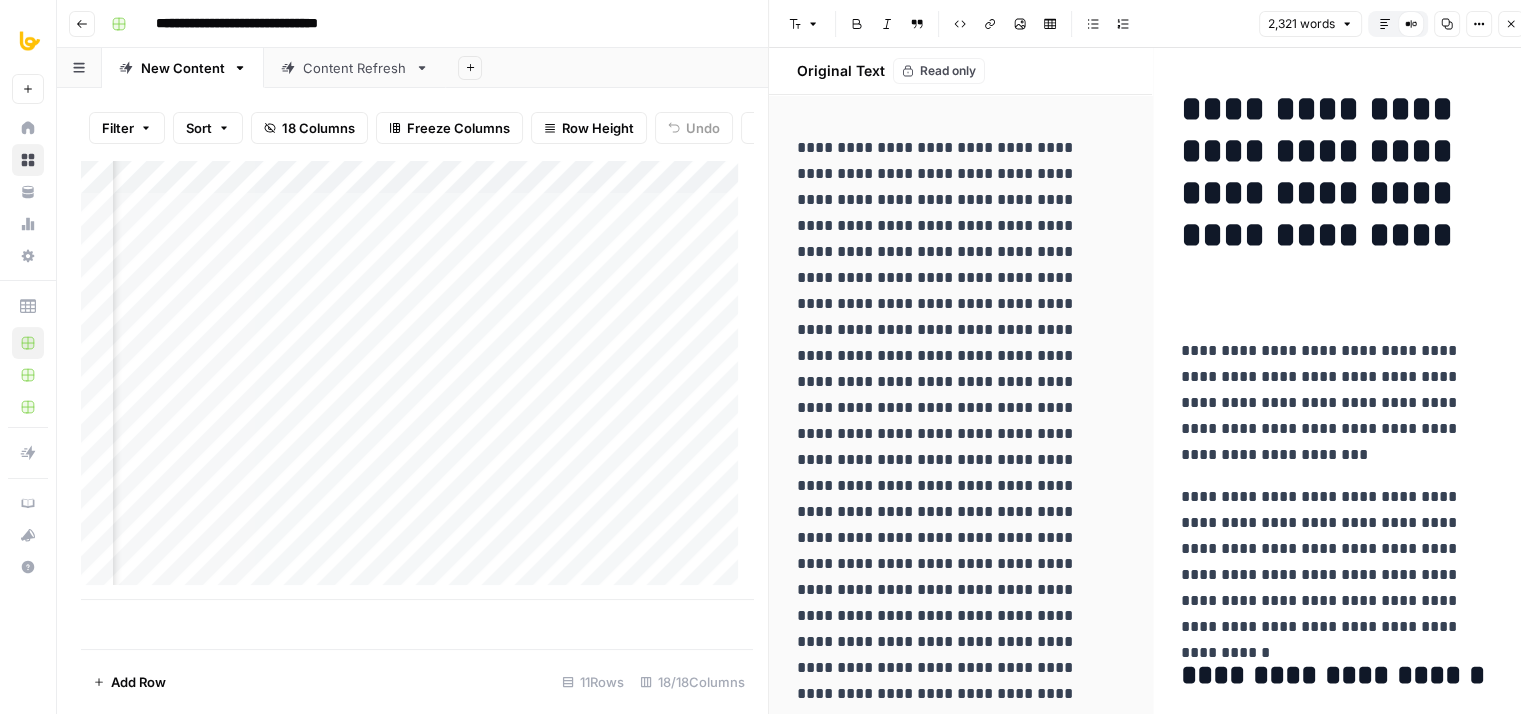 click 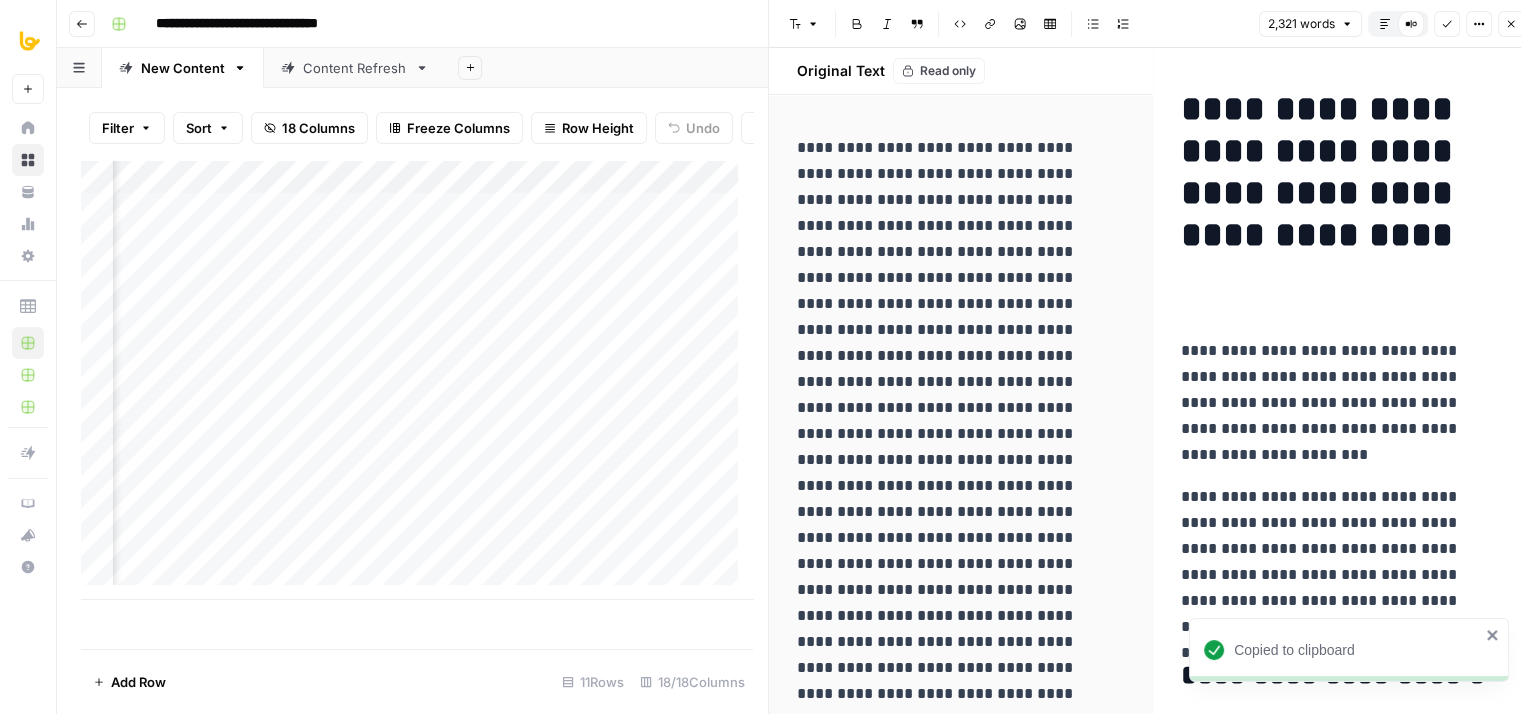 click 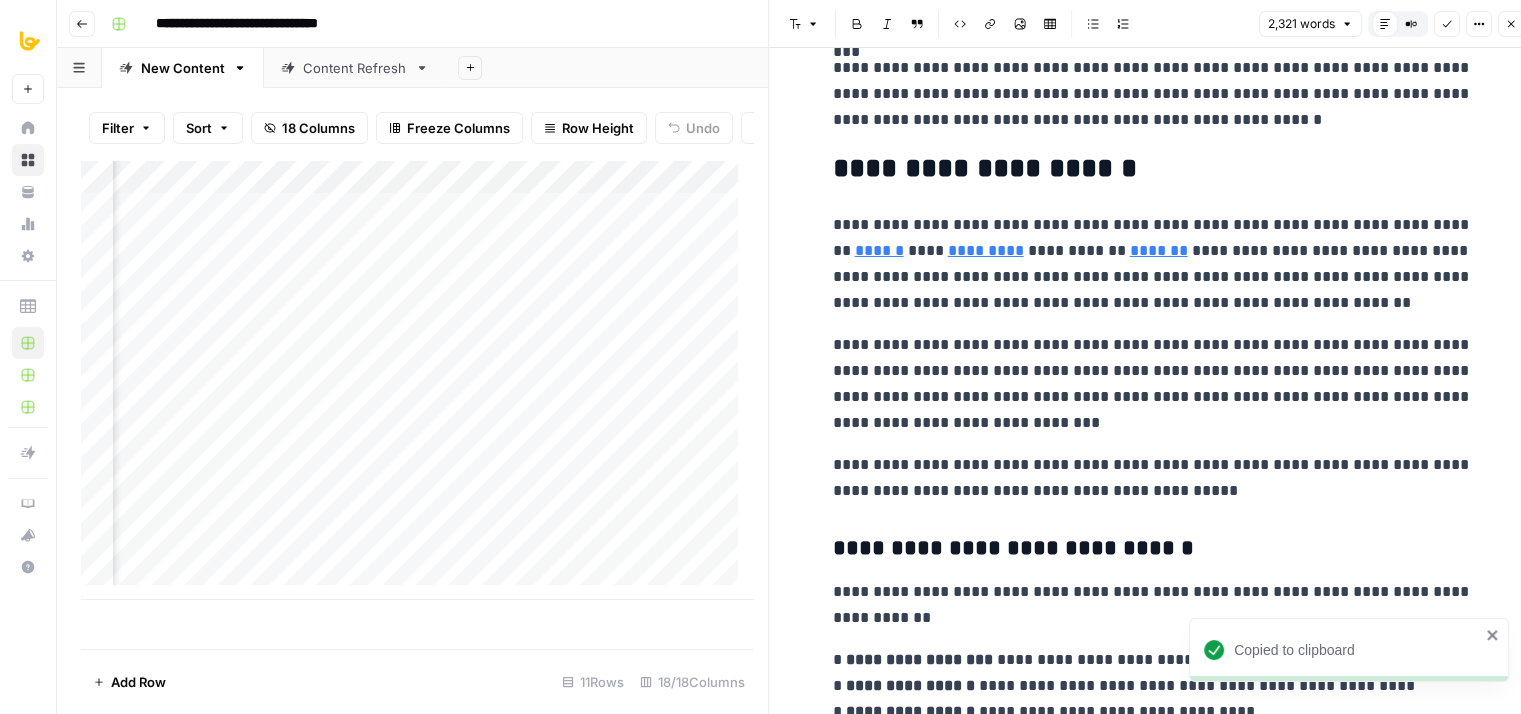 drag, startPoint x: 1191, startPoint y: 258, endPoint x: 1188, endPoint y: 345, distance: 87.05171 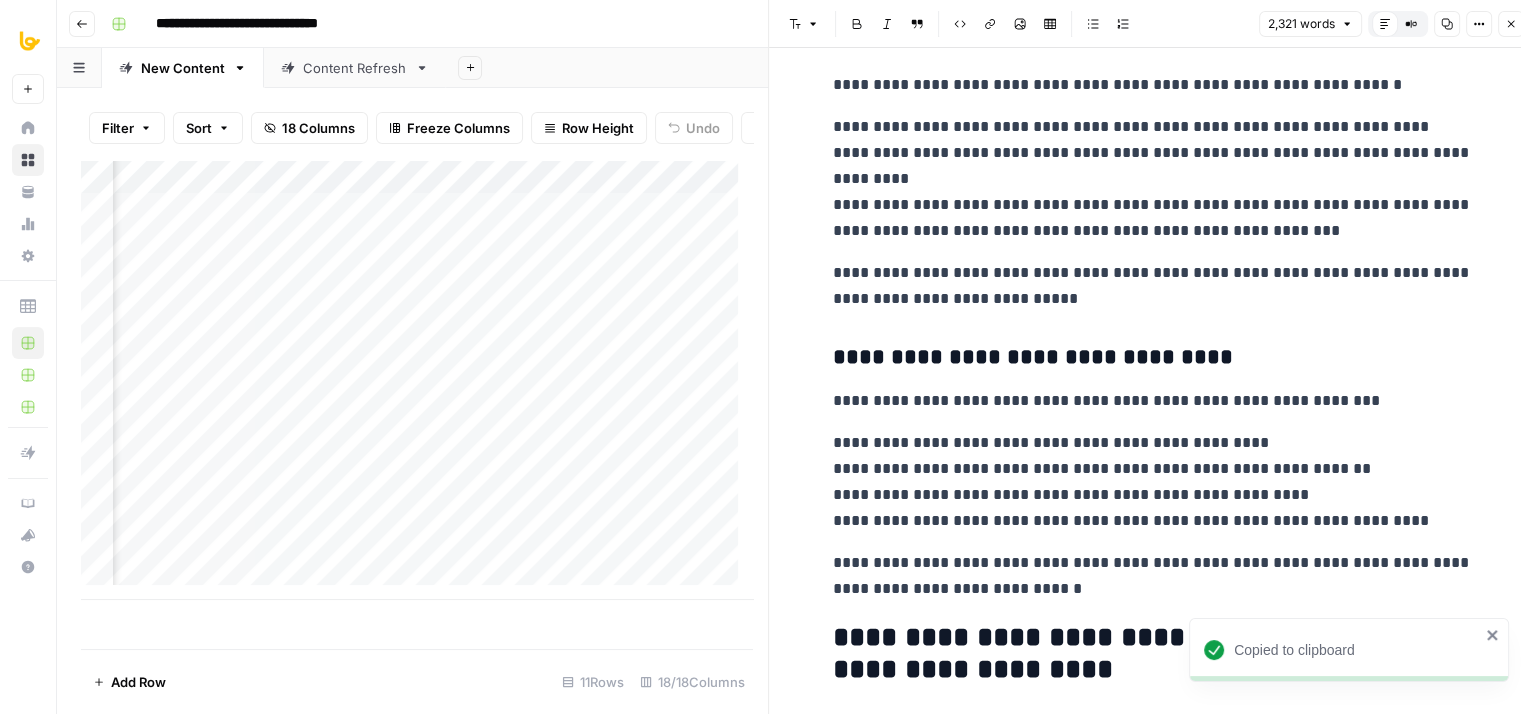 scroll, scrollTop: 9392, scrollLeft: 0, axis: vertical 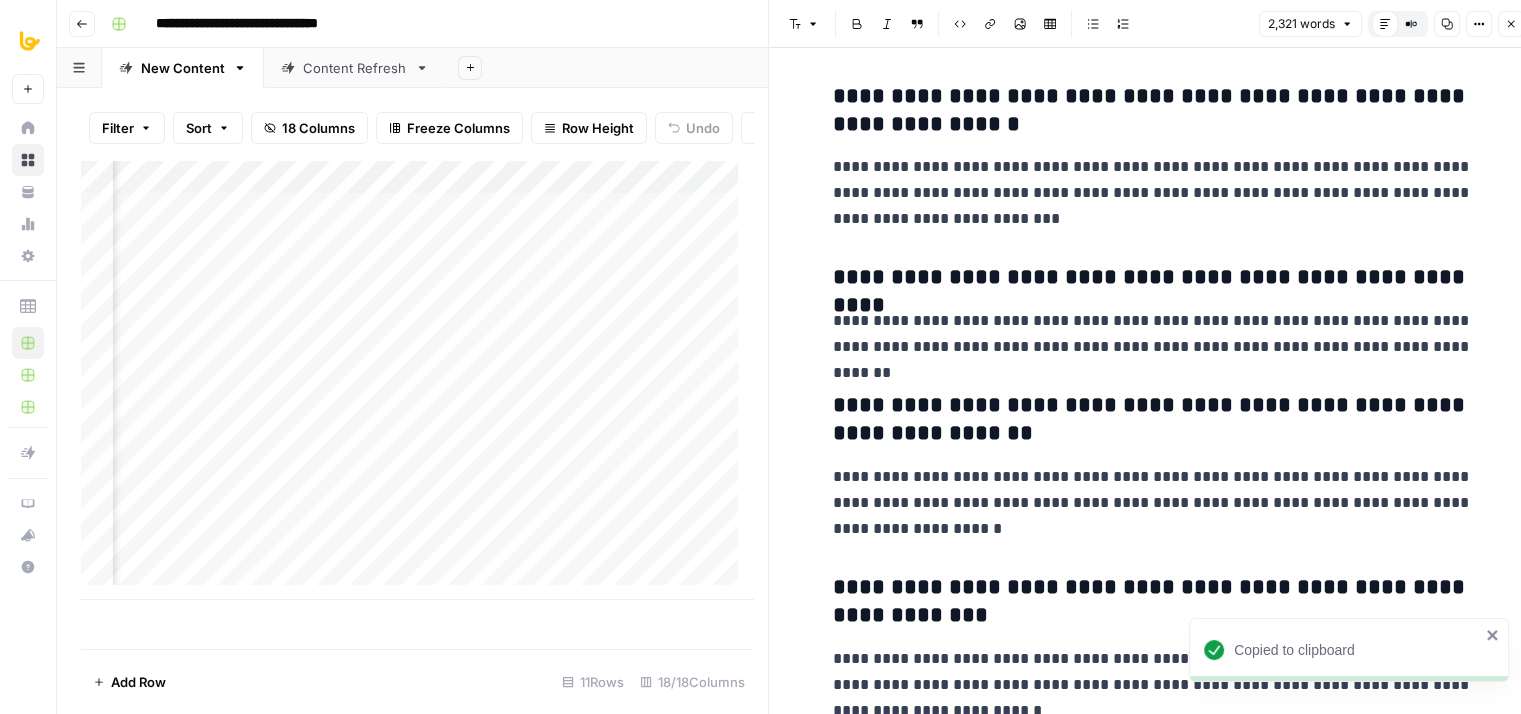 drag, startPoint x: 1258, startPoint y: 185, endPoint x: 1273, endPoint y: 630, distance: 445.25275 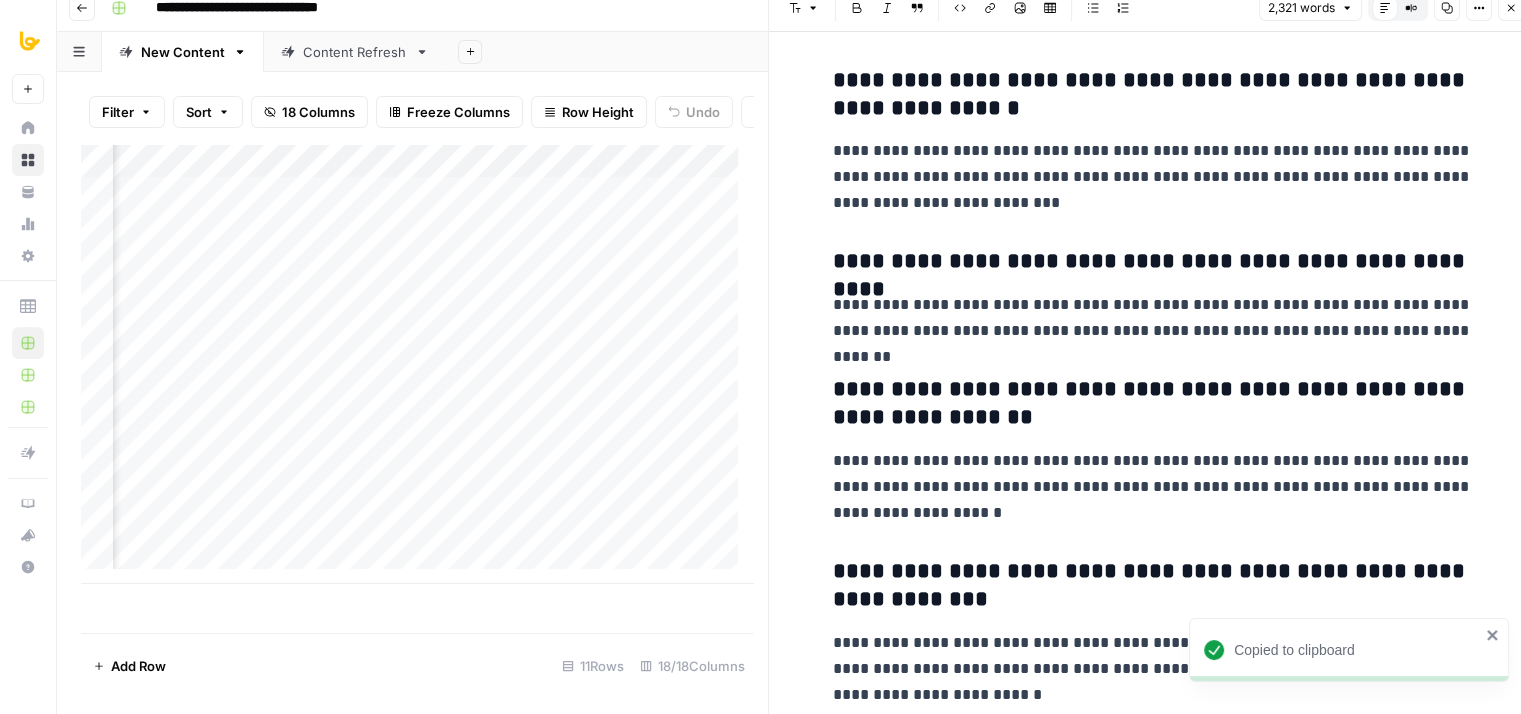 drag, startPoint x: 1057, startPoint y: 529, endPoint x: 1068, endPoint y: 652, distance: 123.49089 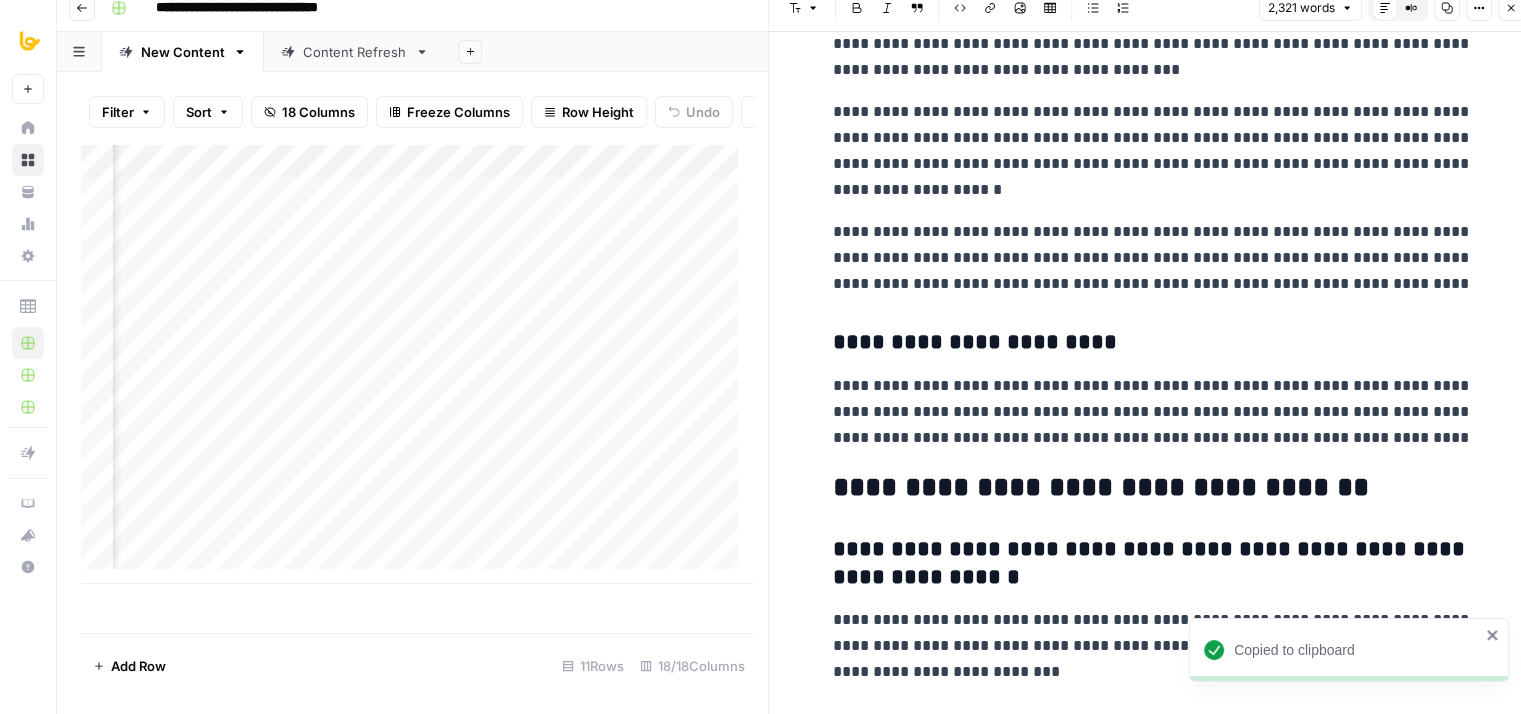 drag, startPoint x: 1114, startPoint y: 558, endPoint x: 1107, endPoint y: 465, distance: 93.26307 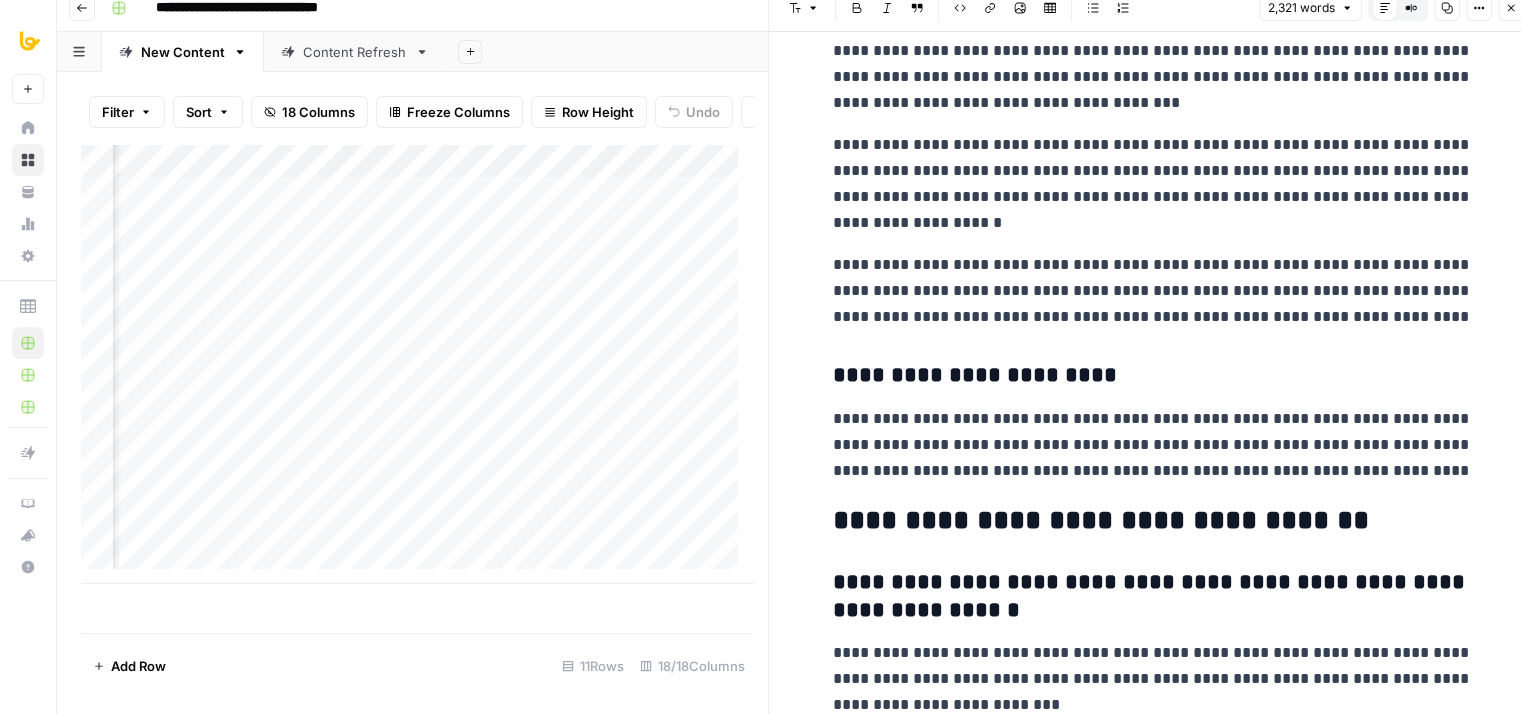 scroll, scrollTop: 8828, scrollLeft: 0, axis: vertical 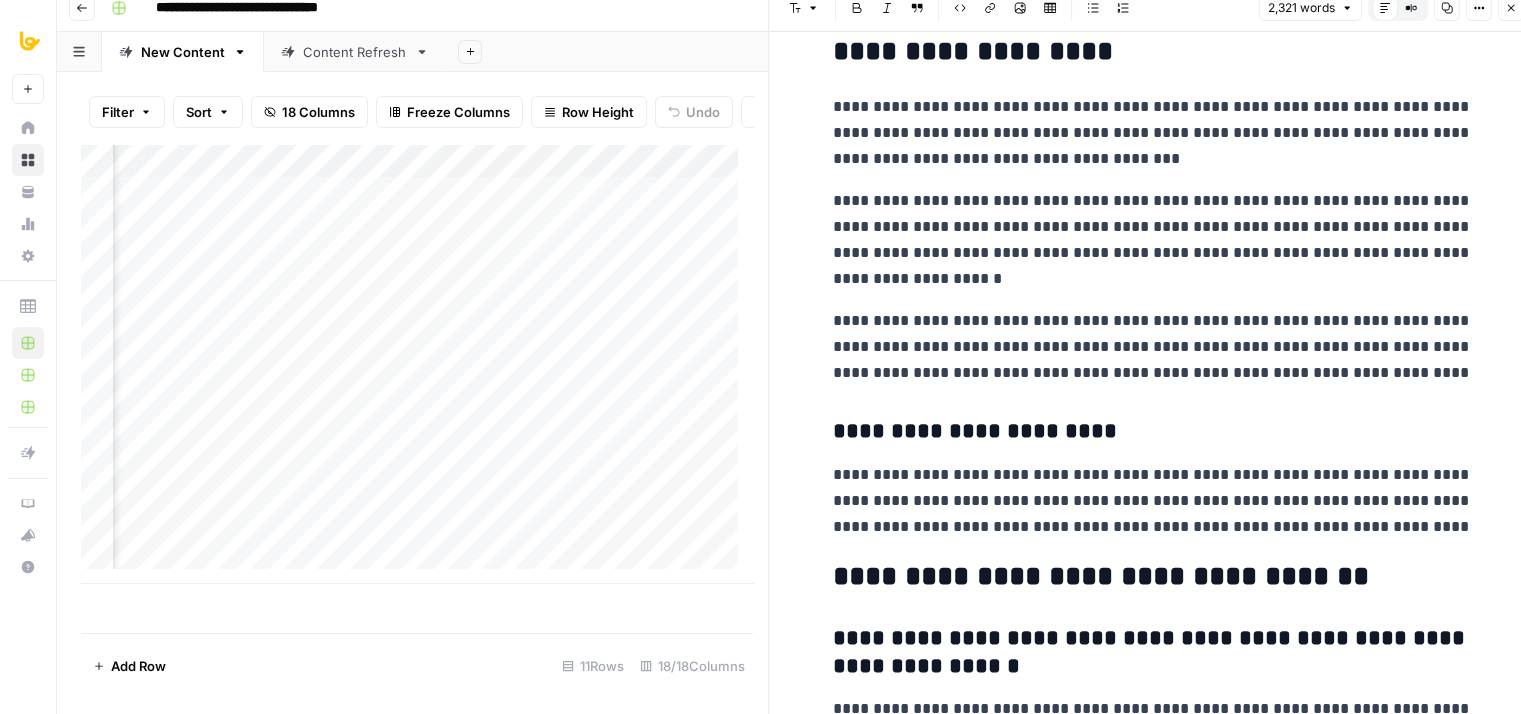 drag, startPoint x: 1104, startPoint y: 557, endPoint x: 1106, endPoint y: 463, distance: 94.02127 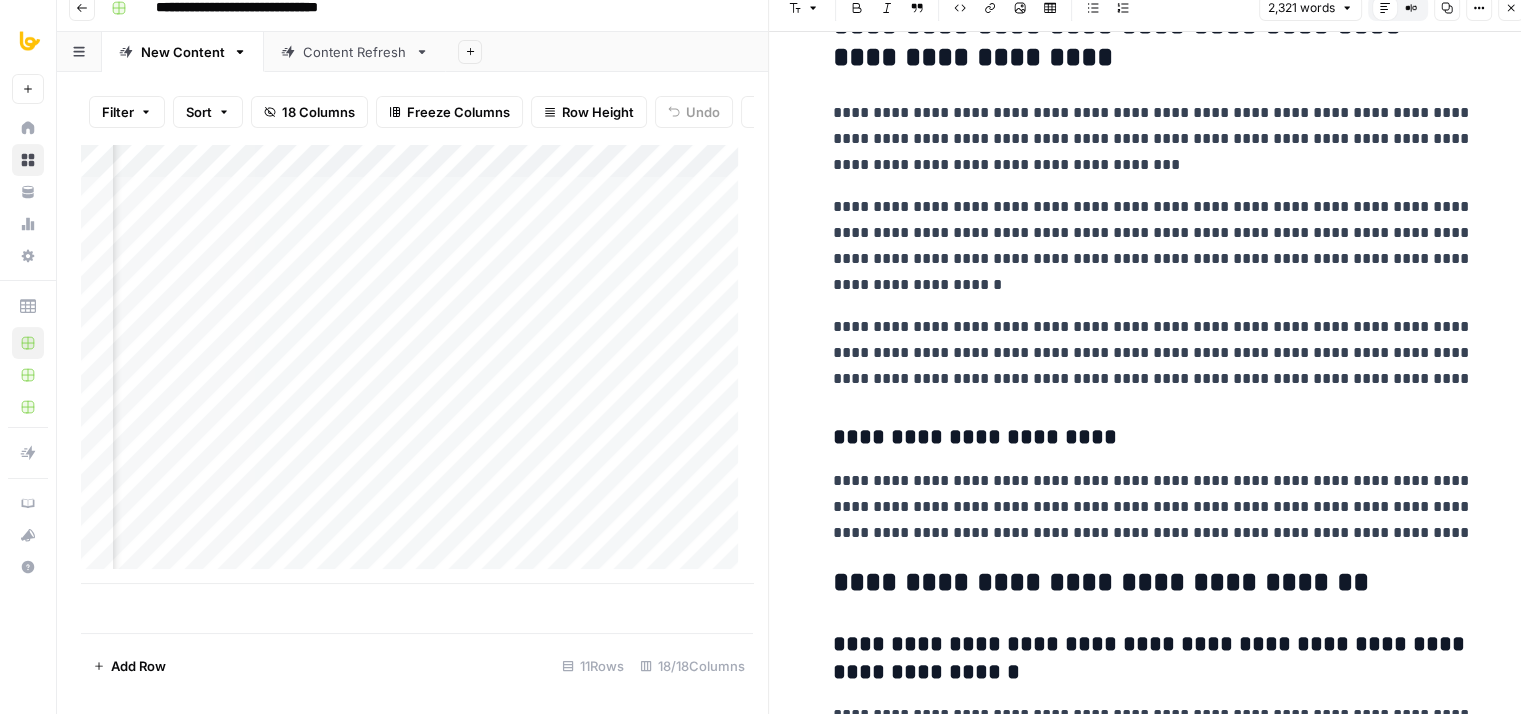 click on "**********" at bounding box center [1153, -3742] 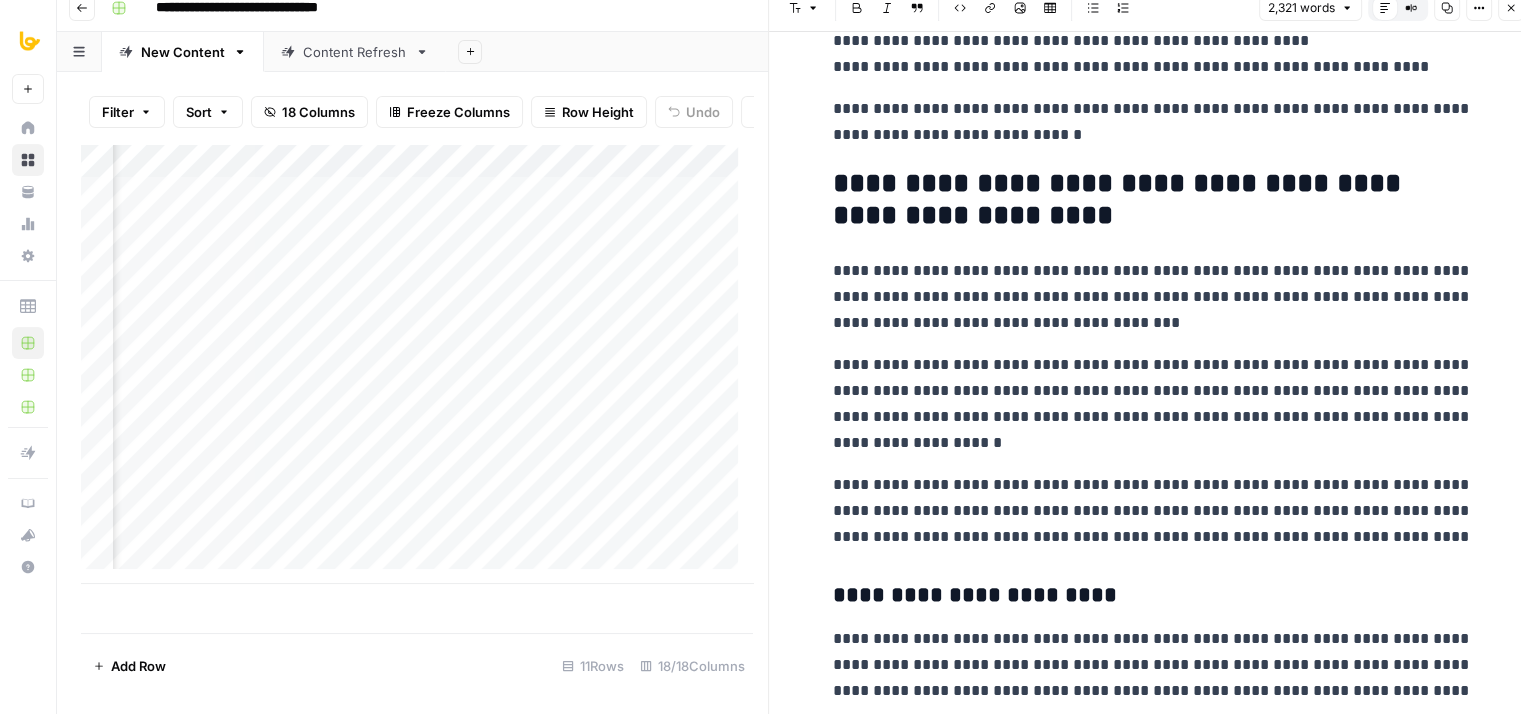 drag, startPoint x: 1268, startPoint y: 565, endPoint x: 1251, endPoint y: 485, distance: 81.78631 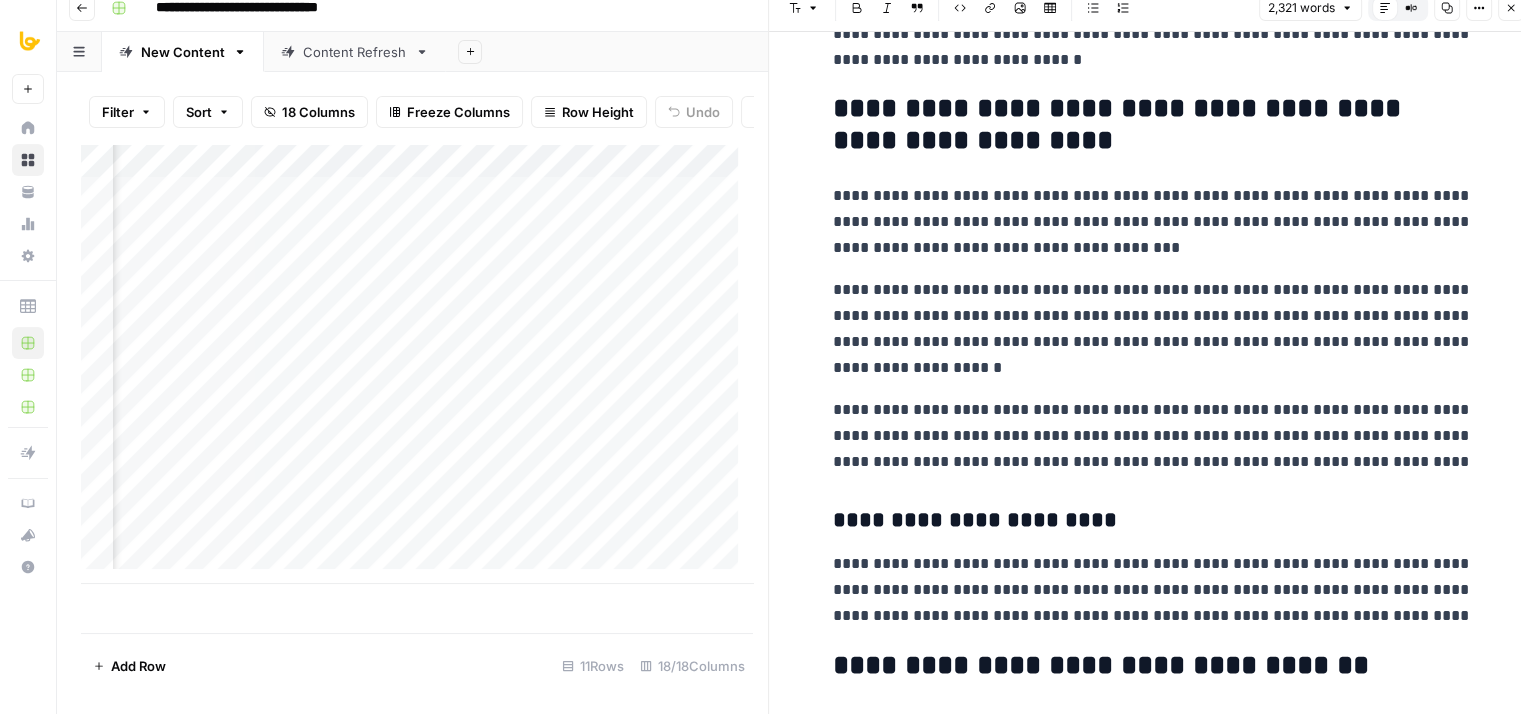 drag, startPoint x: 1095, startPoint y: 379, endPoint x: 1097, endPoint y: 477, distance: 98.02041 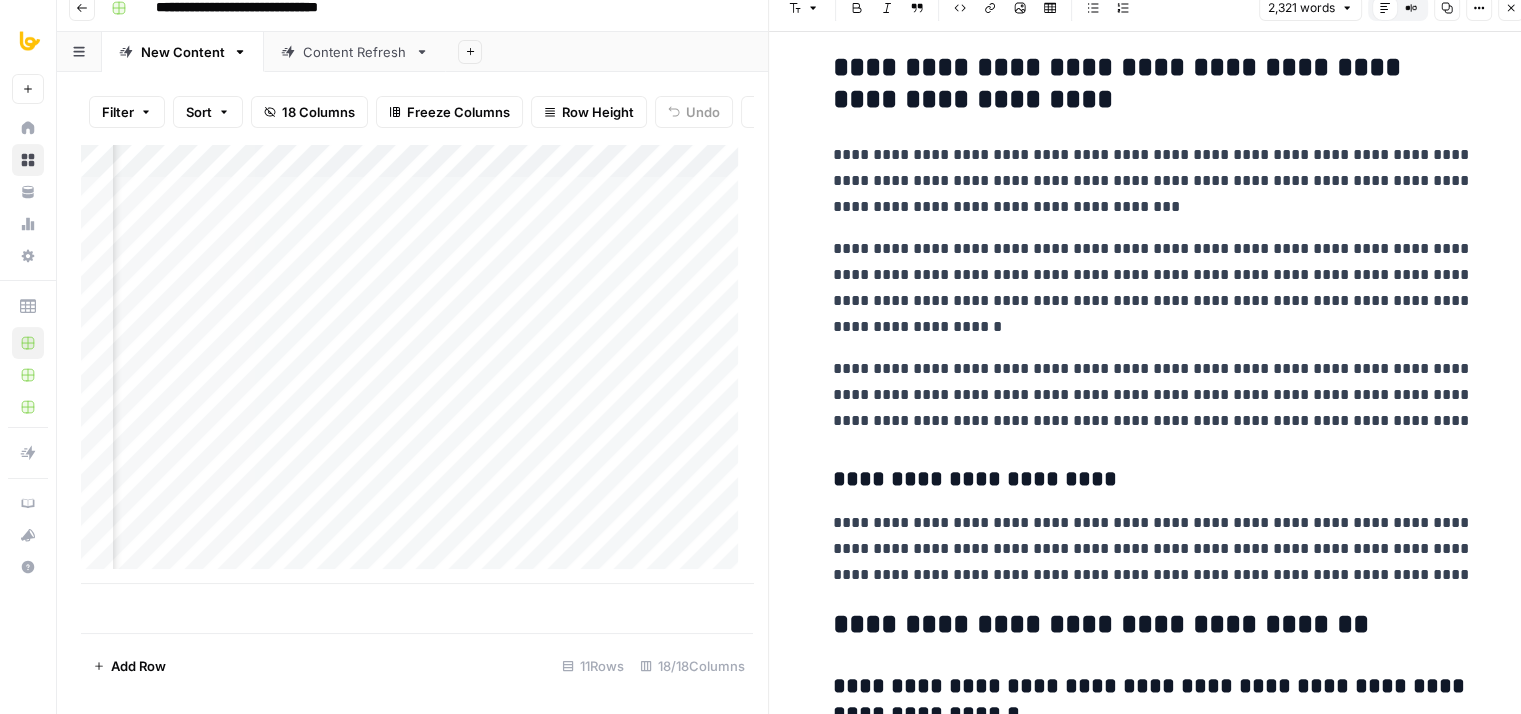 click on "**********" at bounding box center (1153, 549) 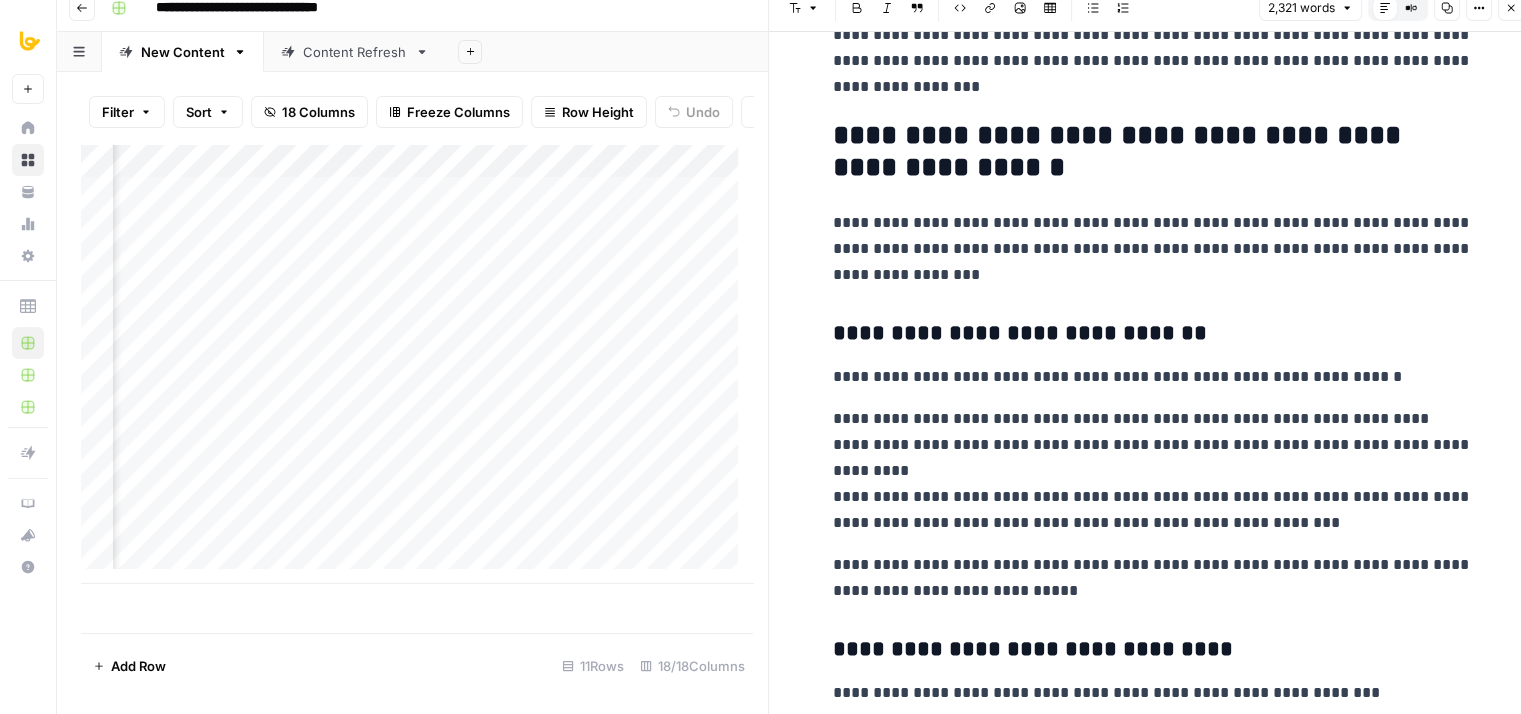 drag, startPoint x: 1236, startPoint y: 422, endPoint x: 1236, endPoint y: 218, distance: 204 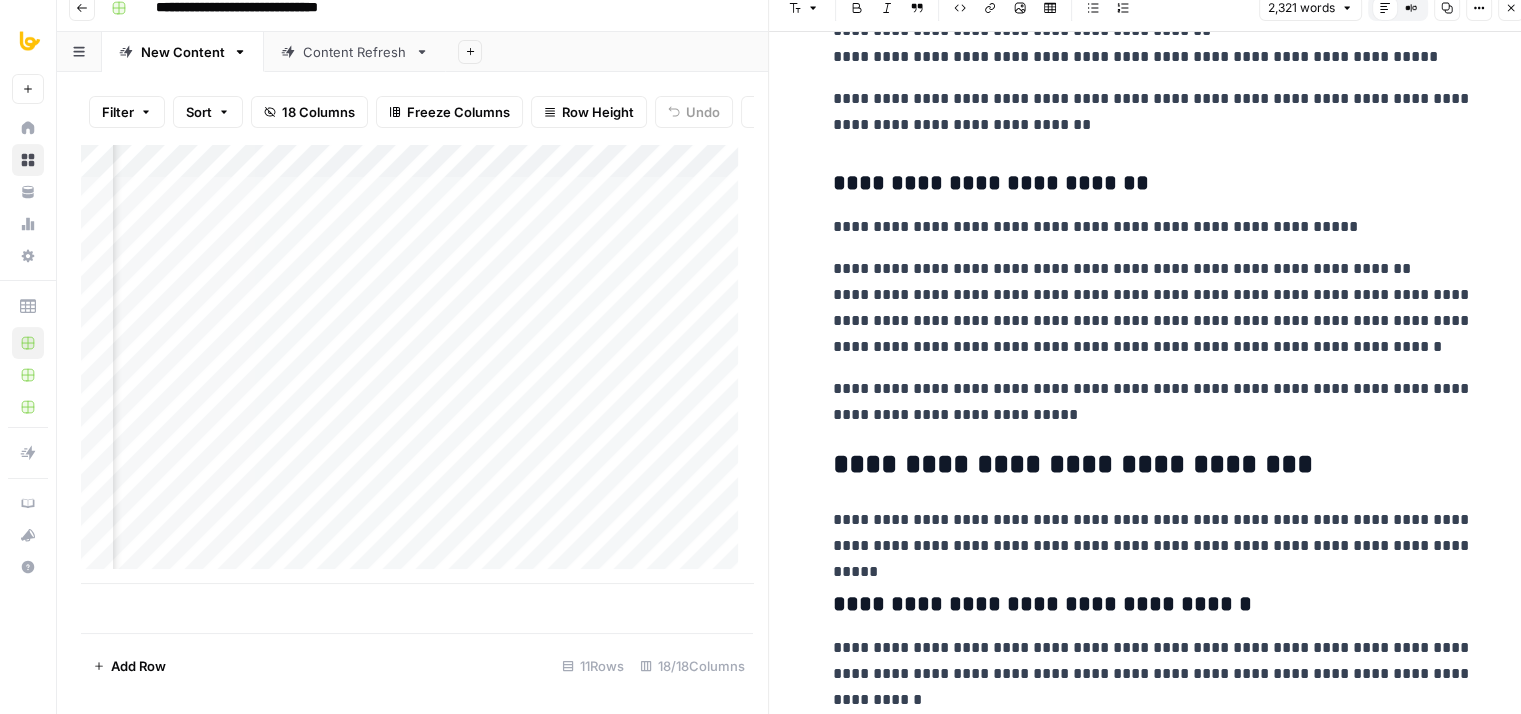 drag, startPoint x: 1232, startPoint y: 380, endPoint x: 1198, endPoint y: 138, distance: 244.37675 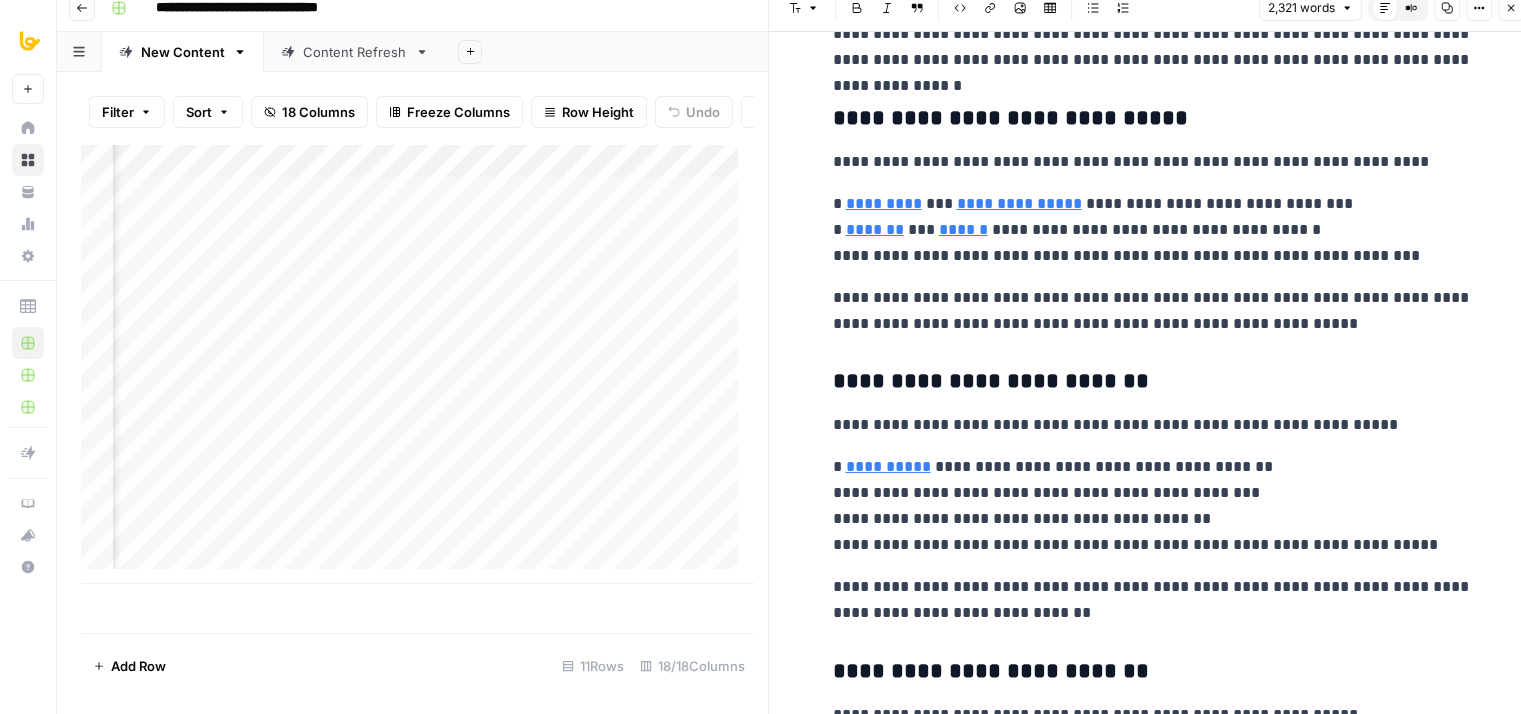 drag, startPoint x: 1204, startPoint y: 374, endPoint x: 1197, endPoint y: 213, distance: 161.1521 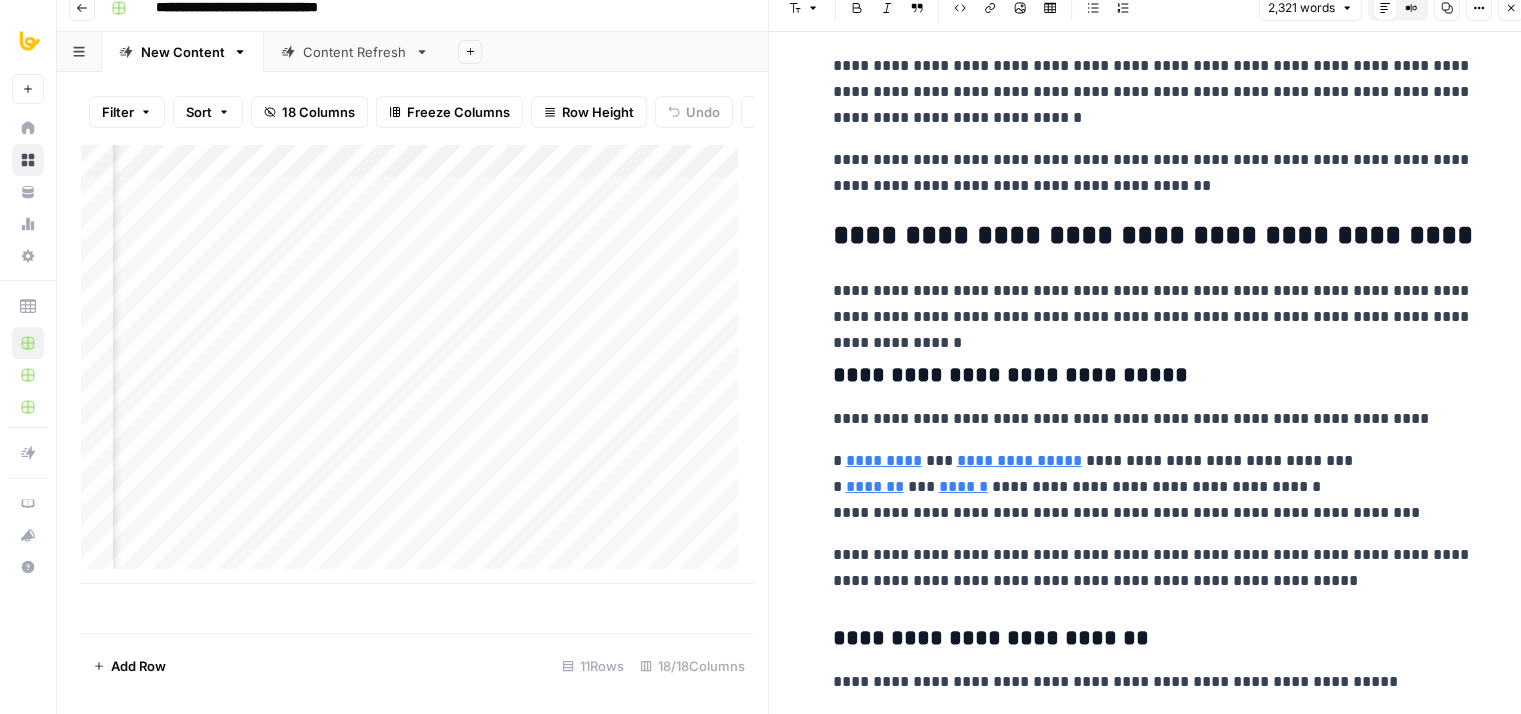 drag, startPoint x: 1228, startPoint y: 399, endPoint x: 1220, endPoint y: 221, distance: 178.17969 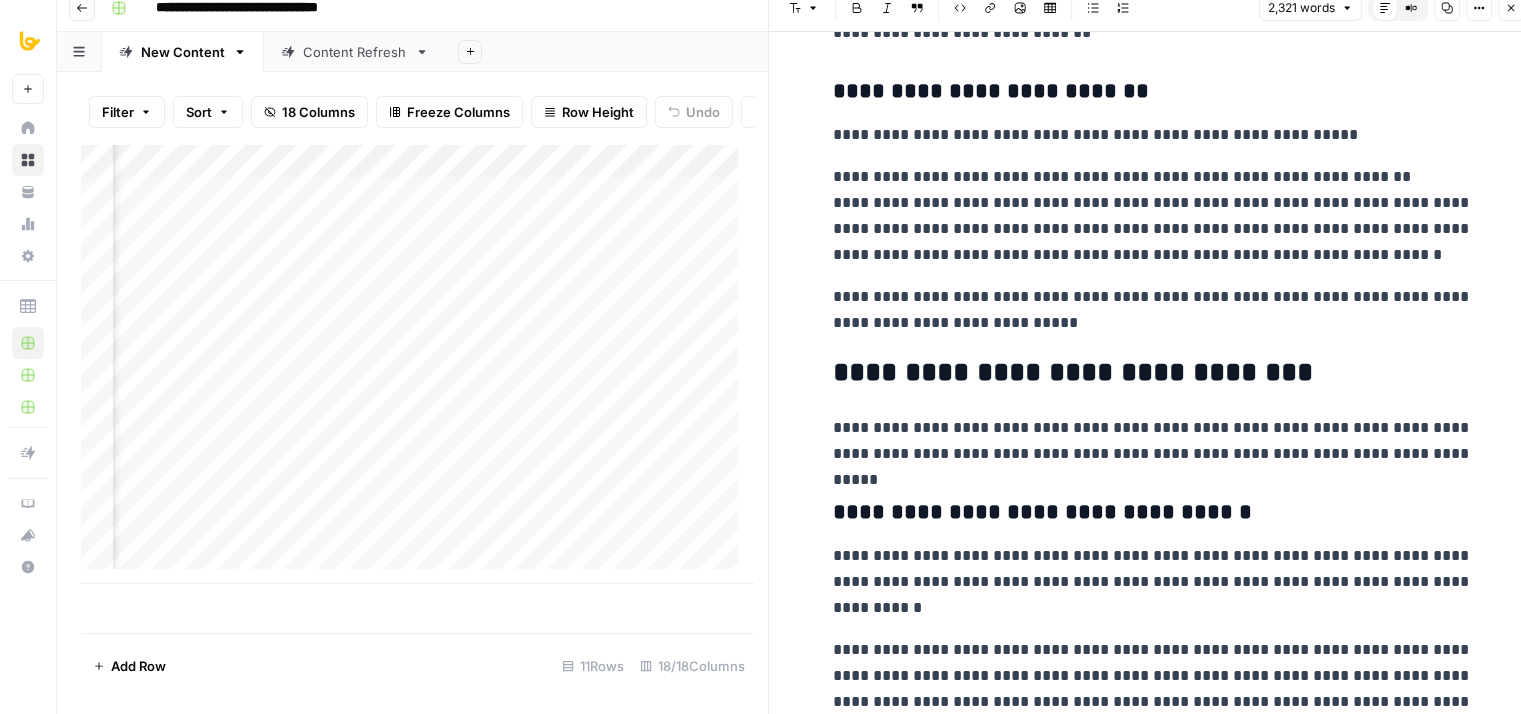 drag, startPoint x: 1208, startPoint y: 185, endPoint x: 1214, endPoint y: 508, distance: 323.05573 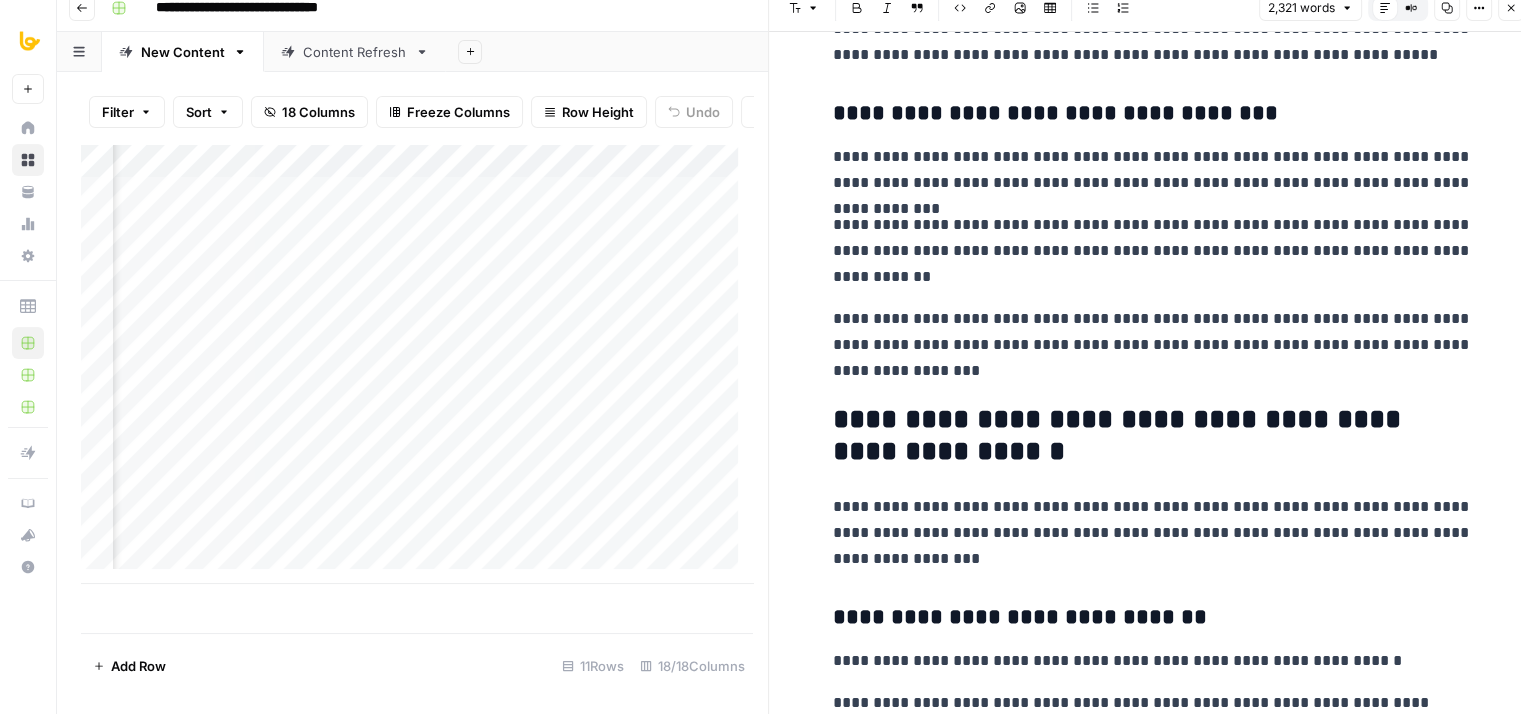 drag, startPoint x: 1189, startPoint y: 282, endPoint x: 1204, endPoint y: 464, distance: 182.61708 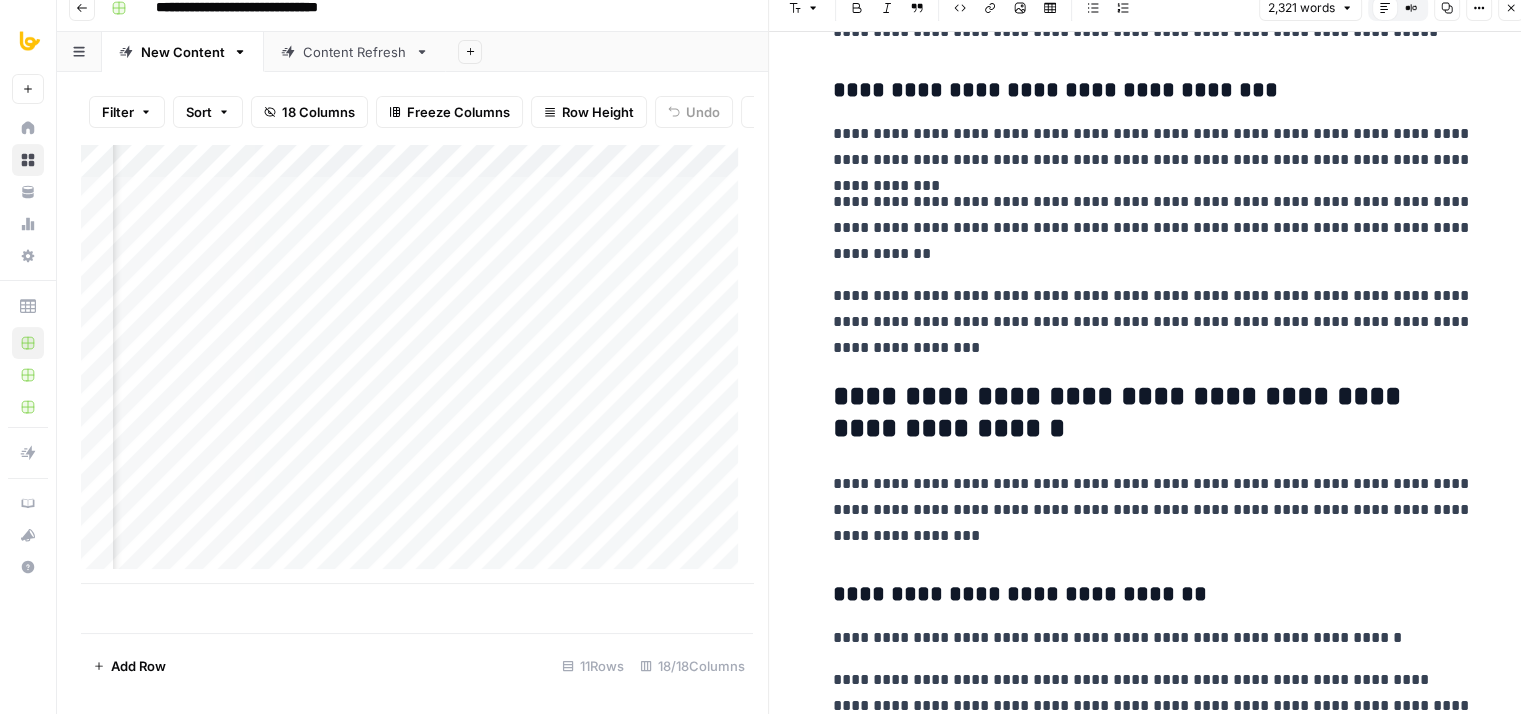 drag, startPoint x: 1097, startPoint y: 268, endPoint x: 1108, endPoint y: 347, distance: 79.762146 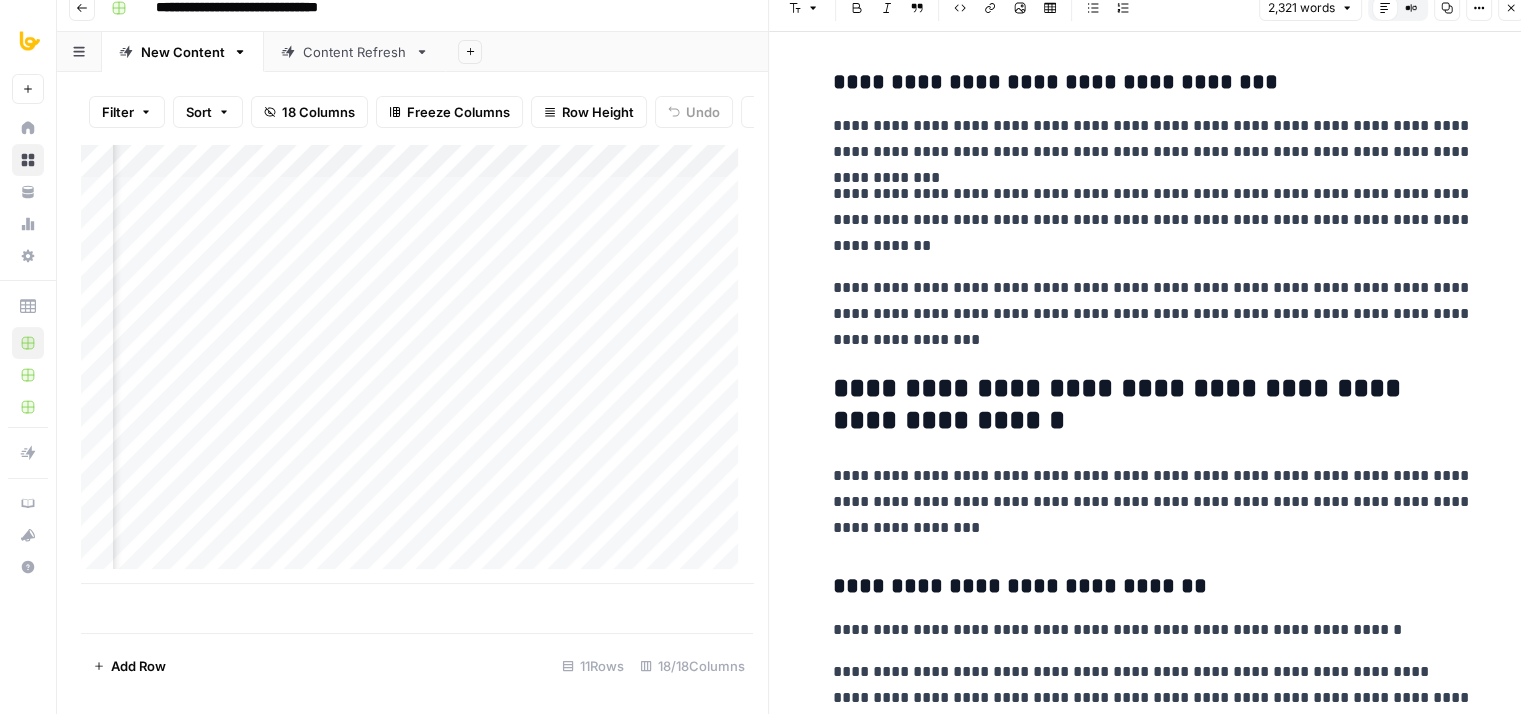 click on "**********" at bounding box center [1153, -2585] 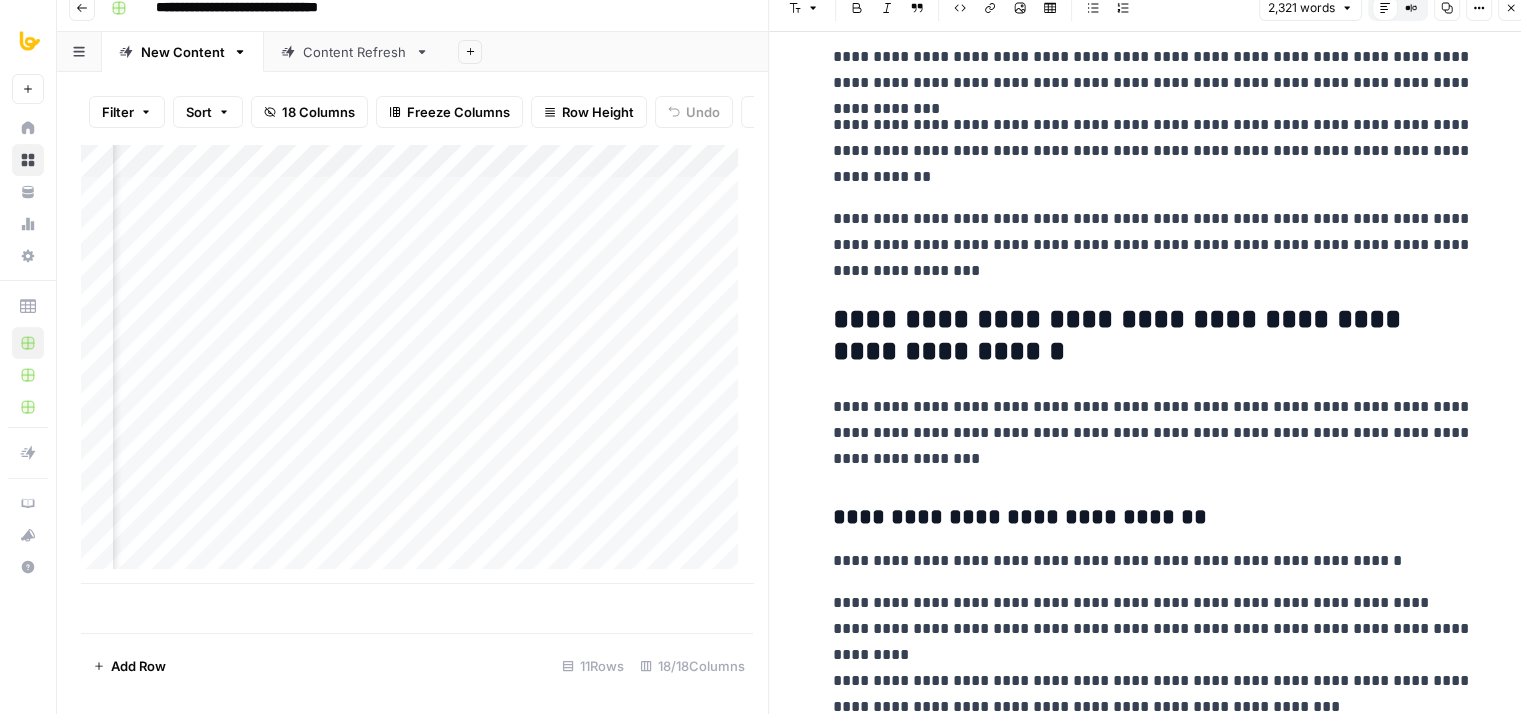 scroll, scrollTop: 7858, scrollLeft: 0, axis: vertical 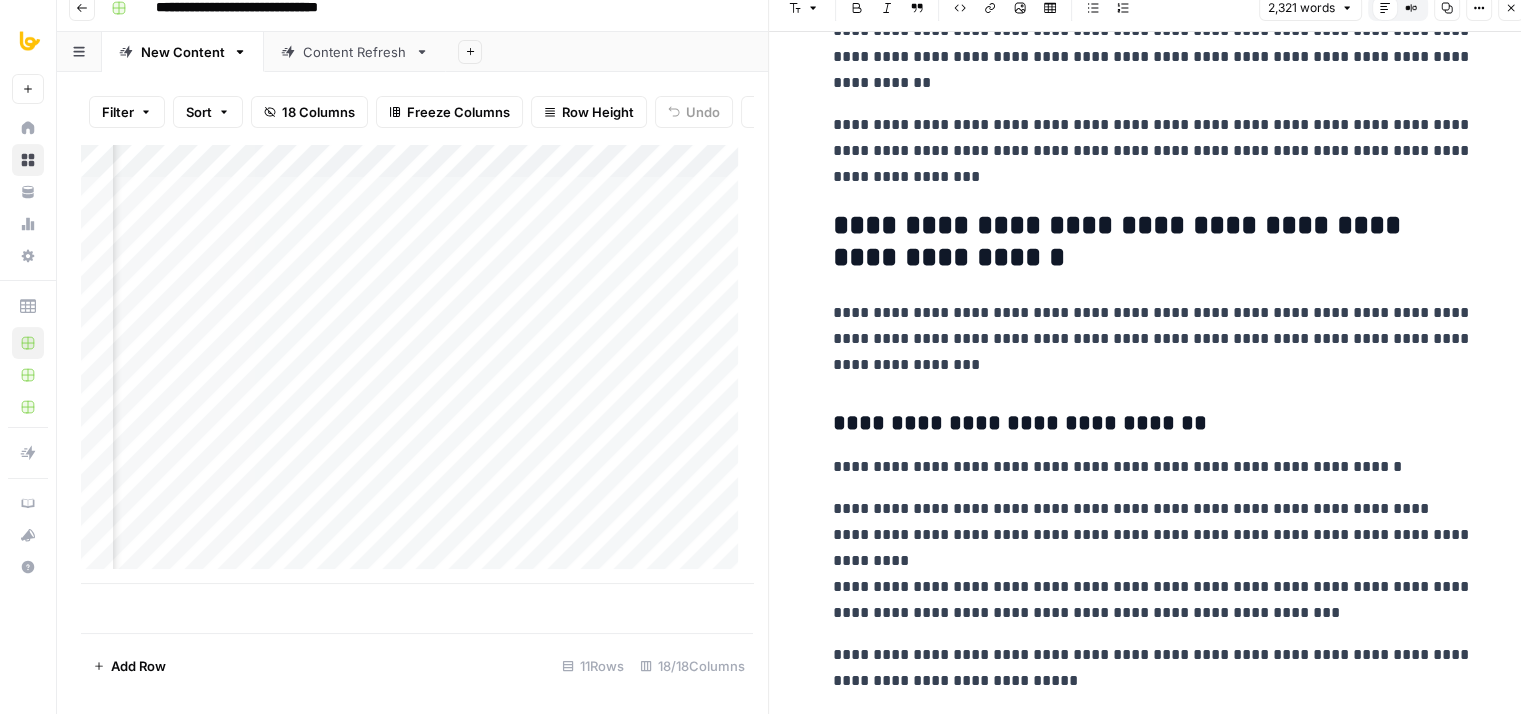 drag, startPoint x: 1103, startPoint y: 220, endPoint x: 1110, endPoint y: 350, distance: 130.18832 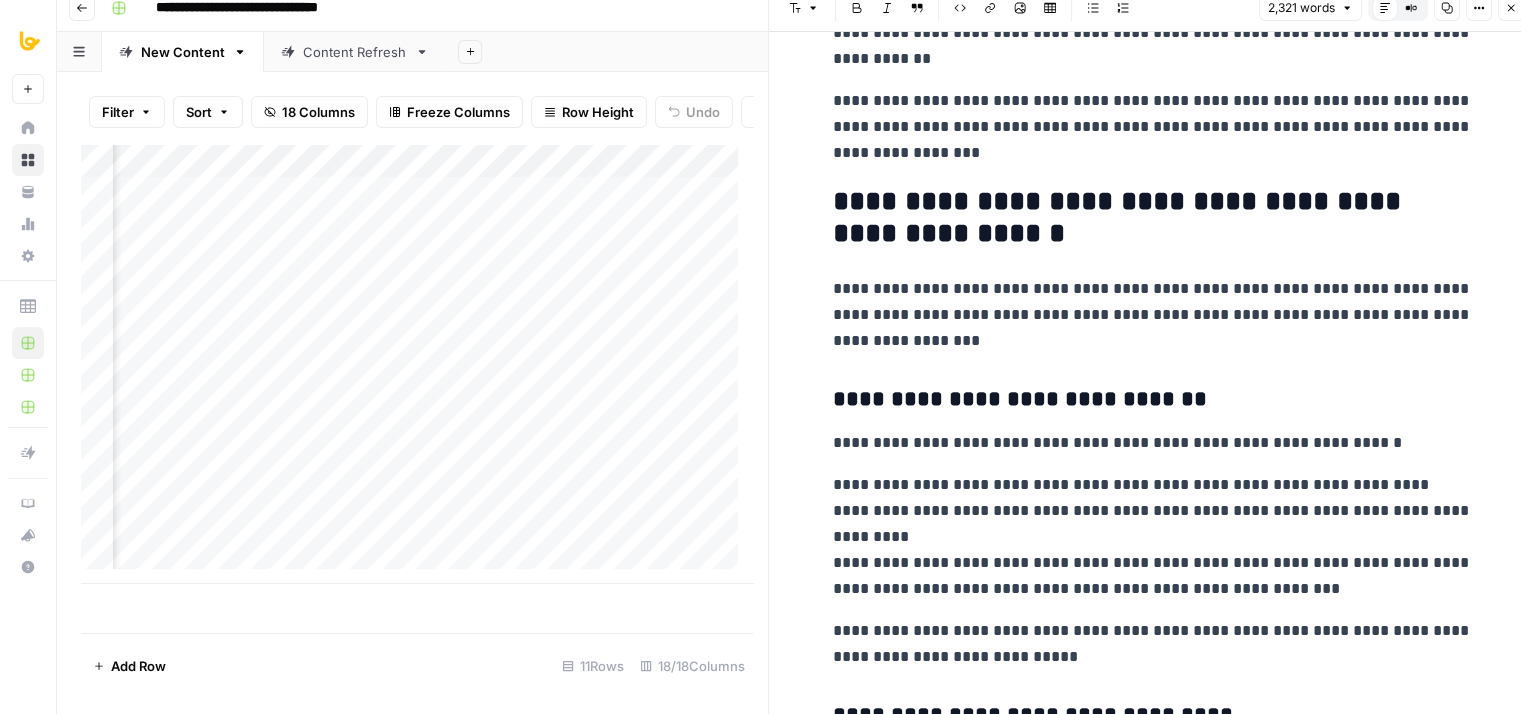 click on "Close" at bounding box center (1511, 8) 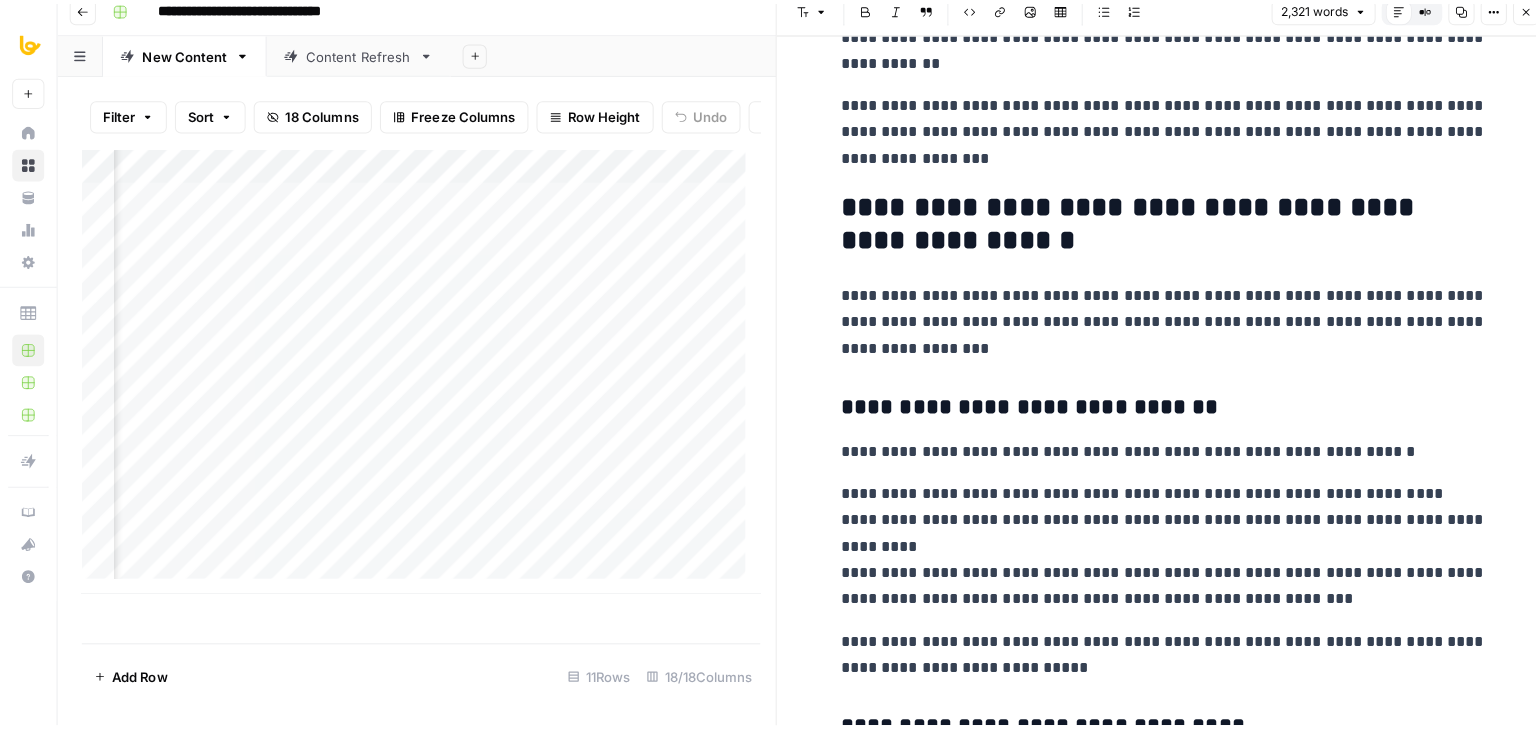 scroll, scrollTop: 0, scrollLeft: 0, axis: both 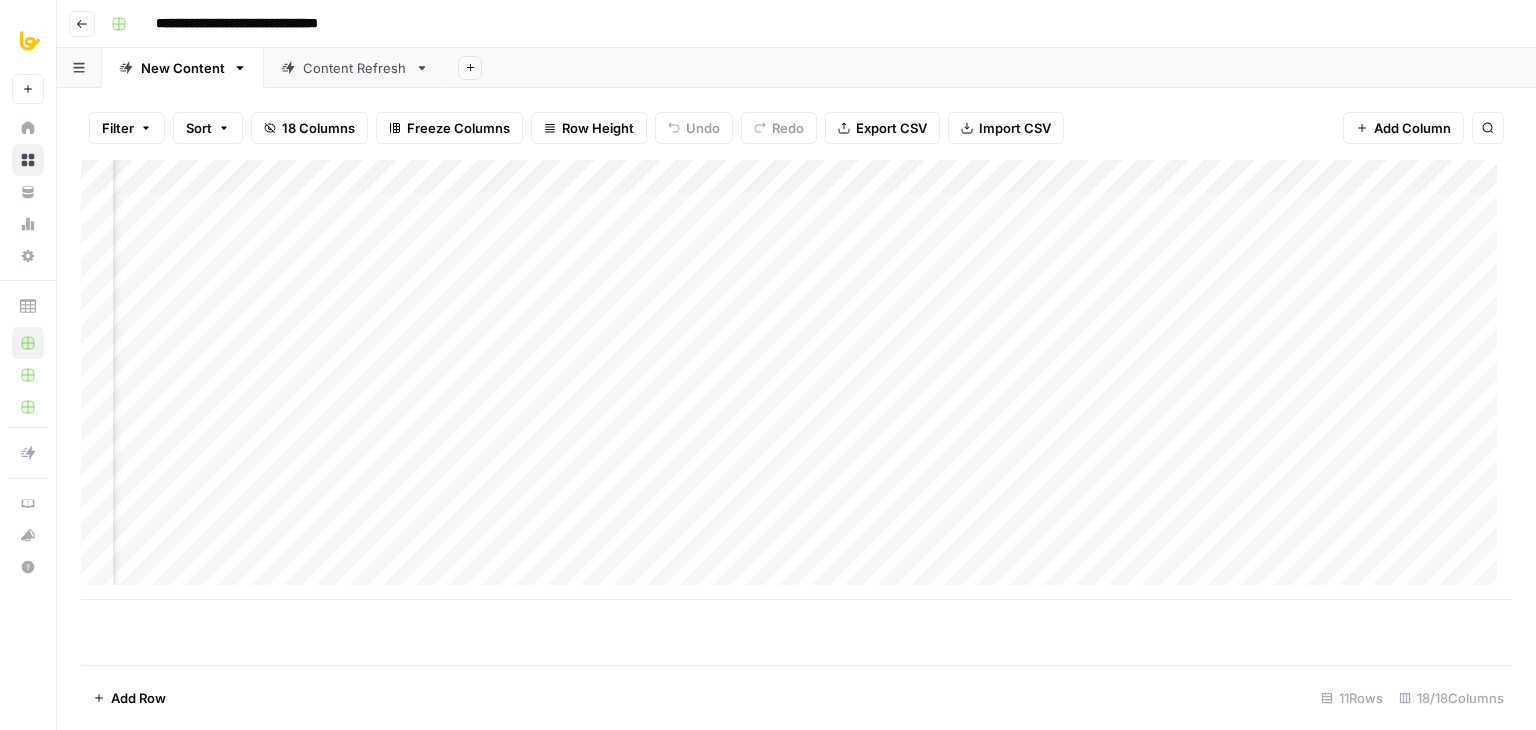click on "Add Column" at bounding box center [796, 380] 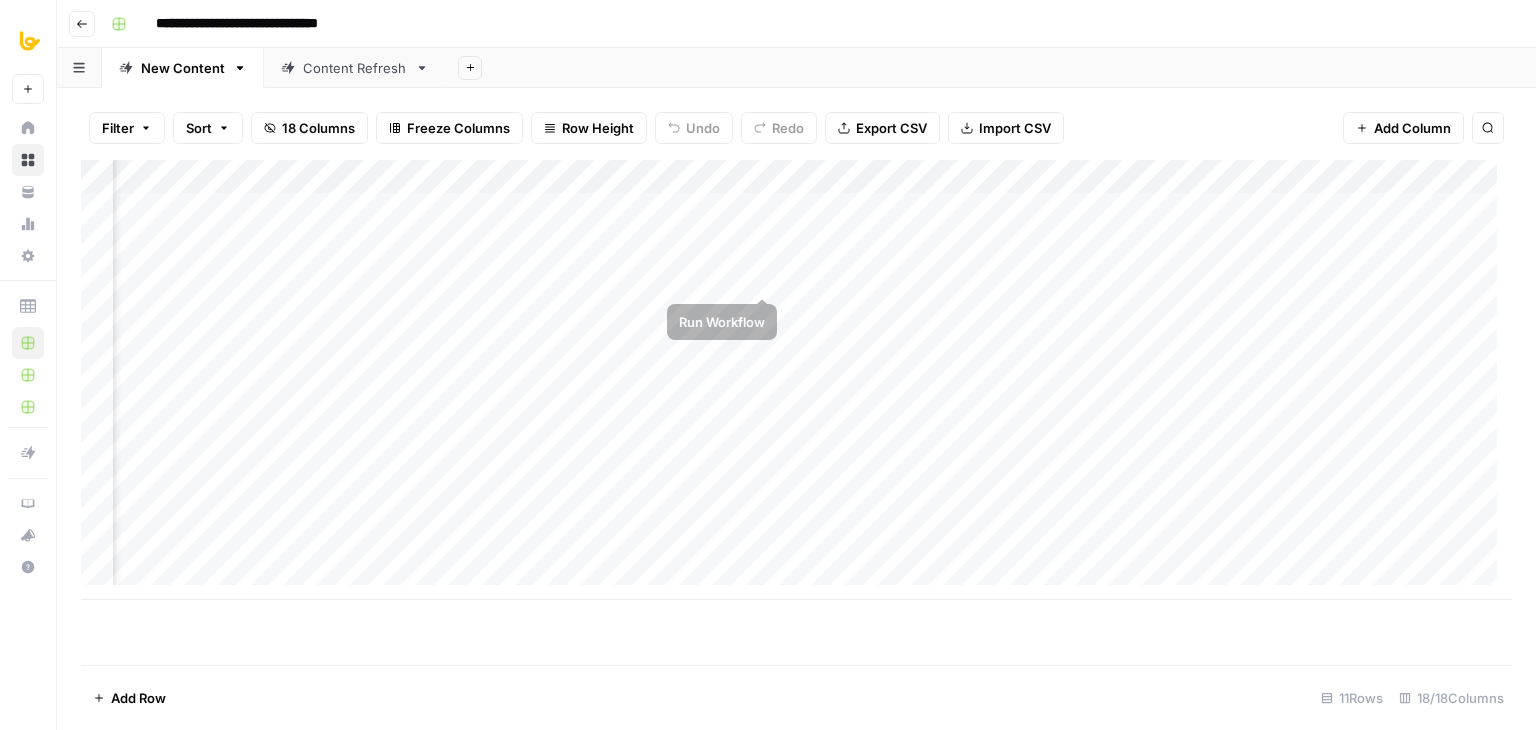click on "Add Column" at bounding box center [796, 380] 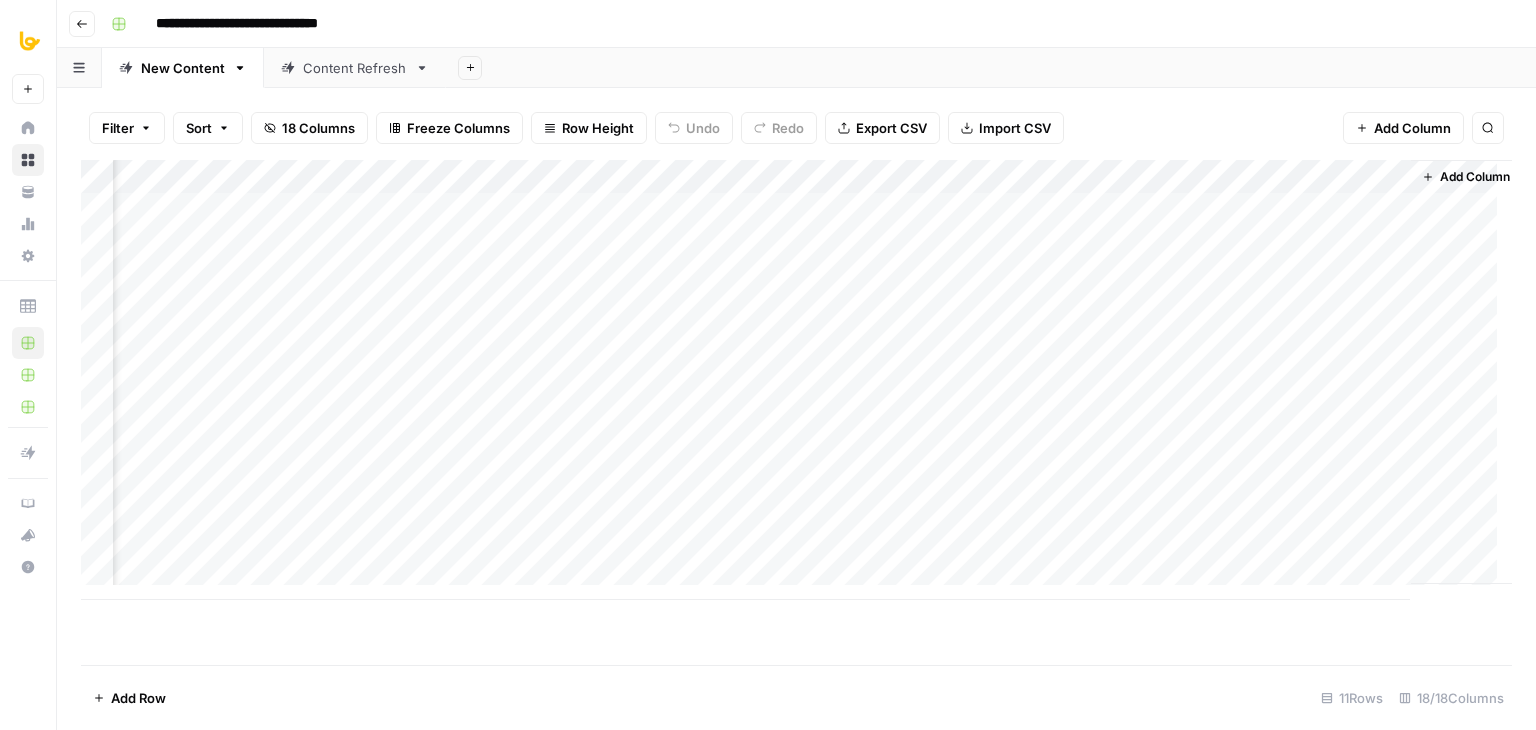 scroll, scrollTop: 0, scrollLeft: 1925, axis: horizontal 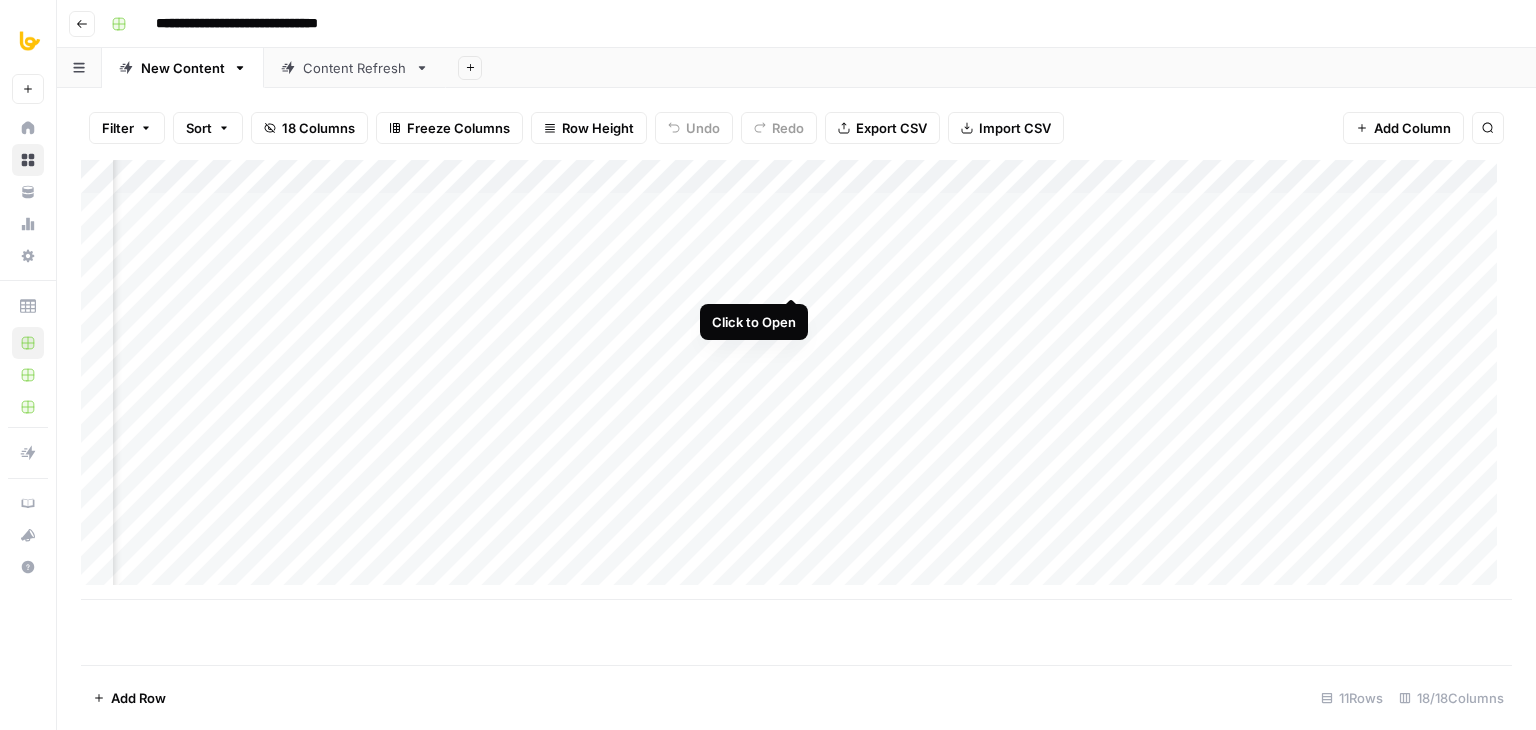 click on "Add Column" at bounding box center (796, 380) 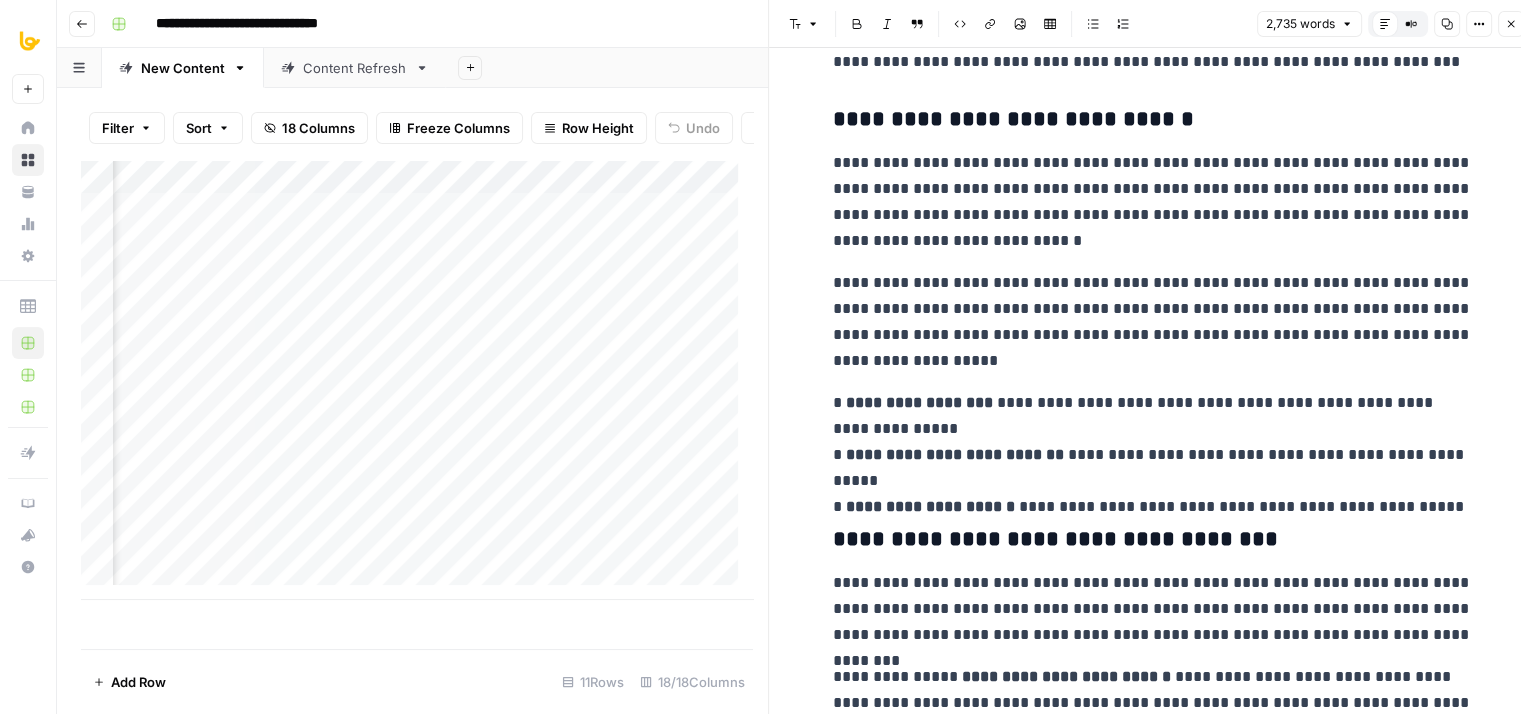 drag, startPoint x: 1380, startPoint y: 127, endPoint x: 1388, endPoint y: 374, distance: 247.12952 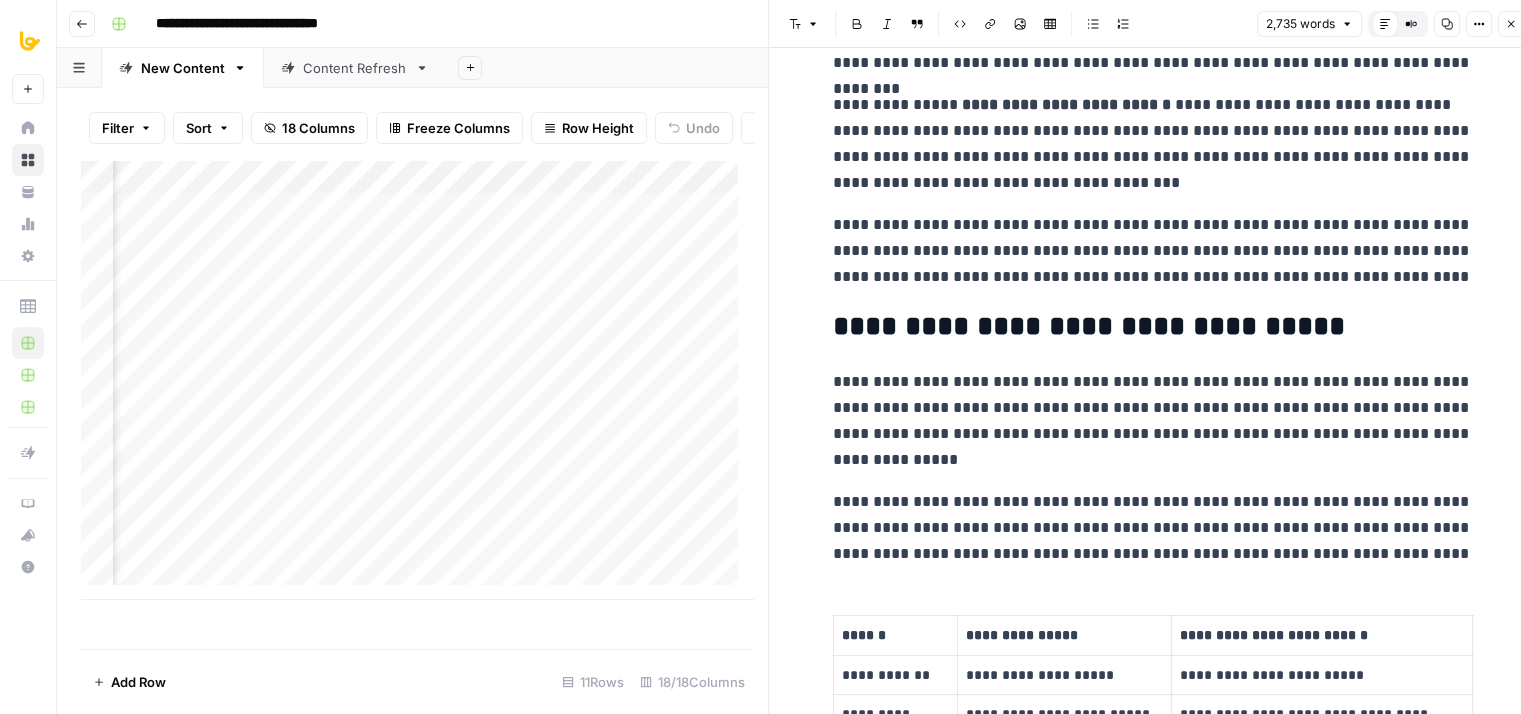 drag, startPoint x: 1346, startPoint y: 165, endPoint x: 1291, endPoint y: 235, distance: 89.02247 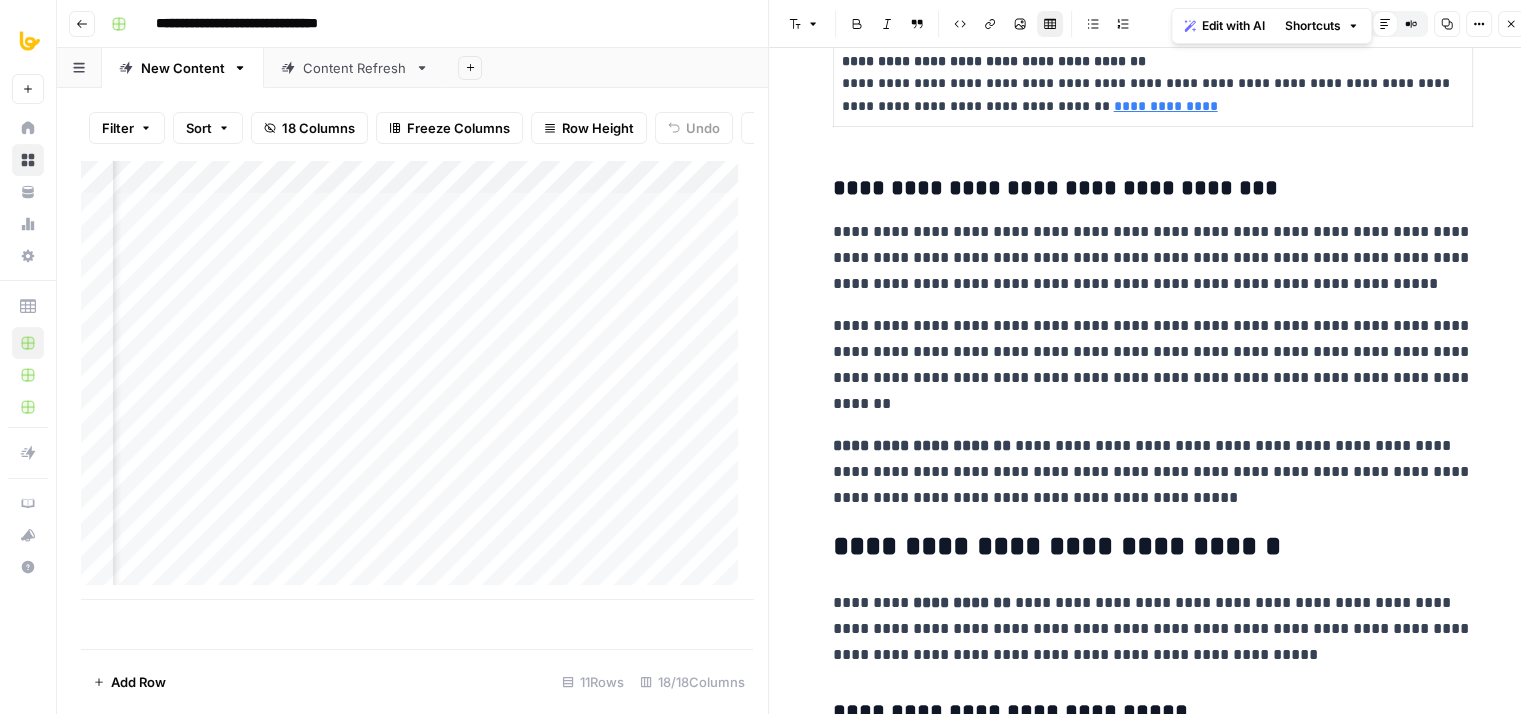 drag, startPoint x: 1306, startPoint y: 434, endPoint x: 1284, endPoint y: 633, distance: 200.21239 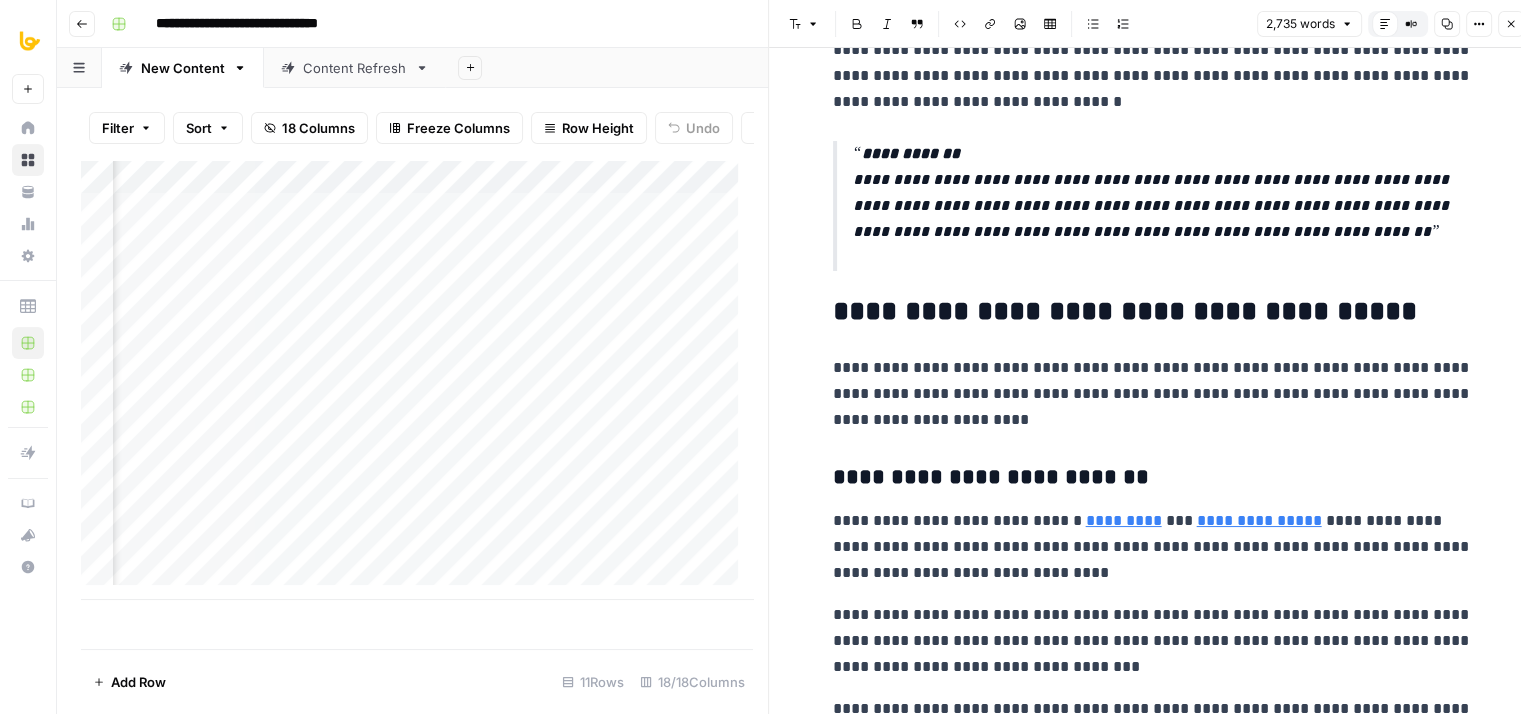 drag, startPoint x: 1177, startPoint y: 407, endPoint x: 1177, endPoint y: 693, distance: 286 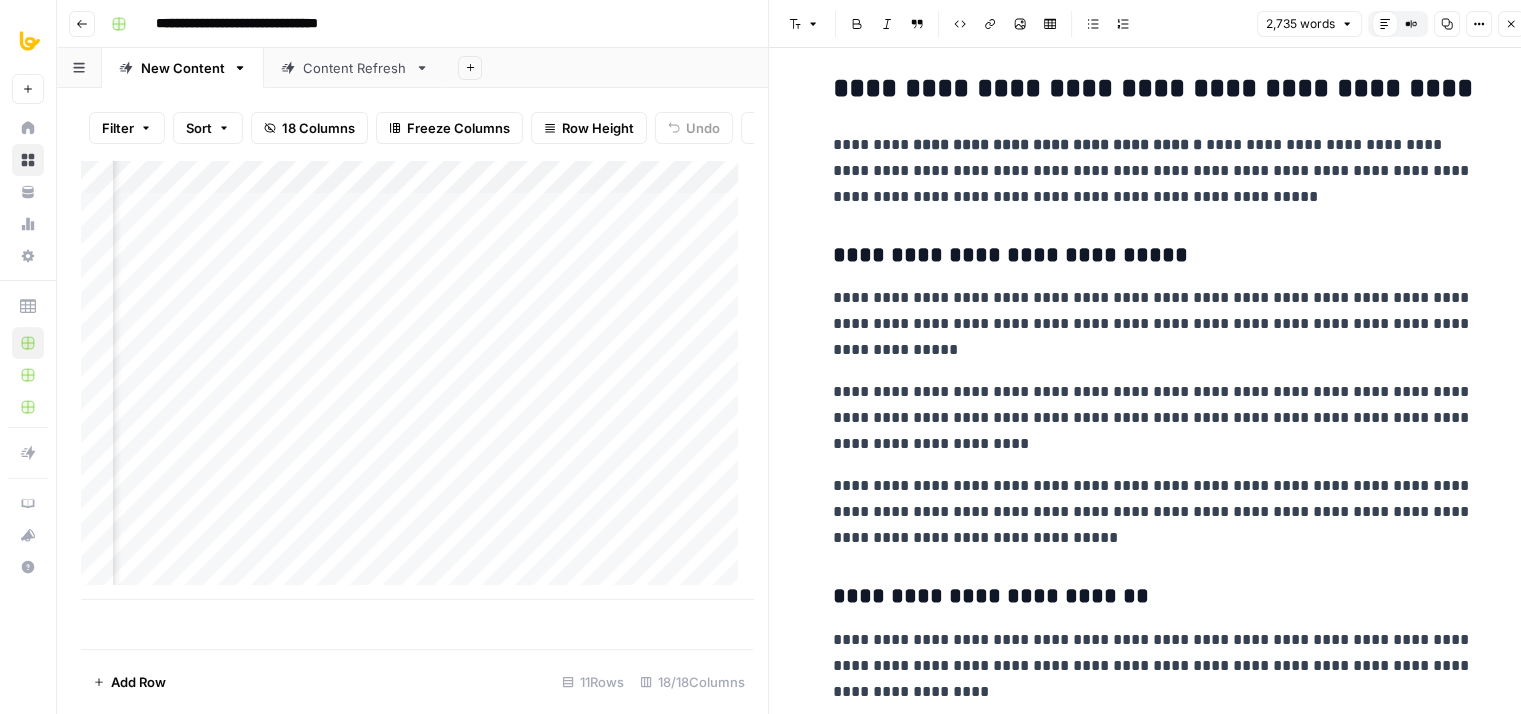 drag, startPoint x: 1114, startPoint y: 352, endPoint x: 1120, endPoint y: 677, distance: 325.0554 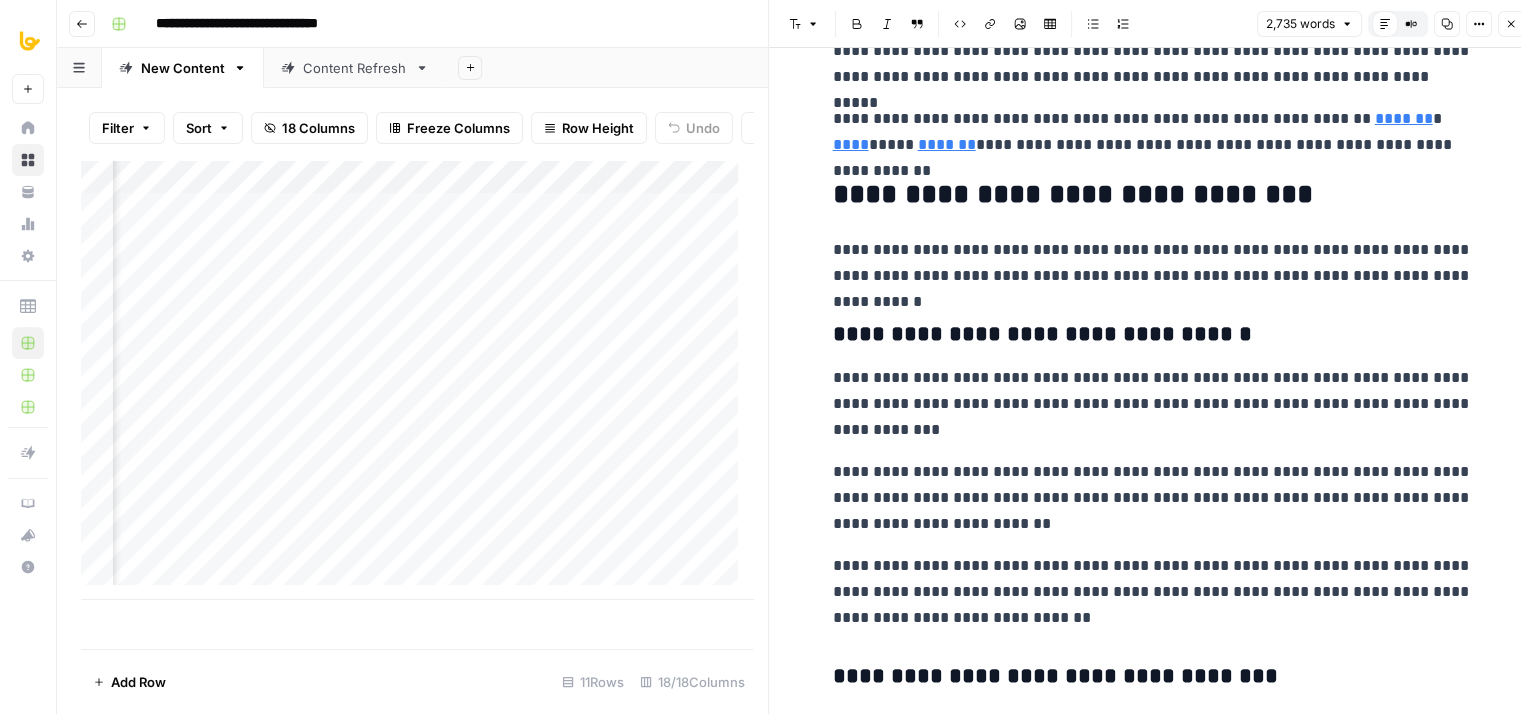 drag, startPoint x: 1064, startPoint y: 367, endPoint x: 1081, endPoint y: 570, distance: 203.71059 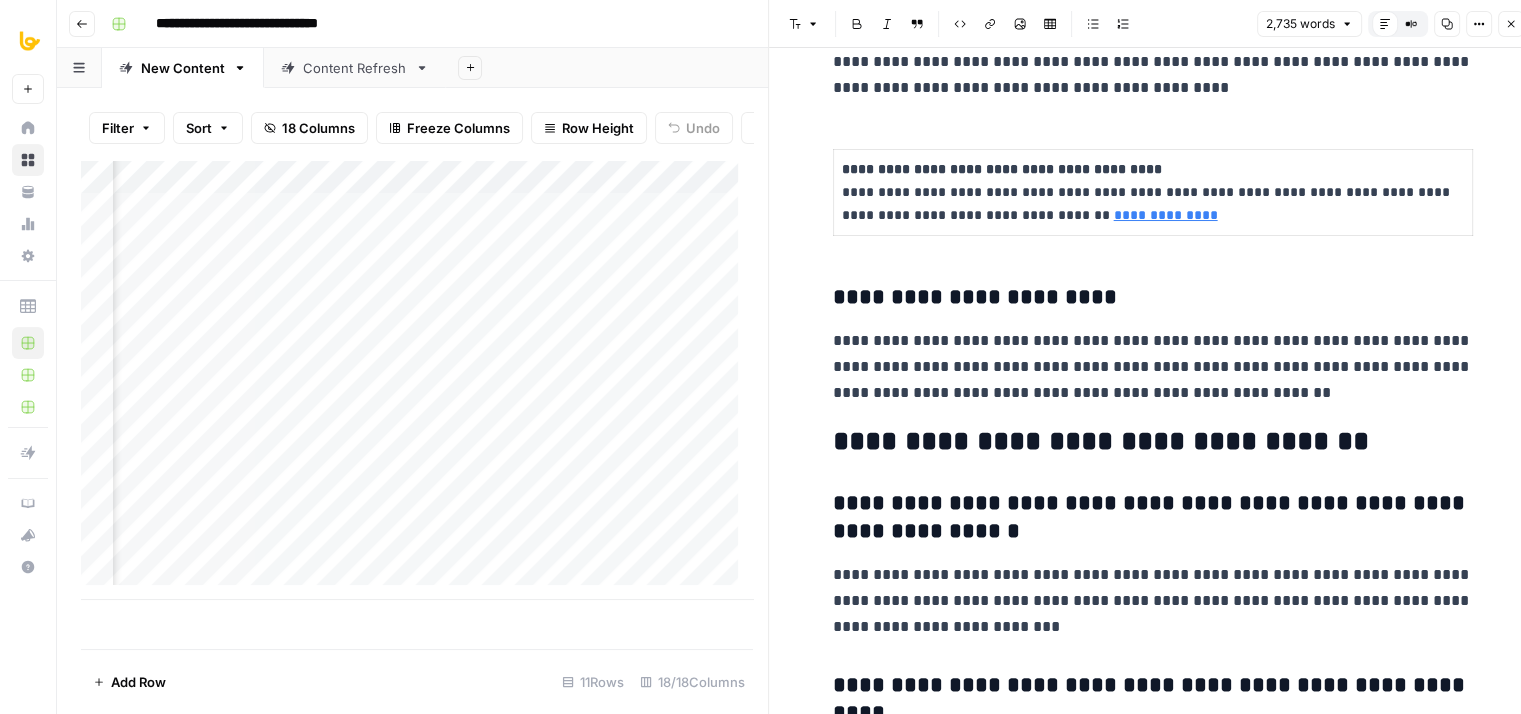 drag, startPoint x: 1066, startPoint y: 335, endPoint x: 1061, endPoint y: 713, distance: 378.03308 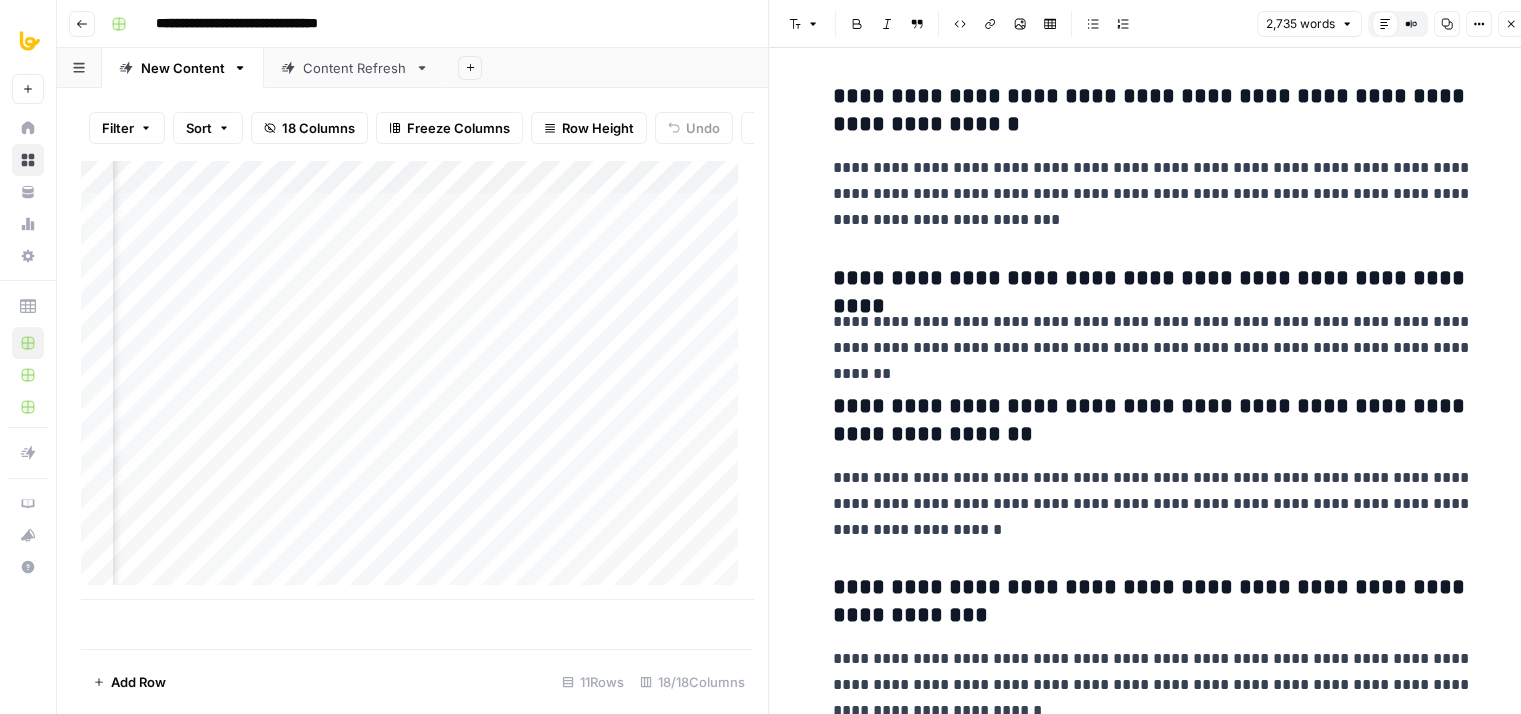 drag, startPoint x: 1072, startPoint y: 399, endPoint x: 1058, endPoint y: 667, distance: 268.36542 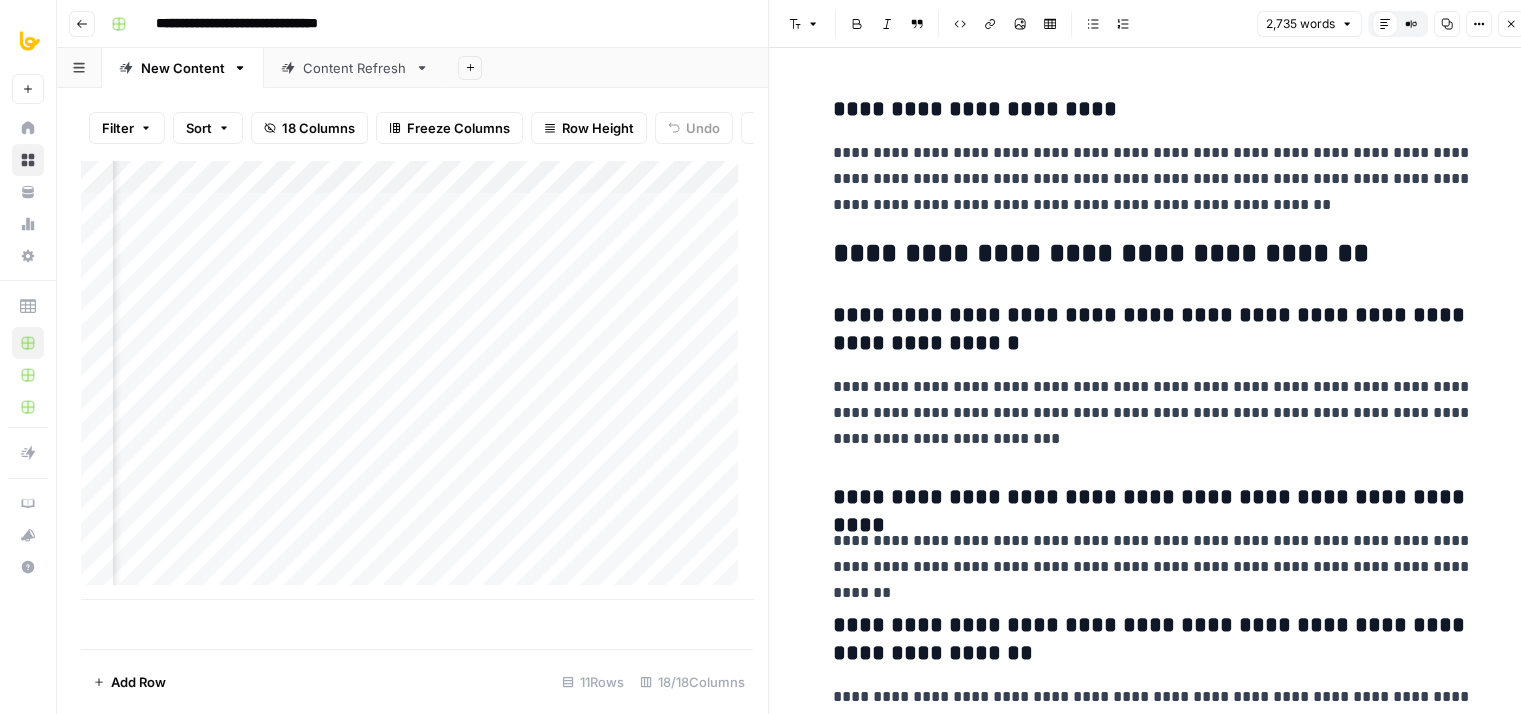 drag, startPoint x: 1056, startPoint y: 509, endPoint x: 1054, endPoint y: 268, distance: 241.0083 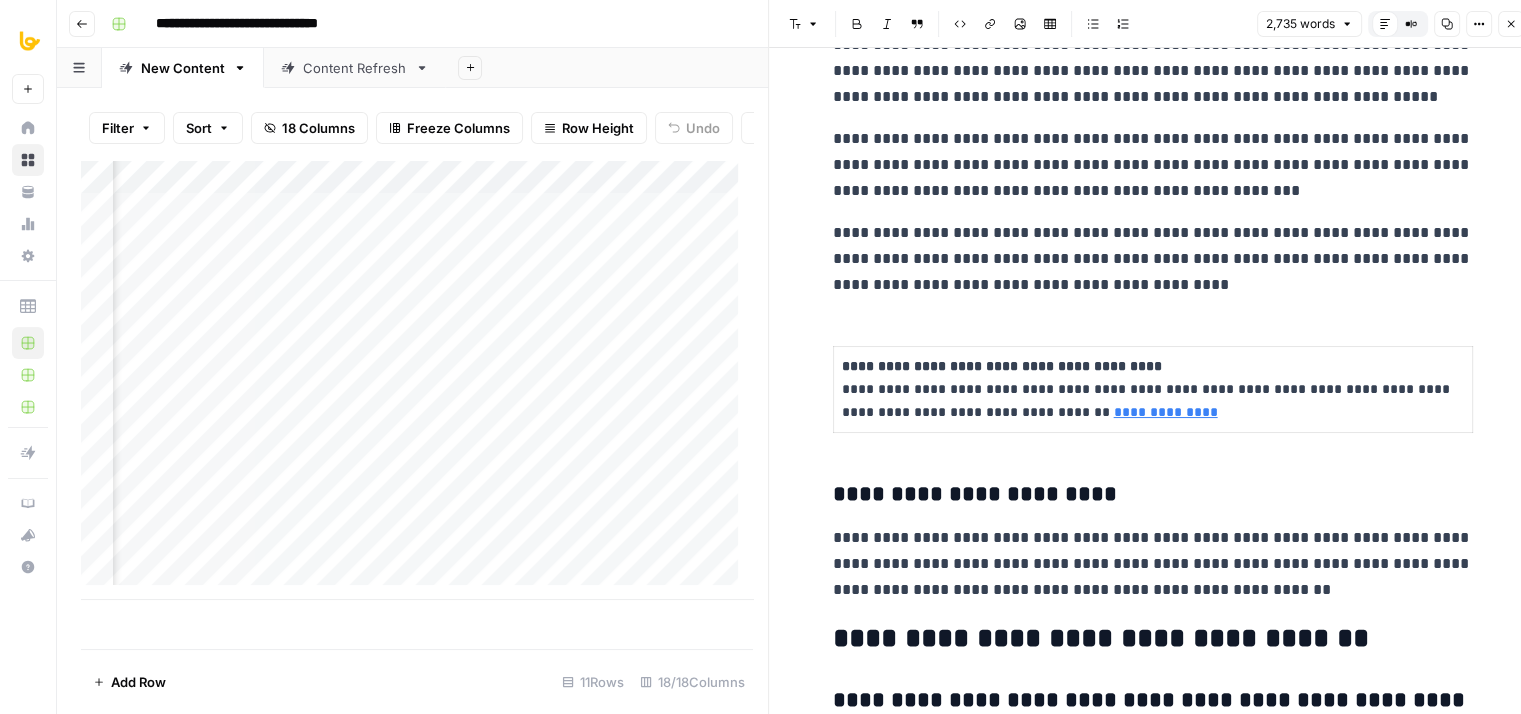 drag, startPoint x: 1100, startPoint y: 469, endPoint x: 1094, endPoint y: 381, distance: 88.20431 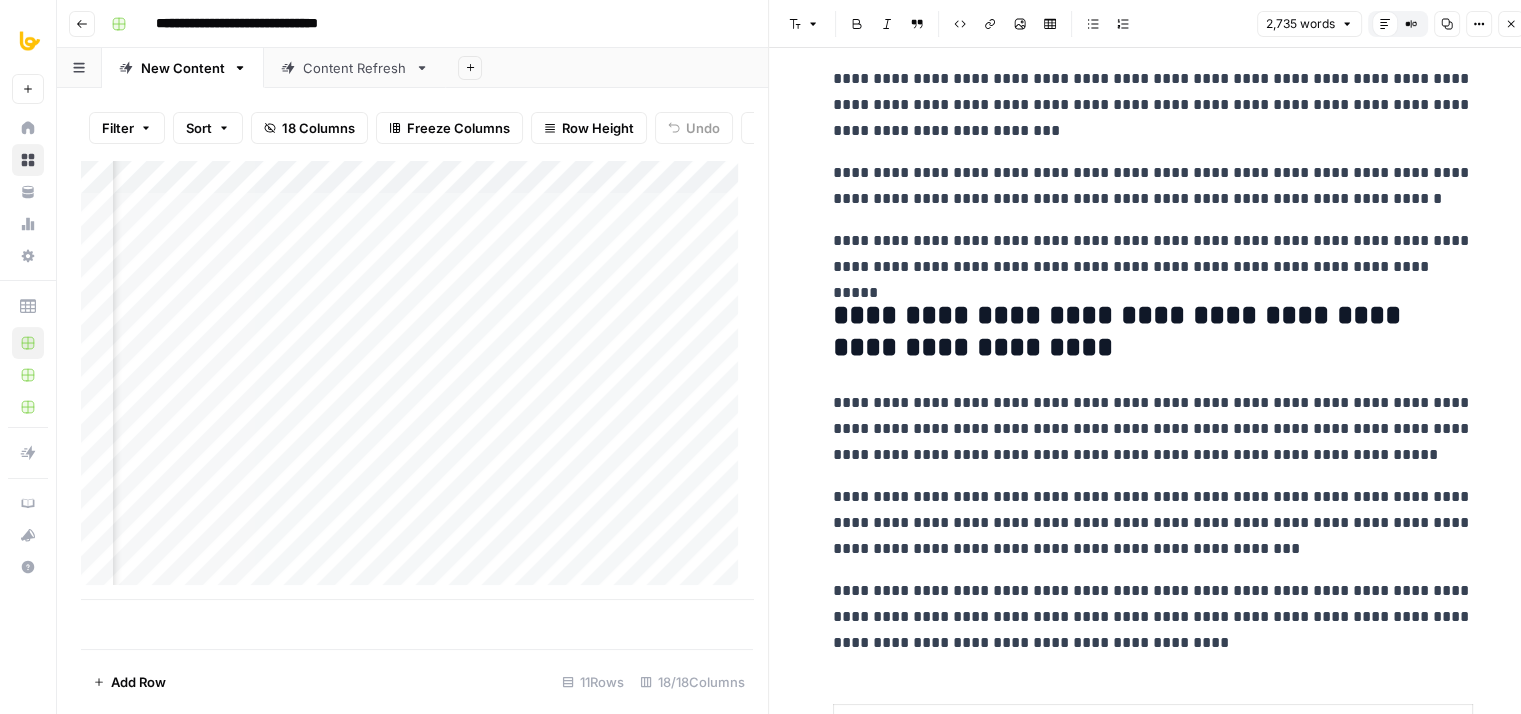 drag, startPoint x: 1178, startPoint y: 582, endPoint x: 1177, endPoint y: 411, distance: 171.00293 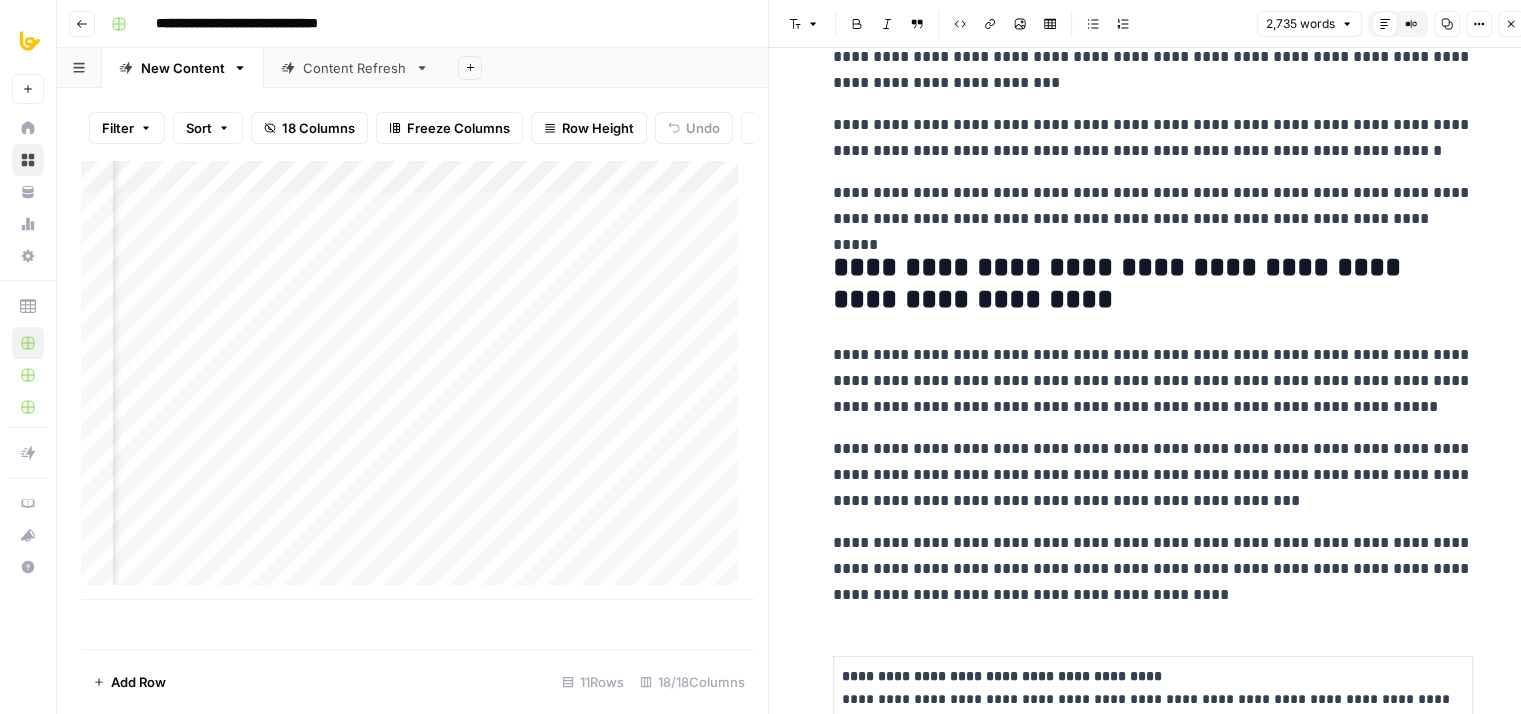 drag, startPoint x: 1188, startPoint y: 373, endPoint x: 1187, endPoint y: 465, distance: 92.00543 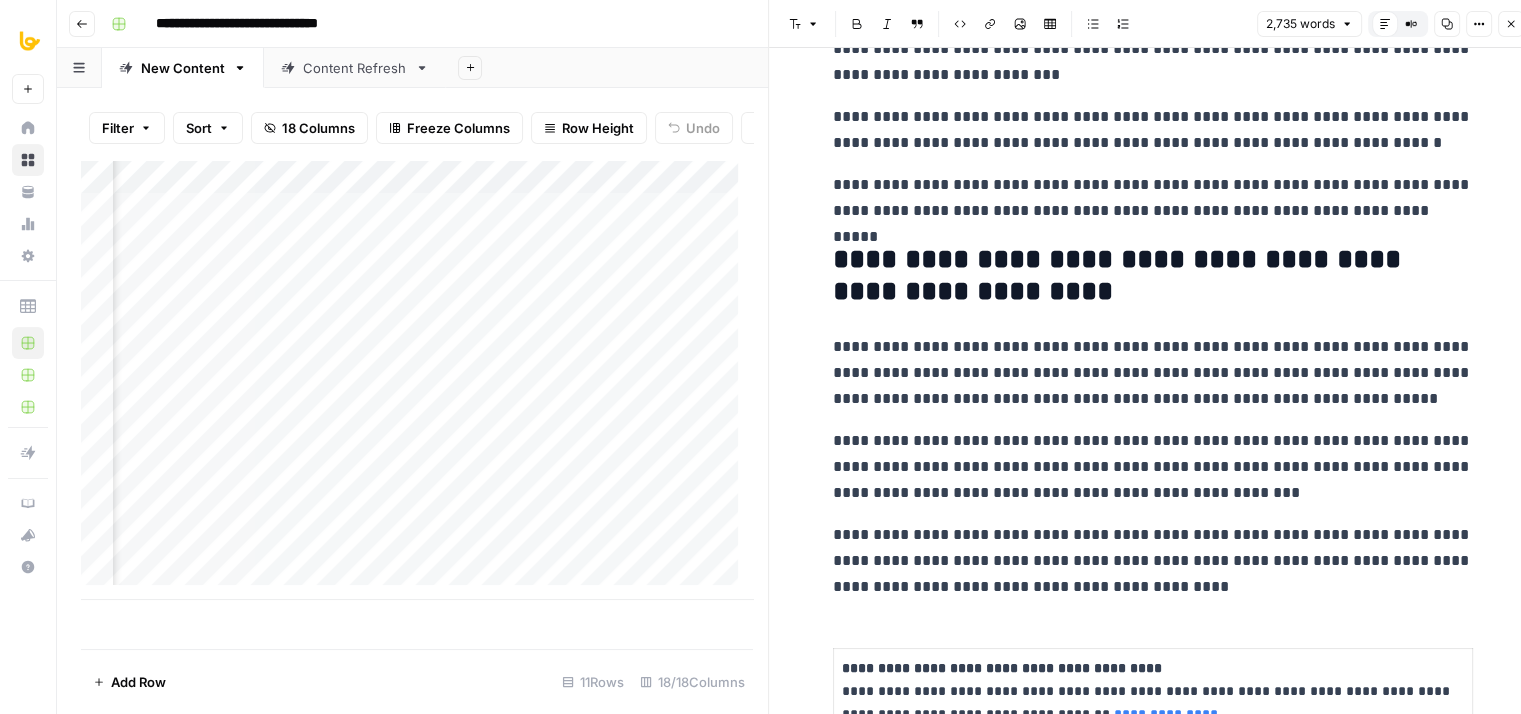 click on "**********" at bounding box center [1153, 373] 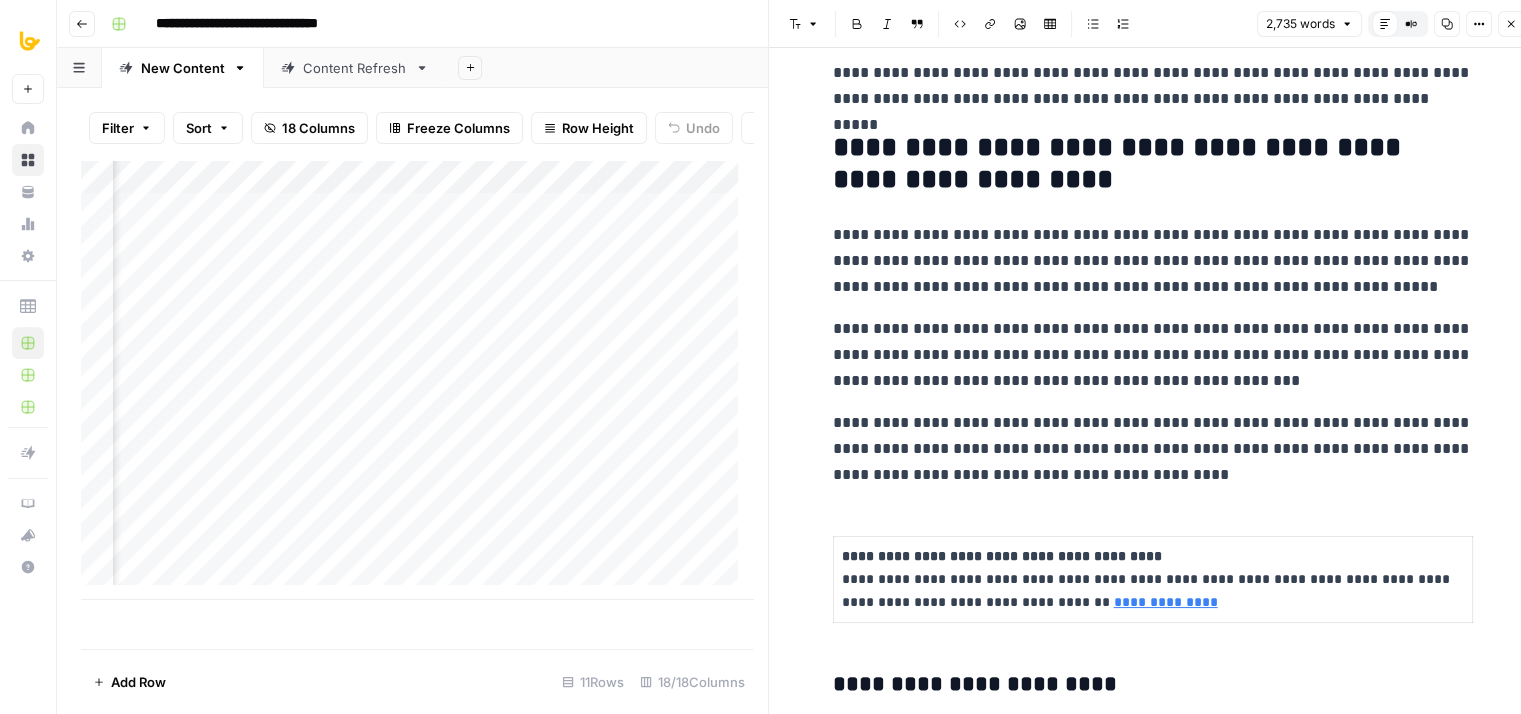 scroll, scrollTop: 9762, scrollLeft: 0, axis: vertical 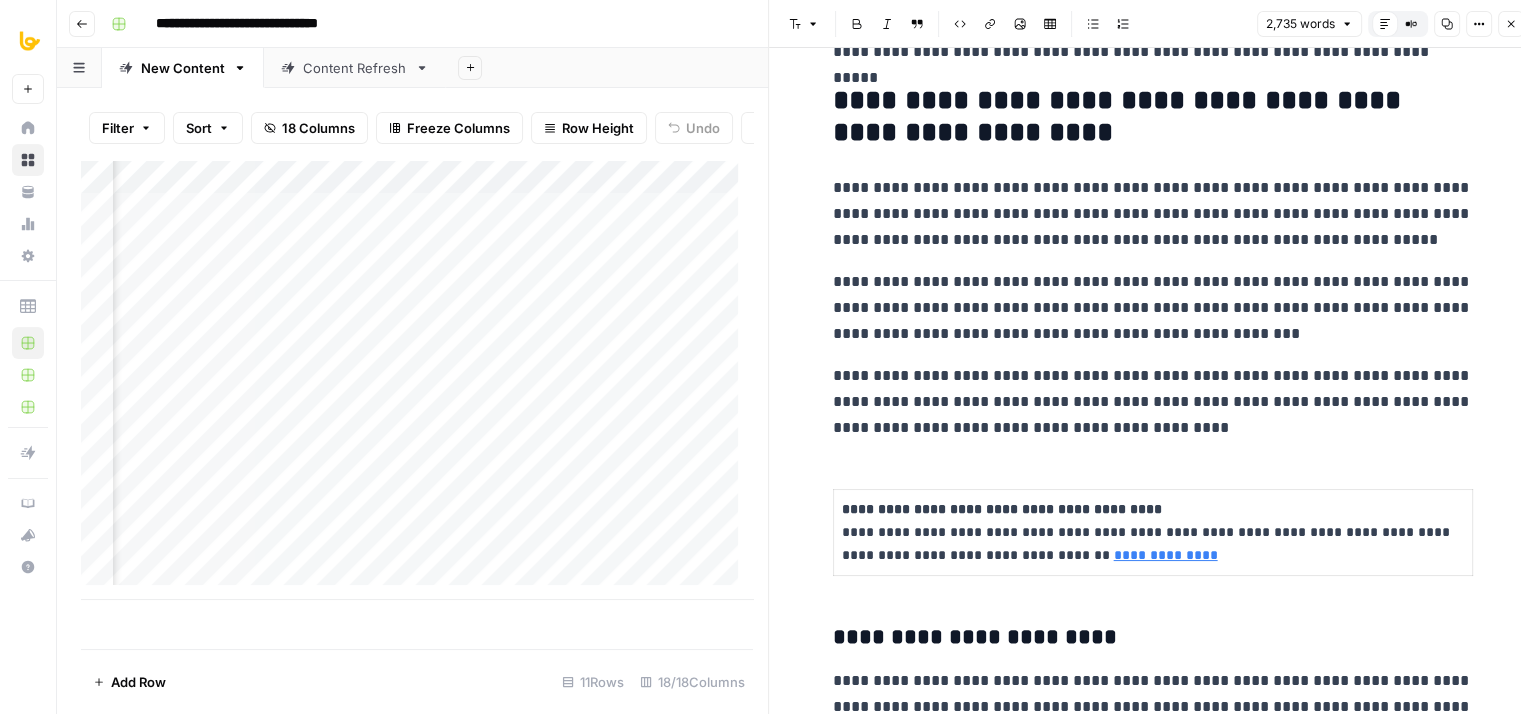 drag, startPoint x: 1176, startPoint y: 301, endPoint x: 1177, endPoint y: 377, distance: 76.00658 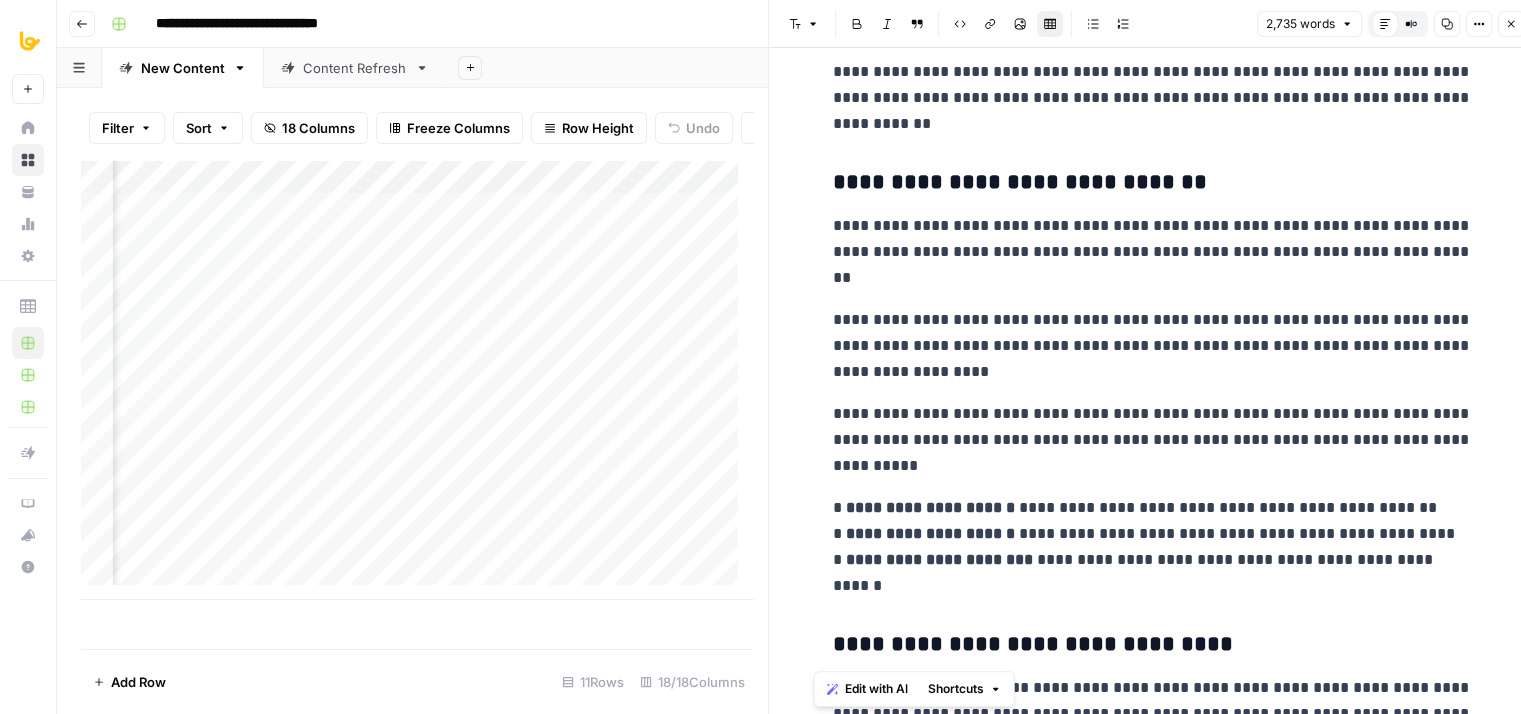 drag, startPoint x: 1285, startPoint y: 488, endPoint x: 1292, endPoint y: 222, distance: 266.0921 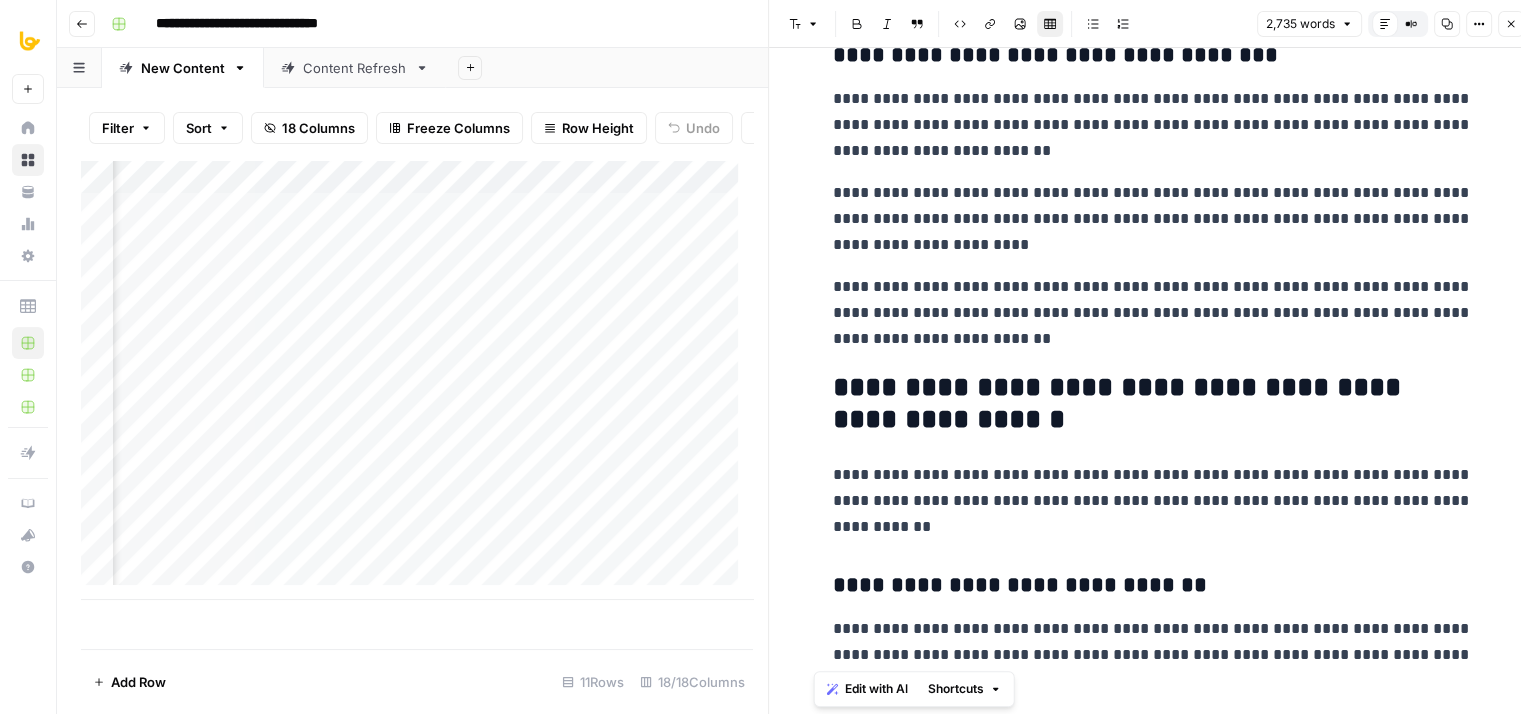 click on "**********" at bounding box center [1153, 313] 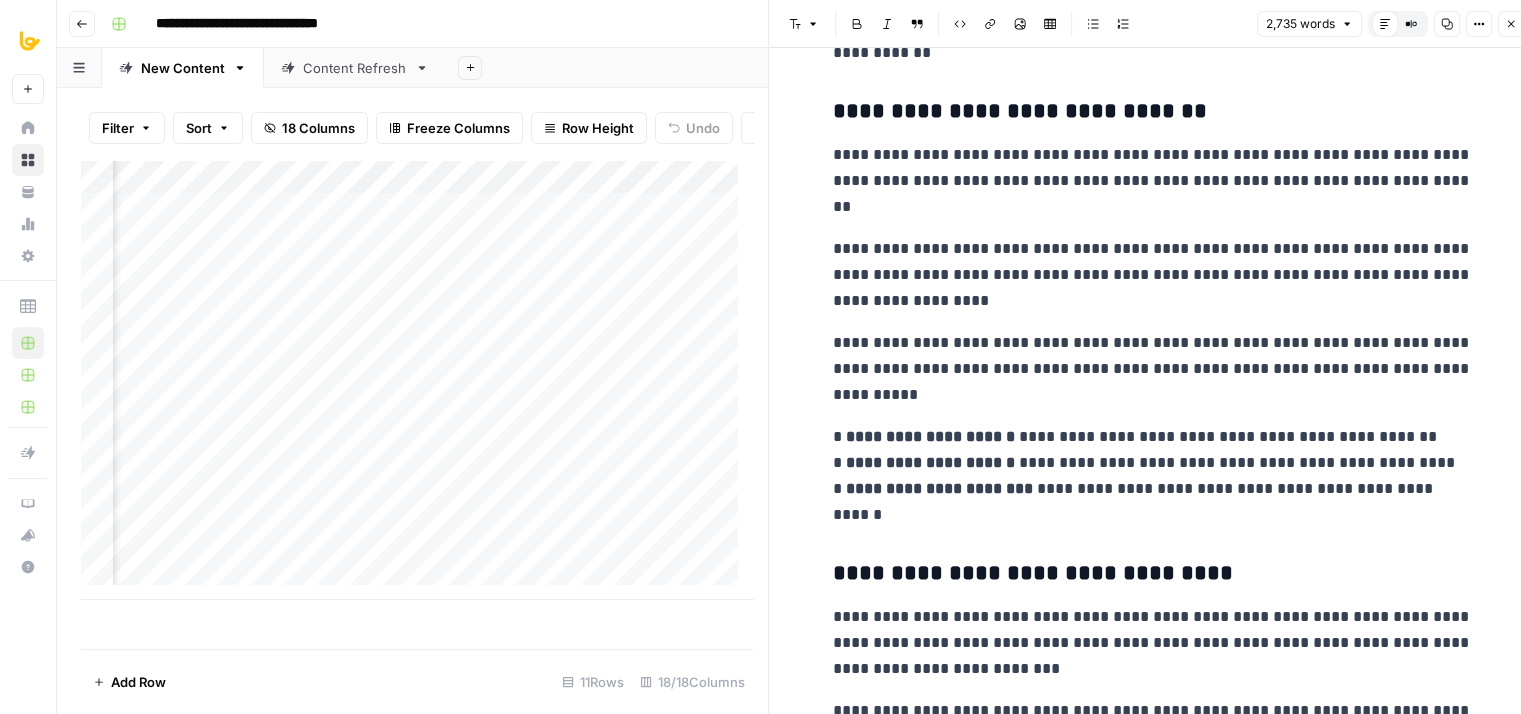 drag, startPoint x: 1176, startPoint y: 218, endPoint x: 1202, endPoint y: 414, distance: 197.71696 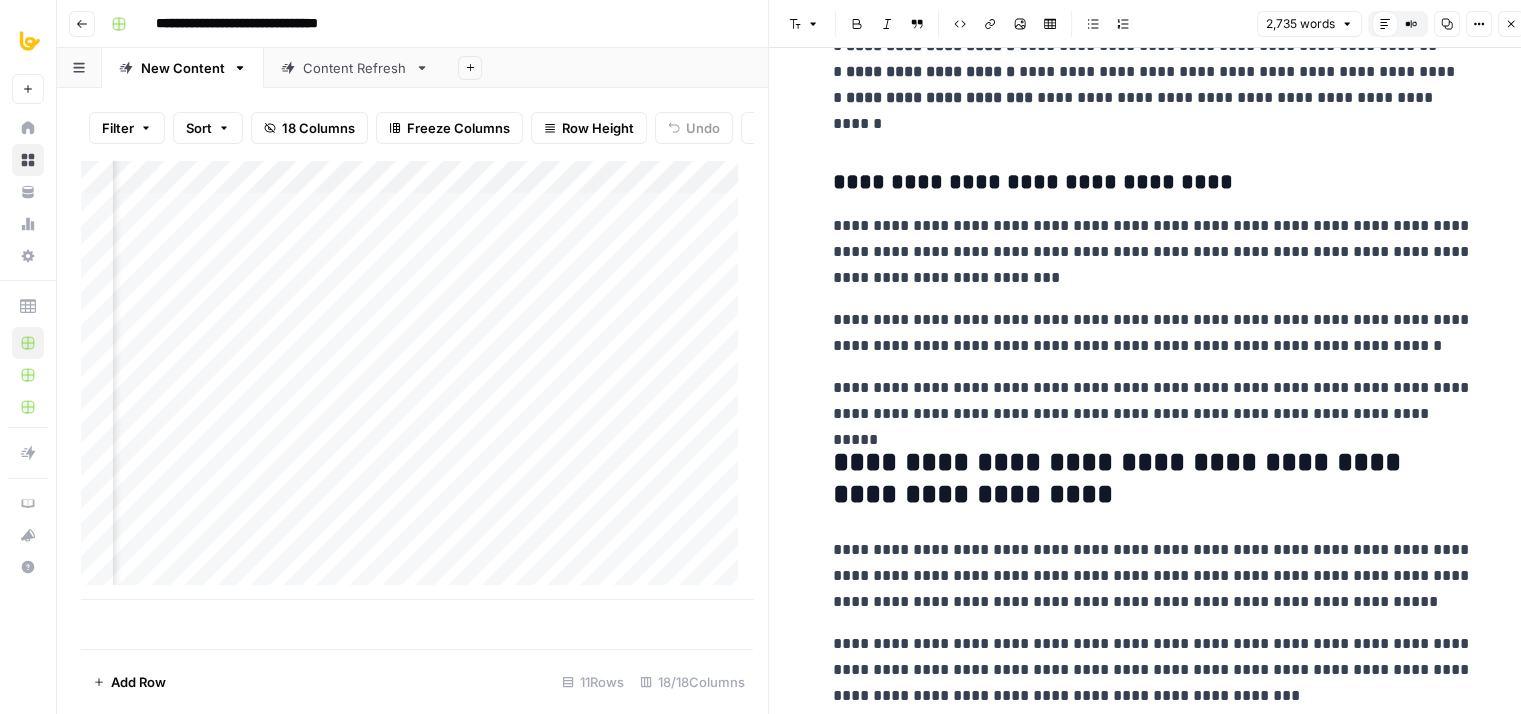 drag, startPoint x: 1204, startPoint y: 479, endPoint x: 1195, endPoint y: 698, distance: 219.18486 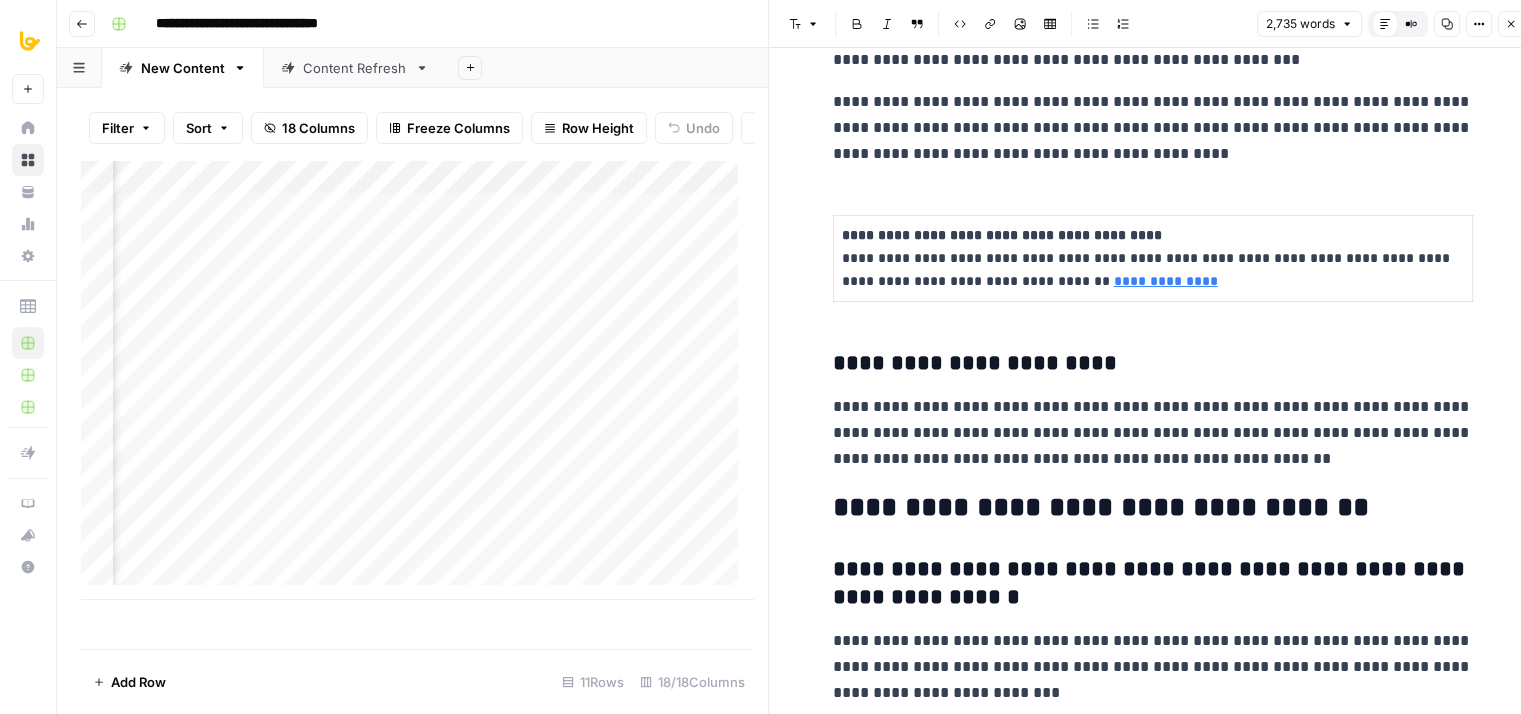 drag, startPoint x: 1139, startPoint y: 416, endPoint x: 1142, endPoint y: 537, distance: 121.037186 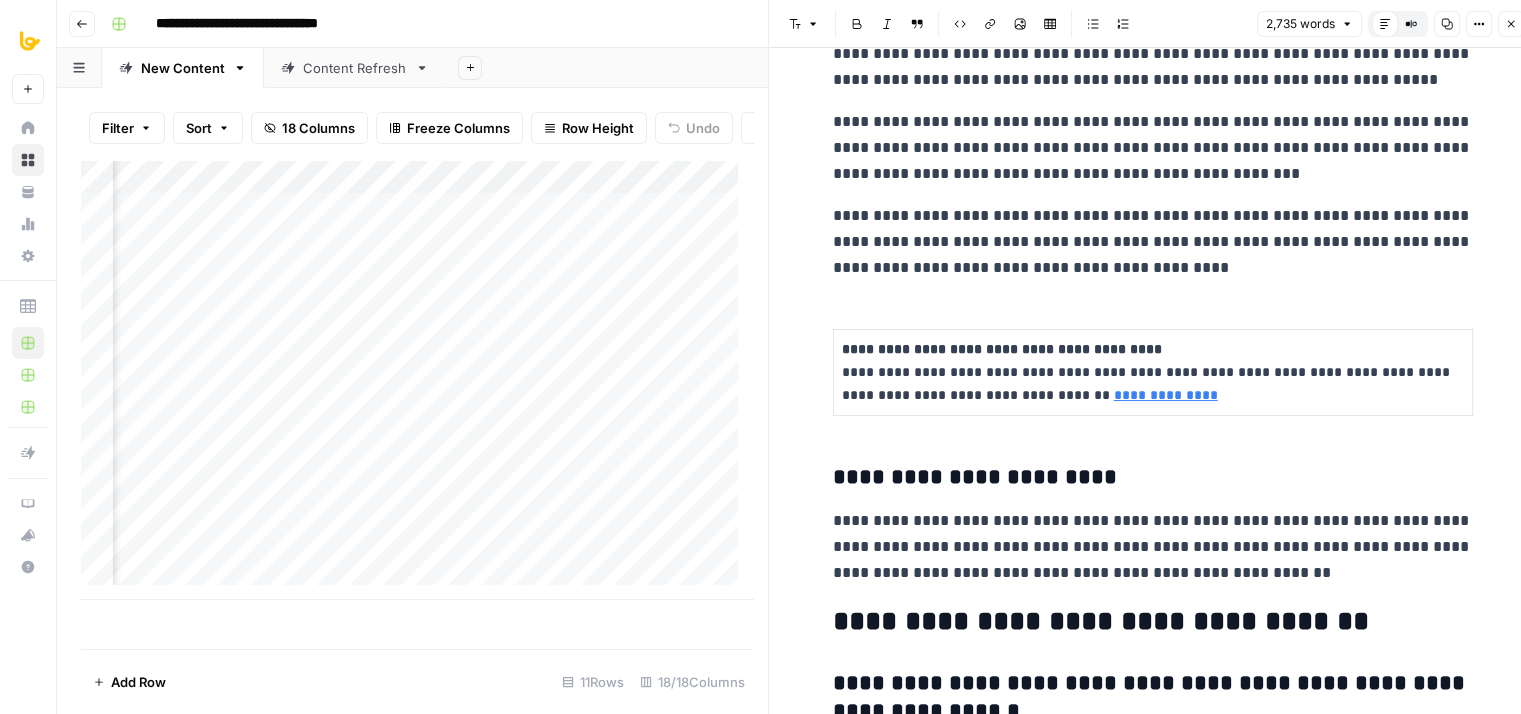 drag, startPoint x: 1109, startPoint y: 531, endPoint x: 1104, endPoint y: 397, distance: 134.09325 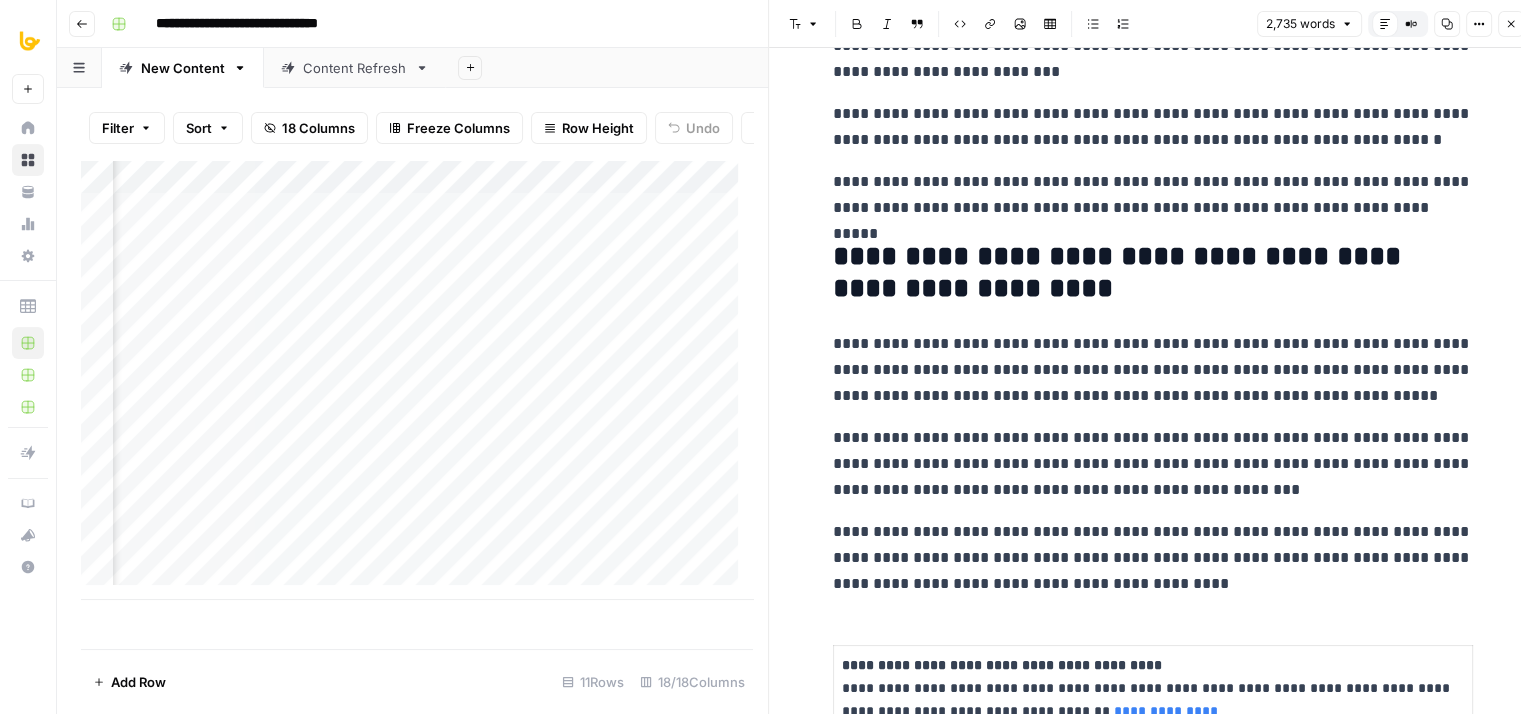 drag, startPoint x: 1138, startPoint y: 517, endPoint x: 1128, endPoint y: 341, distance: 176.28386 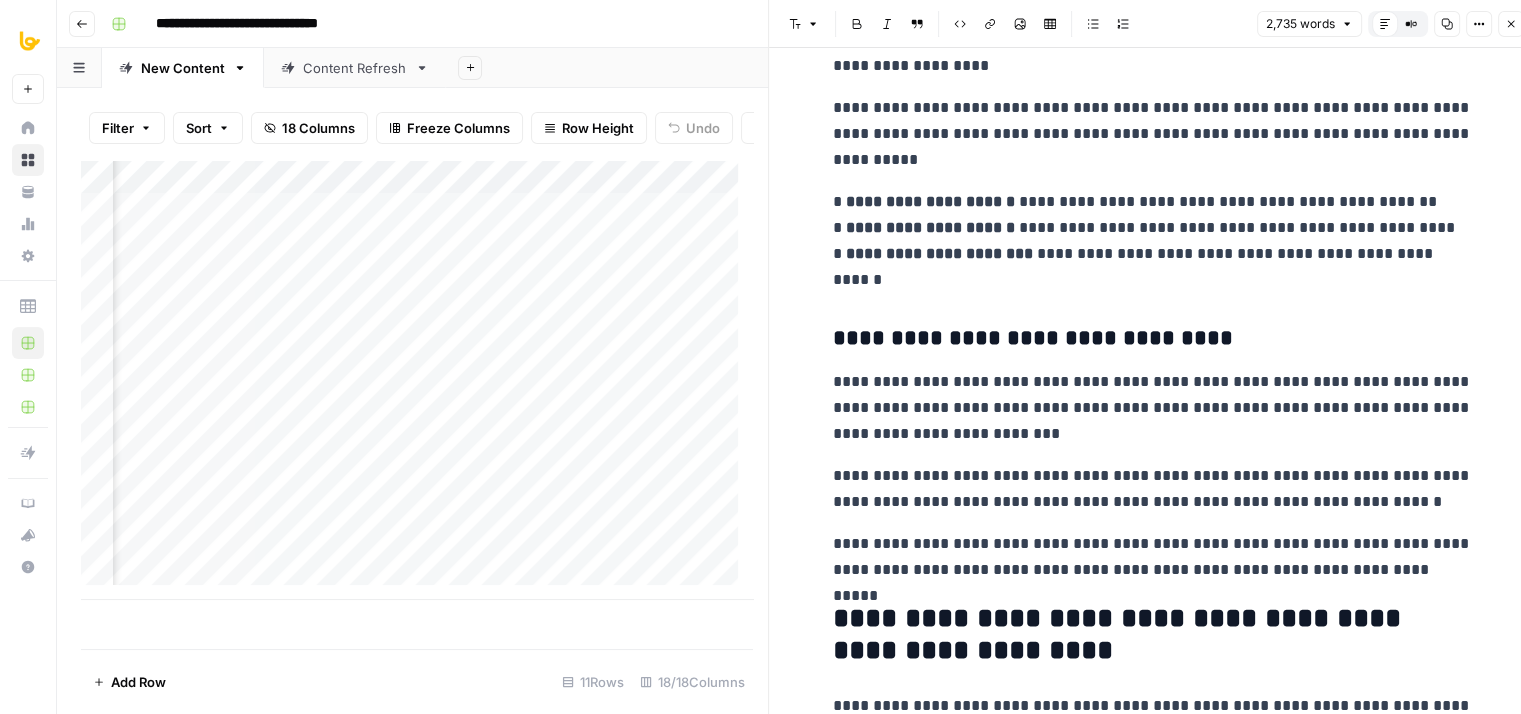drag, startPoint x: 1133, startPoint y: 464, endPoint x: 1133, endPoint y: 330, distance: 134 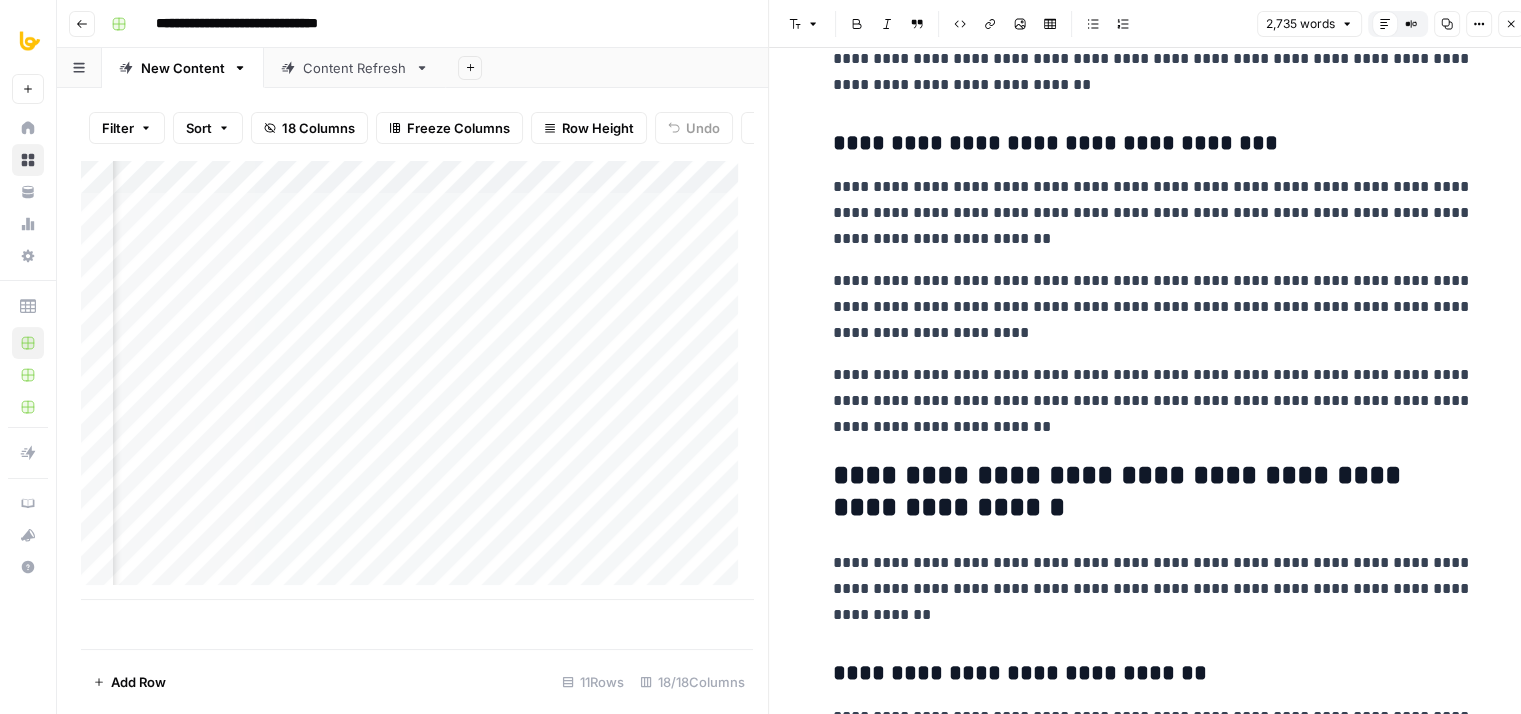 drag, startPoint x: 1161, startPoint y: 469, endPoint x: 1153, endPoint y: 343, distance: 126.253716 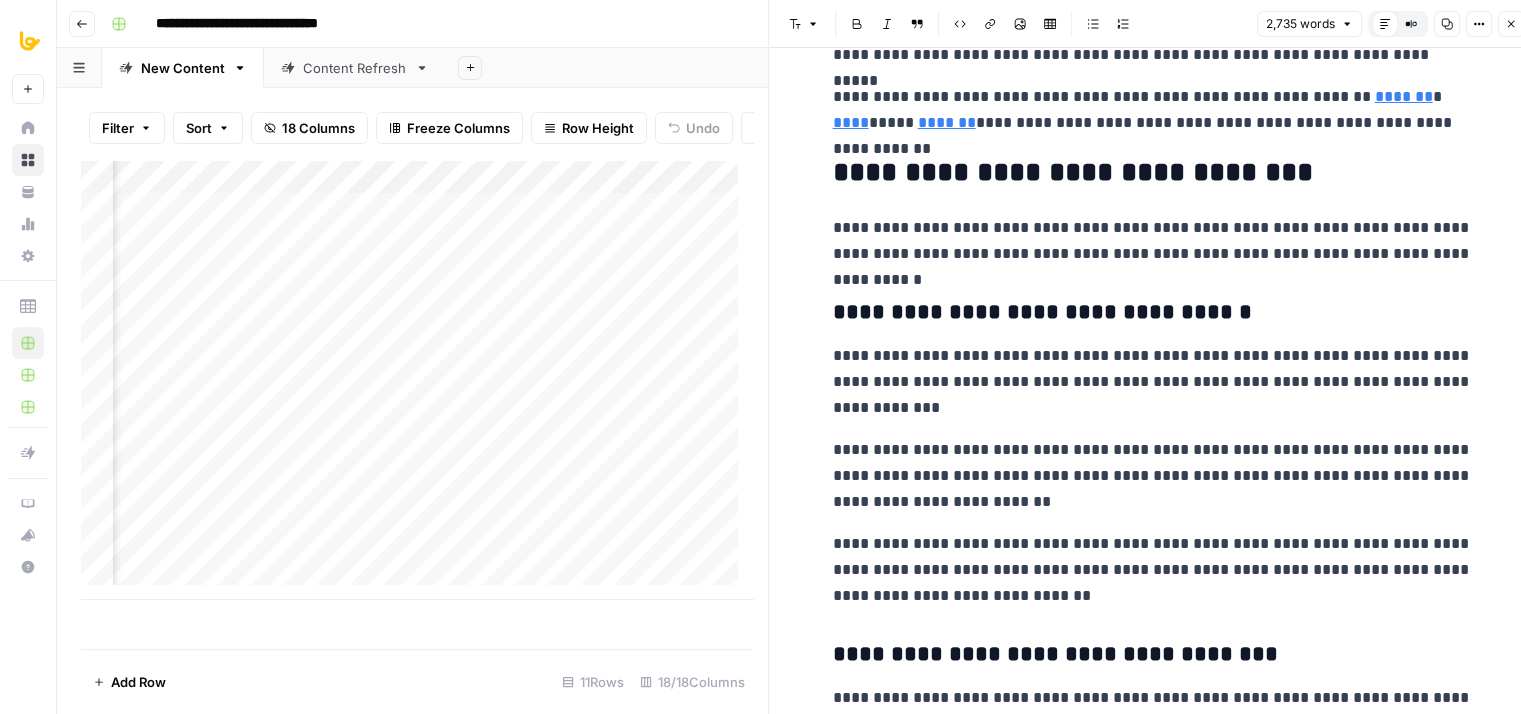 drag, startPoint x: 1141, startPoint y: 341, endPoint x: 1137, endPoint y: 277, distance: 64.12488 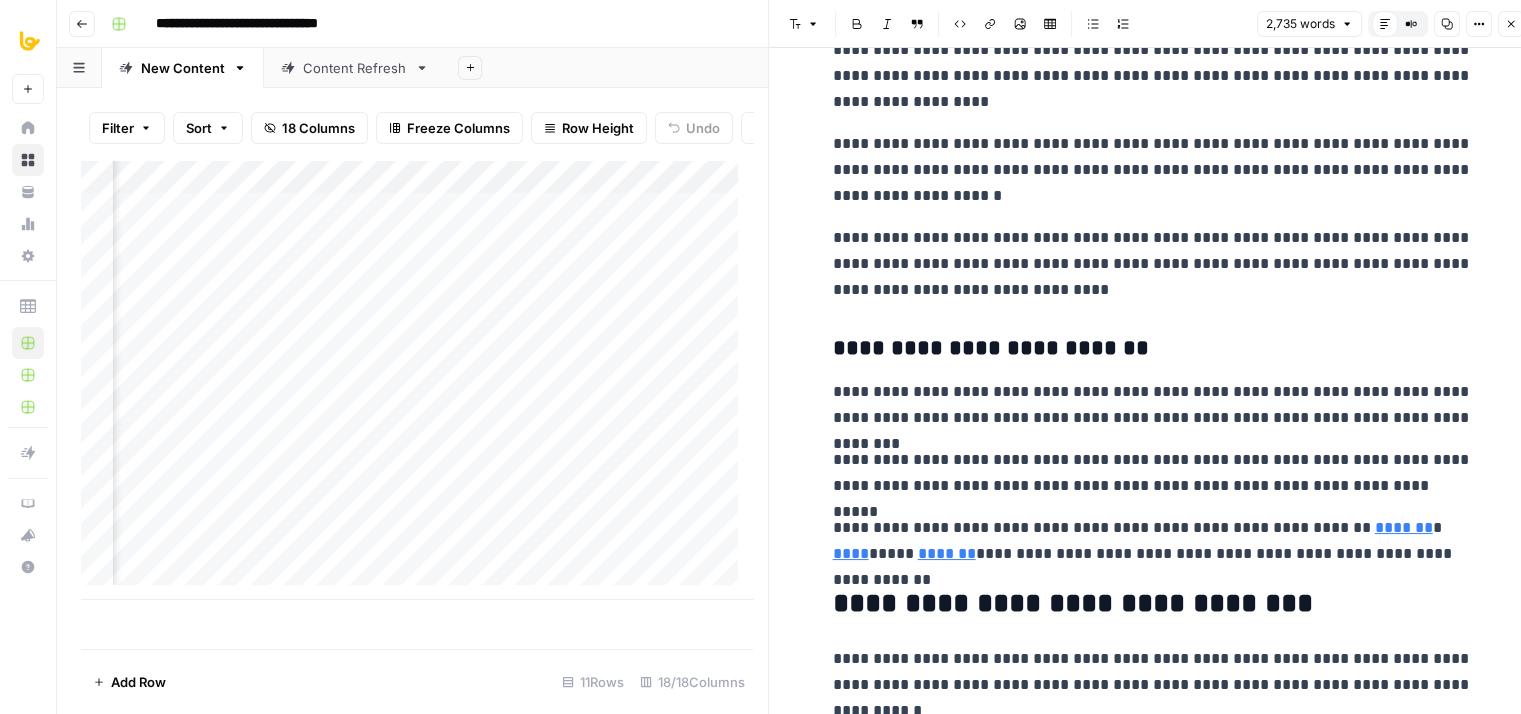 drag, startPoint x: 1163, startPoint y: 502, endPoint x: 1169, endPoint y: 393, distance: 109.165016 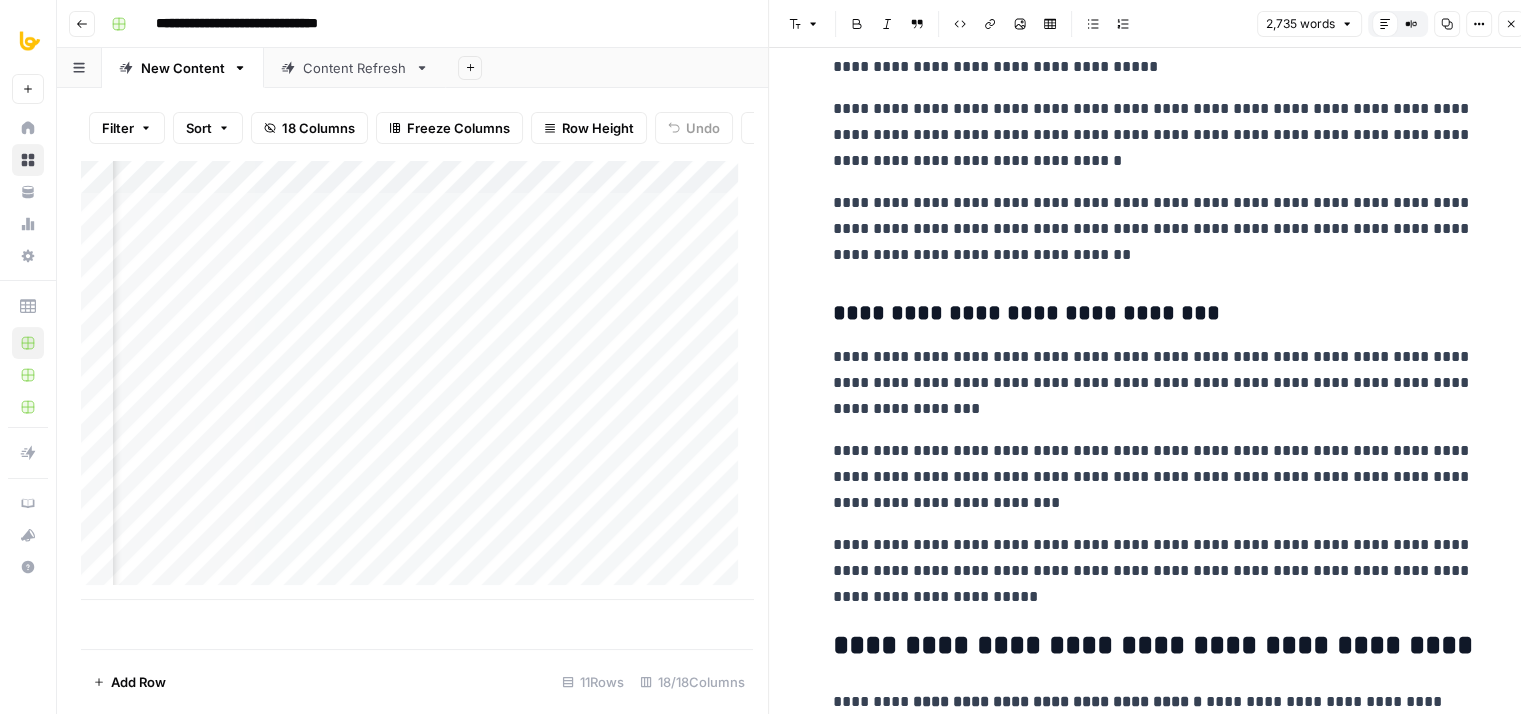 drag, startPoint x: 1189, startPoint y: 501, endPoint x: 1186, endPoint y: 258, distance: 243.01852 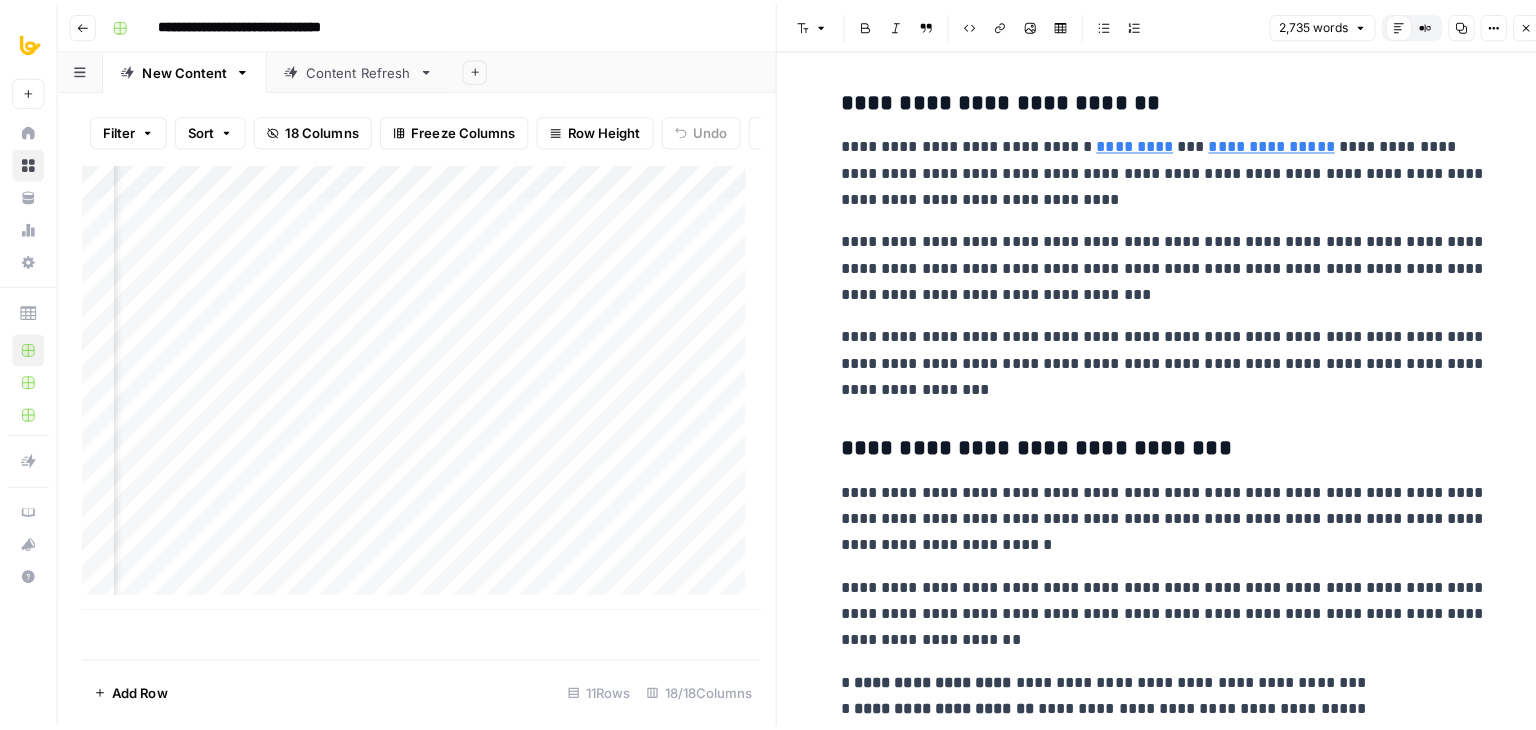 scroll, scrollTop: 4814, scrollLeft: 0, axis: vertical 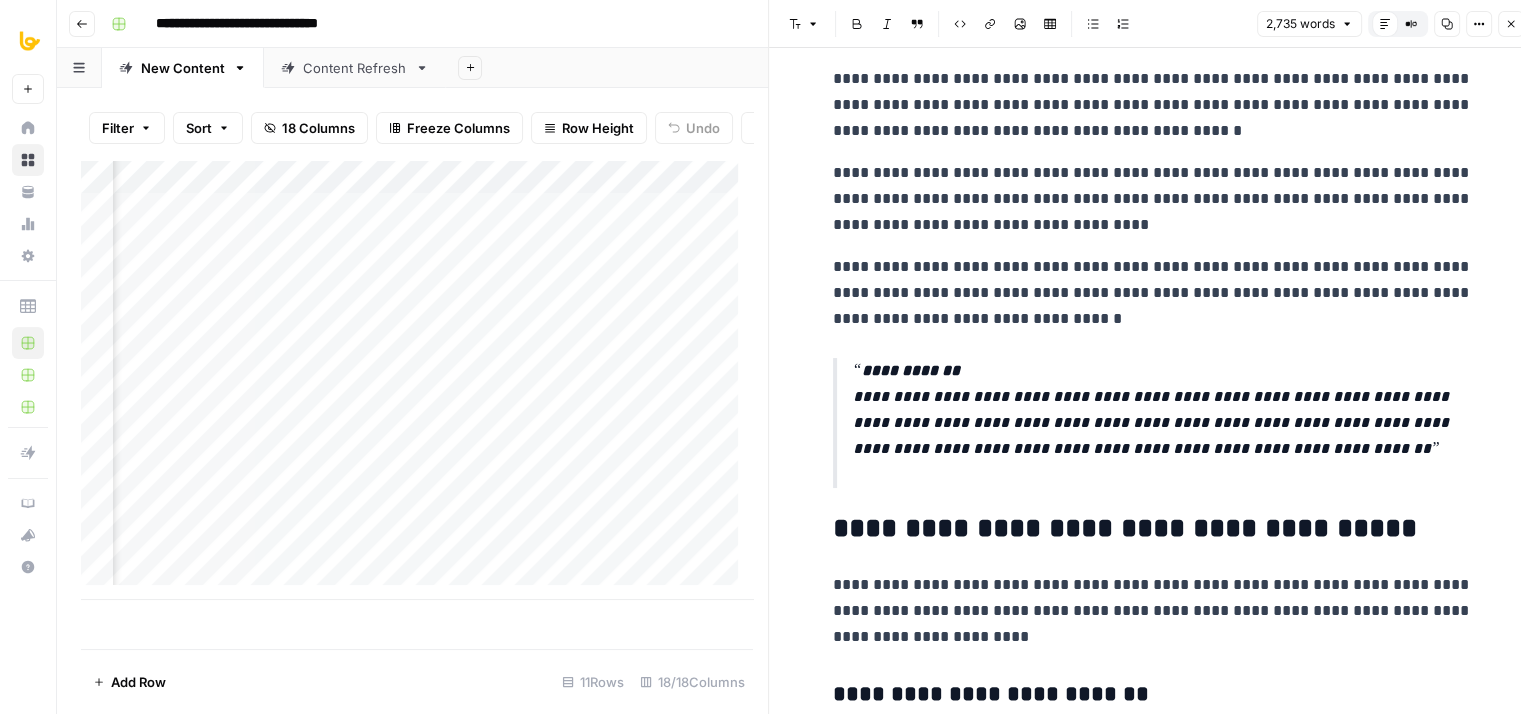drag, startPoint x: 1203, startPoint y: 433, endPoint x: 1192, endPoint y: 130, distance: 303.19962 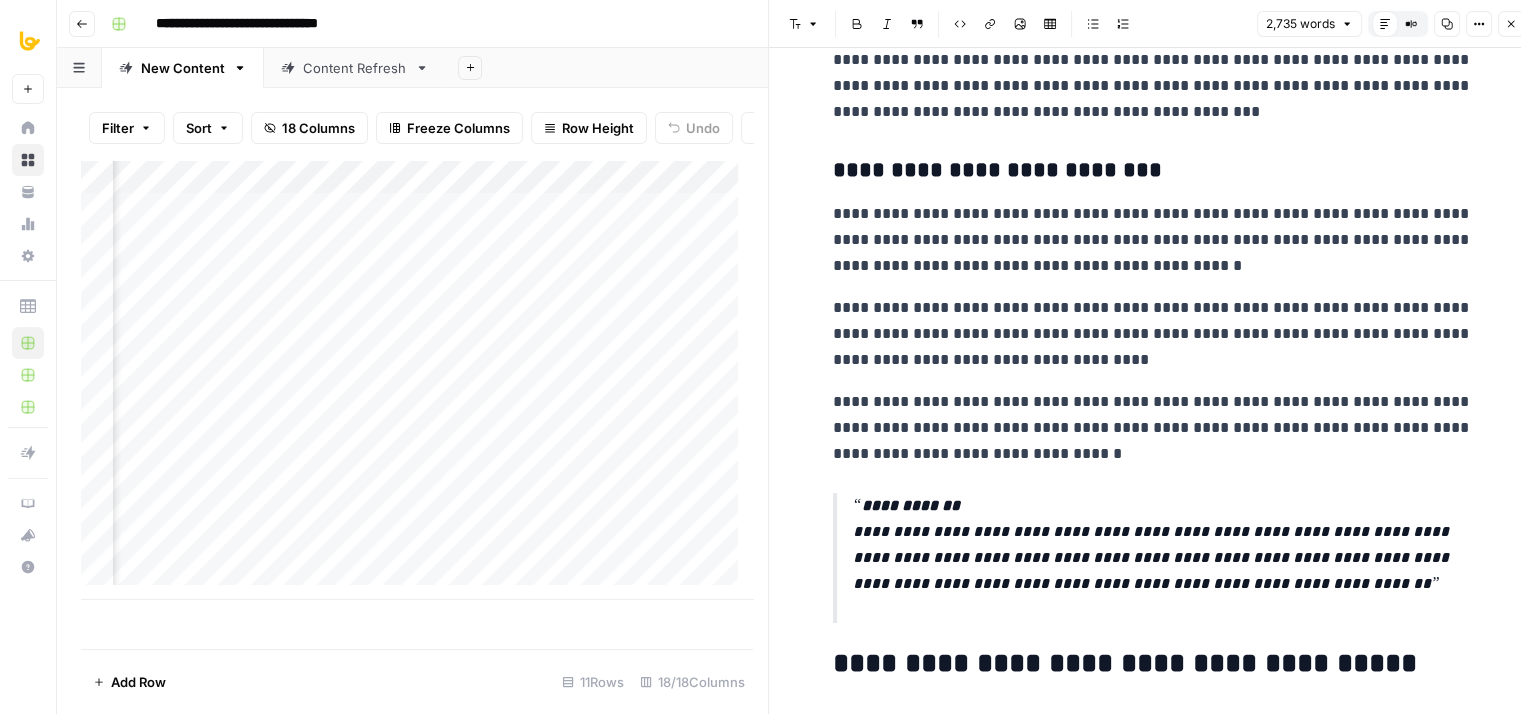 click on "Close" at bounding box center (1511, 24) 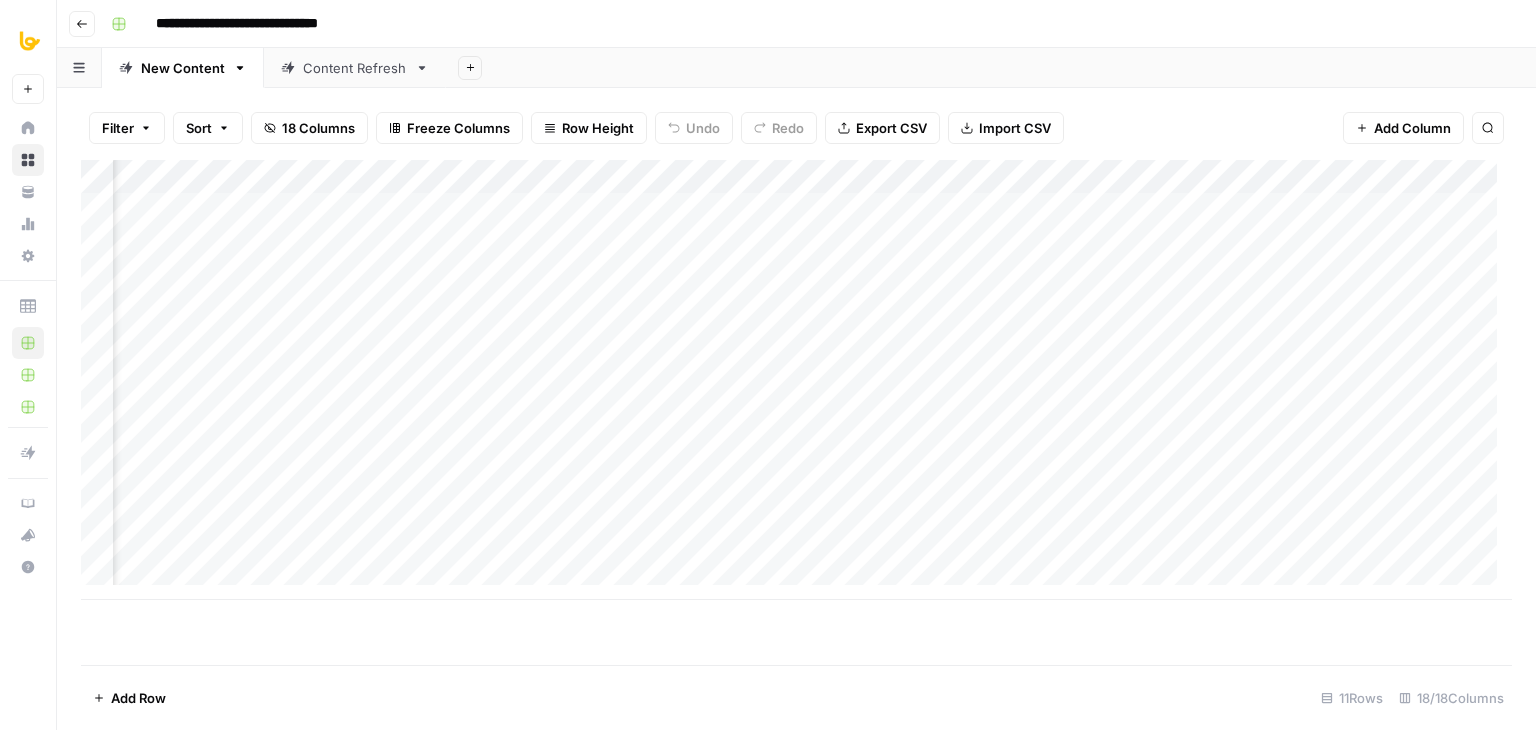 scroll, scrollTop: 0, scrollLeft: 1729, axis: horizontal 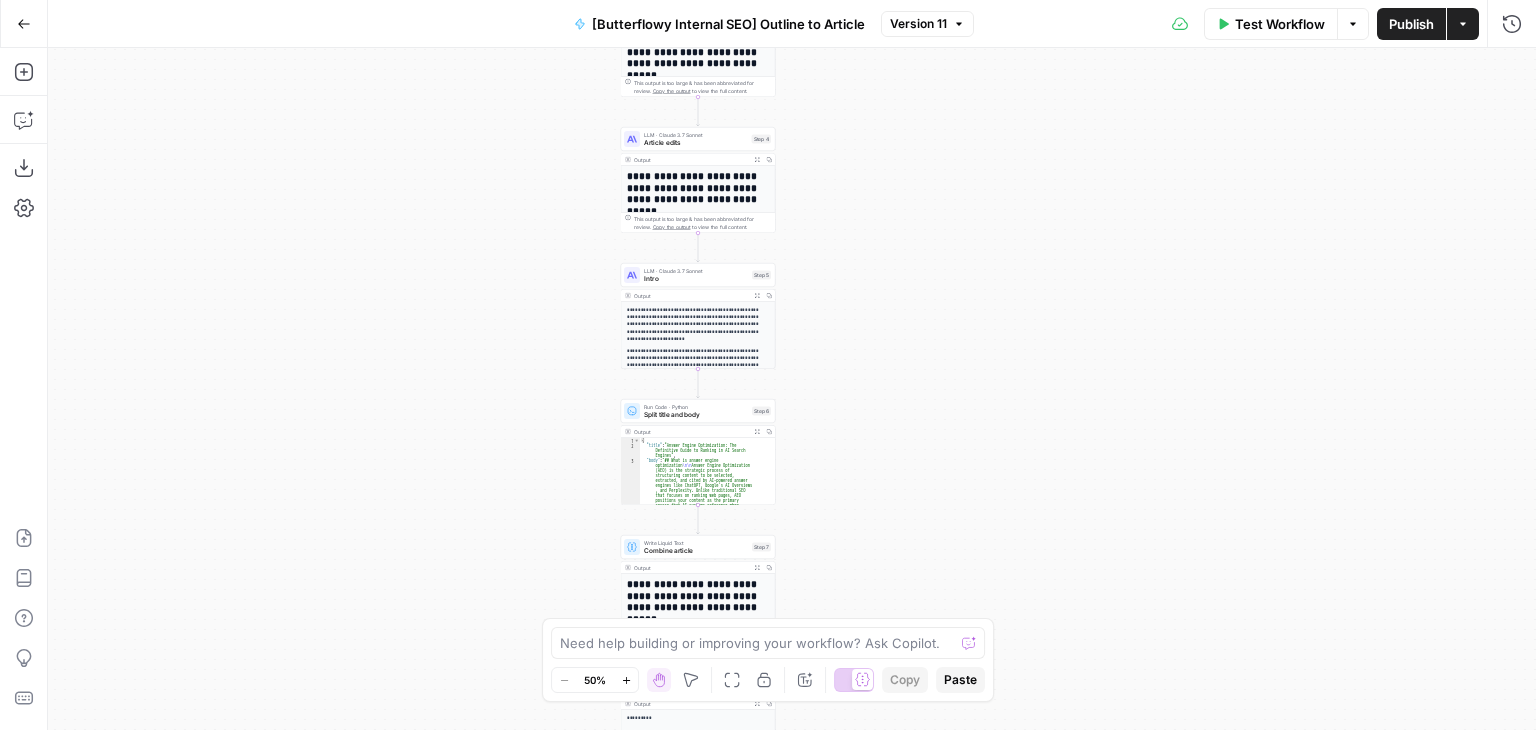 drag, startPoint x: 396, startPoint y: 310, endPoint x: 248, endPoint y: -41, distance: 380.9265 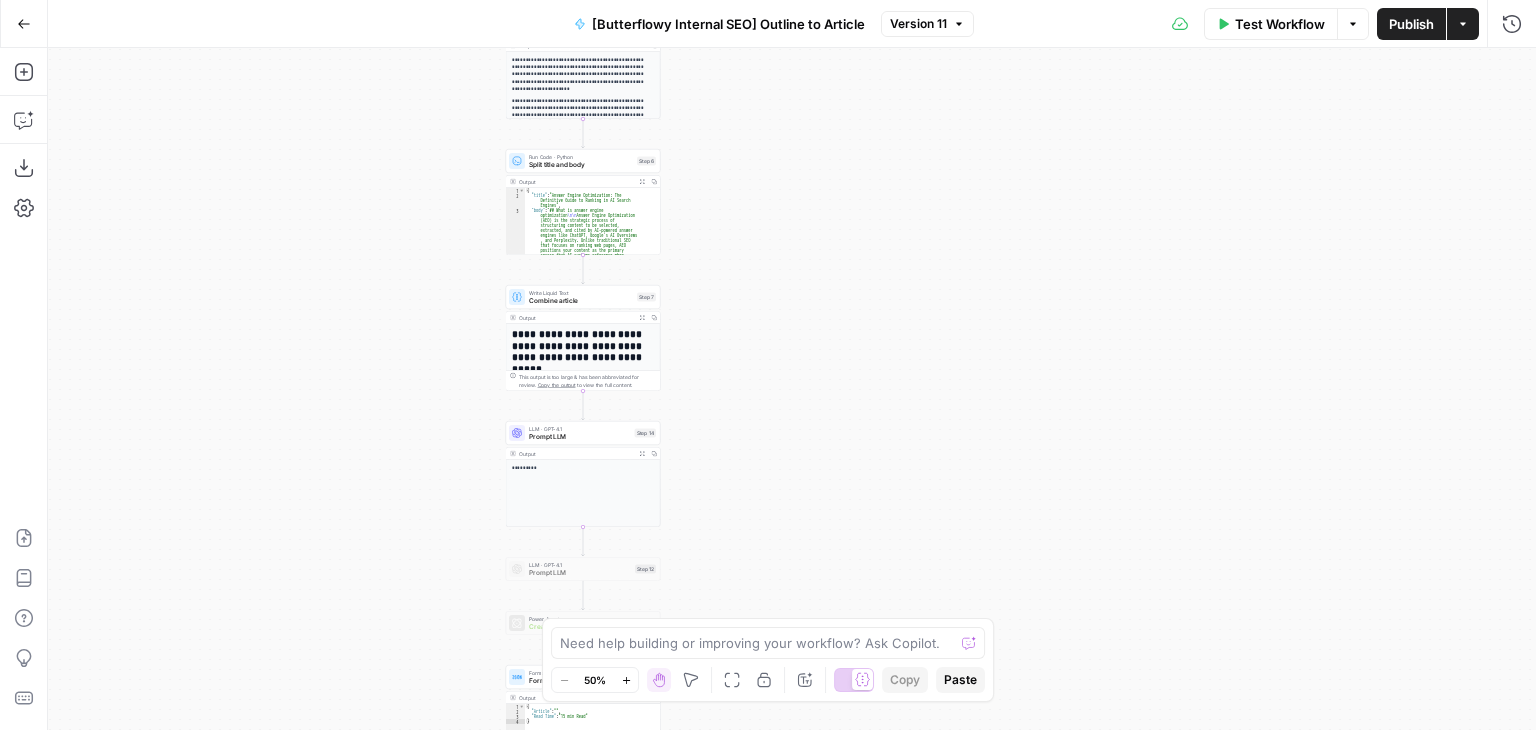 drag, startPoint x: 293, startPoint y: 235, endPoint x: 304, endPoint y: 67, distance: 168.35974 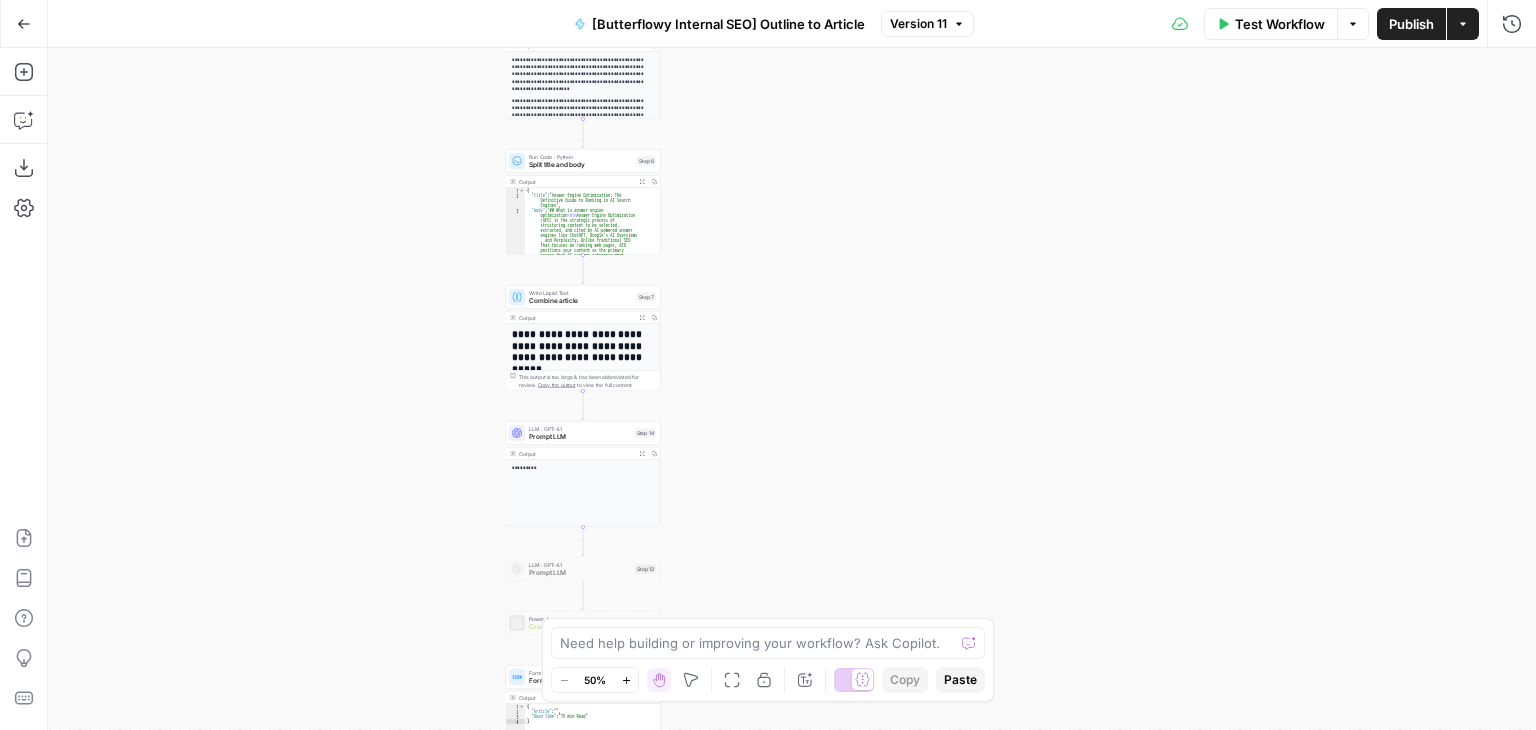 click on "**********" at bounding box center (792, 389) 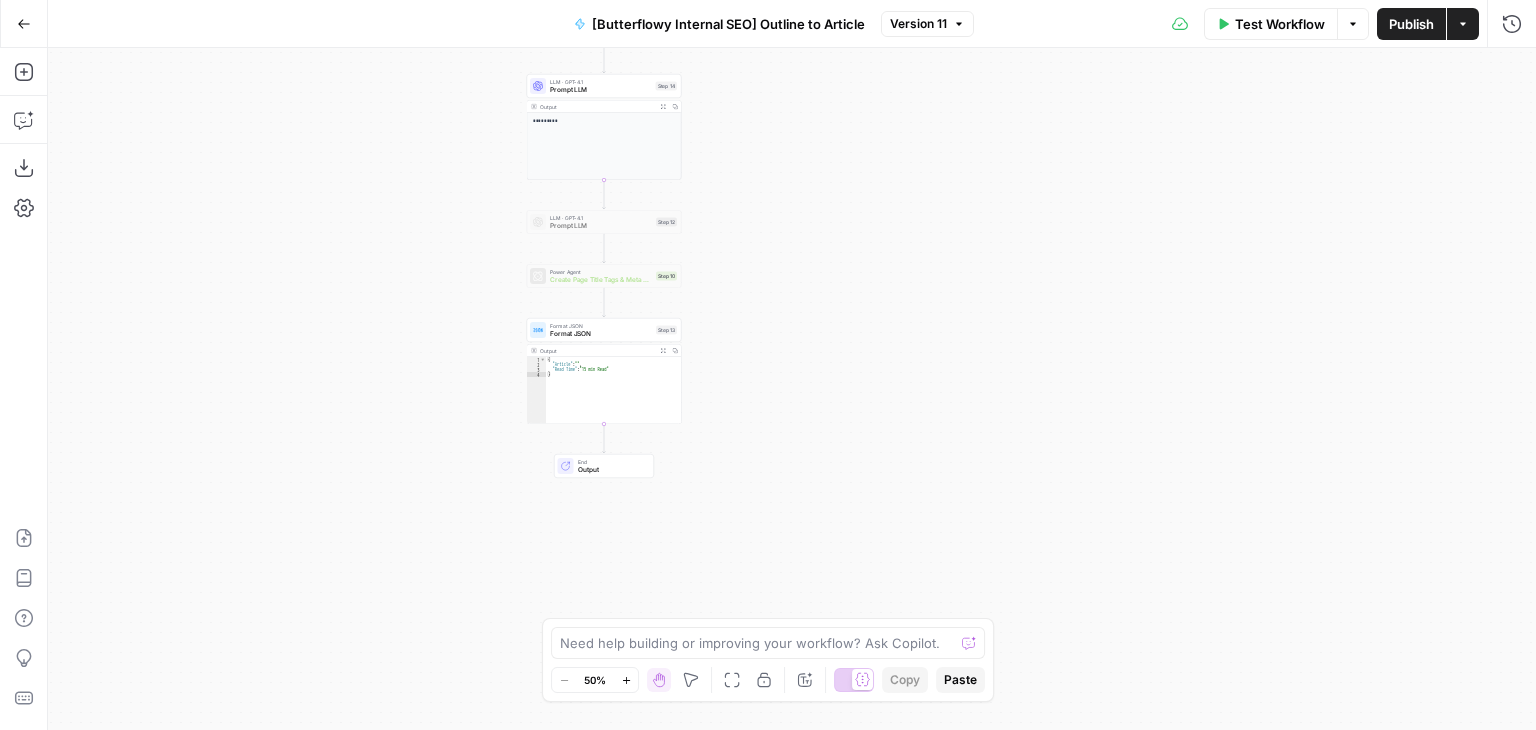 drag, startPoint x: 377, startPoint y: 385, endPoint x: 384, endPoint y: 166, distance: 219.11185 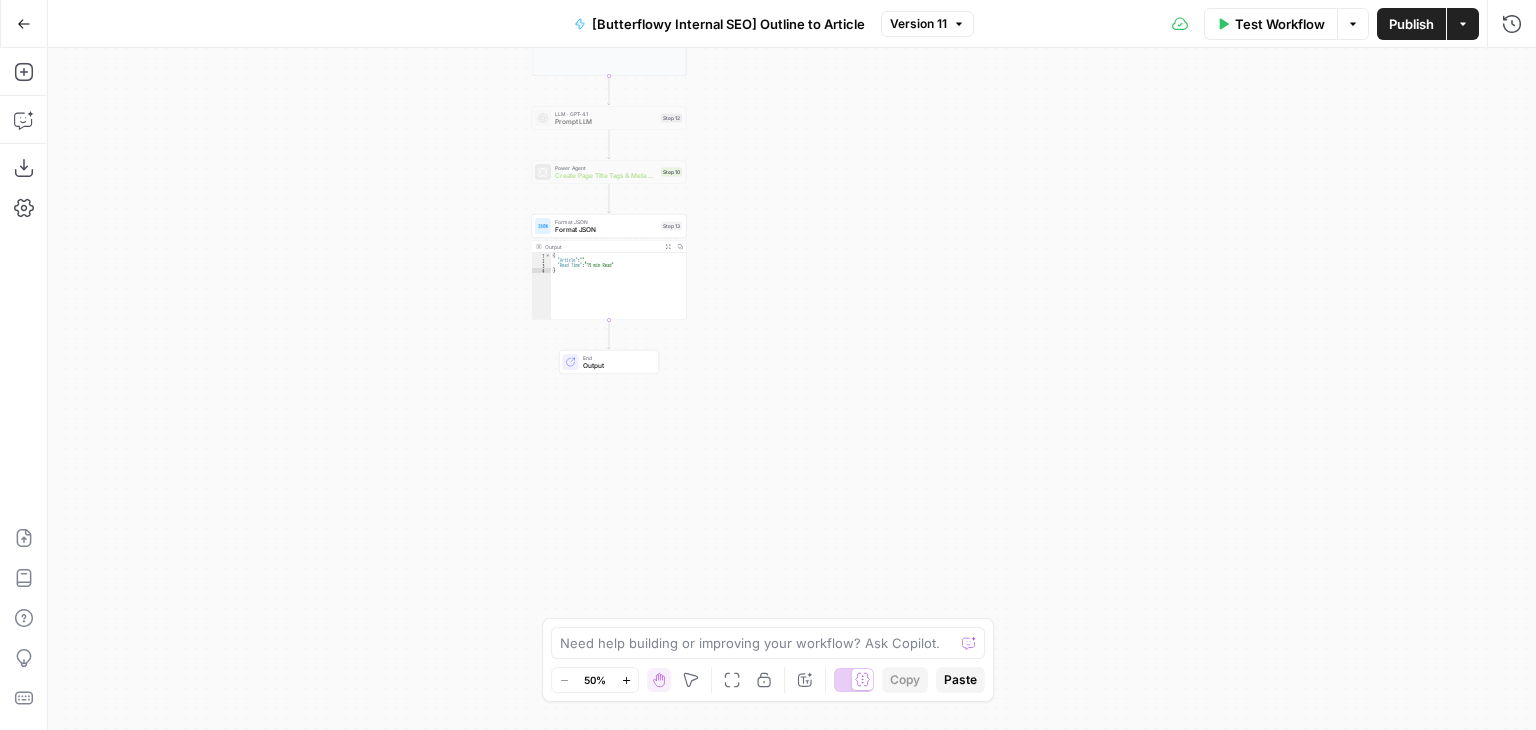 drag, startPoint x: 344, startPoint y: 397, endPoint x: 316, endPoint y: 526, distance: 132.00378 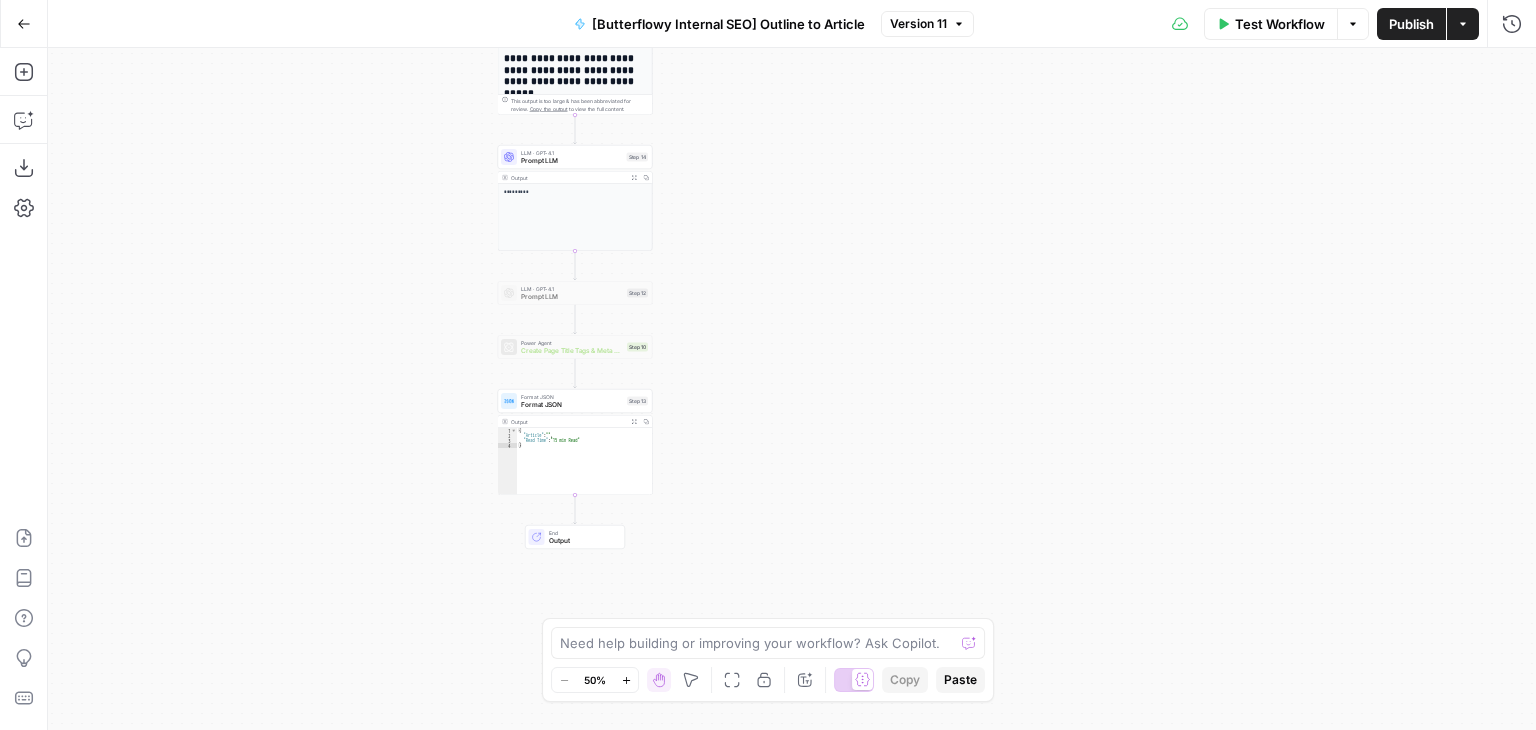 click on "**********" at bounding box center (792, 389) 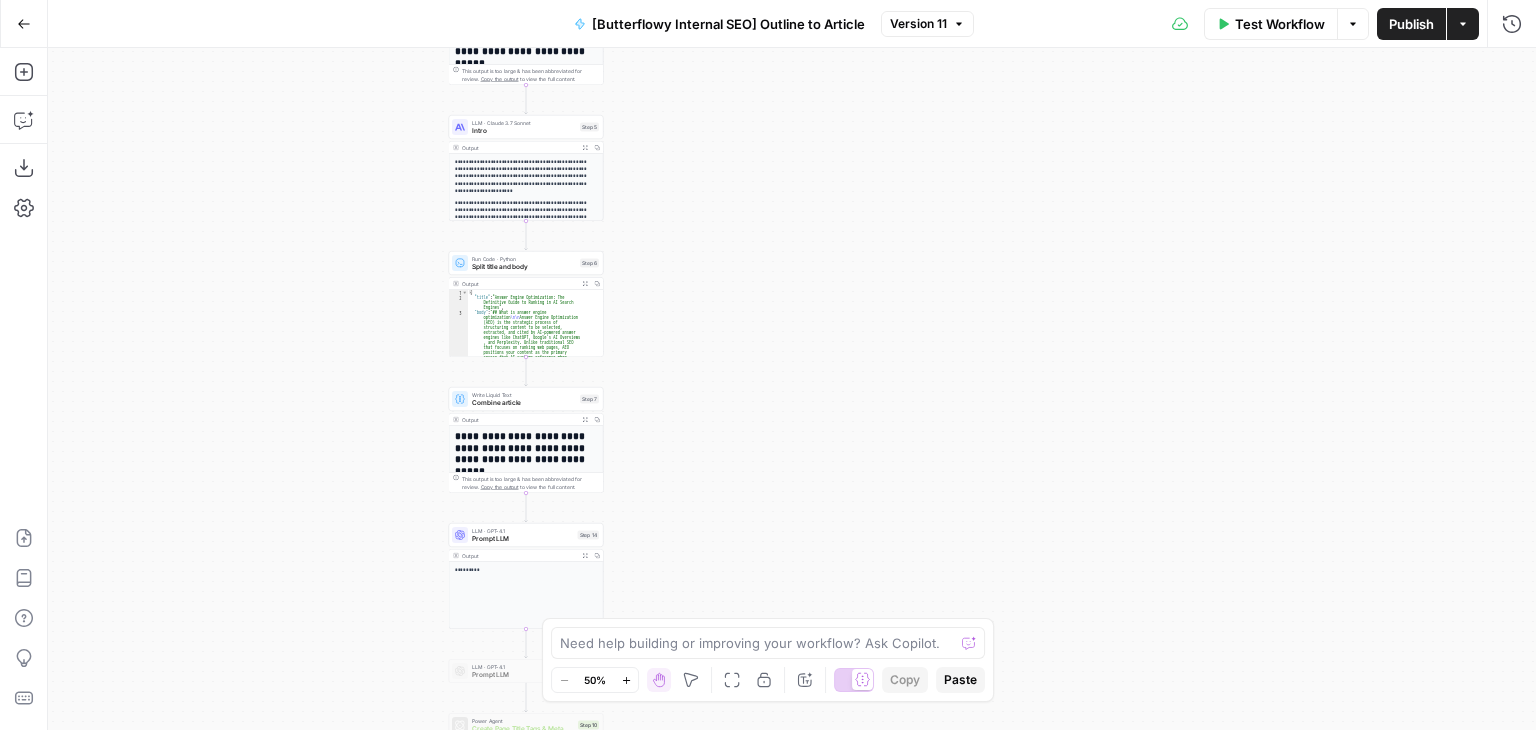drag, startPoint x: 339, startPoint y: 265, endPoint x: 318, endPoint y: 404, distance: 140.57738 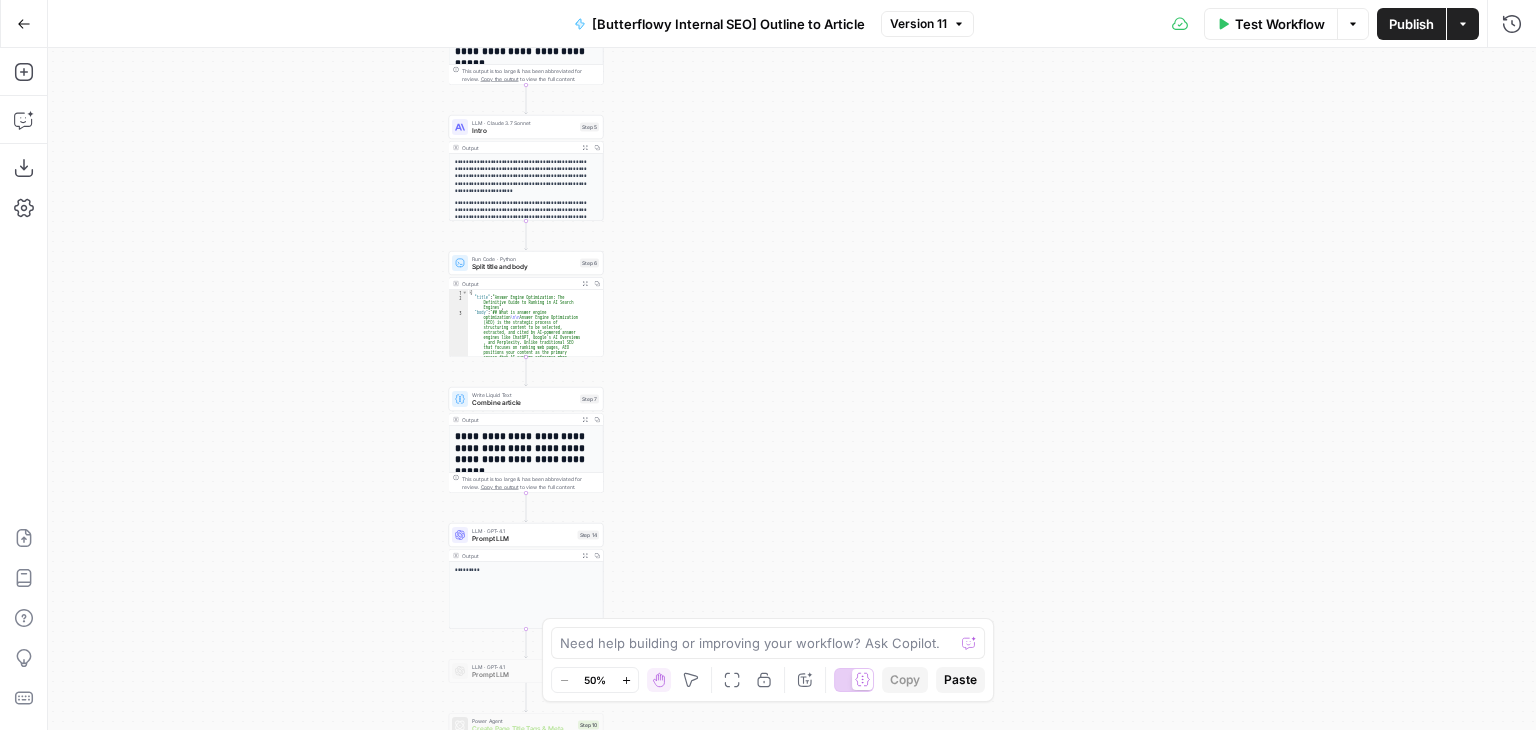 click on "**********" at bounding box center (792, 389) 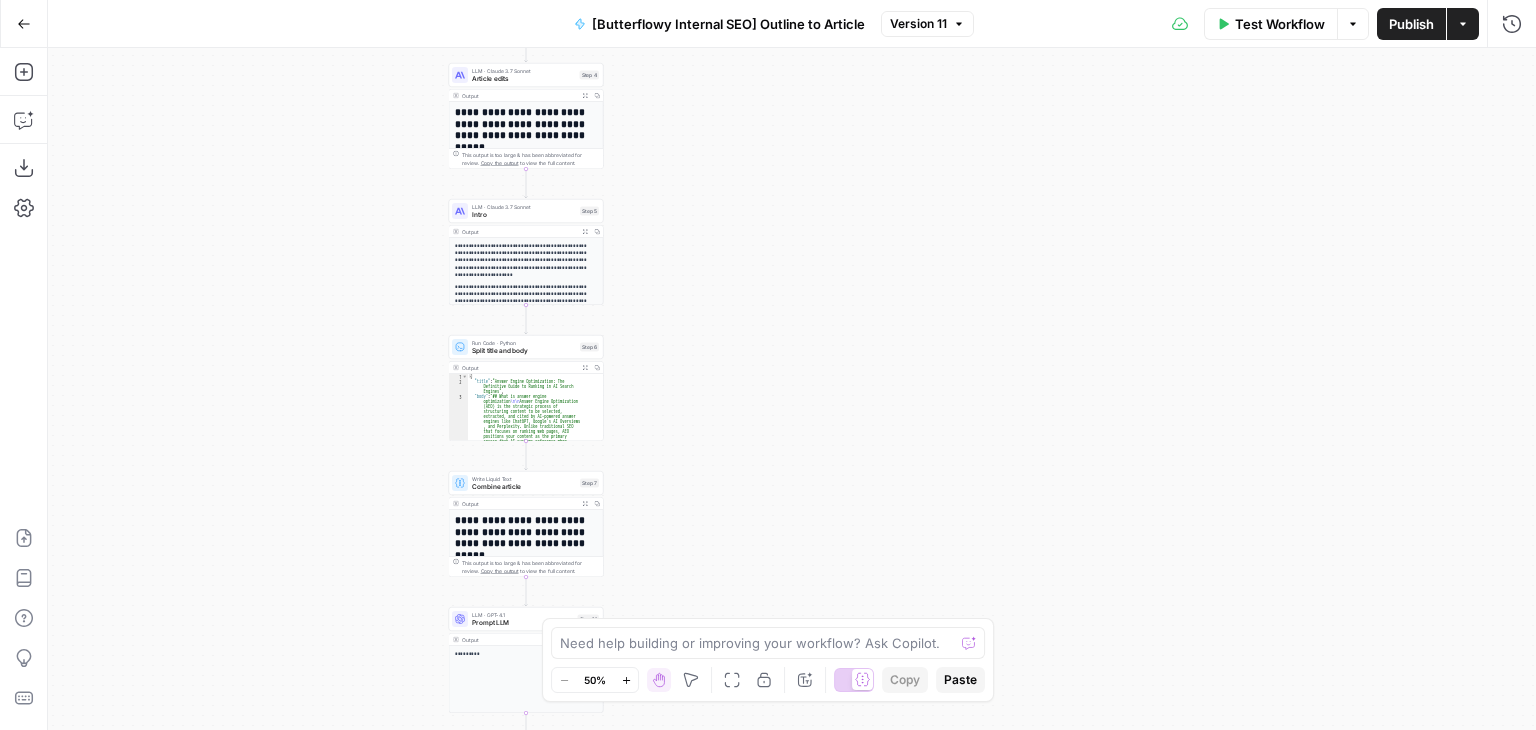 drag, startPoint x: 324, startPoint y: 357, endPoint x: 324, endPoint y: 401, distance: 44 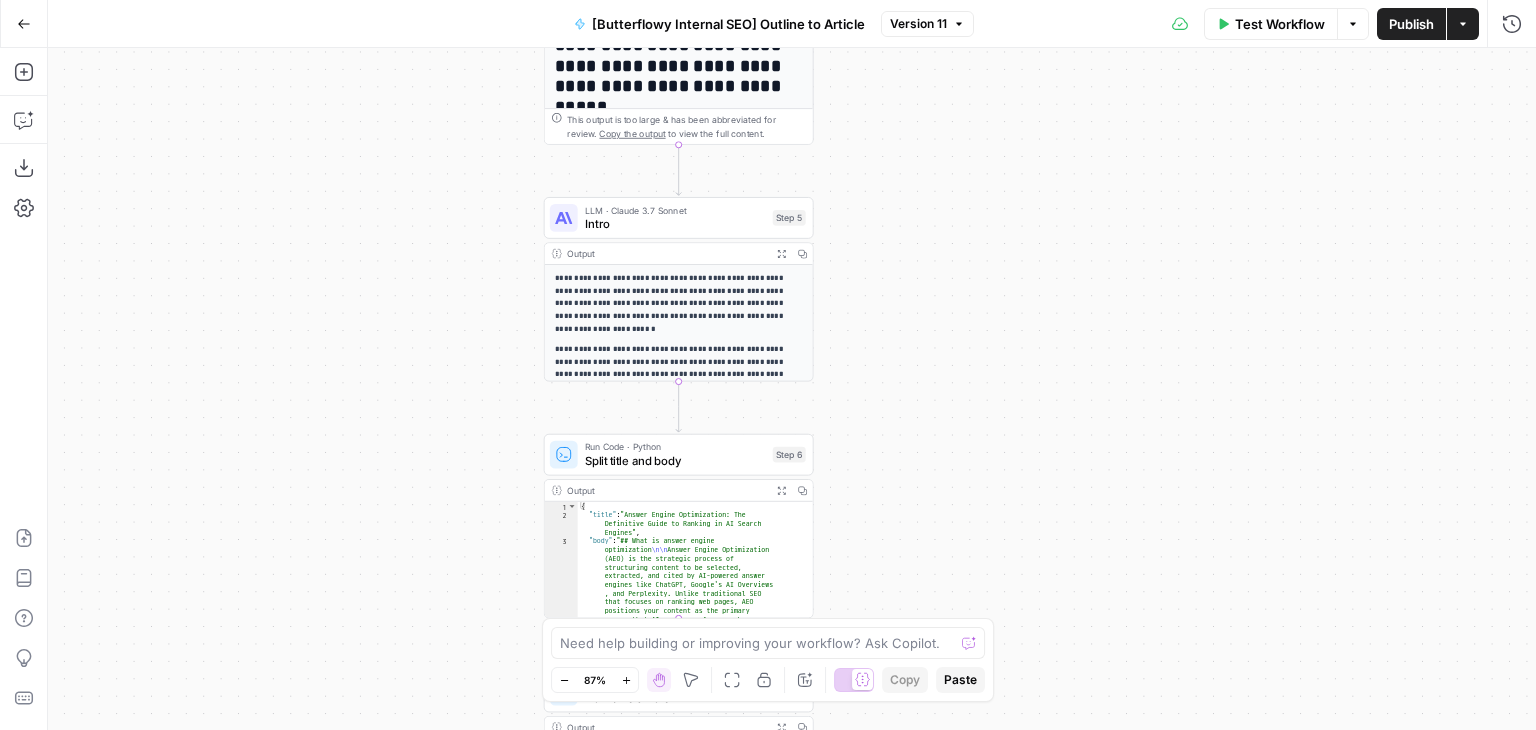 drag, startPoint x: 380, startPoint y: 270, endPoint x: 280, endPoint y: 361, distance: 135.20724 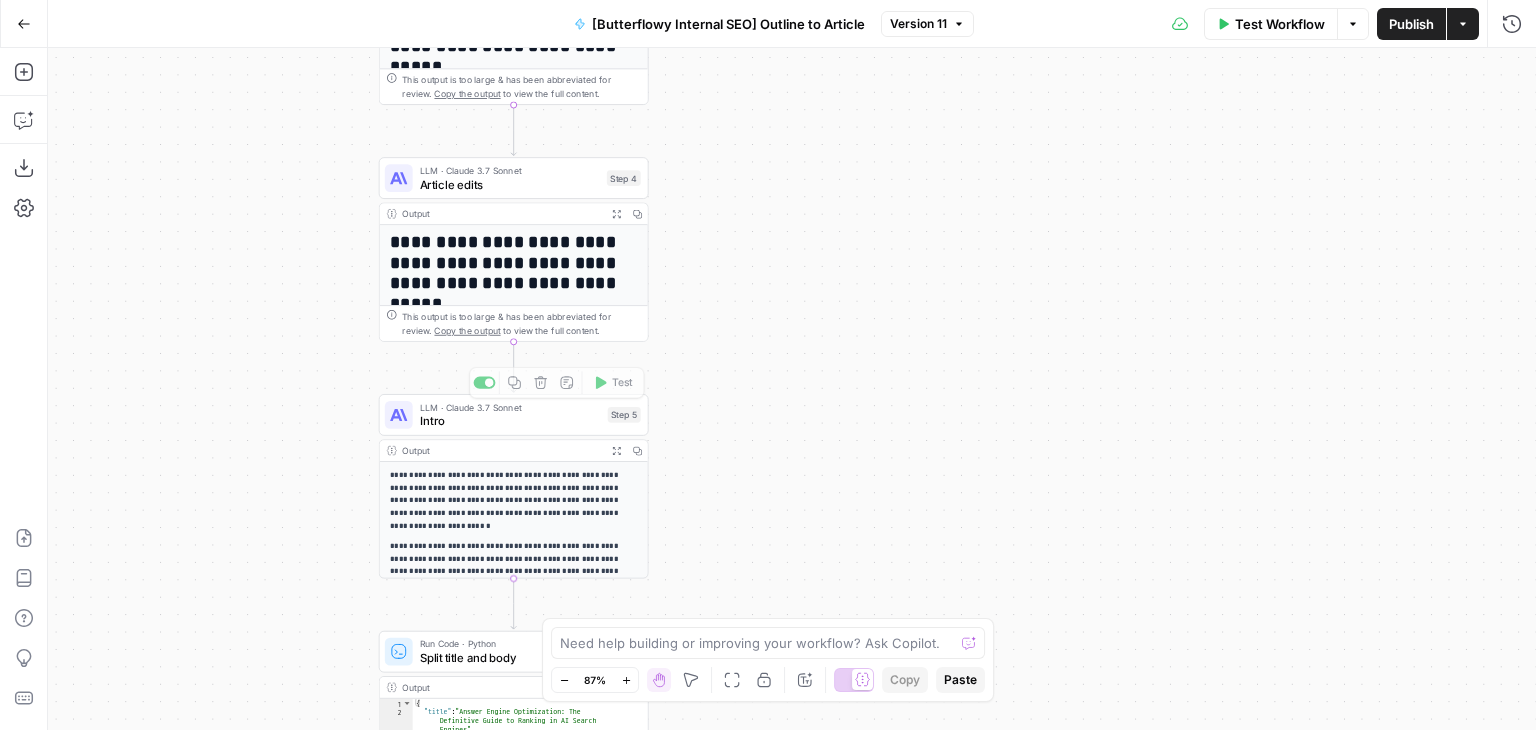 drag, startPoint x: 791, startPoint y: 225, endPoint x: 731, endPoint y: 317, distance: 109.83624 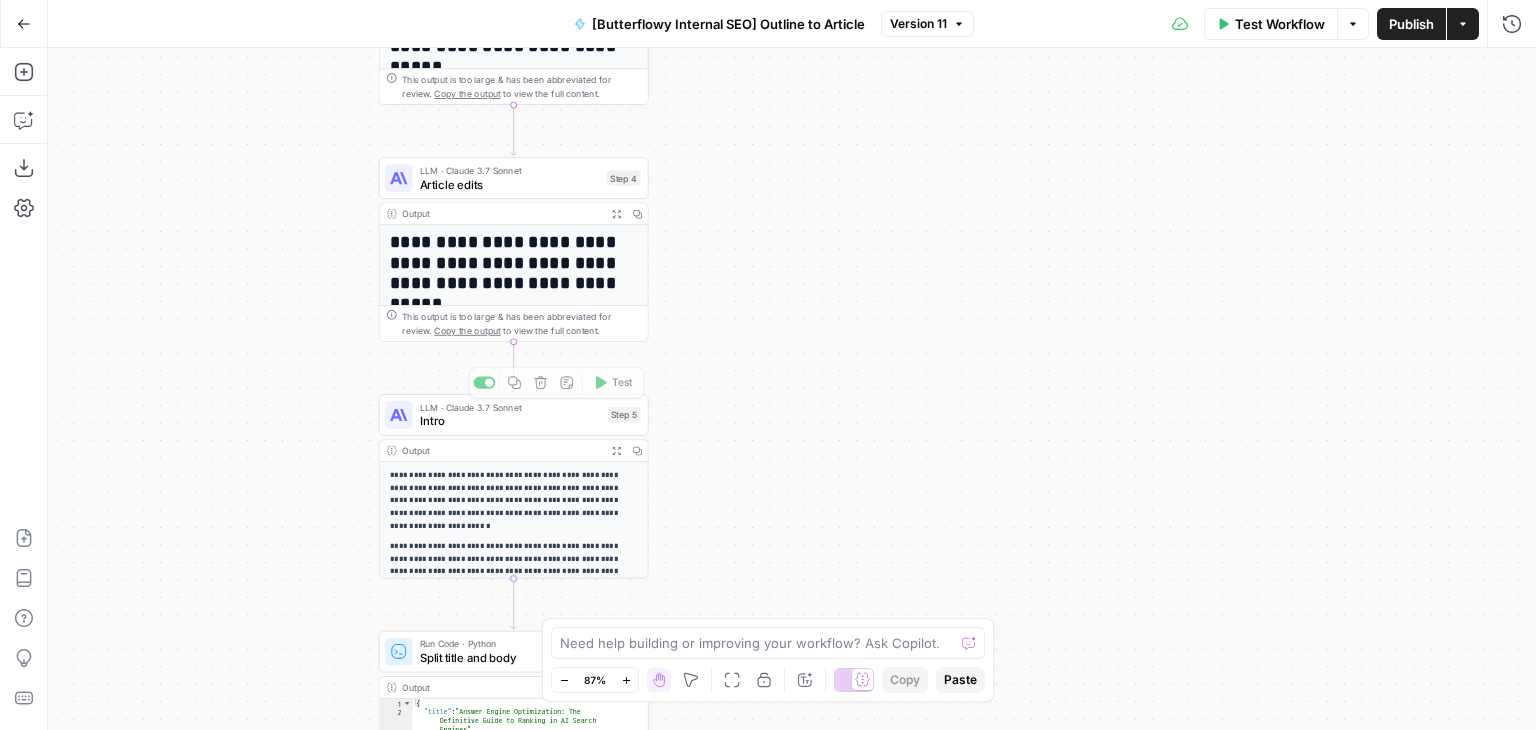 click on "**********" at bounding box center [792, 389] 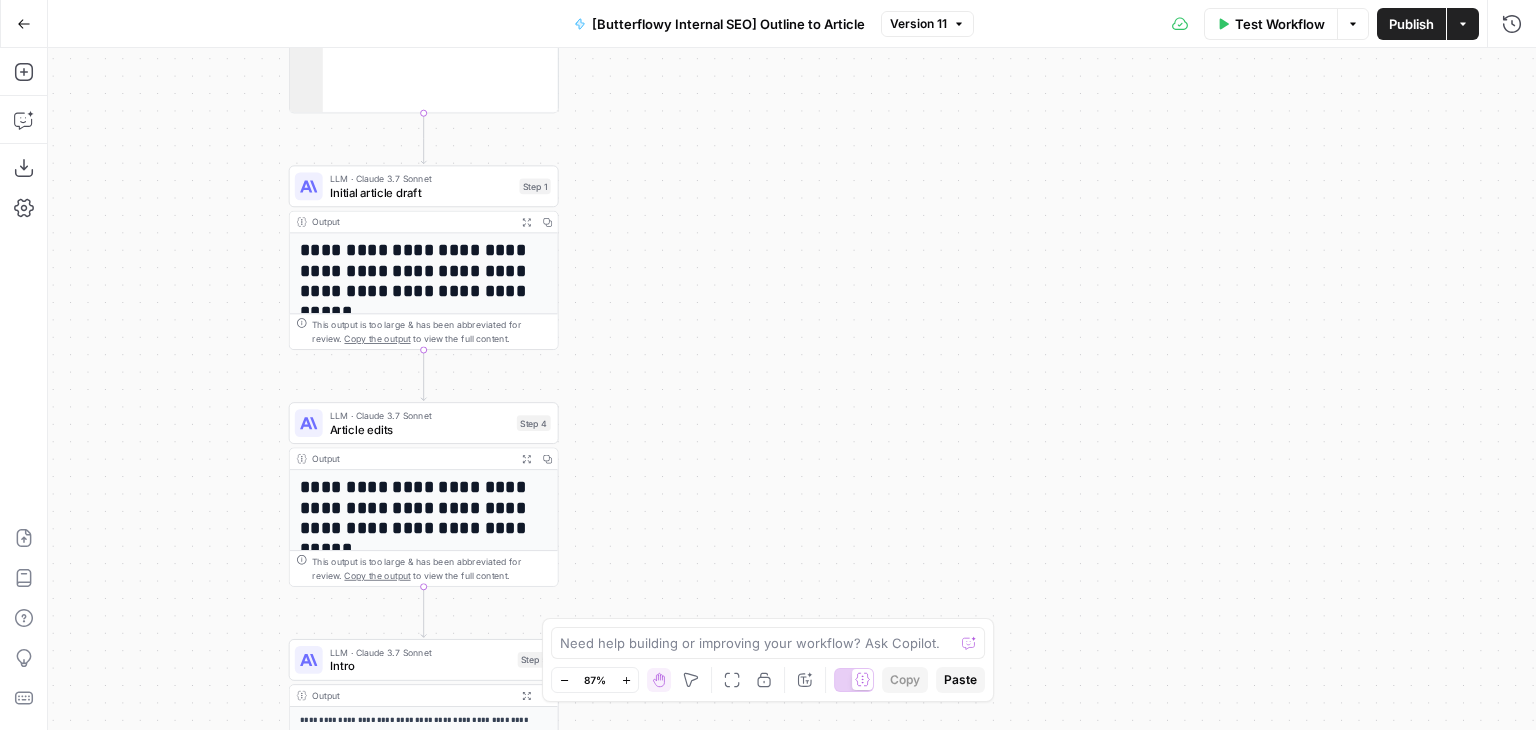 drag, startPoint x: 756, startPoint y: 186, endPoint x: 687, endPoint y: 369, distance: 195.57607 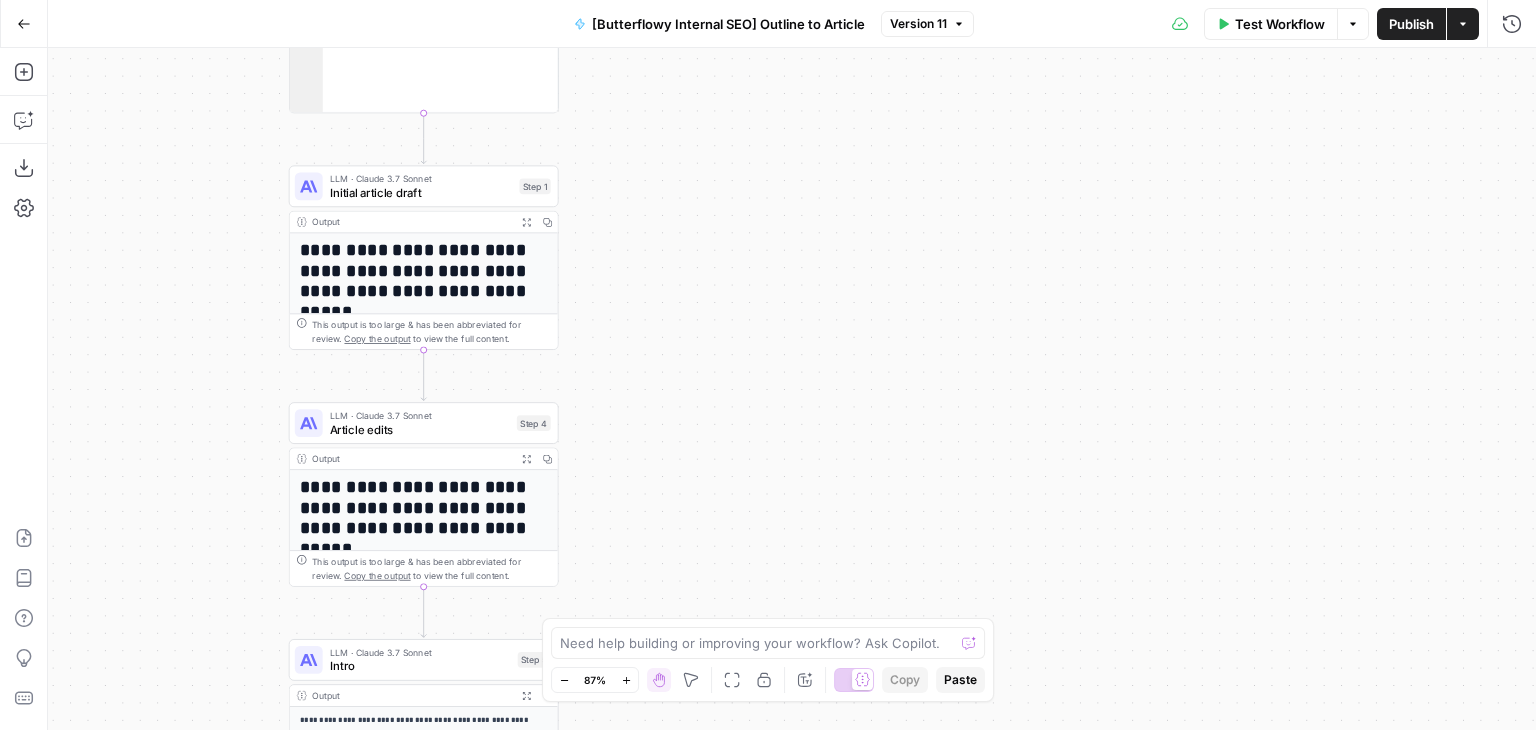 click on "**********" at bounding box center (792, 389) 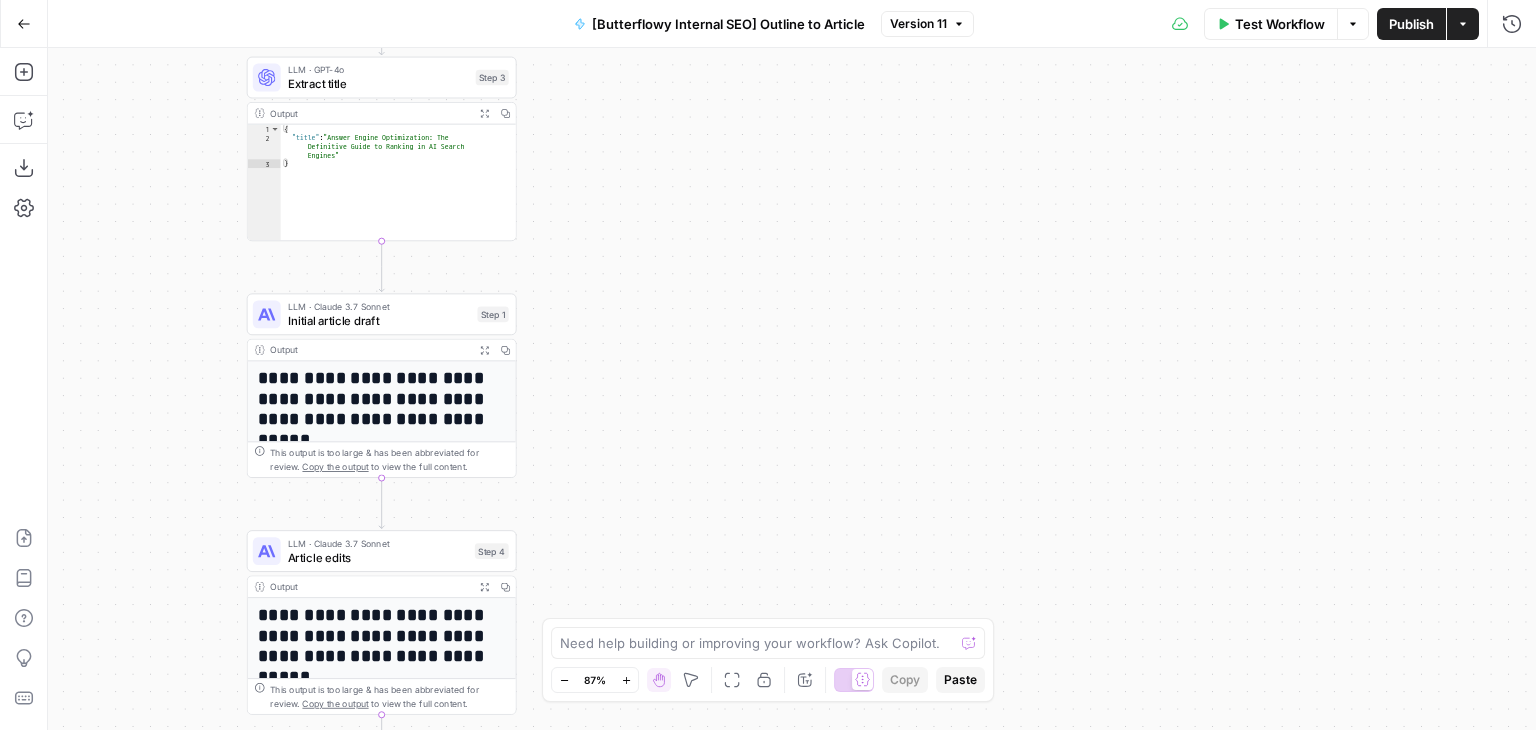 drag, startPoint x: 663, startPoint y: 288, endPoint x: 628, endPoint y: 395, distance: 112.578865 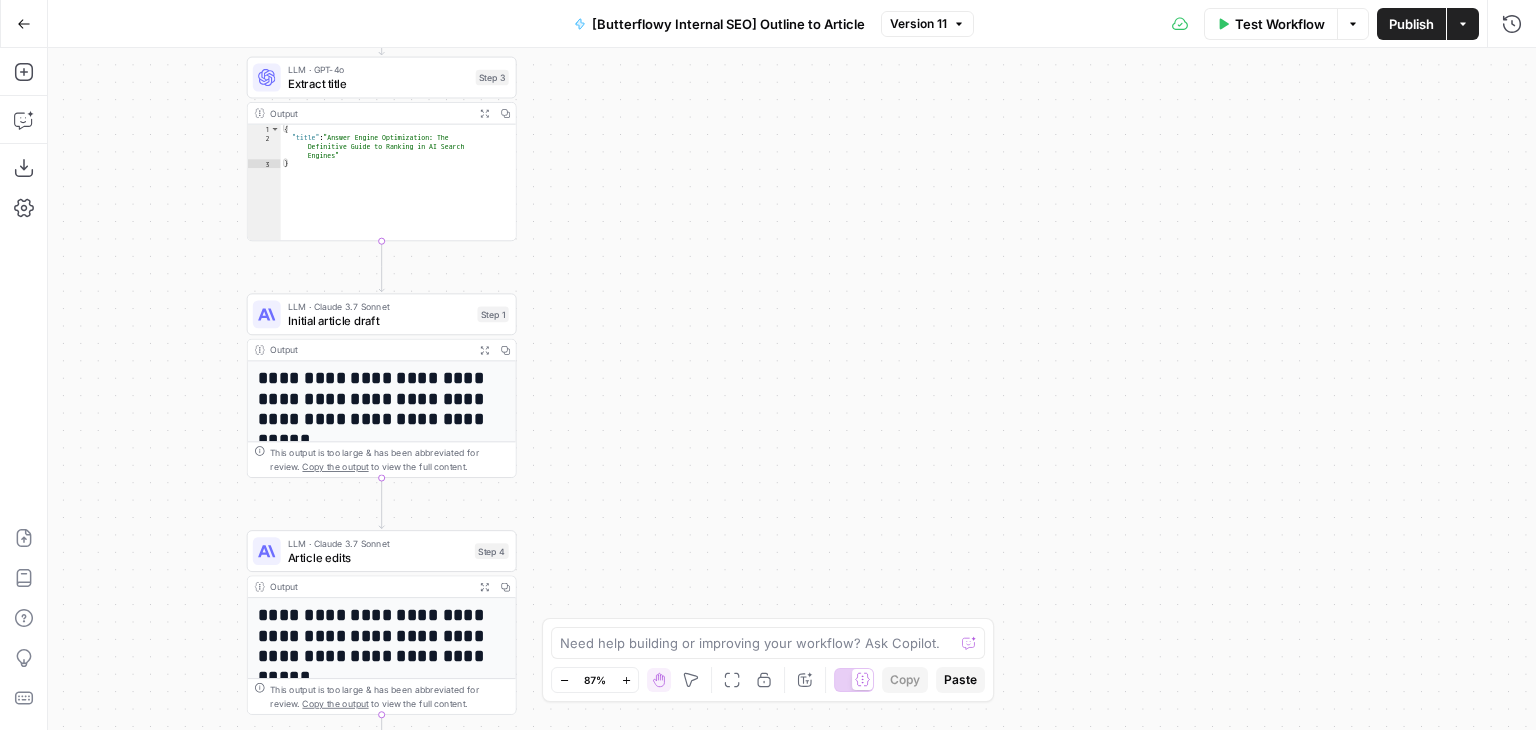 click on "**********" at bounding box center (792, 389) 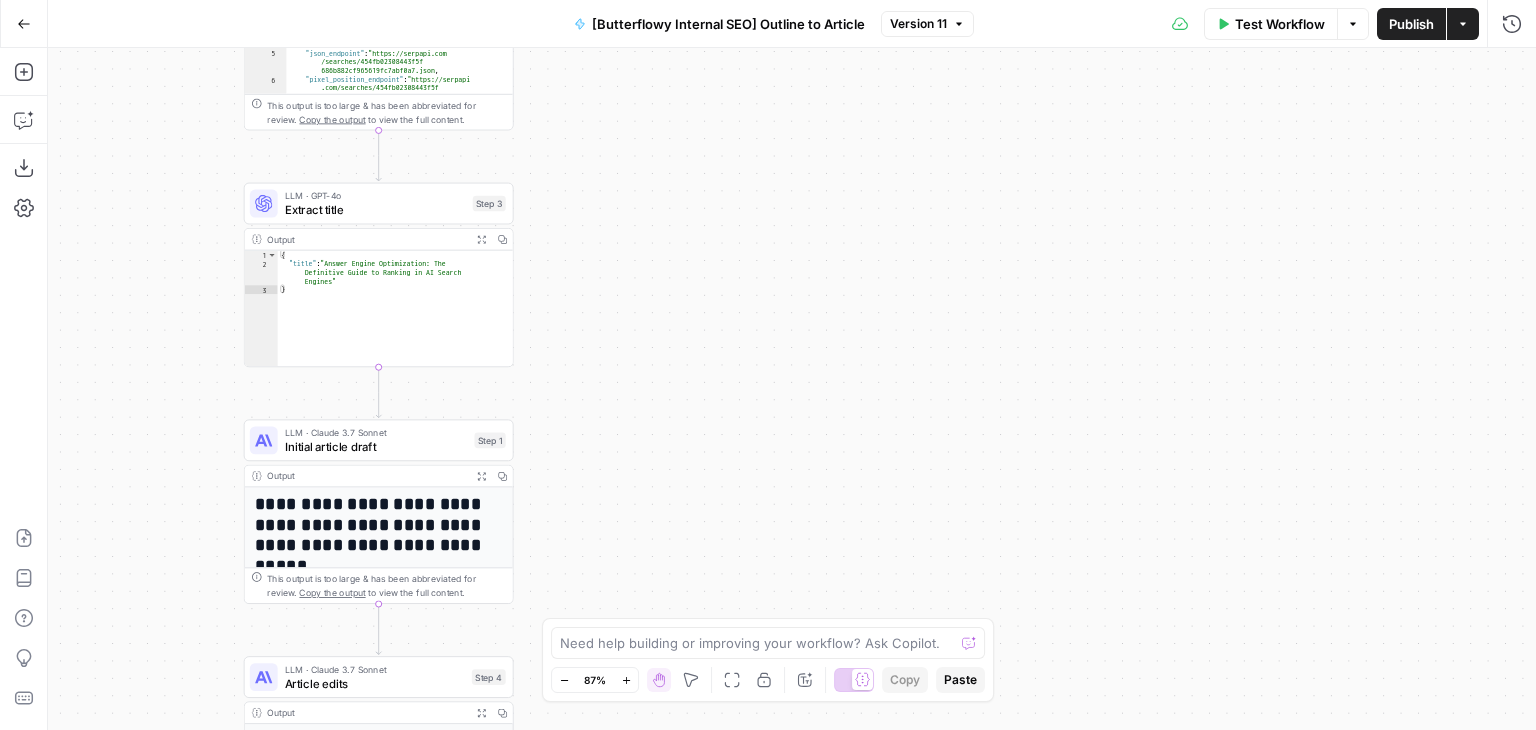 drag, startPoint x: 671, startPoint y: 257, endPoint x: 672, endPoint y: 281, distance: 24.020824 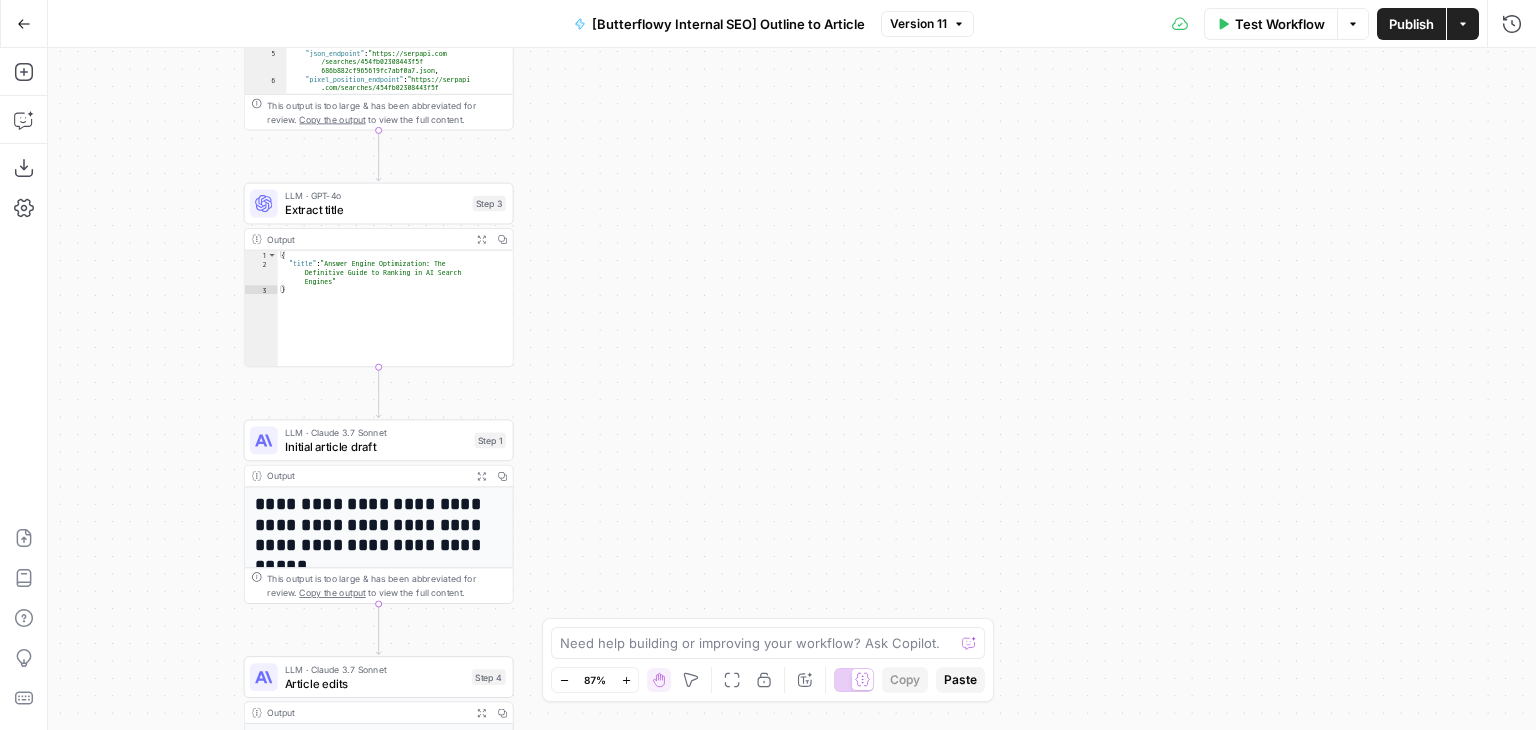 click on "**********" at bounding box center [792, 389] 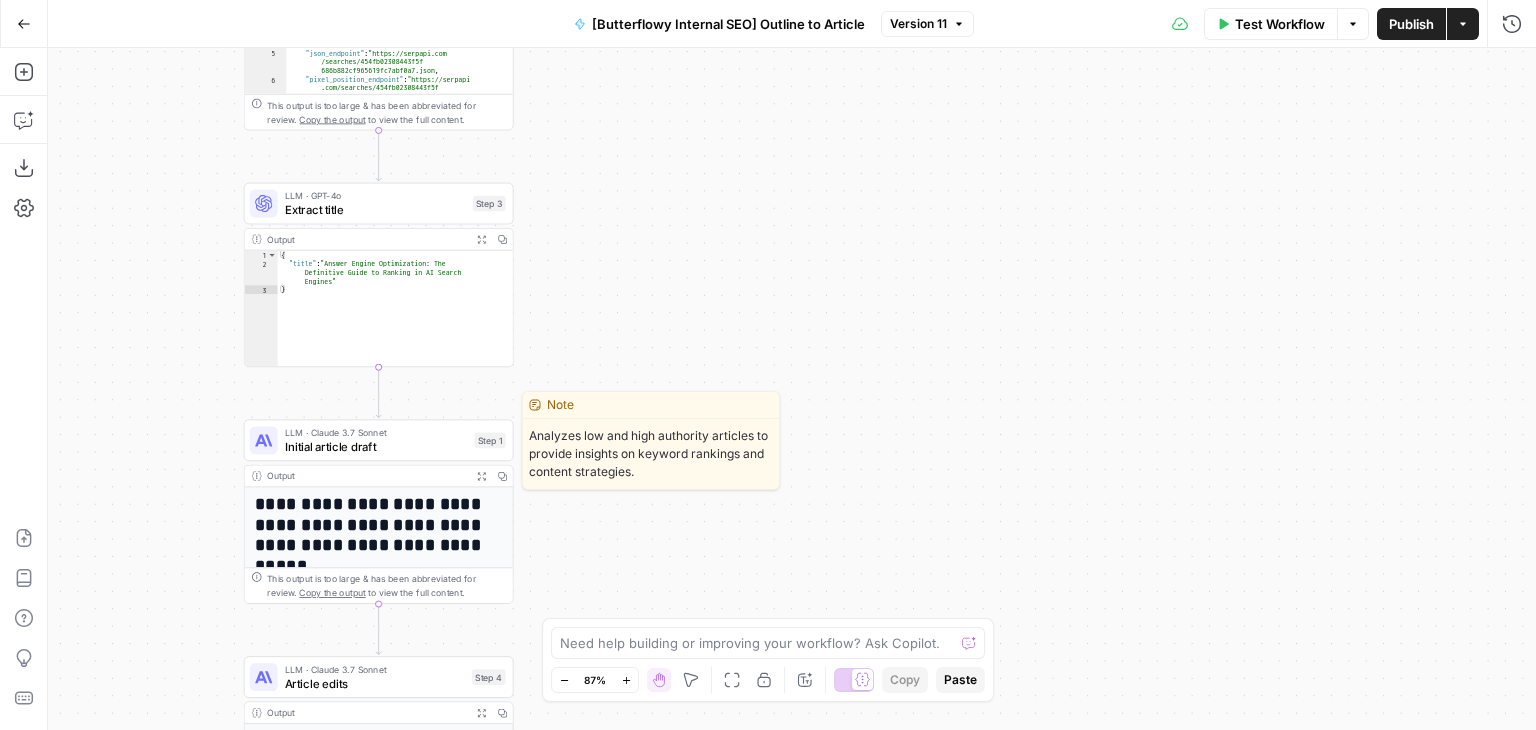 drag, startPoint x: 788, startPoint y: 228, endPoint x: 808, endPoint y: 260, distance: 37.735924 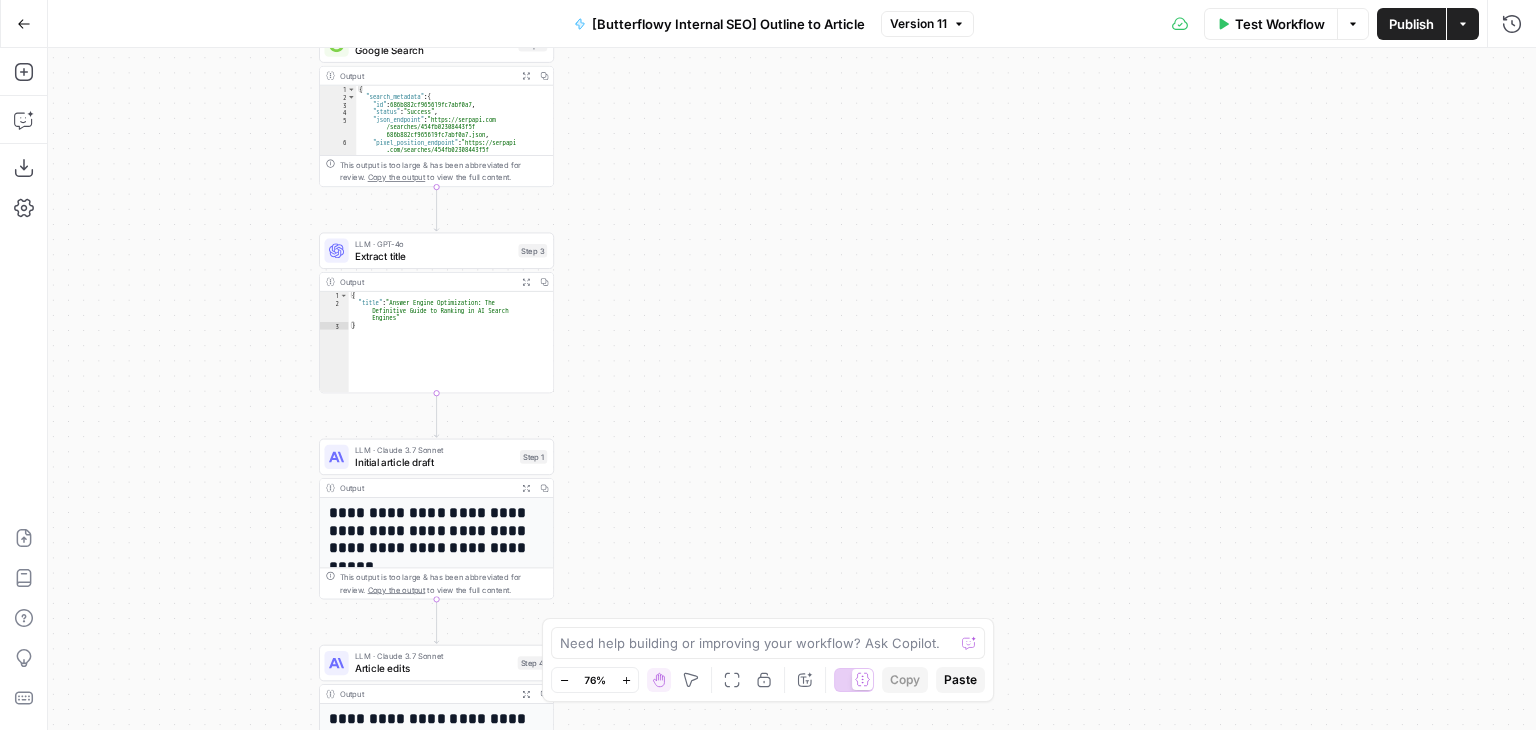drag, startPoint x: 769, startPoint y: 357, endPoint x: 804, endPoint y: 311, distance: 57.801384 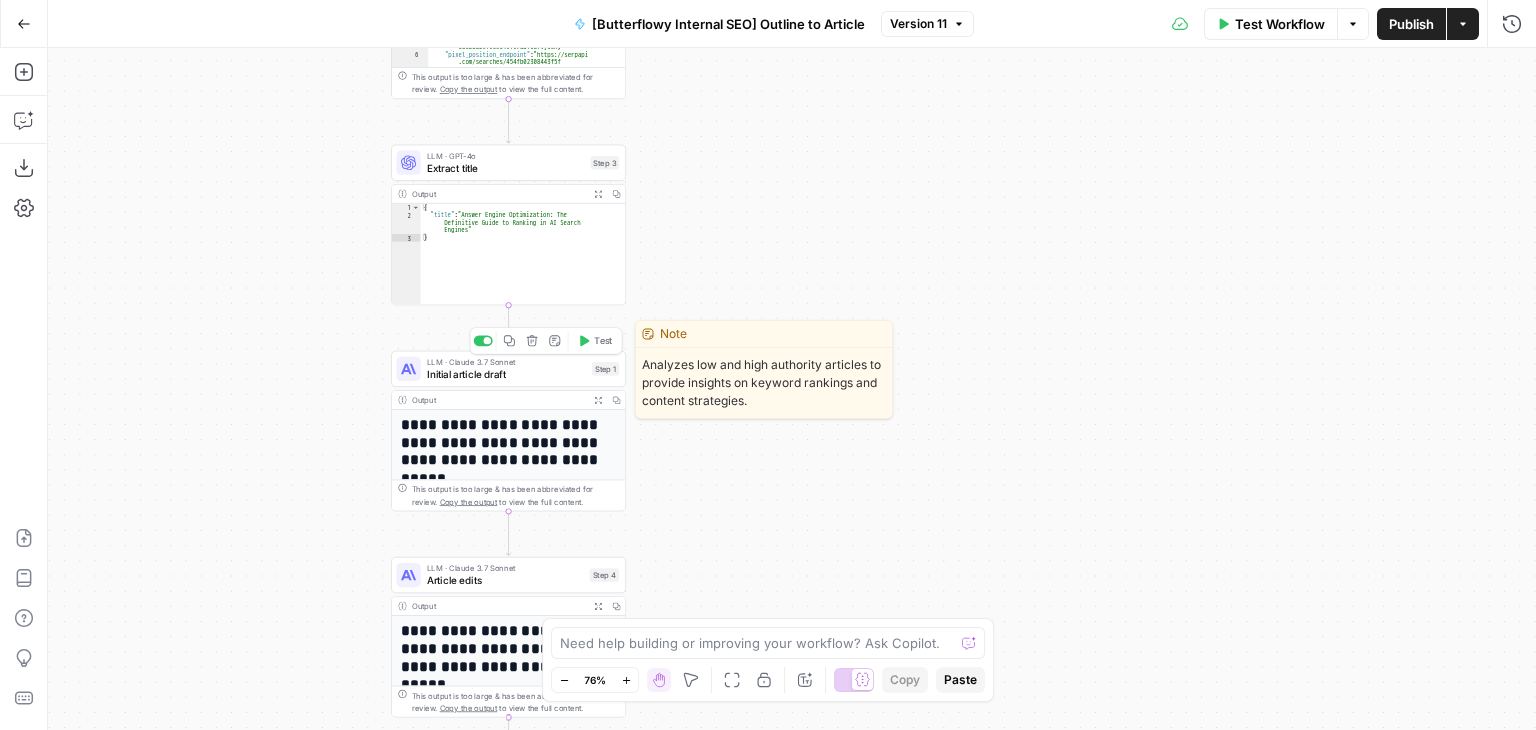 click on "Initial article draft" at bounding box center [506, 374] 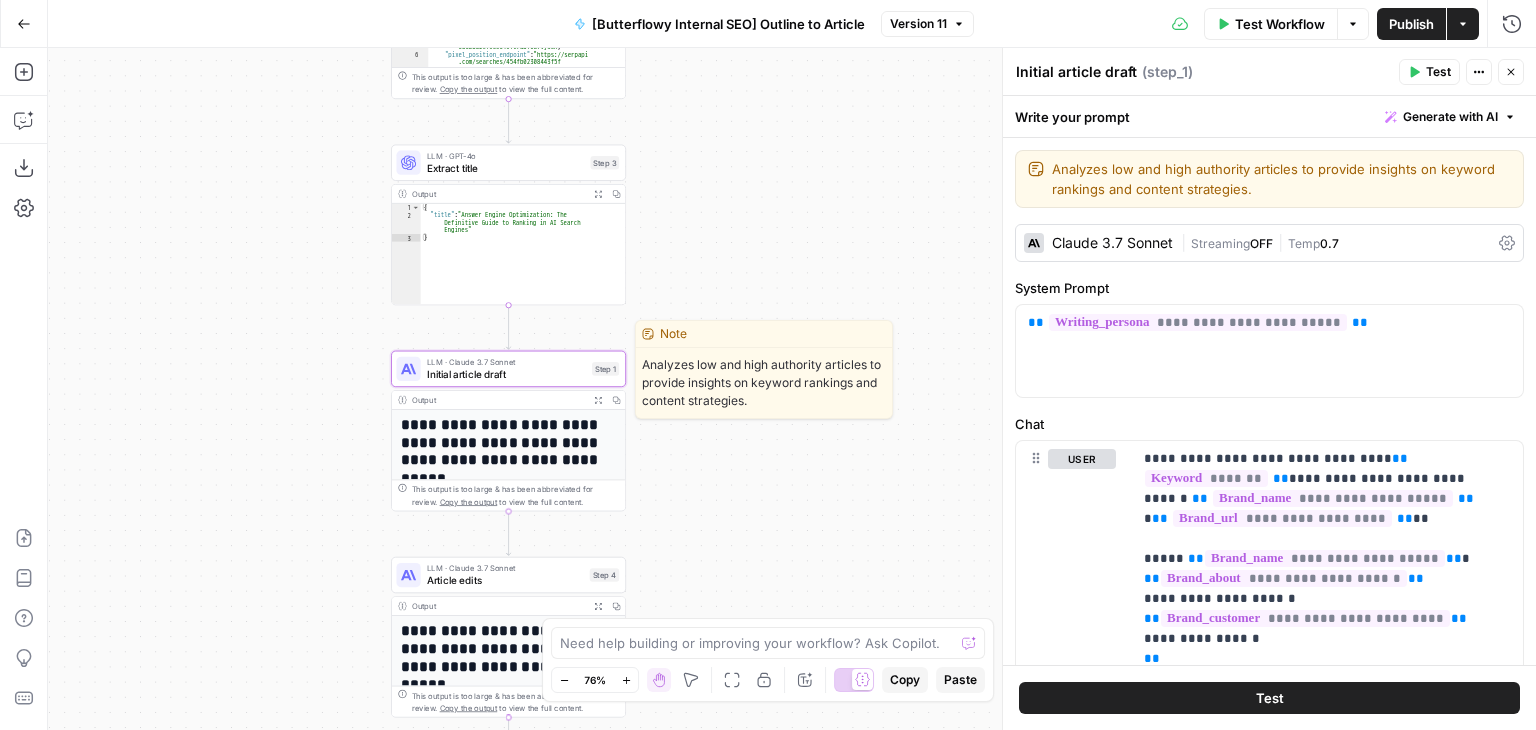 click on "**********" at bounding box center (792, 389) 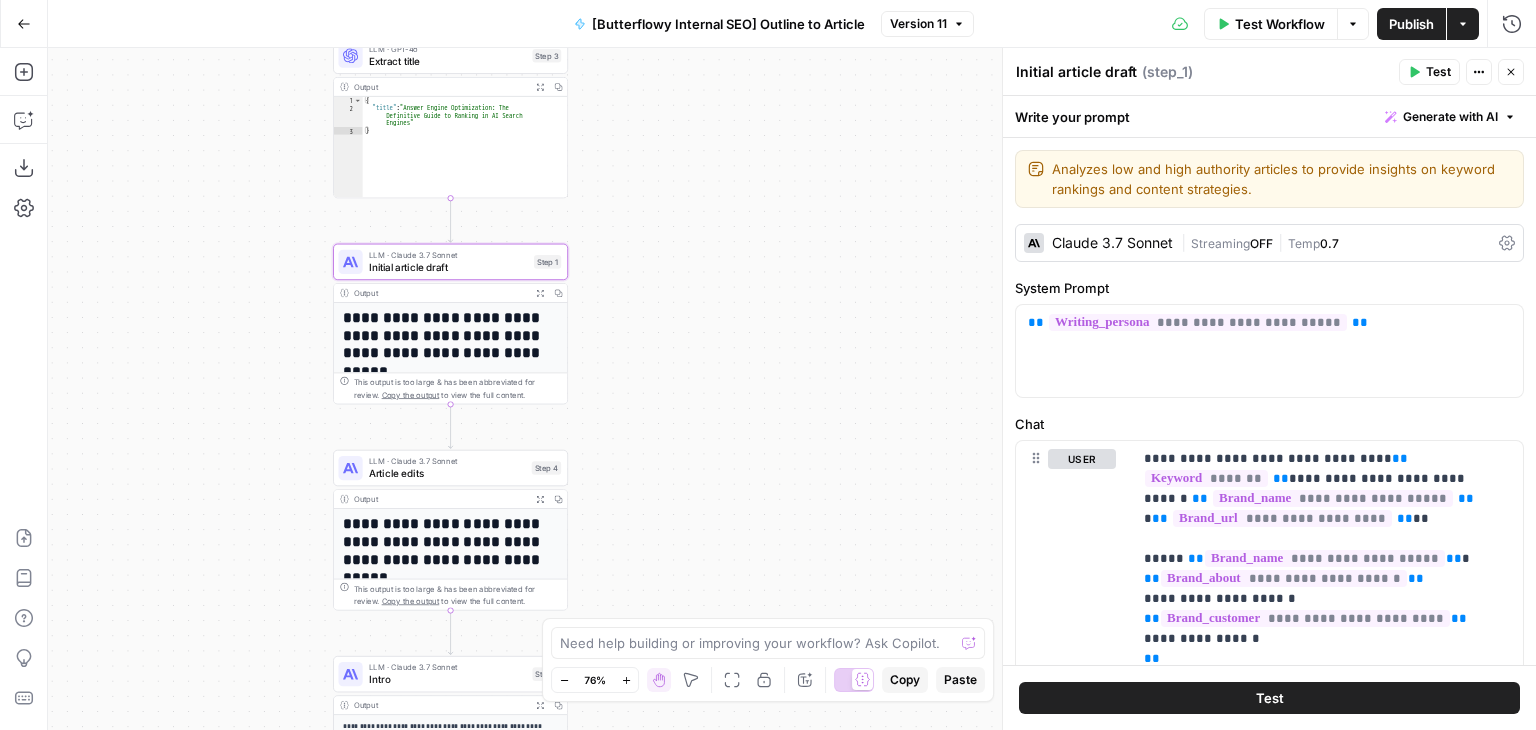 drag, startPoint x: 699, startPoint y: 385, endPoint x: 738, endPoint y: 317, distance: 78.39005 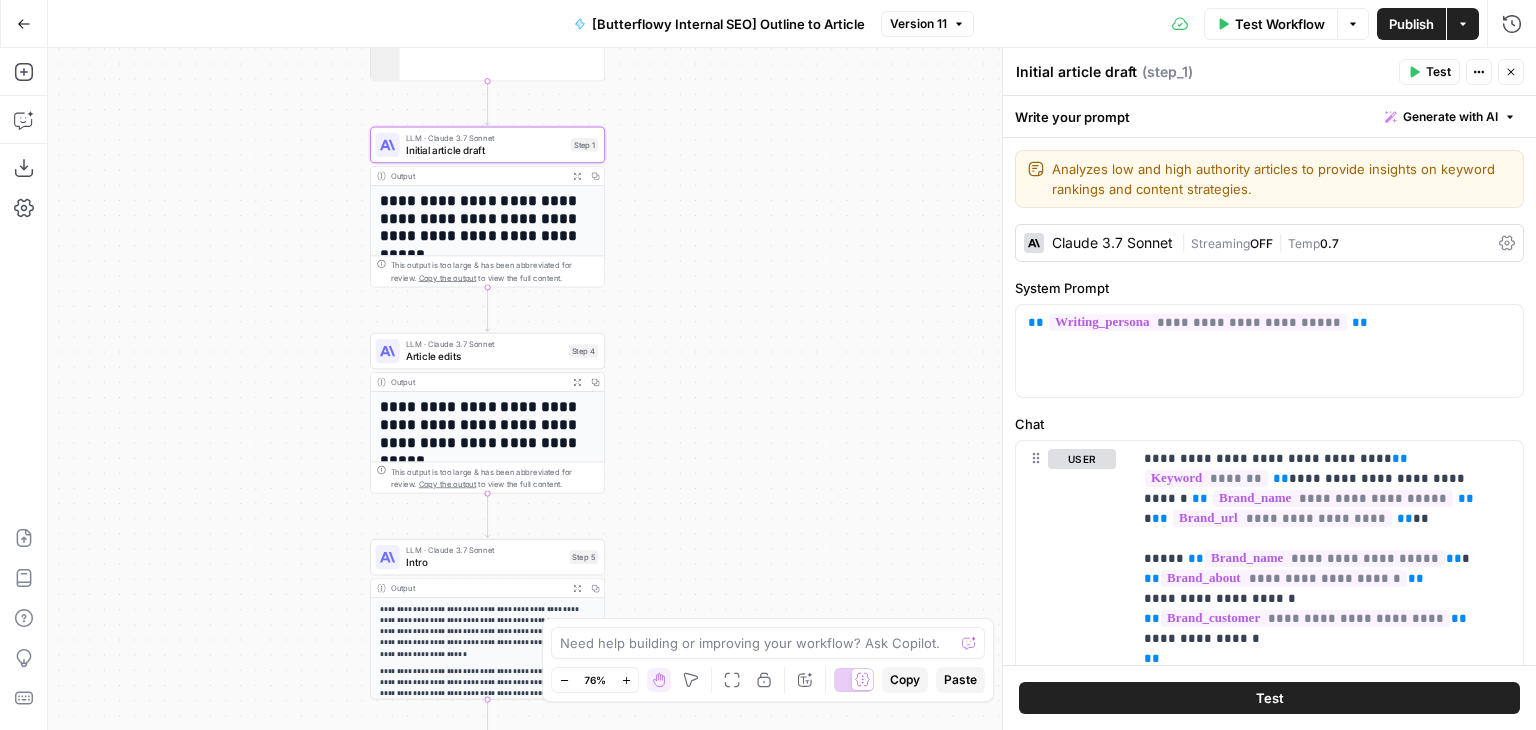 drag, startPoint x: 752, startPoint y: 409, endPoint x: 779, endPoint y: 316, distance: 96.84007 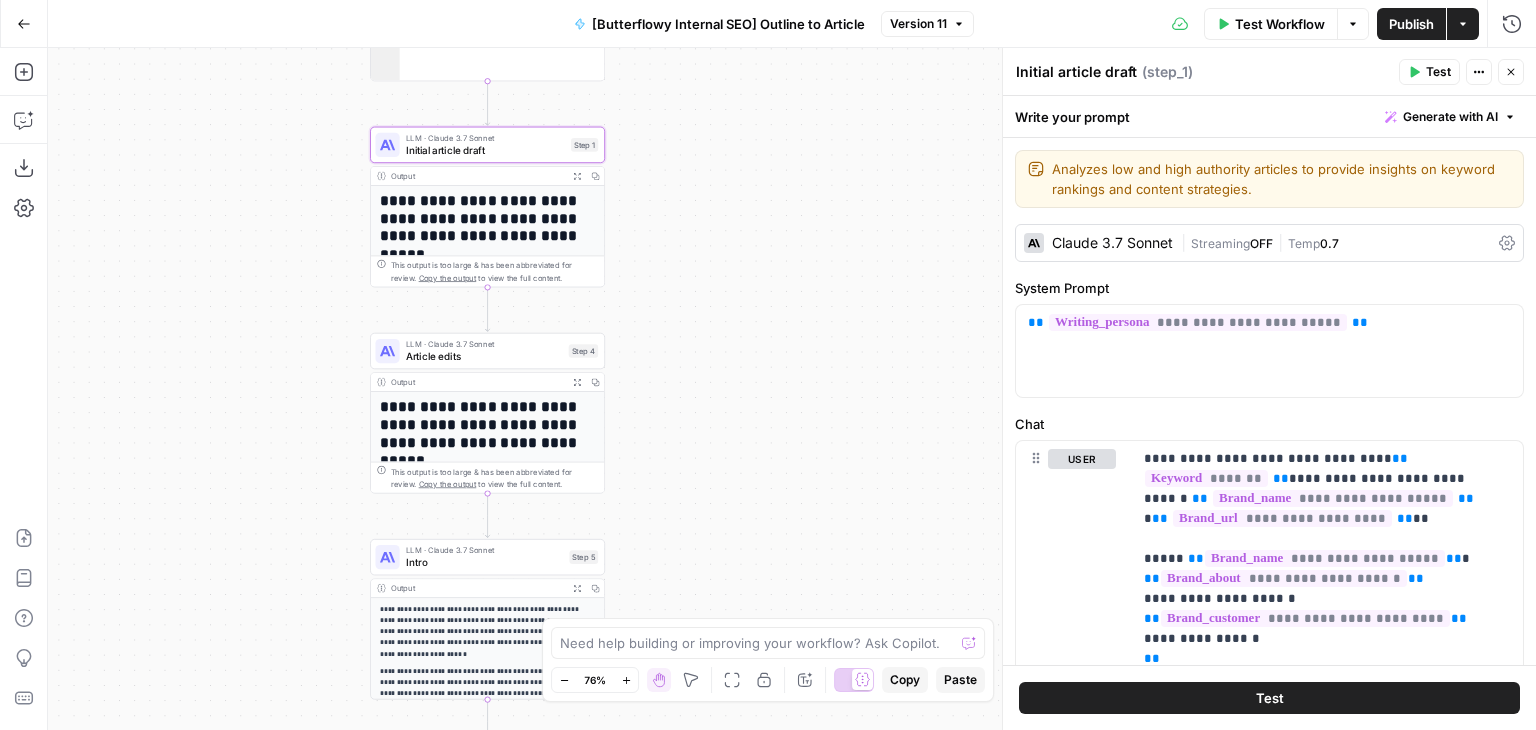 click on "**********" at bounding box center [792, 389] 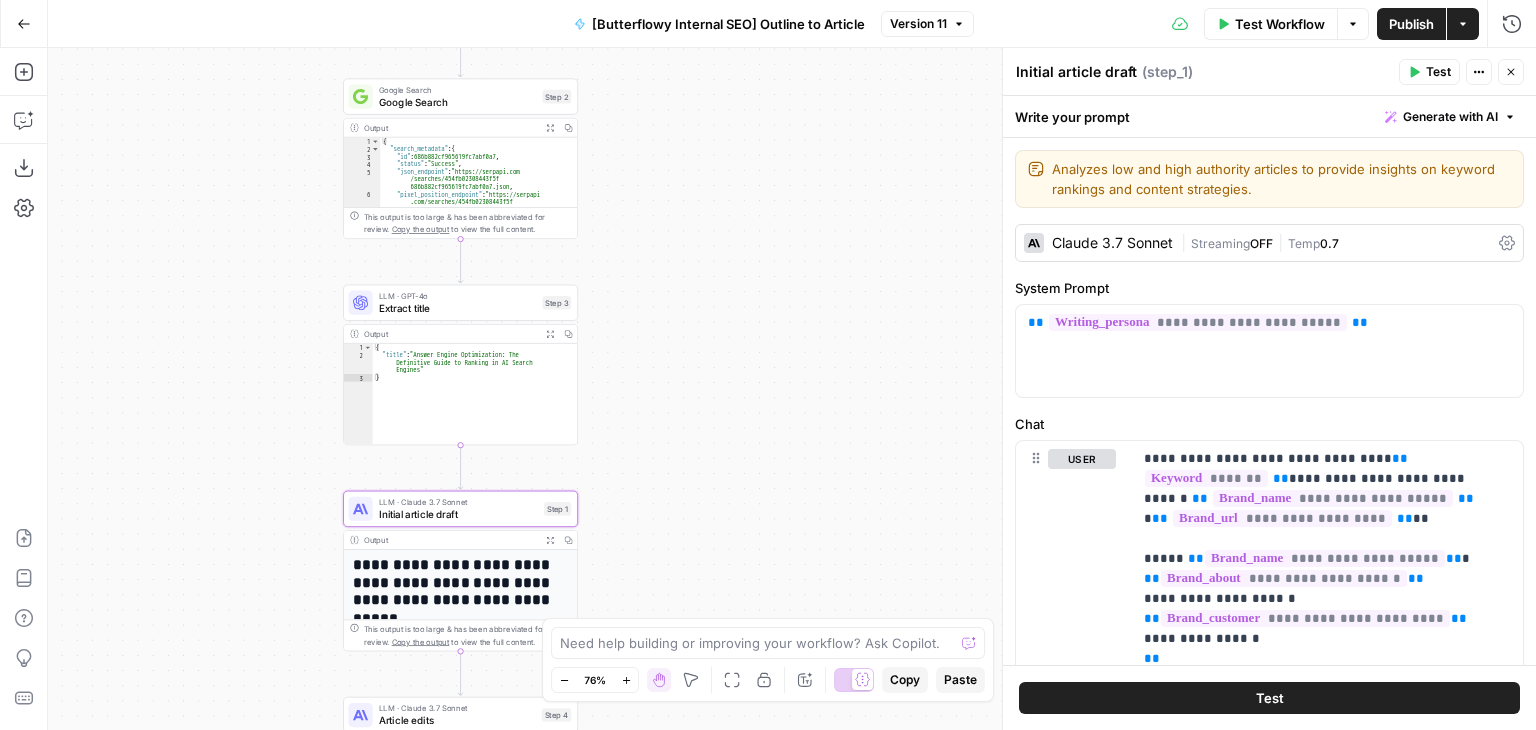 drag, startPoint x: 795, startPoint y: 360, endPoint x: 812, endPoint y: 502, distance: 143.01399 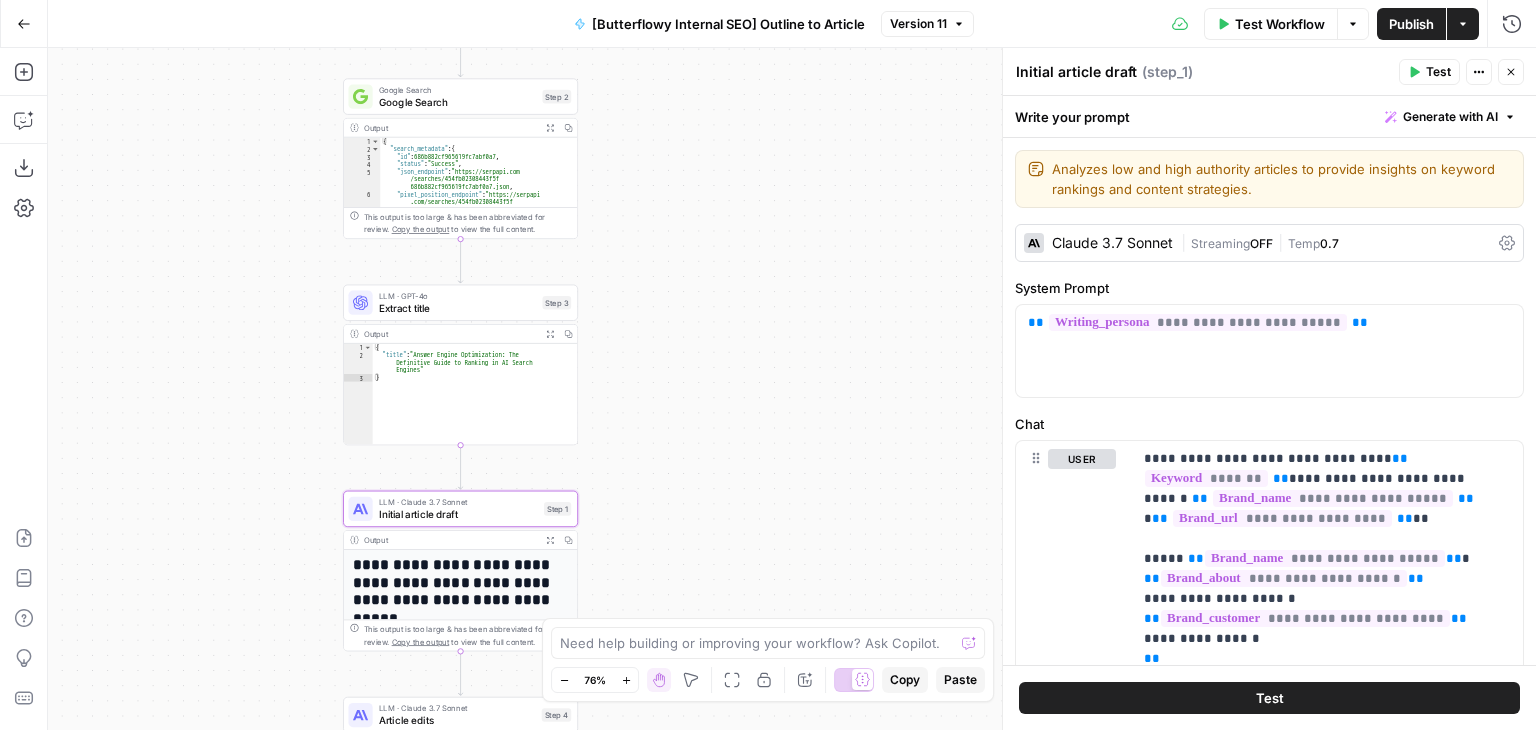 click on "**********" at bounding box center [792, 389] 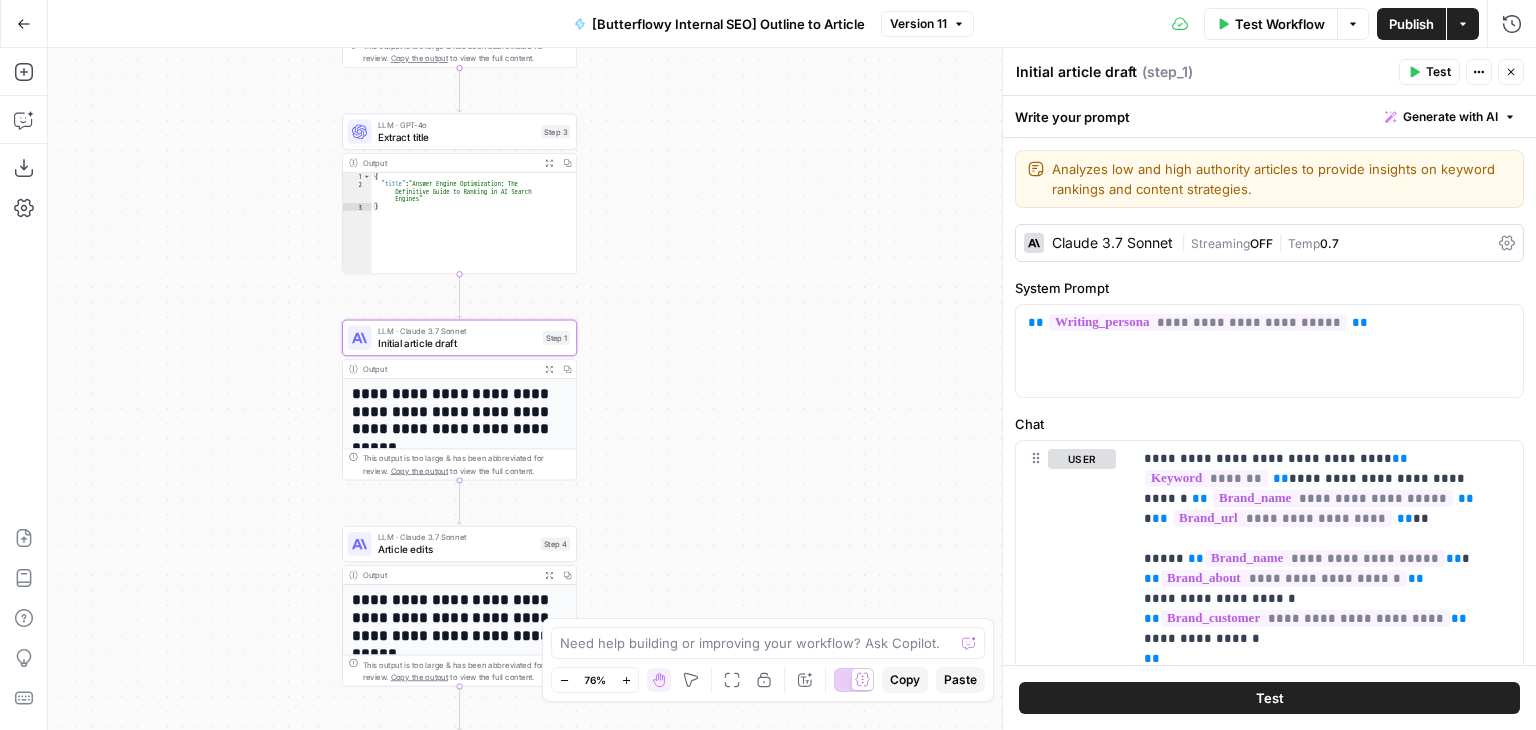 drag, startPoint x: 814, startPoint y: 344, endPoint x: 890, endPoint y: 249, distance: 121.65936 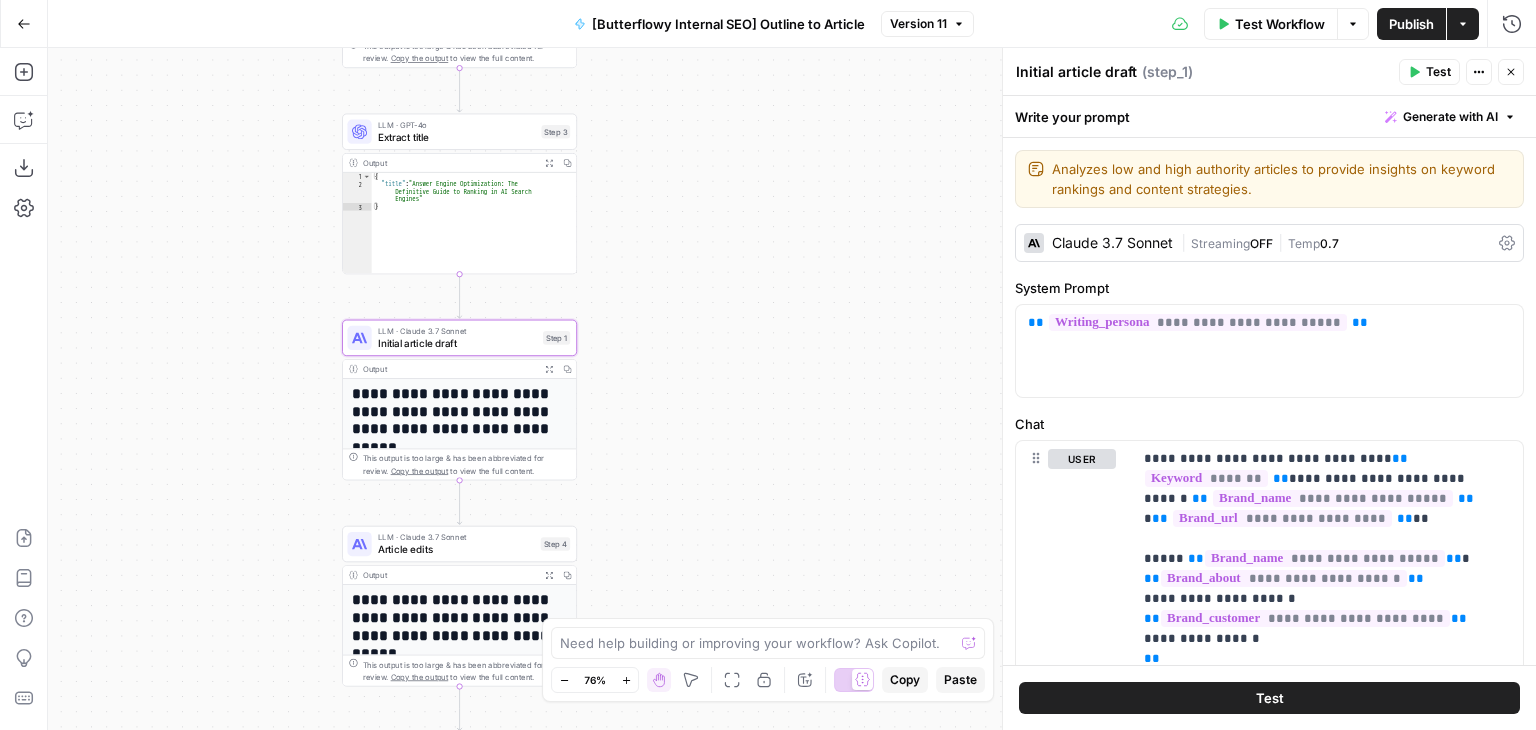 click on "**********" at bounding box center [792, 389] 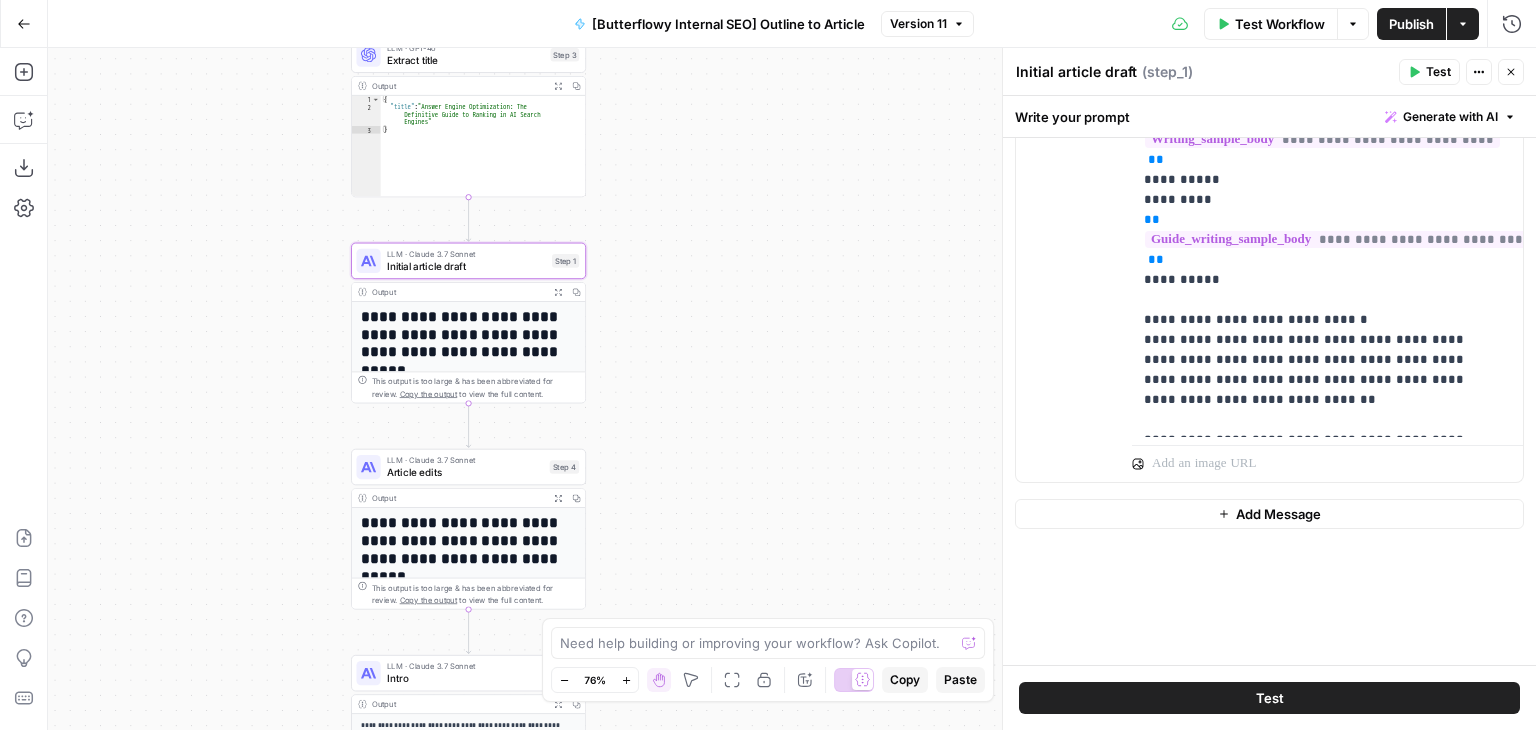 drag, startPoint x: 1114, startPoint y: 425, endPoint x: 1183, endPoint y: 631, distance: 217.2487 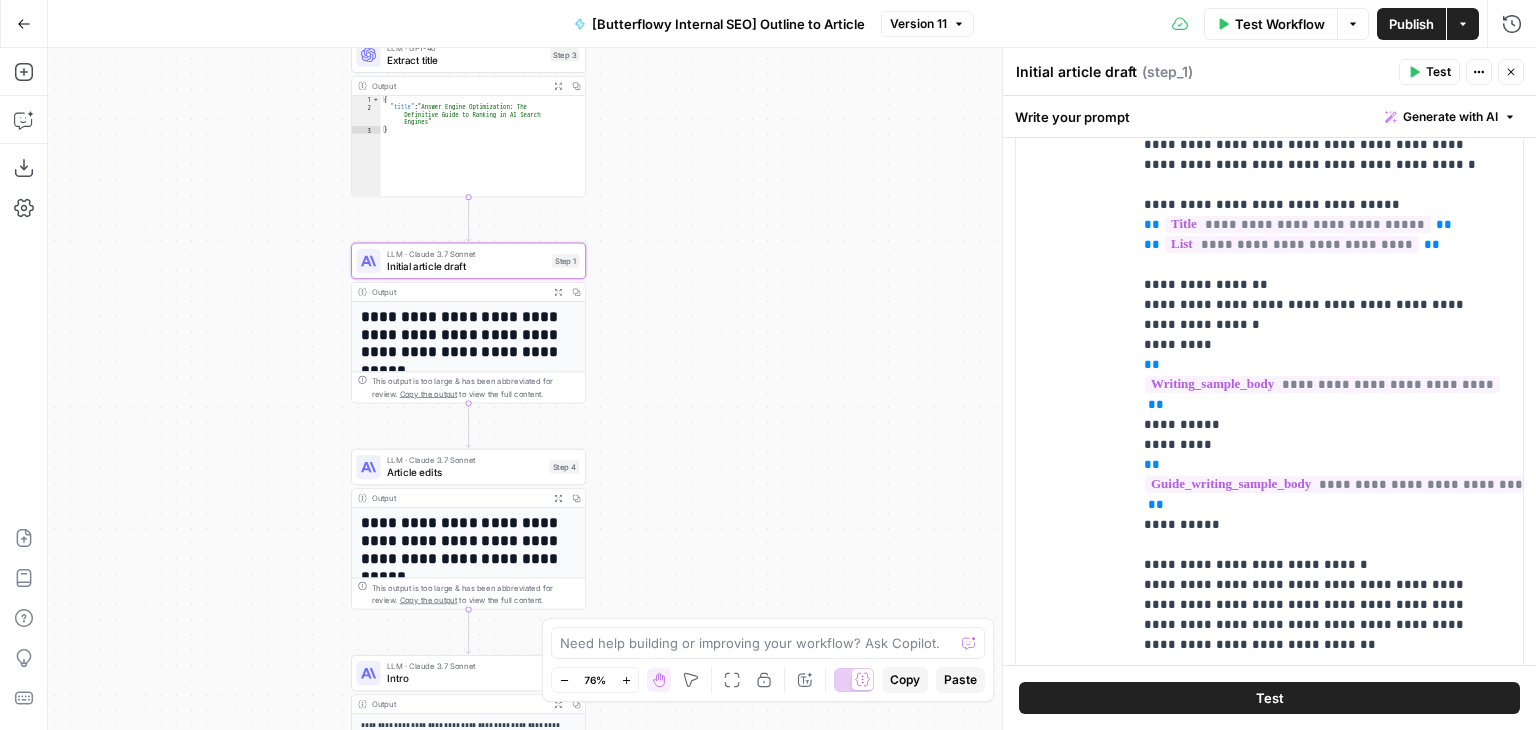 scroll, scrollTop: 1372, scrollLeft: 0, axis: vertical 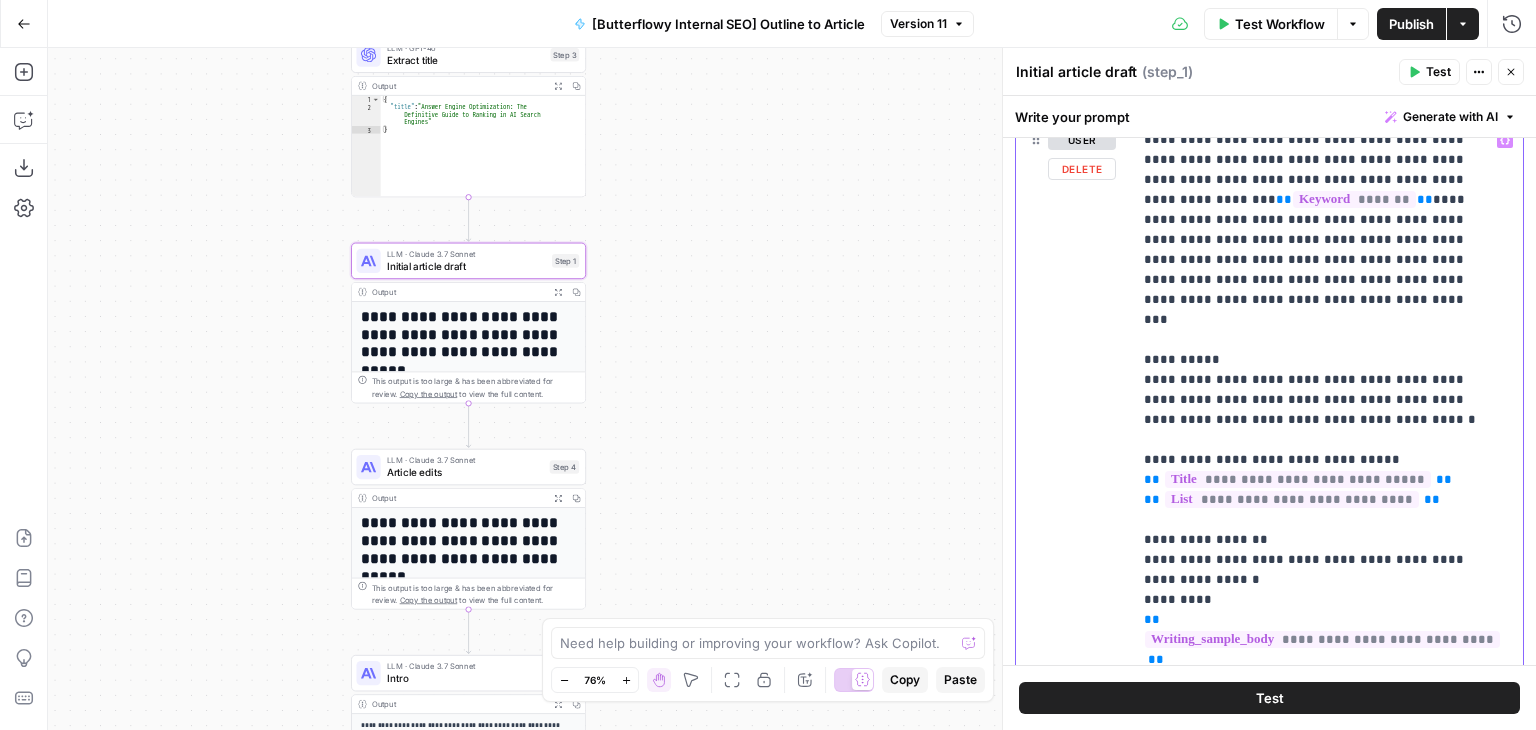 click on "**********" at bounding box center [1312, 940] 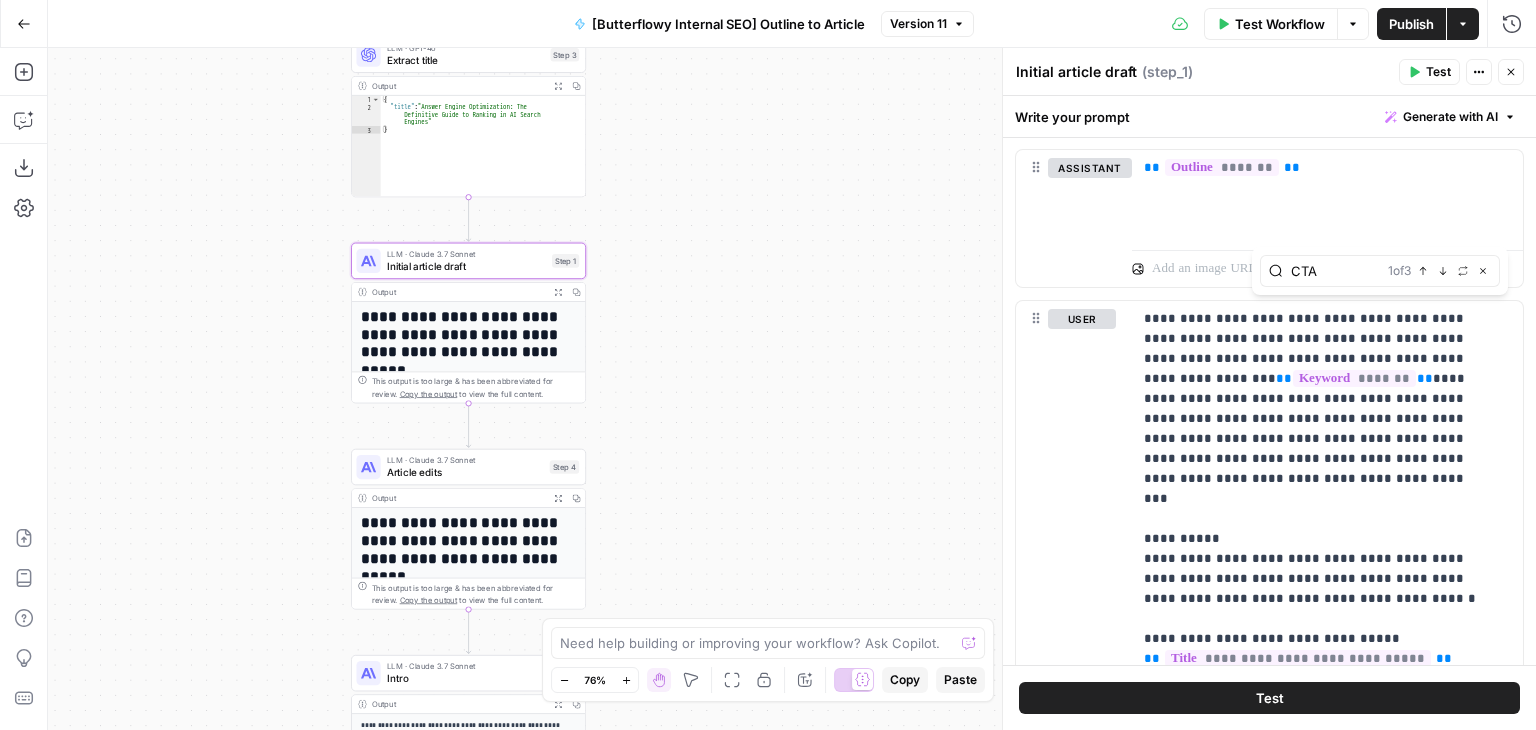 scroll, scrollTop: 1220, scrollLeft: 0, axis: vertical 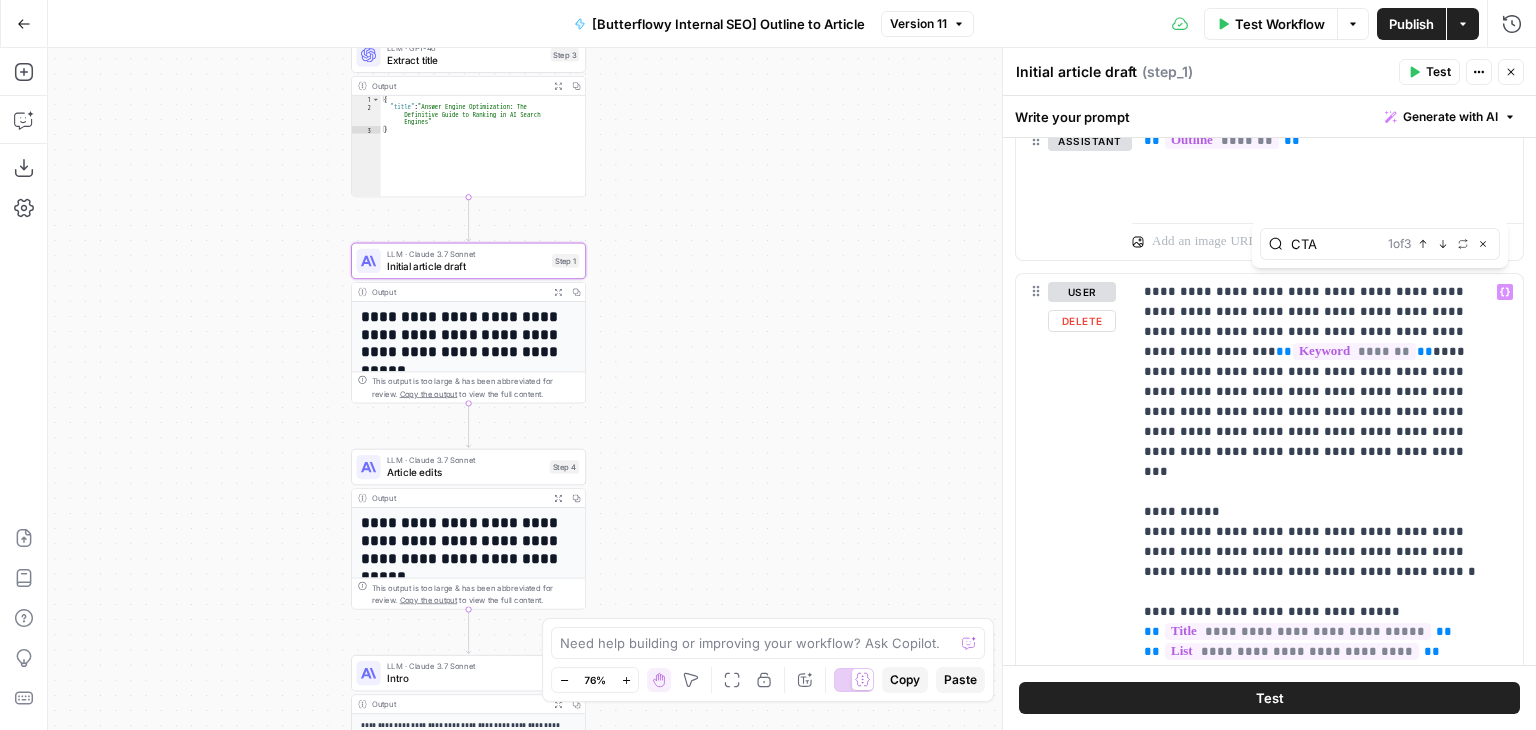 type on "CTA" 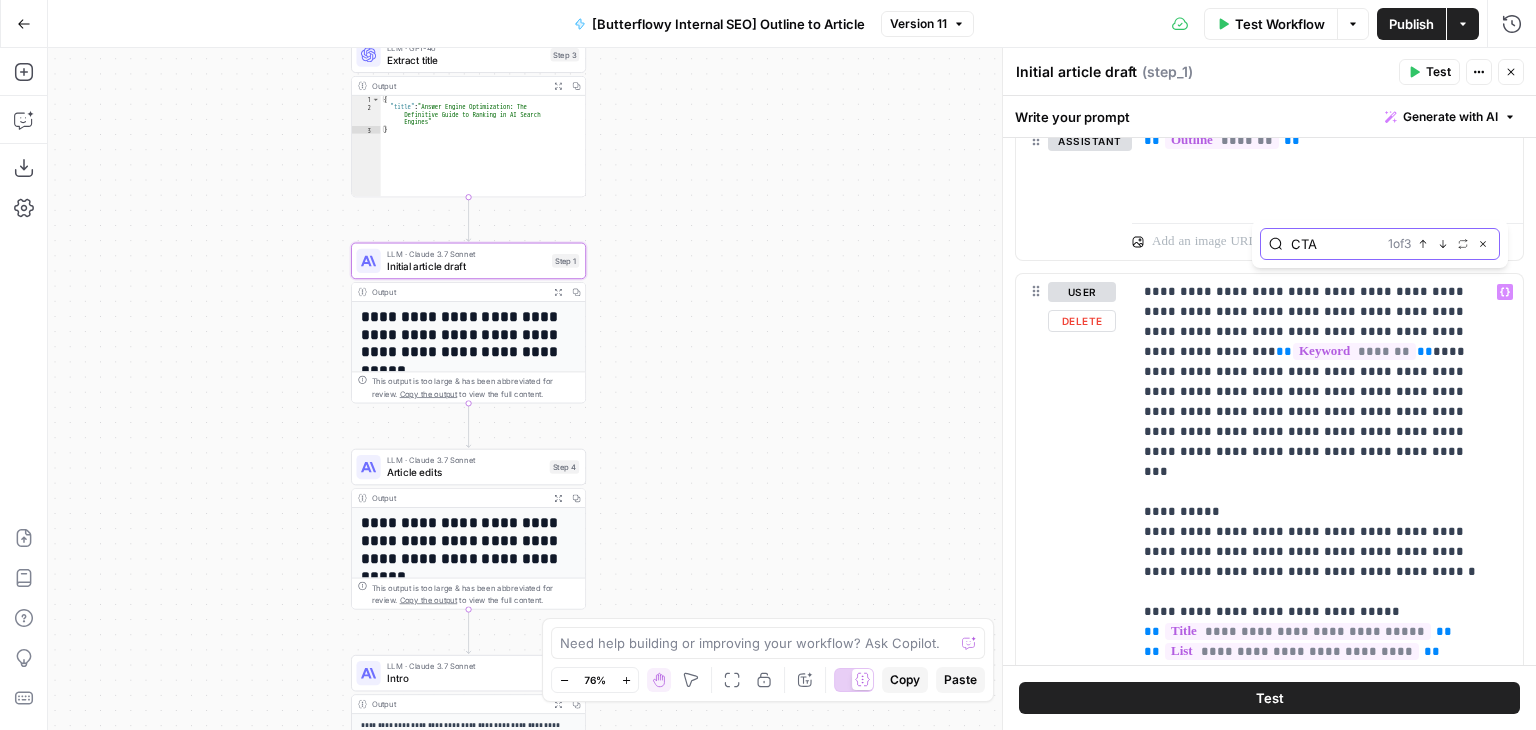 click 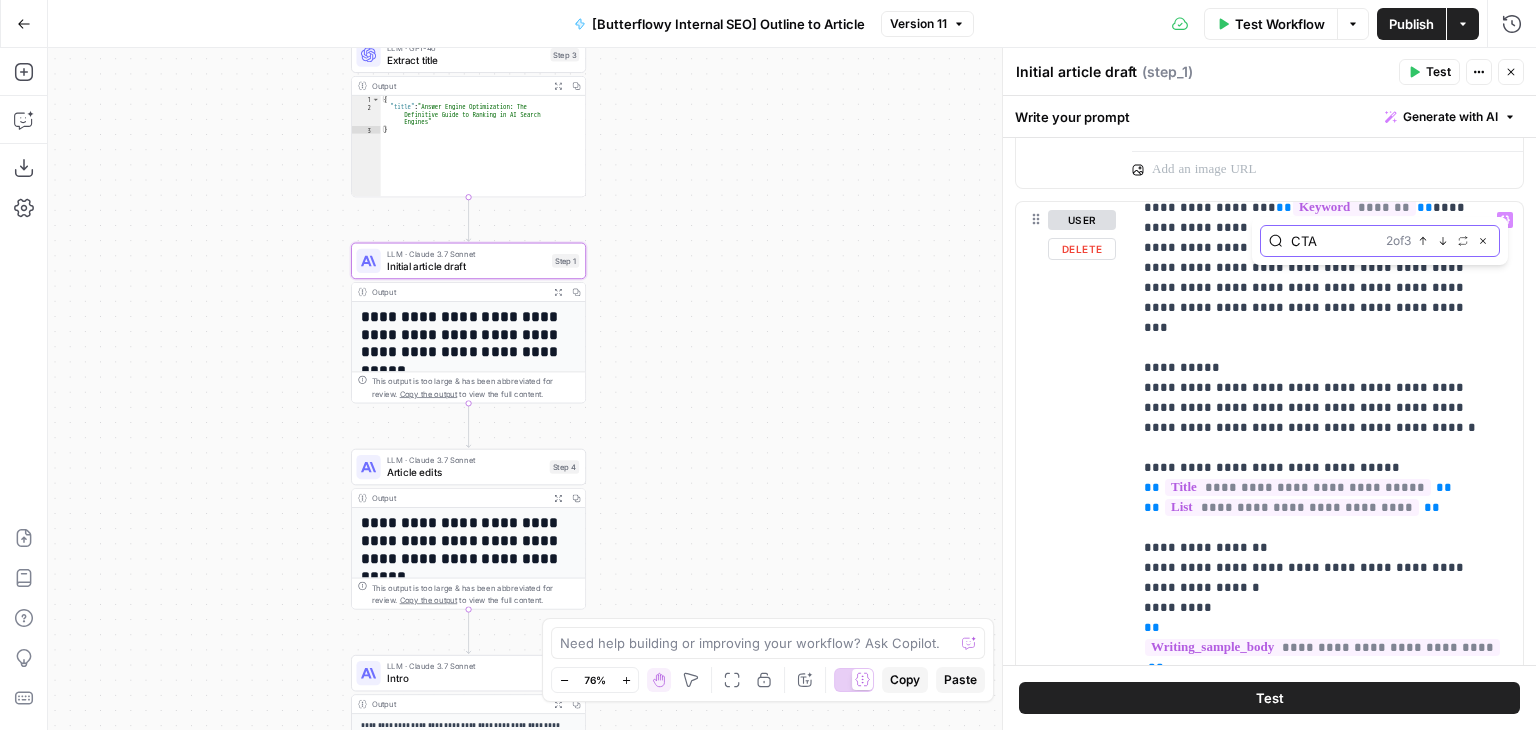 scroll, scrollTop: 312, scrollLeft: 0, axis: vertical 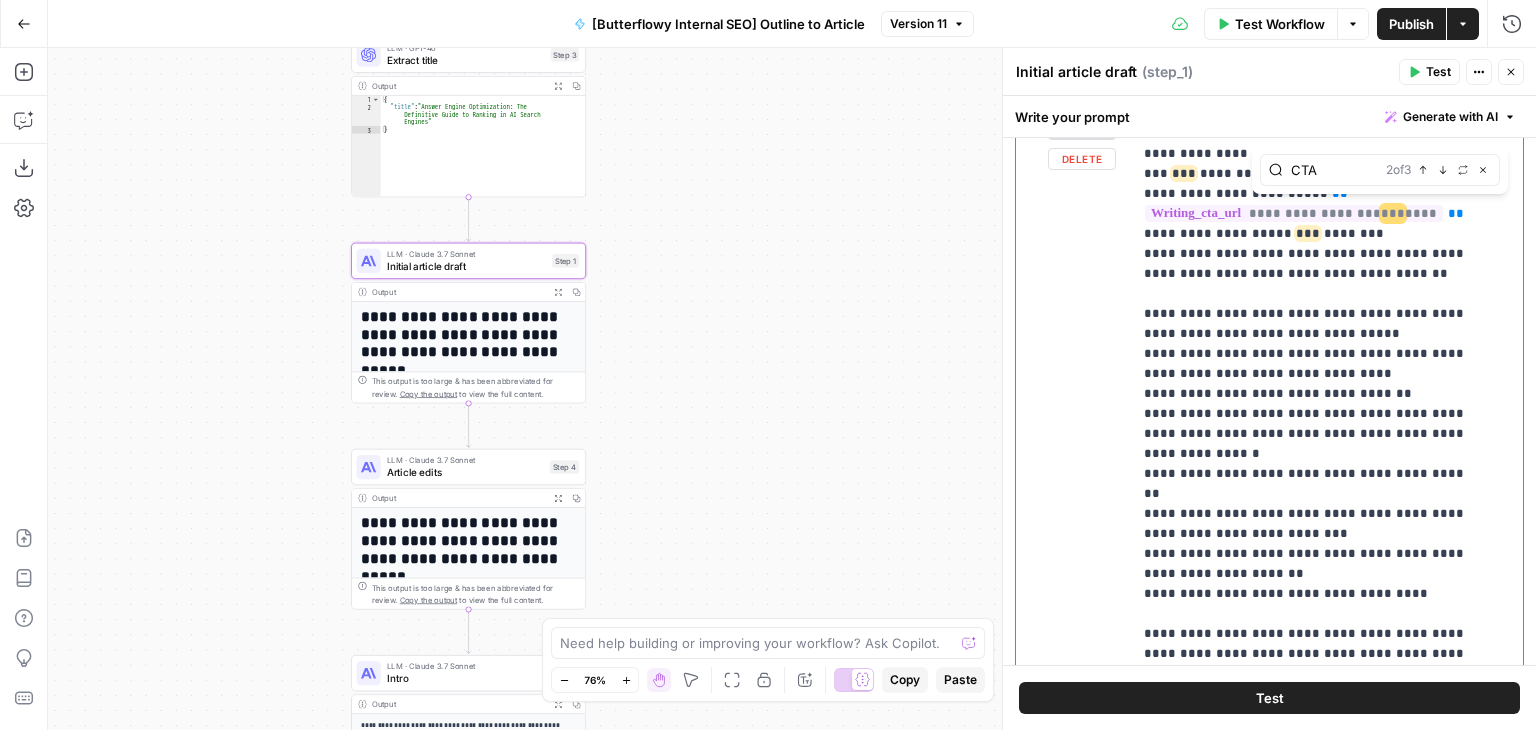 click on "**********" at bounding box center (1312, 94) 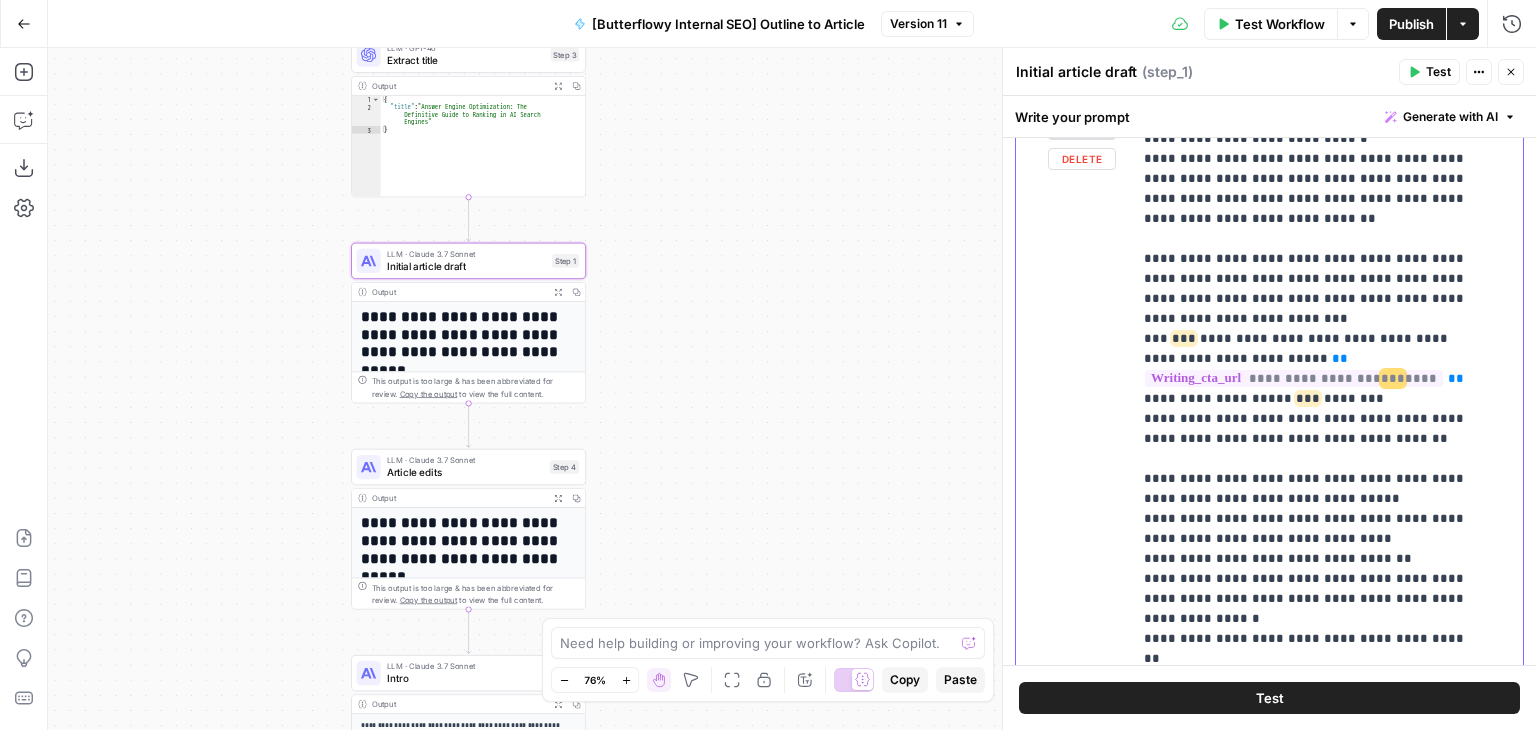 scroll, scrollTop: 639, scrollLeft: 0, axis: vertical 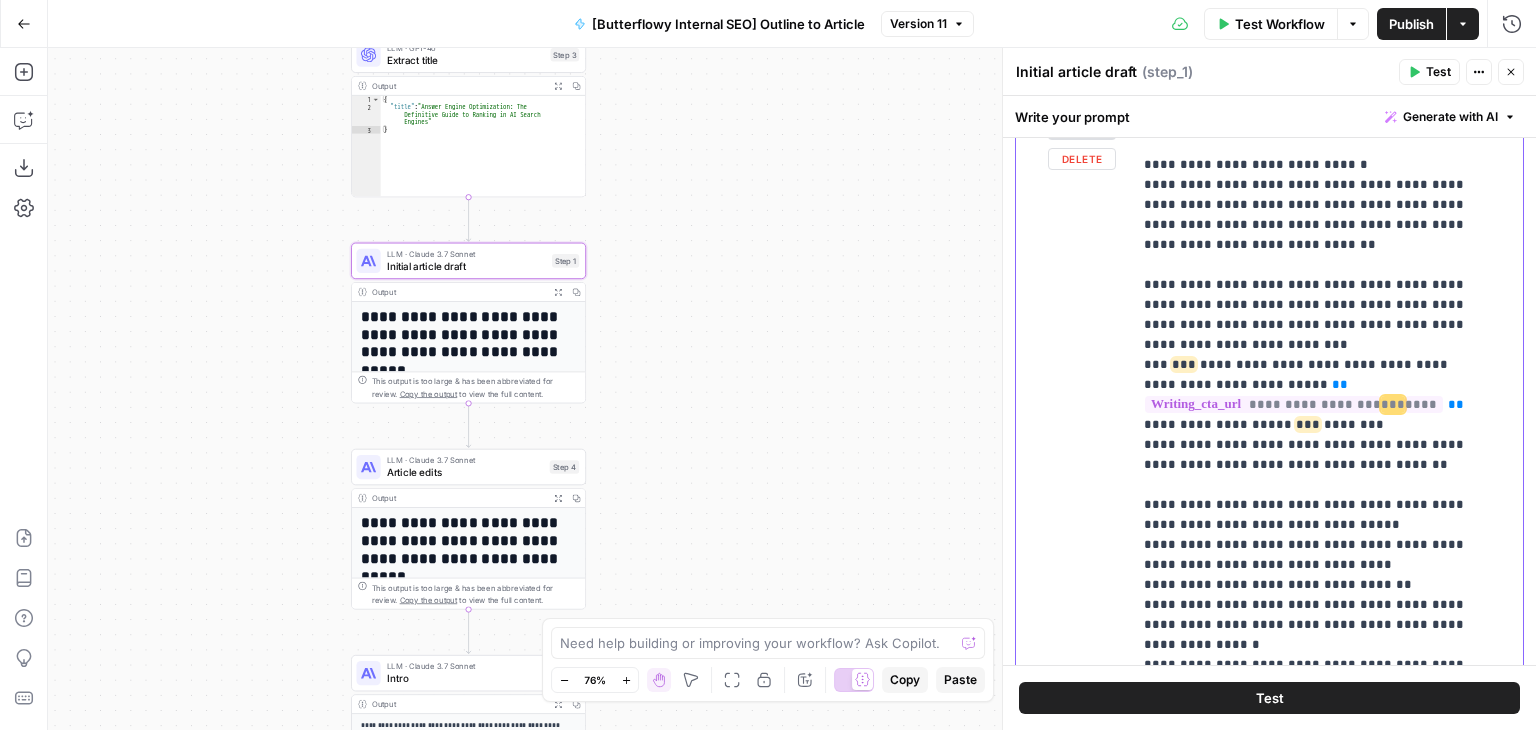 drag, startPoint x: 1364, startPoint y: 493, endPoint x: 1367, endPoint y: 441, distance: 52.086468 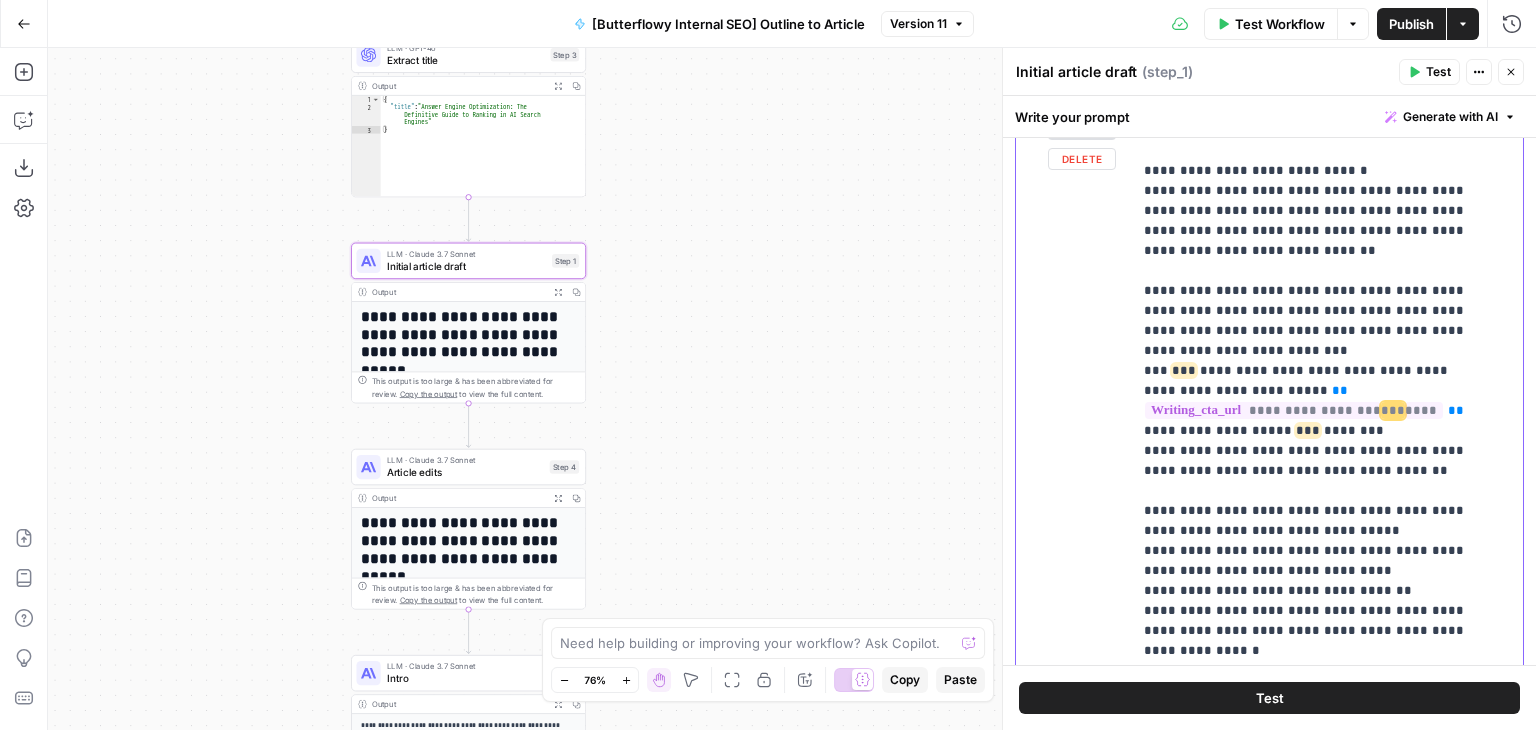 click on "**********" at bounding box center (1312, 291) 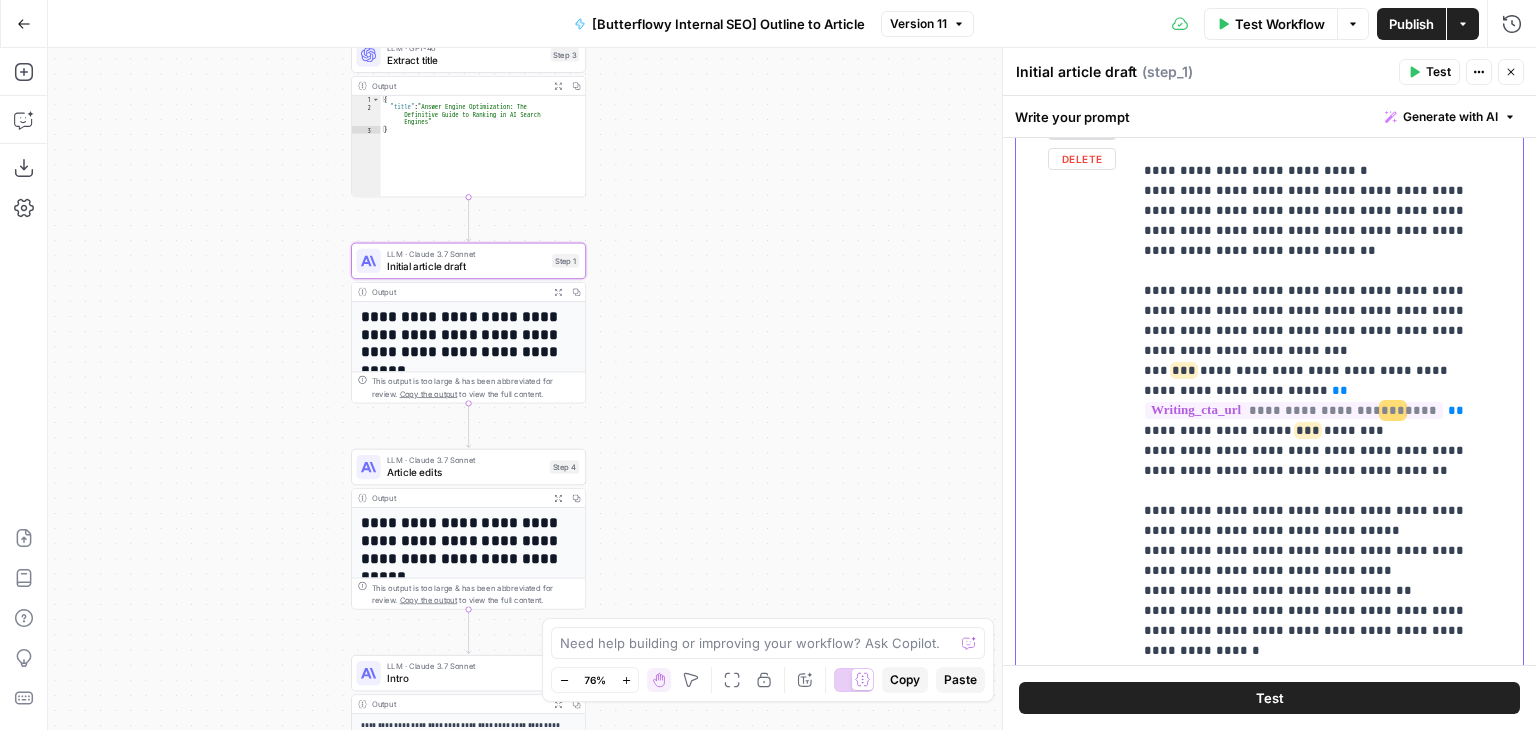 click on "**********" at bounding box center [1312, 291] 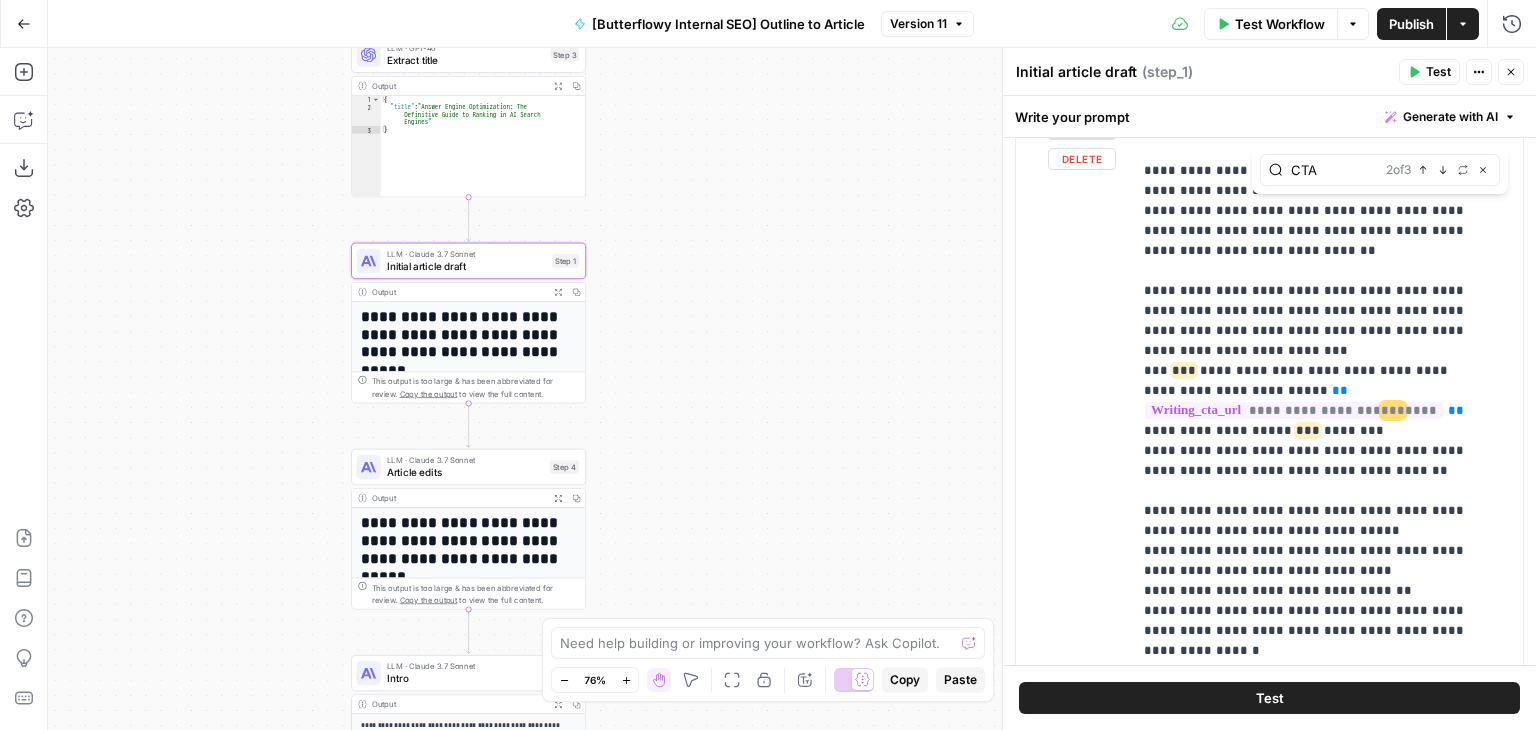 click on "2  of  3 Previous match Next Match Replace Close" at bounding box center [1438, 170] 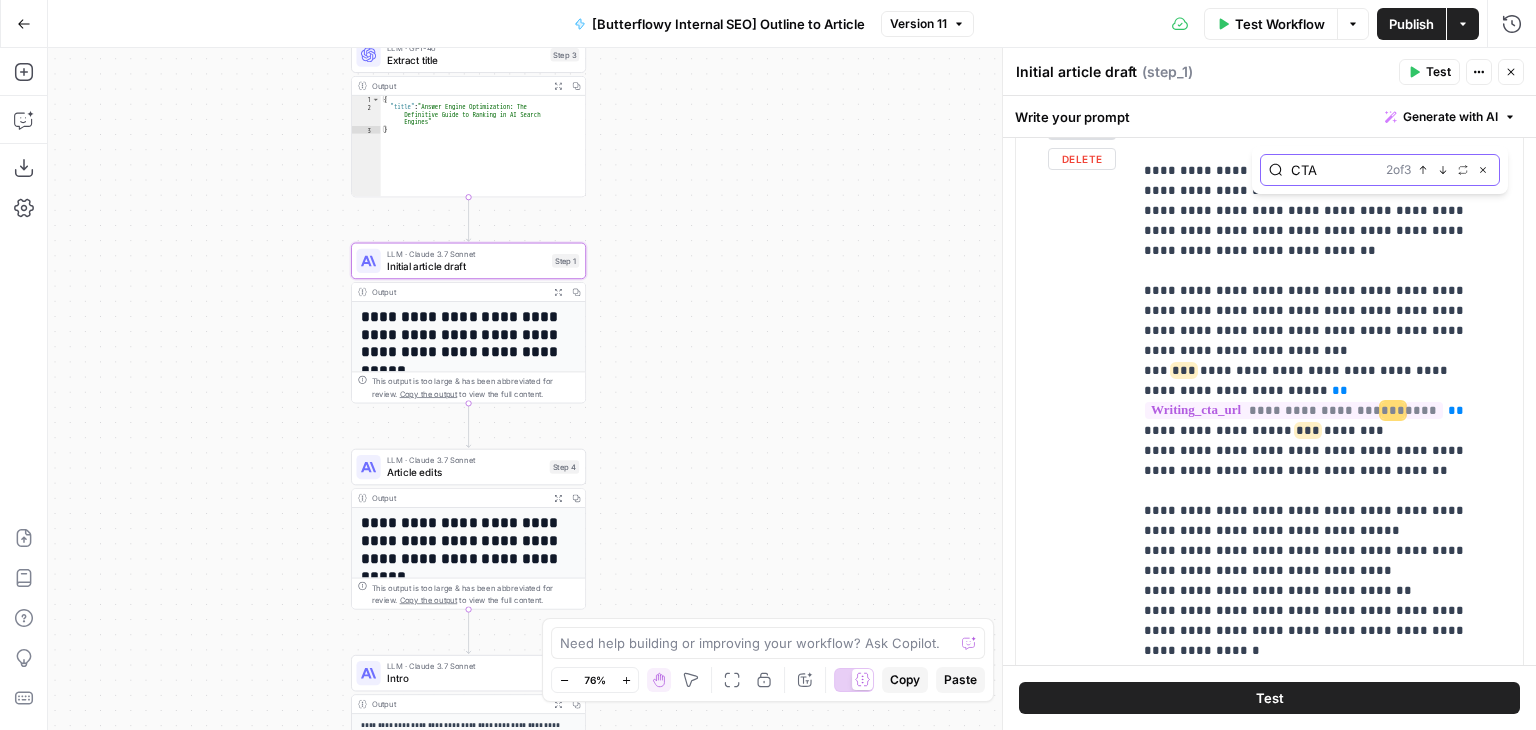click 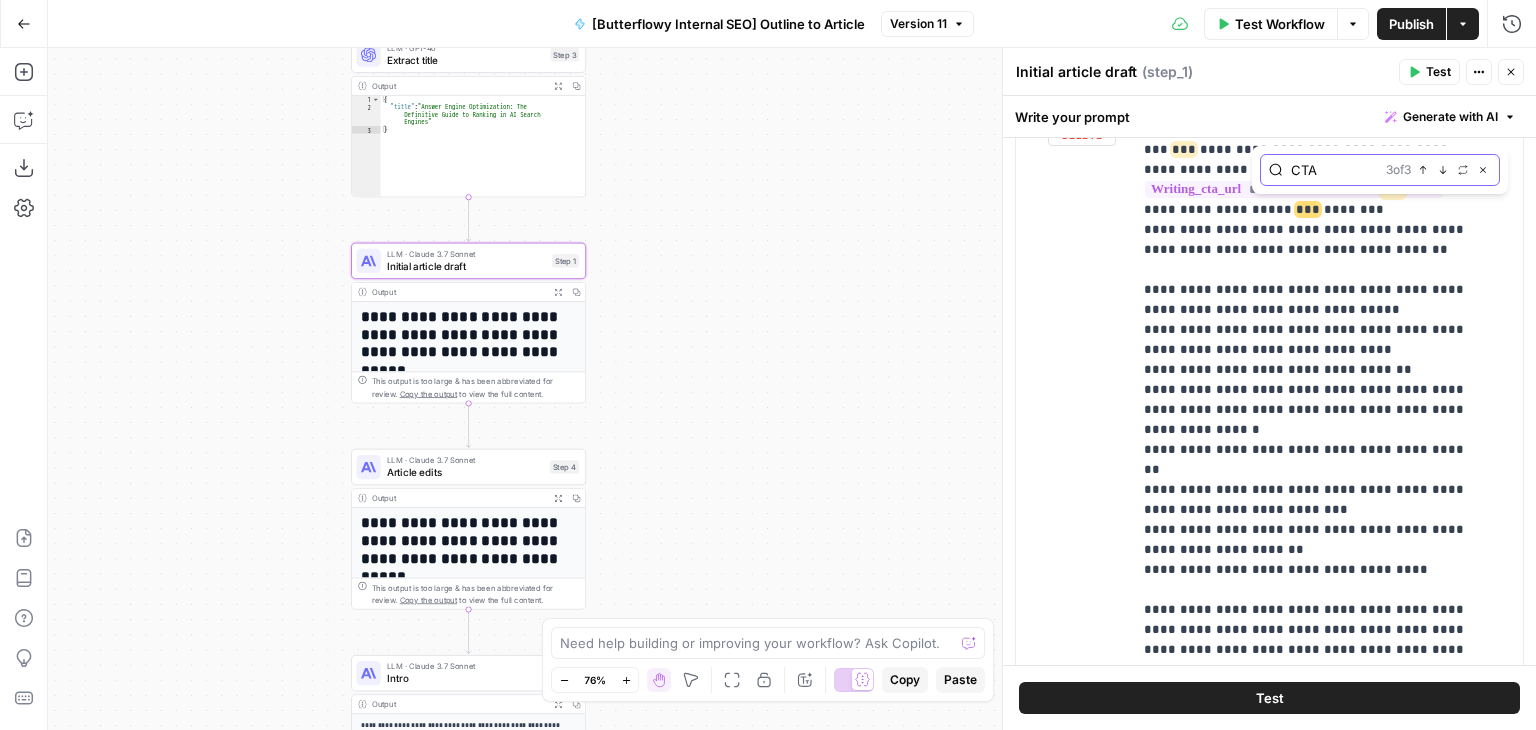 click 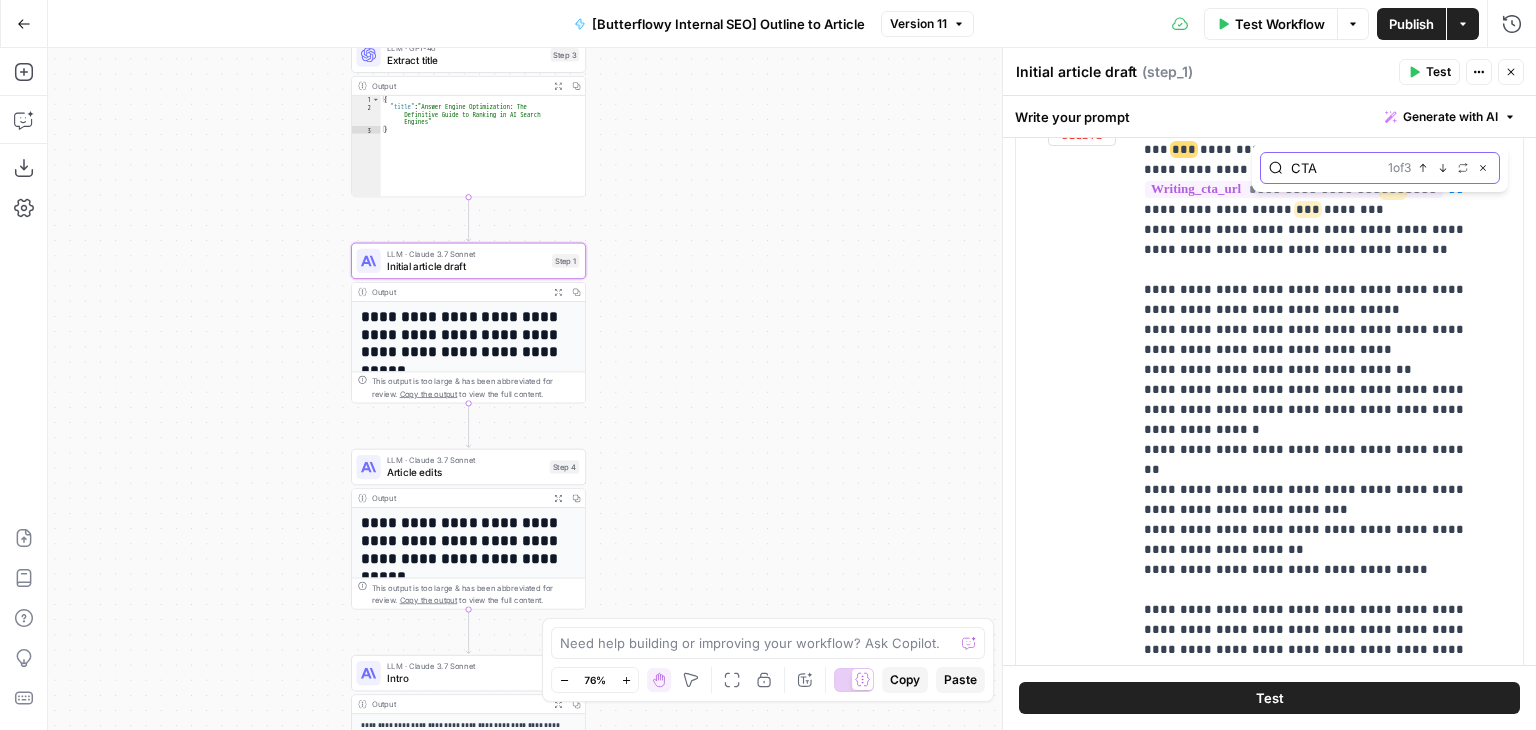 scroll, scrollTop: 829, scrollLeft: 0, axis: vertical 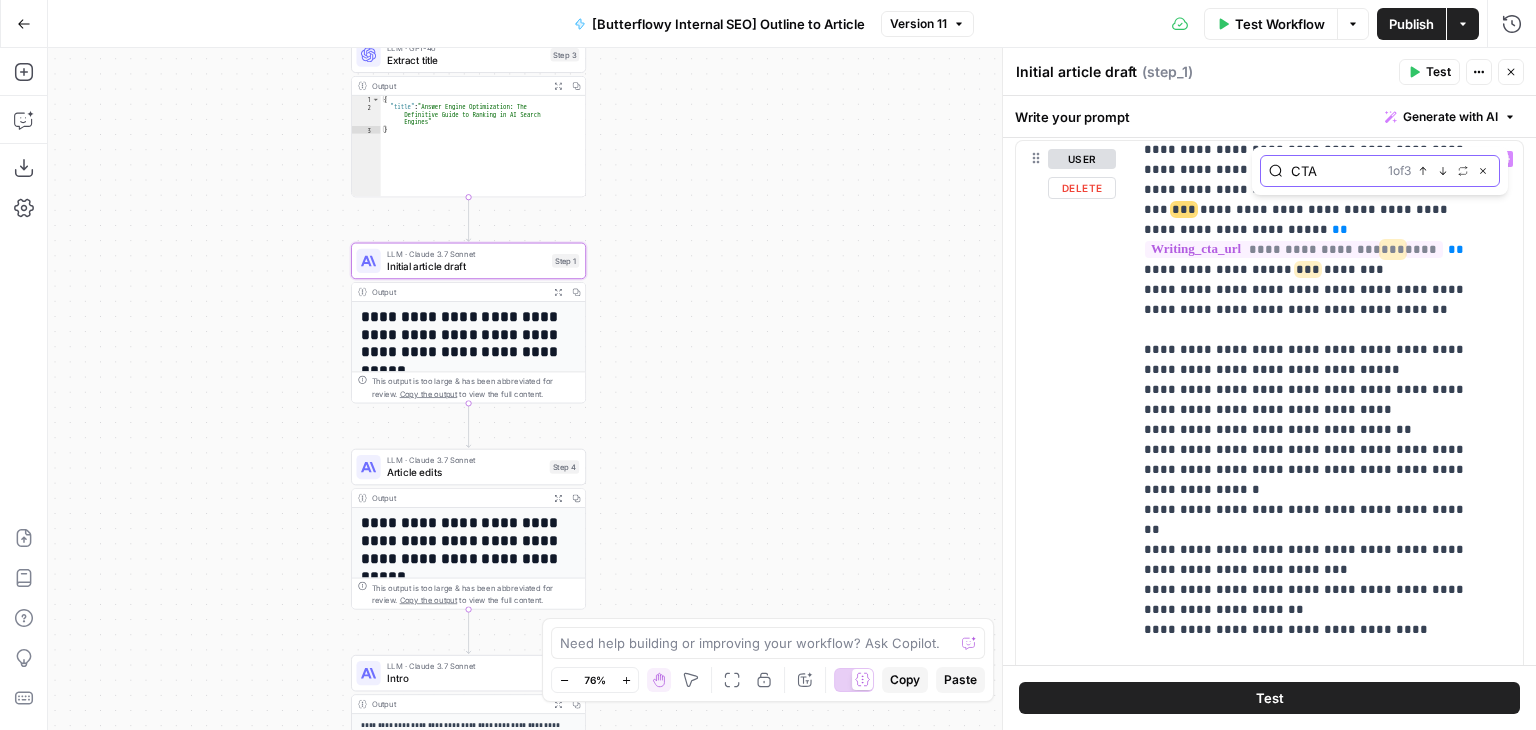 click 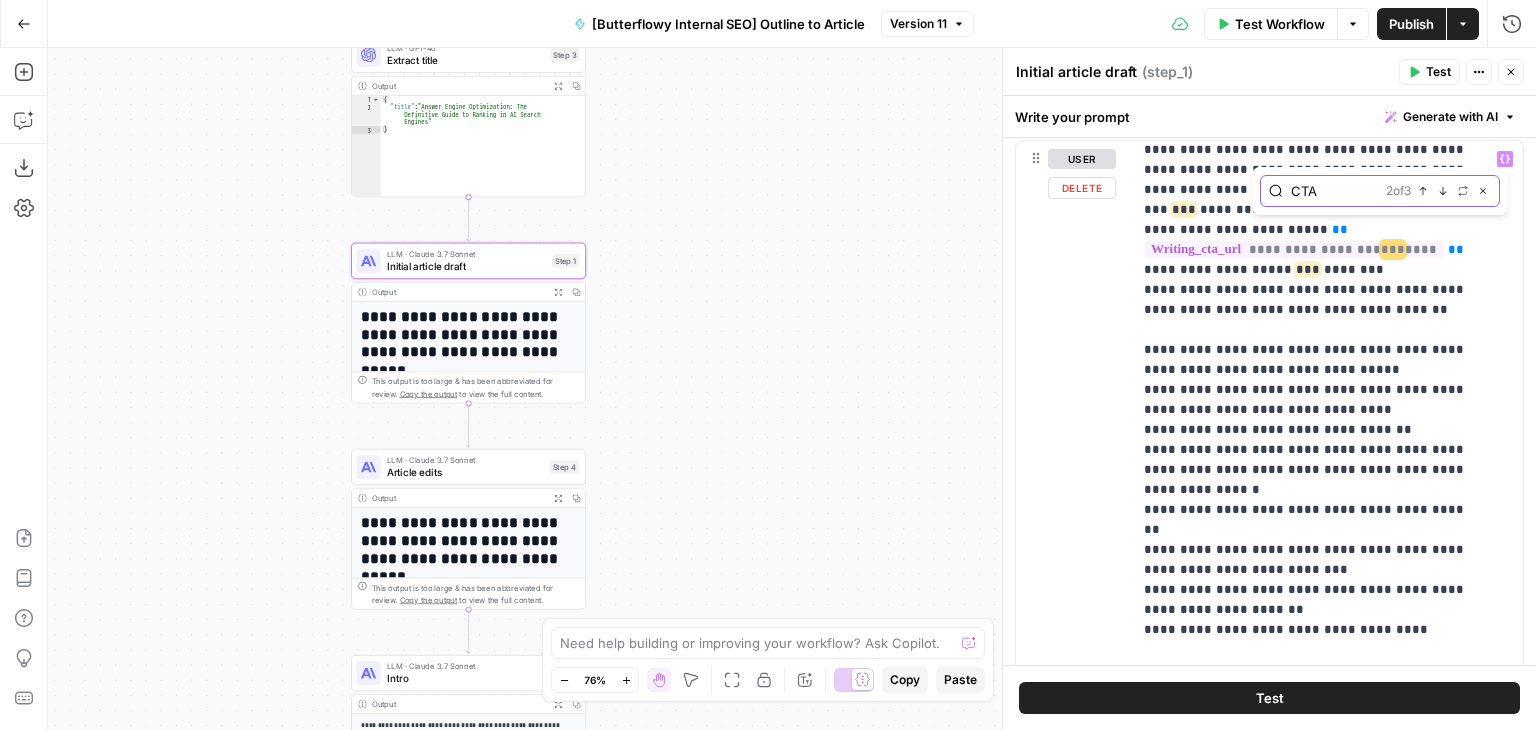 scroll, scrollTop: 836, scrollLeft: 0, axis: vertical 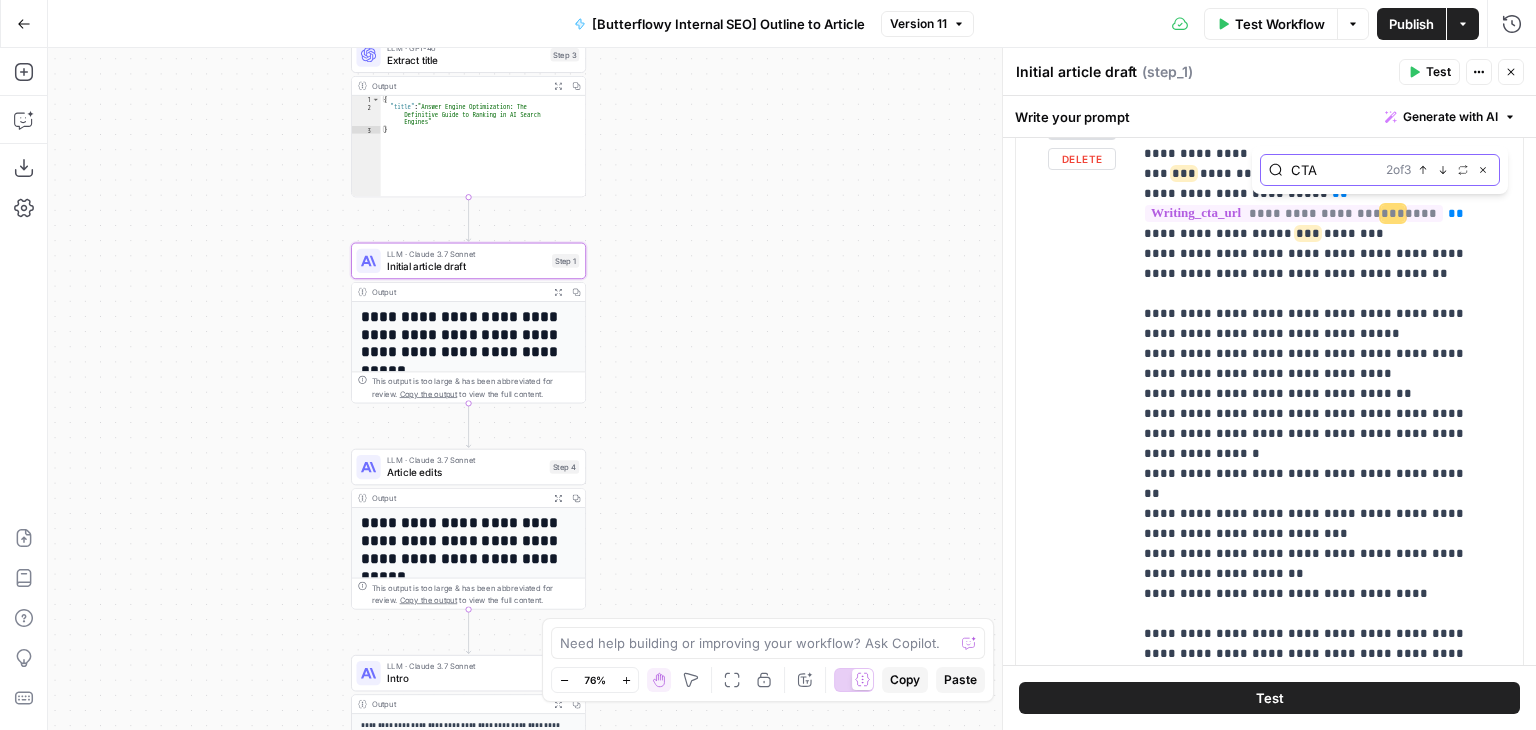 click 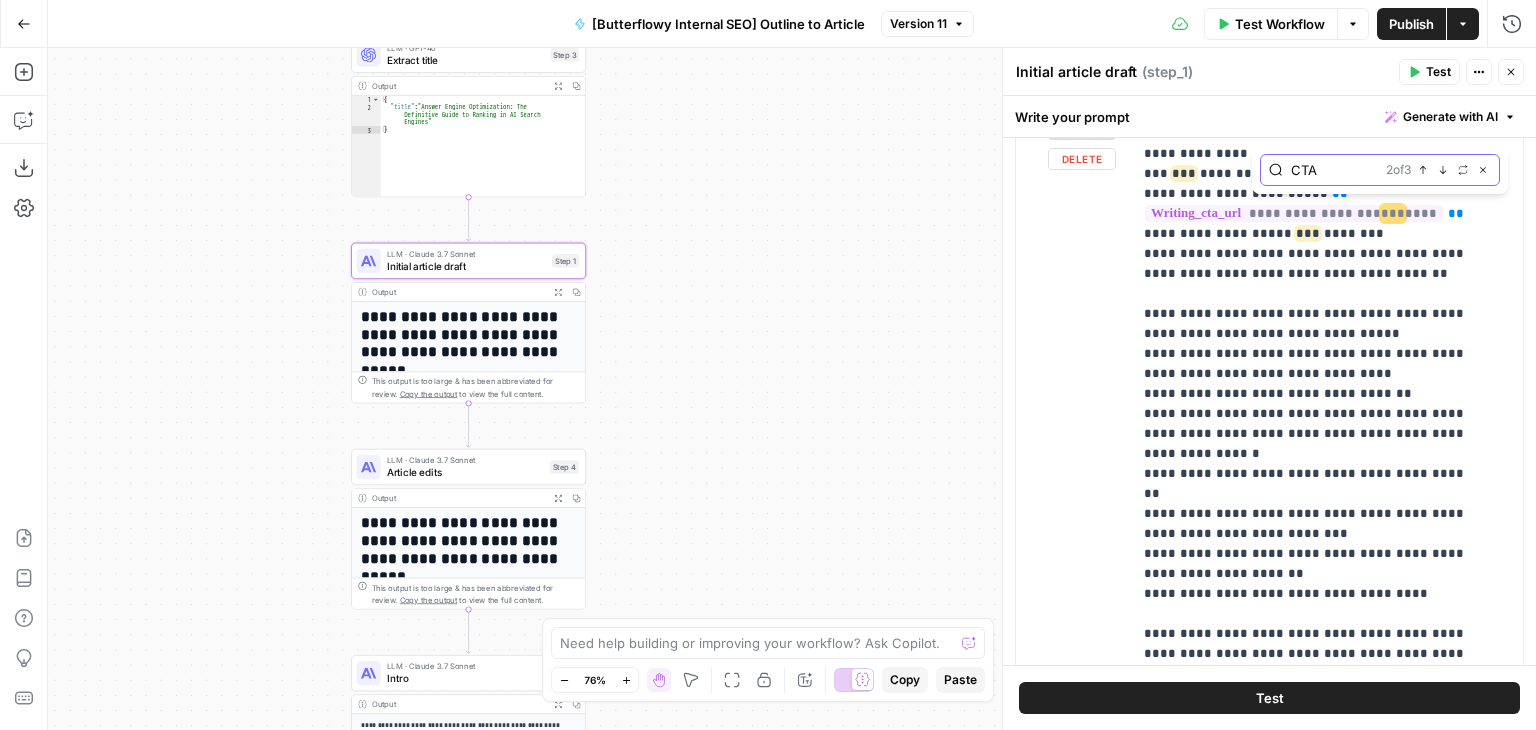 scroll, scrollTop: 1406, scrollLeft: 0, axis: vertical 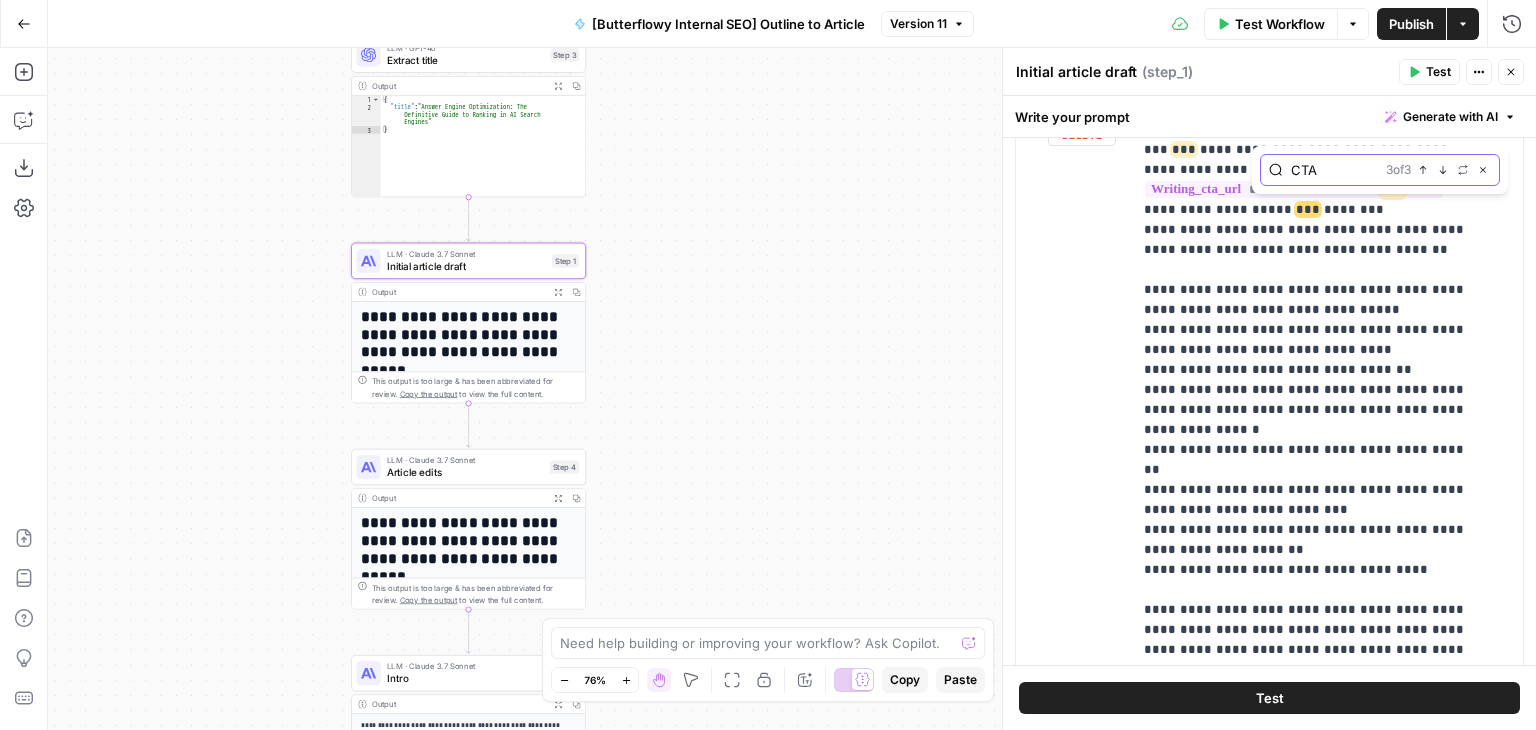click 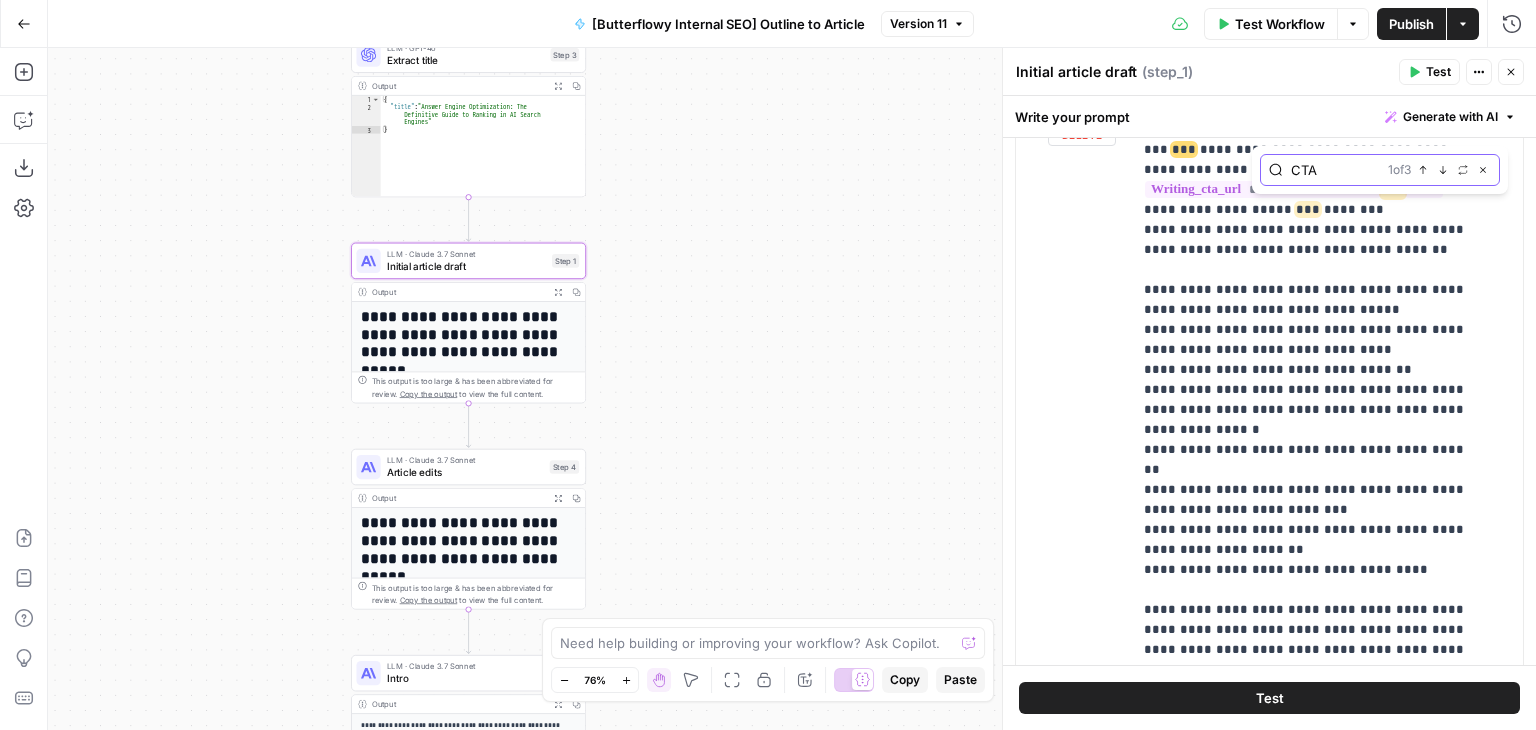 scroll, scrollTop: 829, scrollLeft: 0, axis: vertical 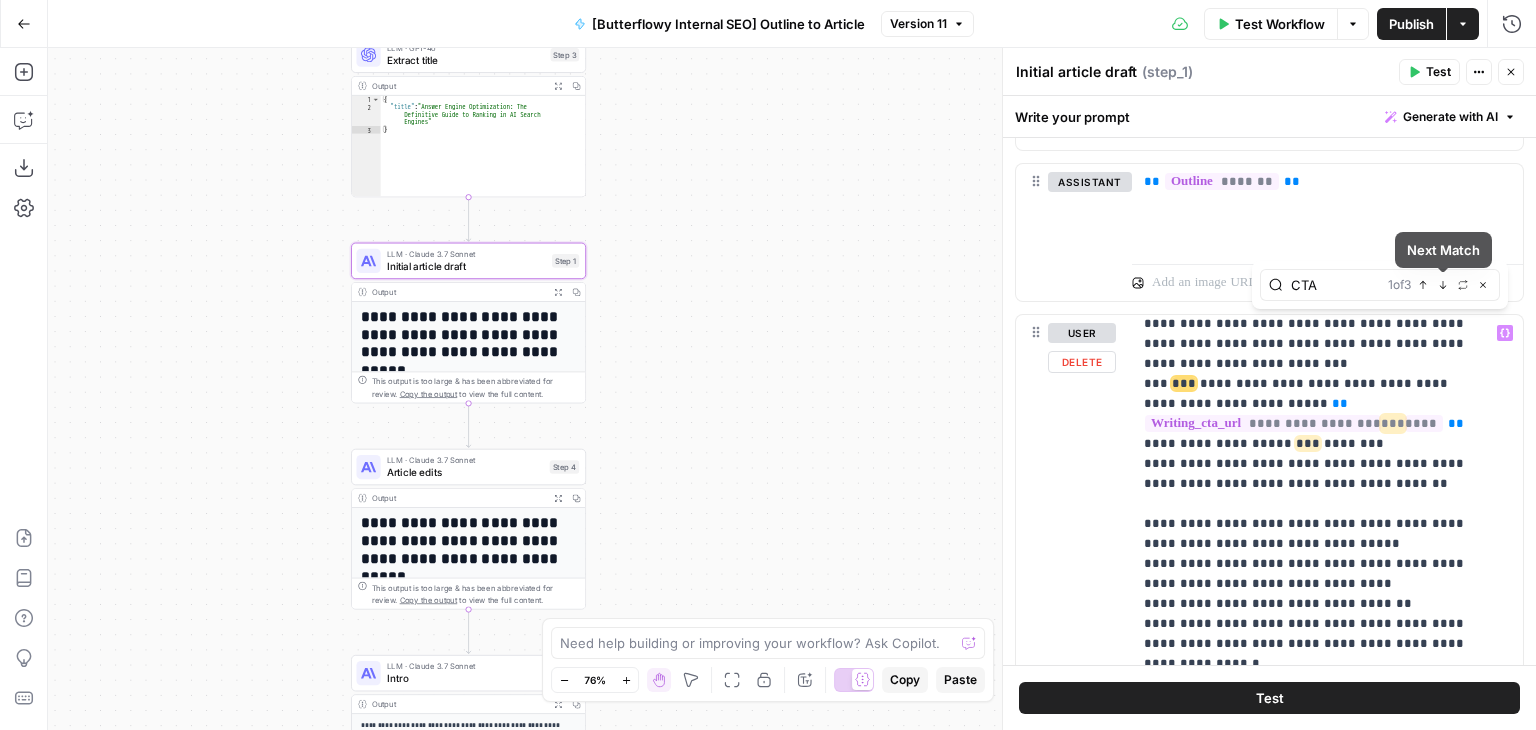 click on "1  of  3 Previous match Next Match Replace Close" at bounding box center [1439, 285] 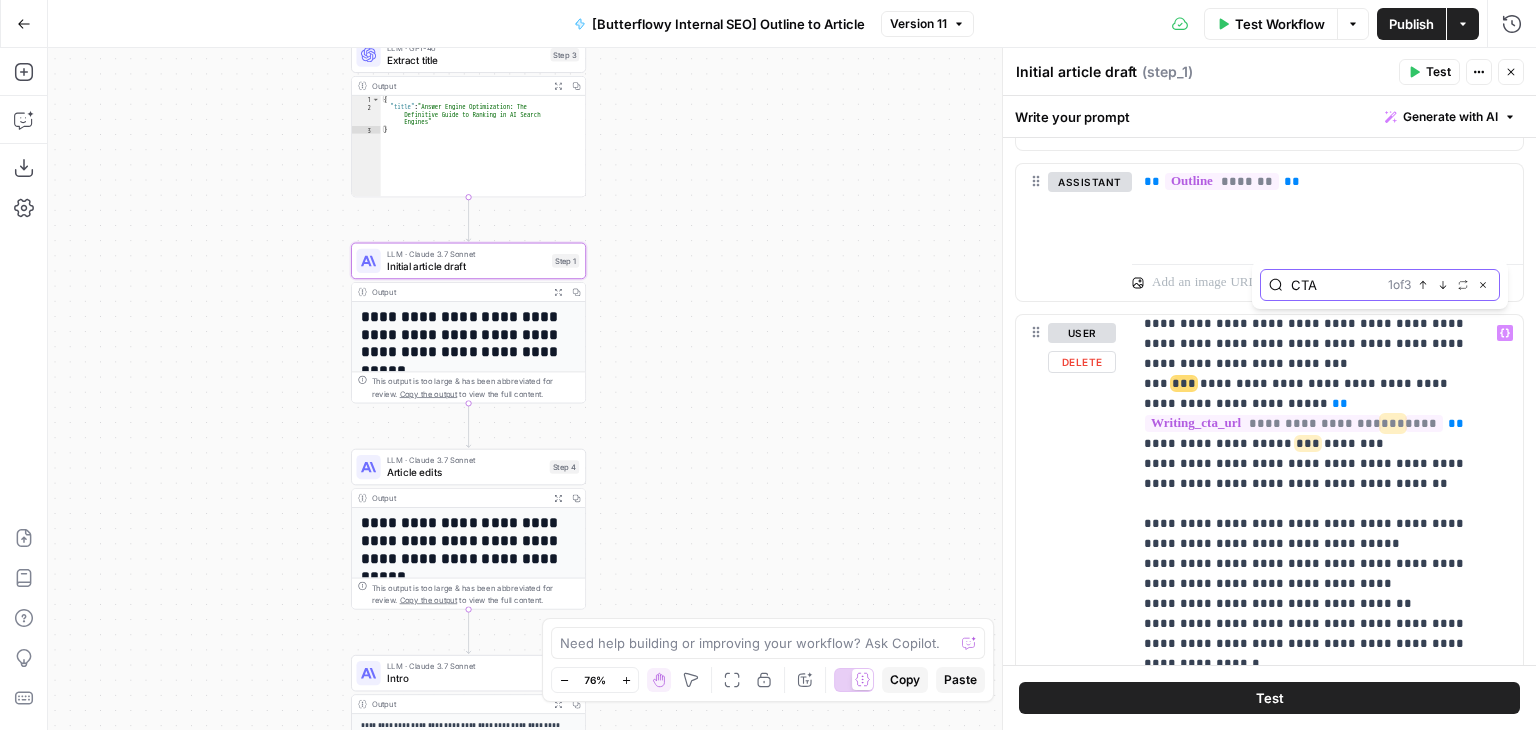 click 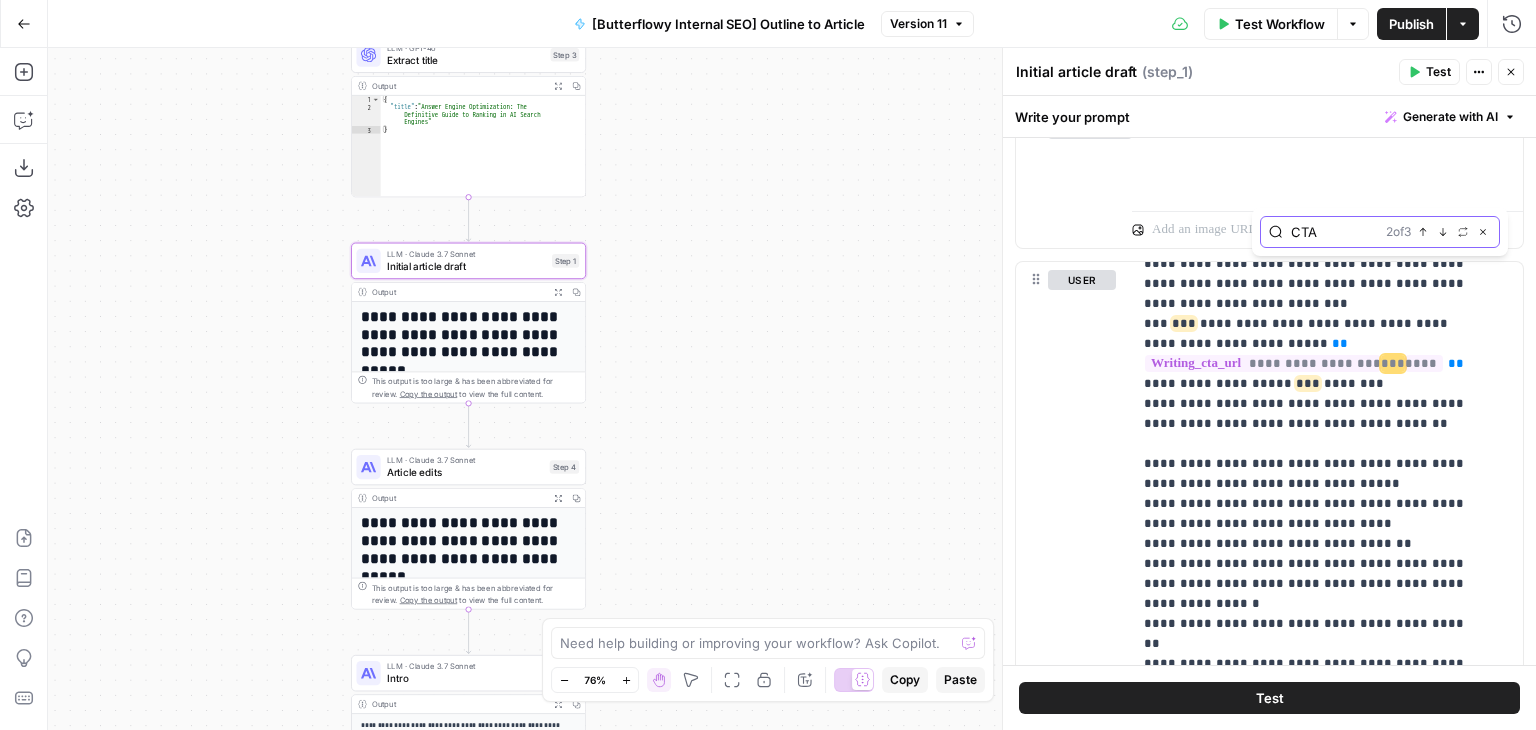 scroll, scrollTop: 1189, scrollLeft: 0, axis: vertical 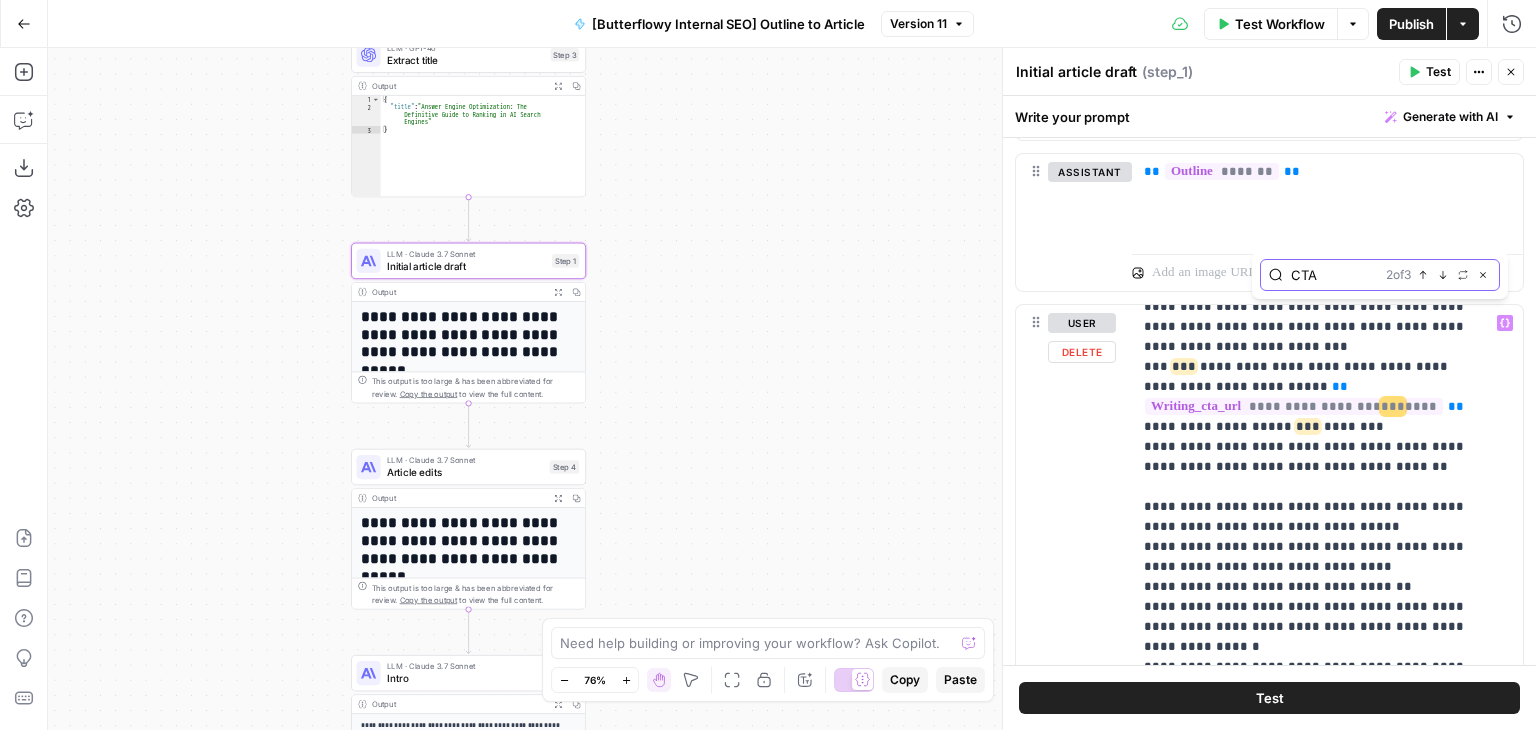 click 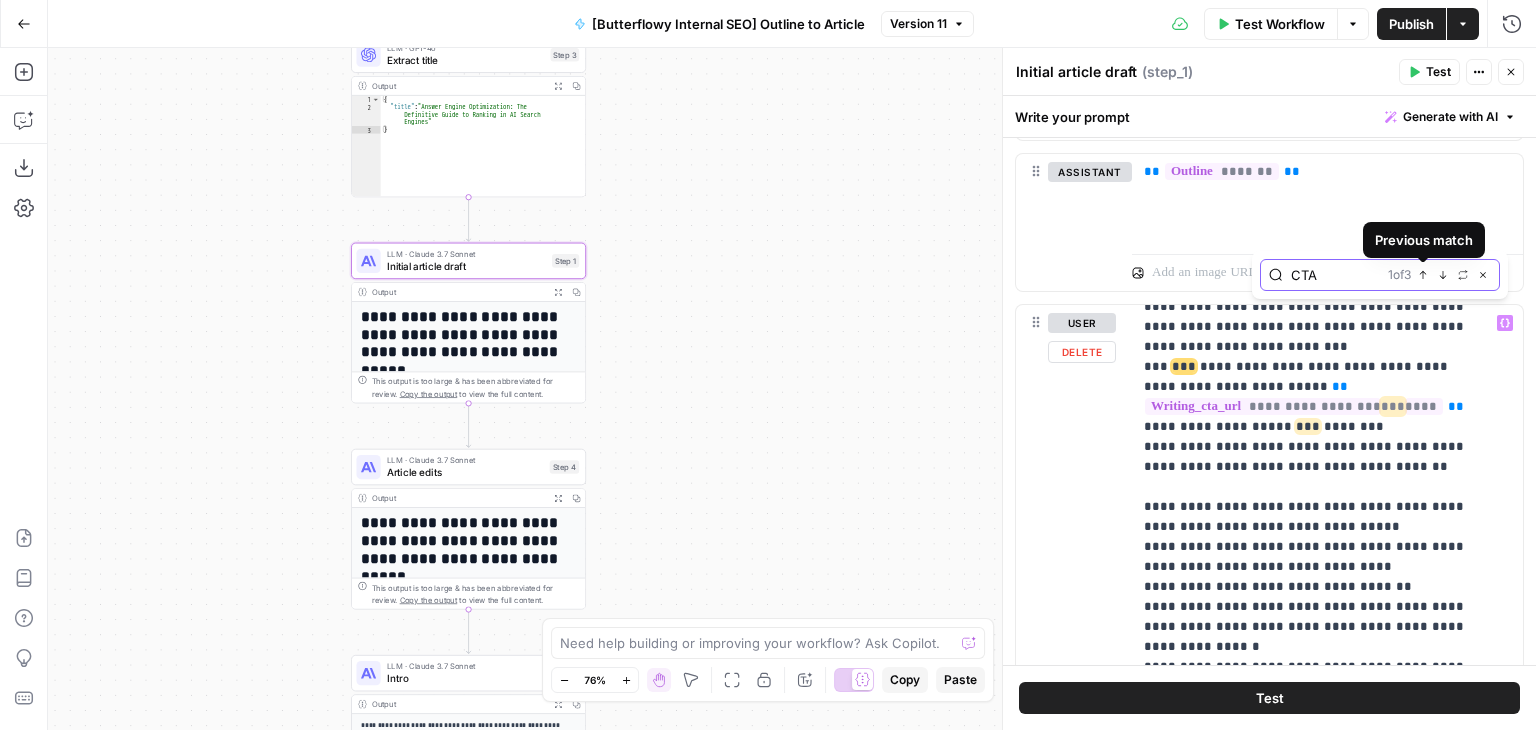 scroll, scrollTop: 829, scrollLeft: 0, axis: vertical 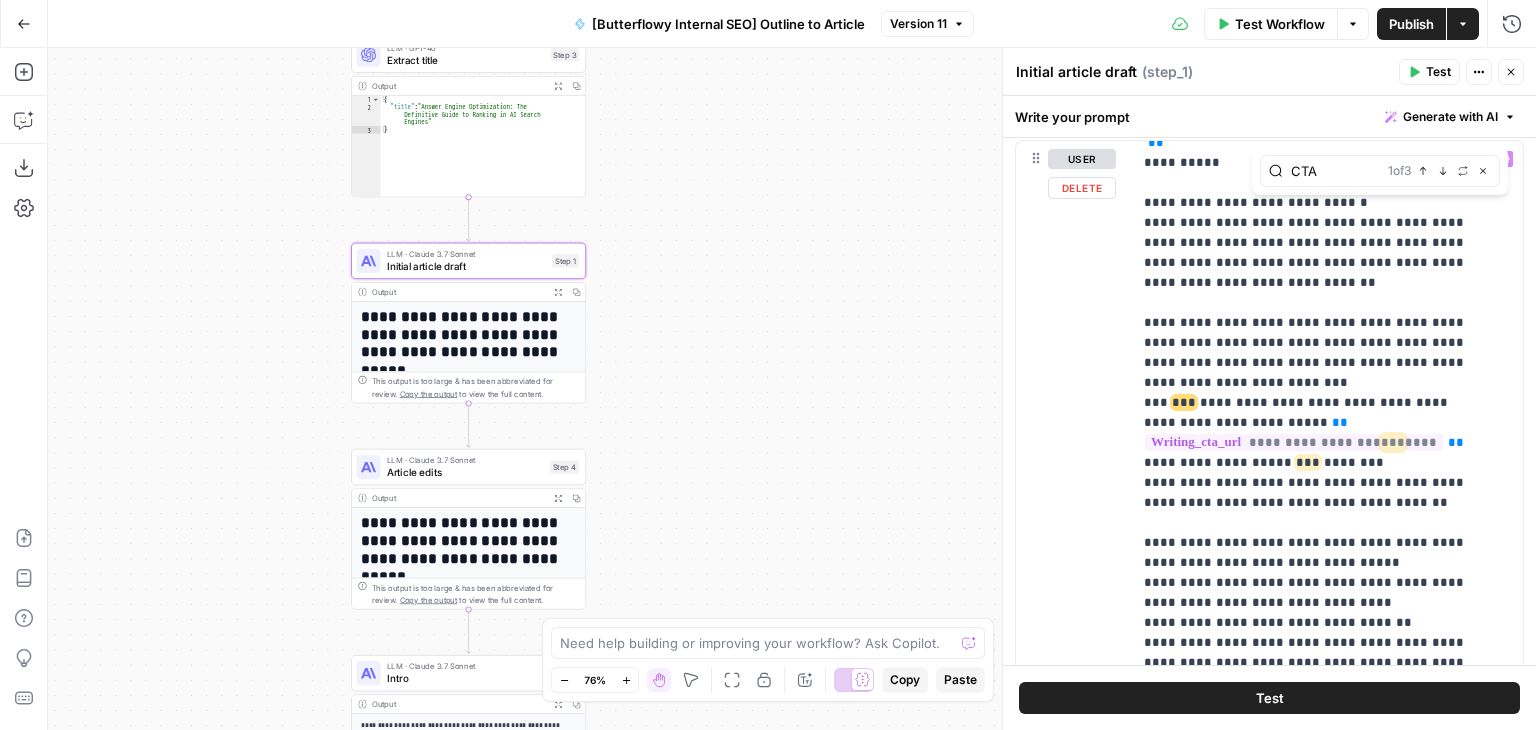 click on "CTA 1  of  3 Previous match Next Match Replace Close" at bounding box center [1380, 171] 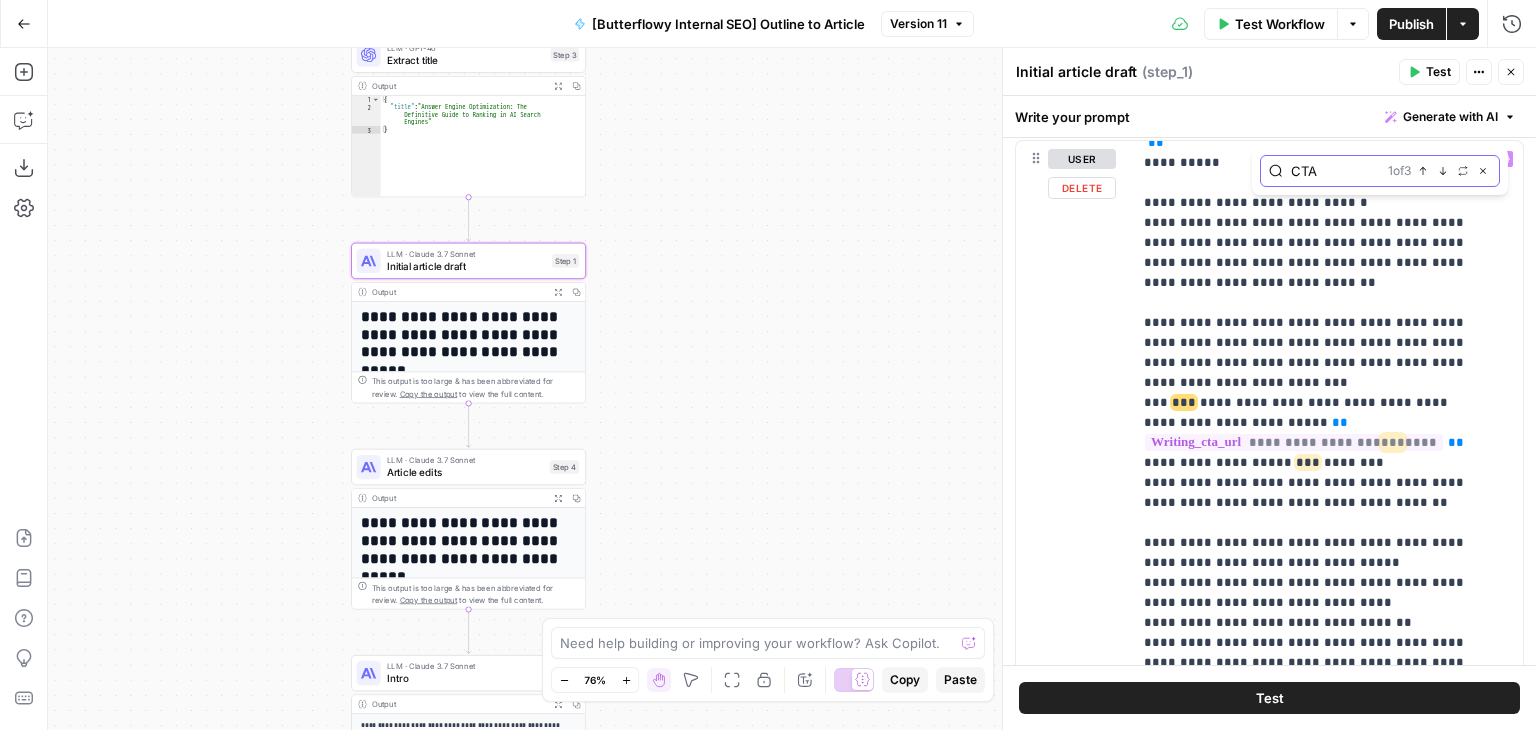 click 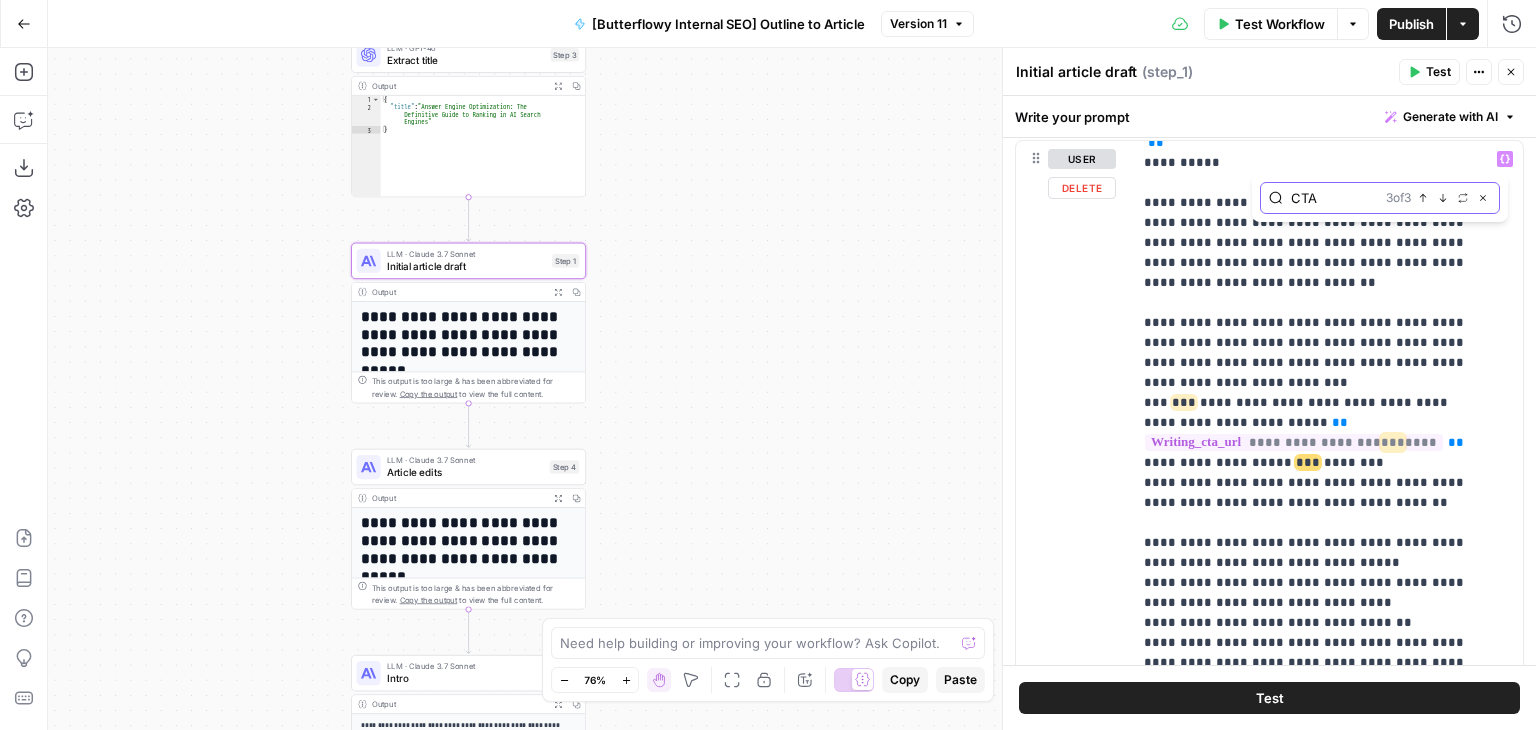 scroll, scrollTop: 808, scrollLeft: 0, axis: vertical 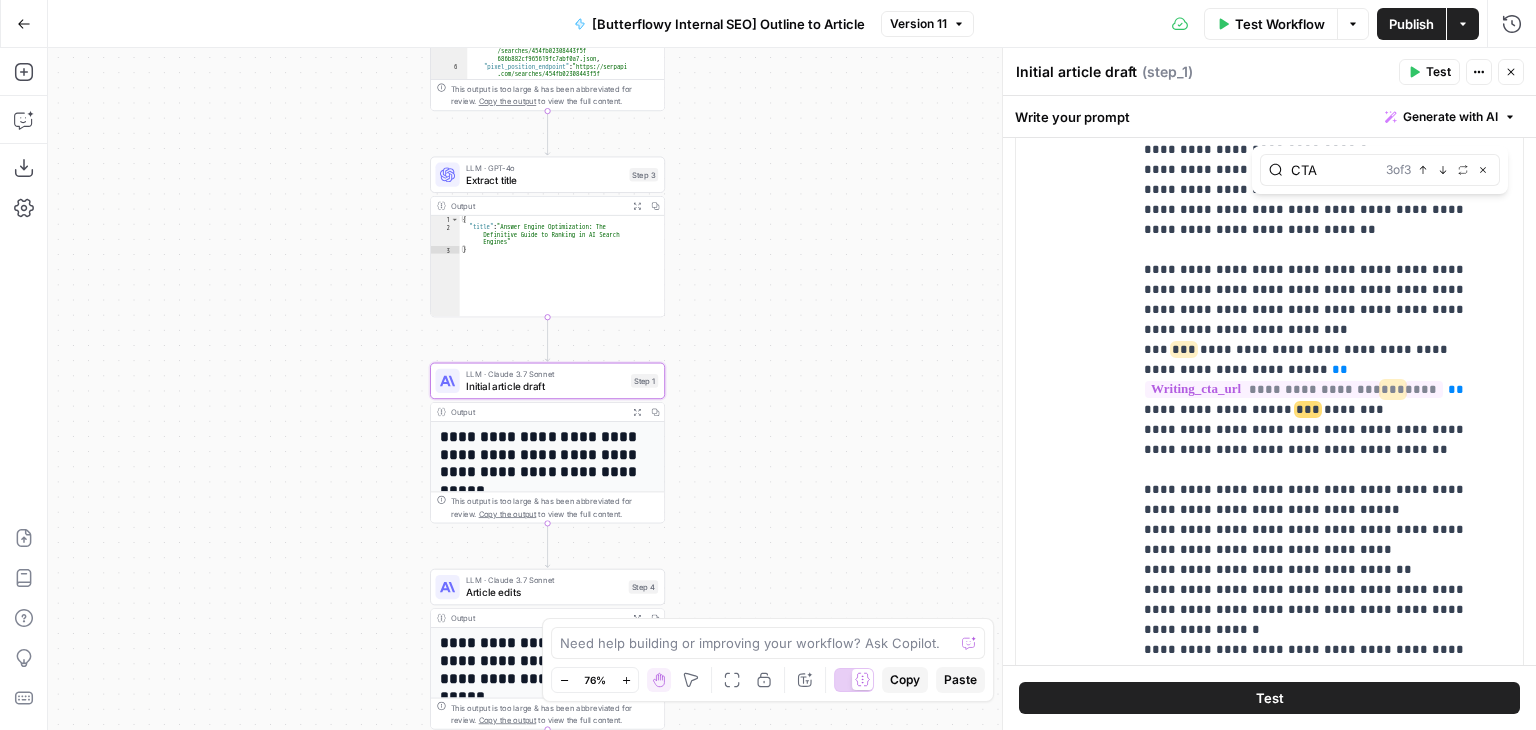 click on "**********" at bounding box center (792, 389) 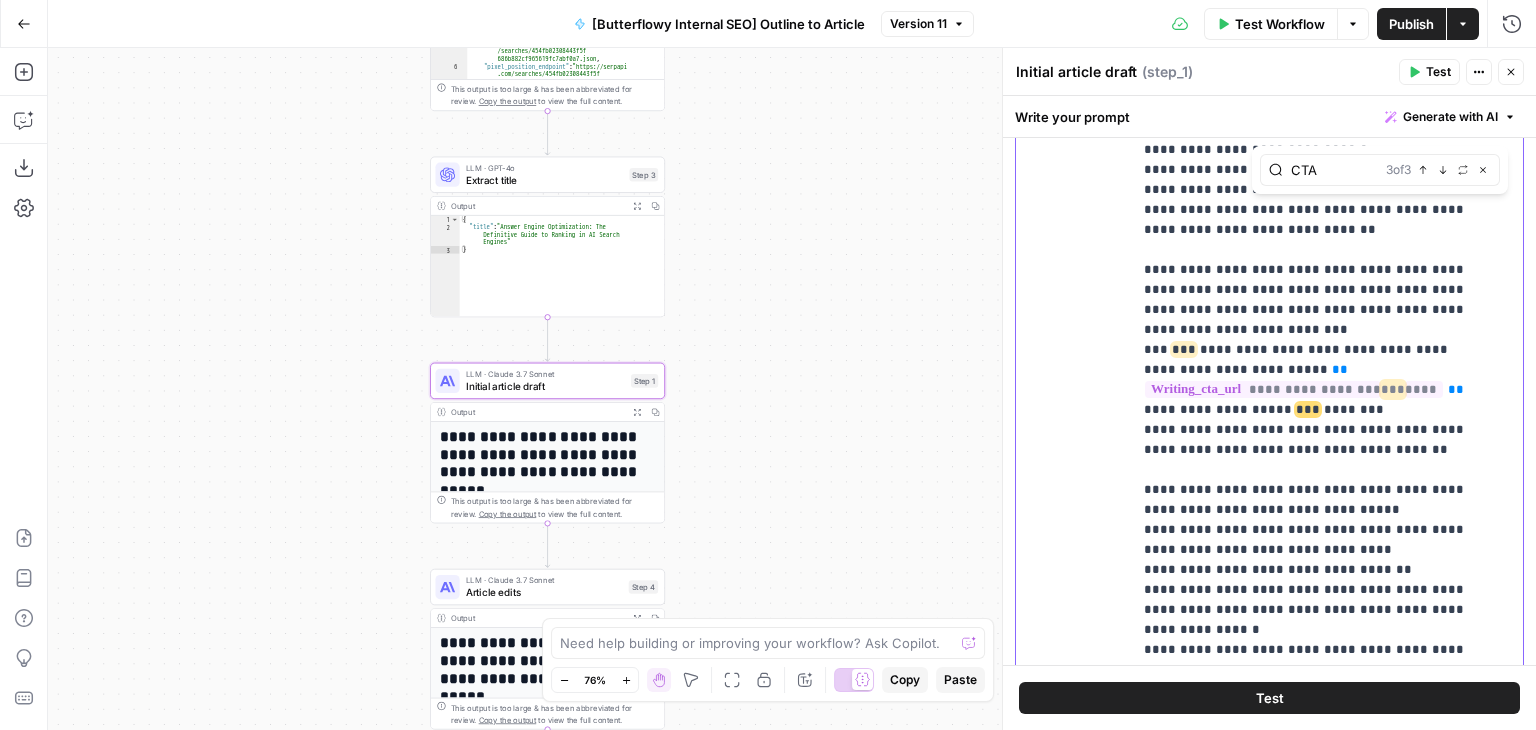 click on "**********" at bounding box center [1312, 270] 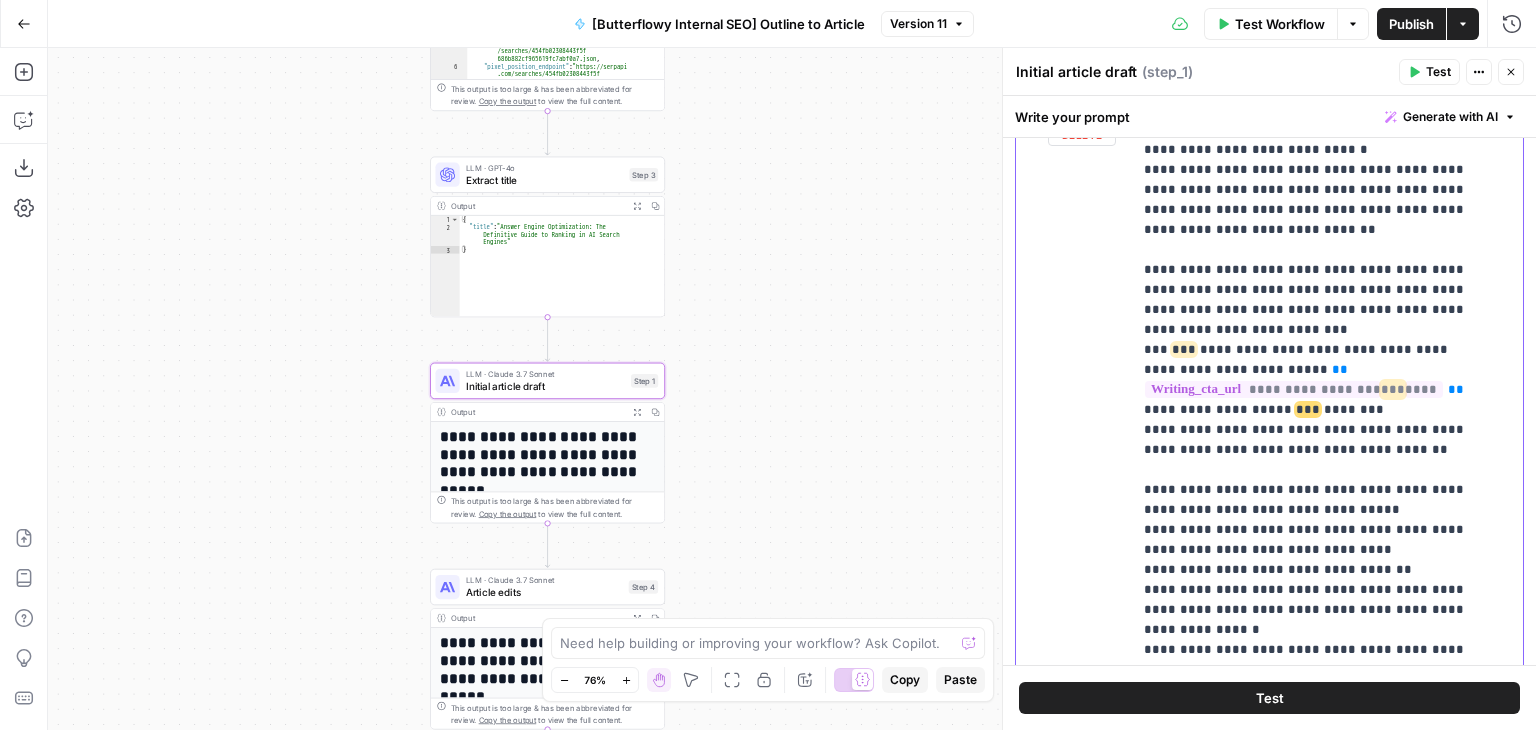 click on "**********" at bounding box center (1312, 270) 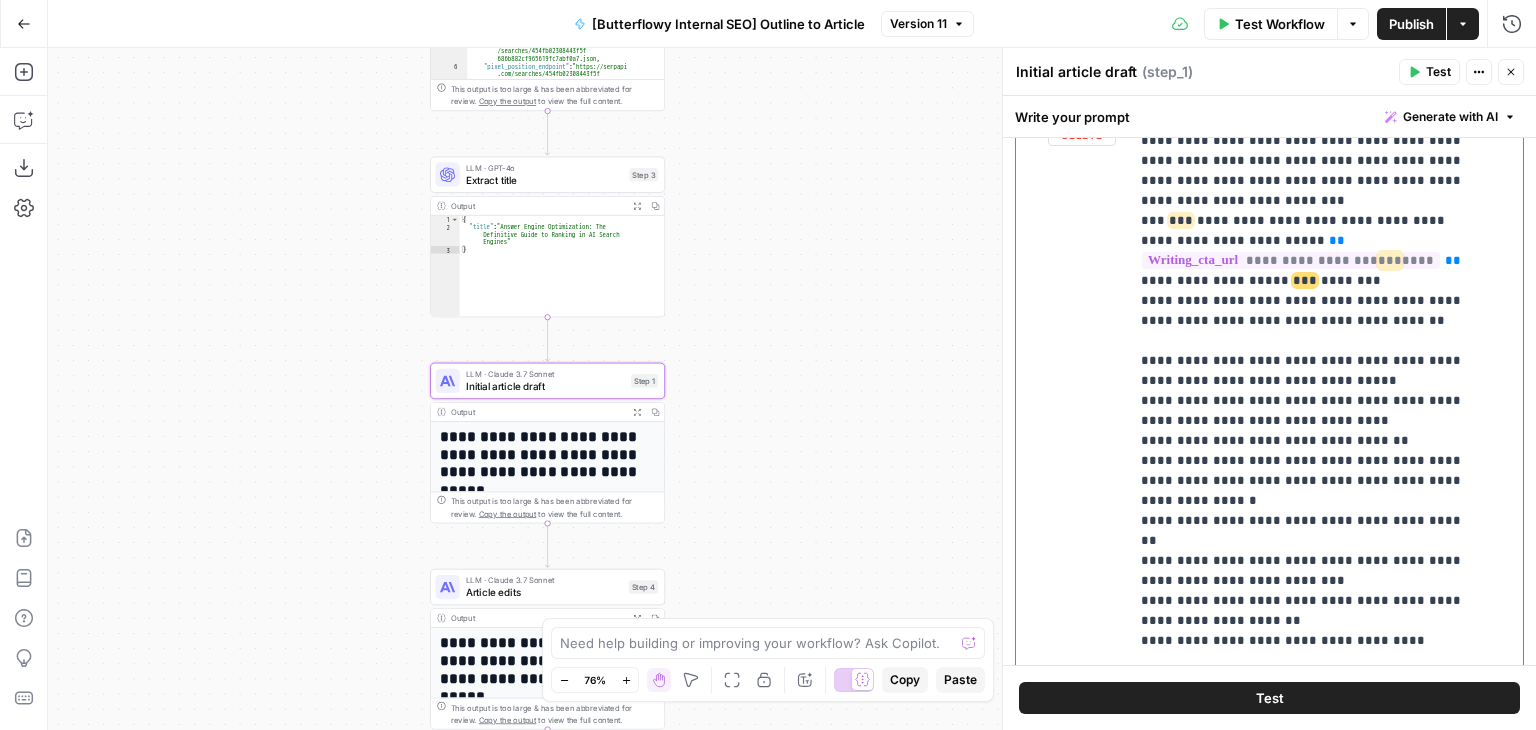 scroll, scrollTop: 836, scrollLeft: 6, axis: both 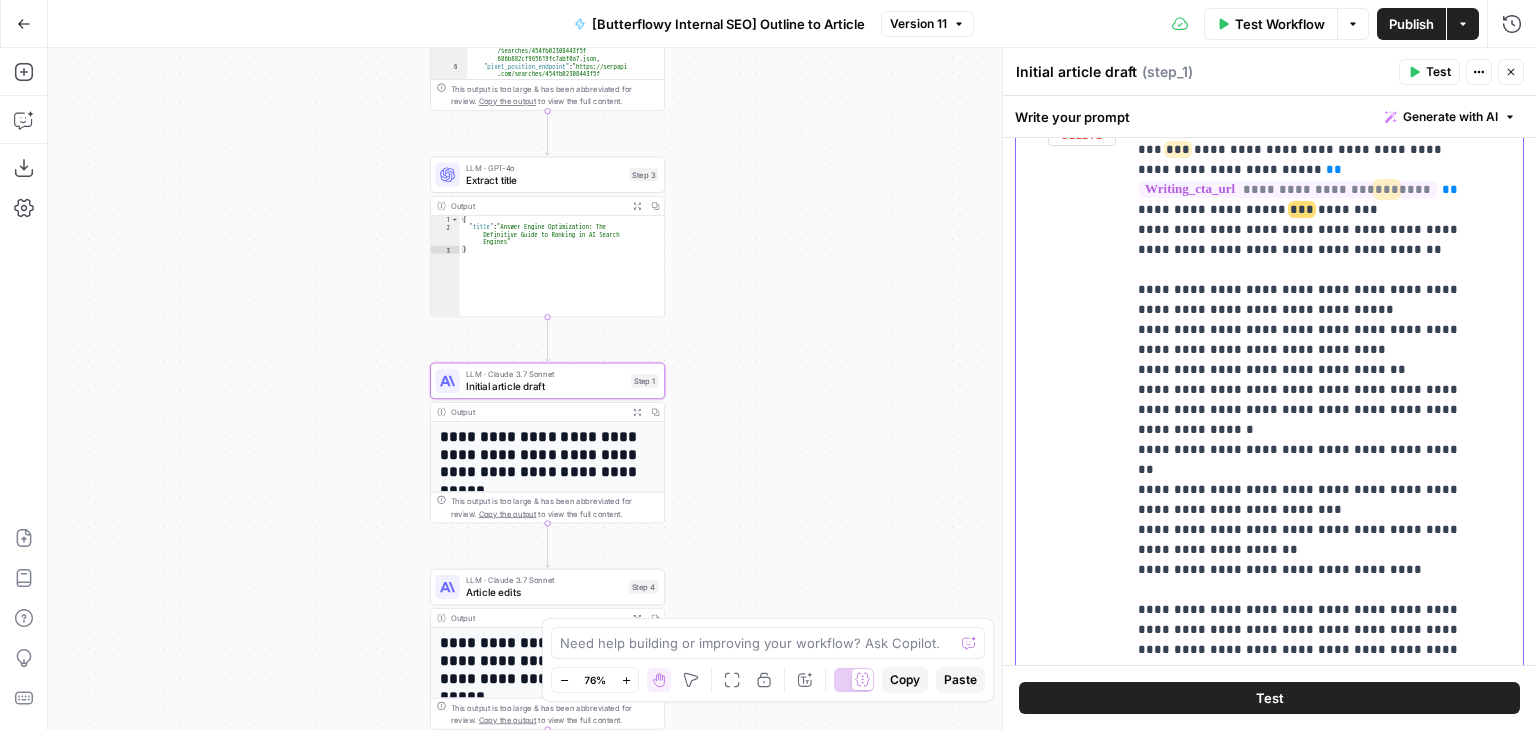 drag, startPoint x: 1280, startPoint y: 265, endPoint x: 1302, endPoint y: 411, distance: 147.64822 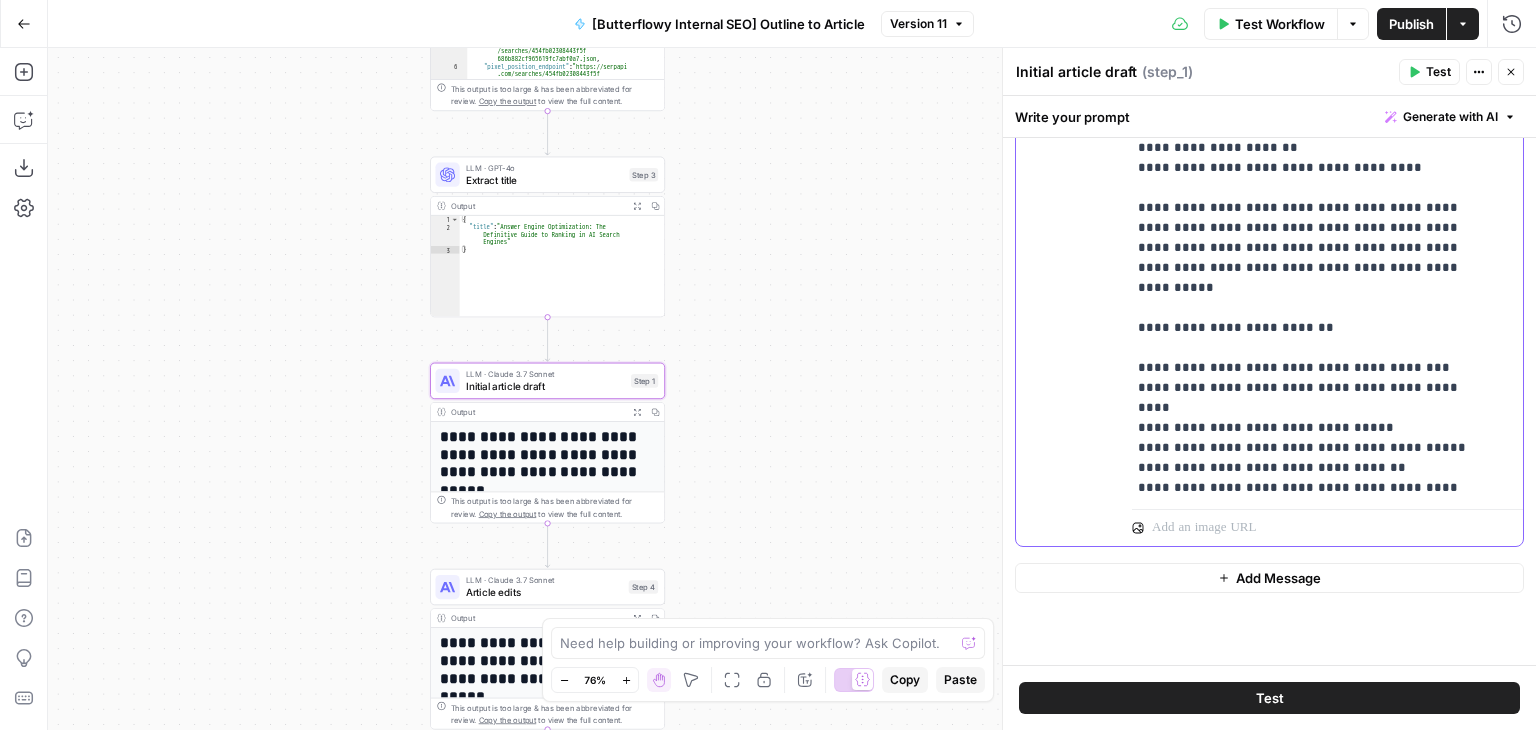 drag, startPoint x: 1309, startPoint y: 481, endPoint x: 1311, endPoint y: 522, distance: 41.04875 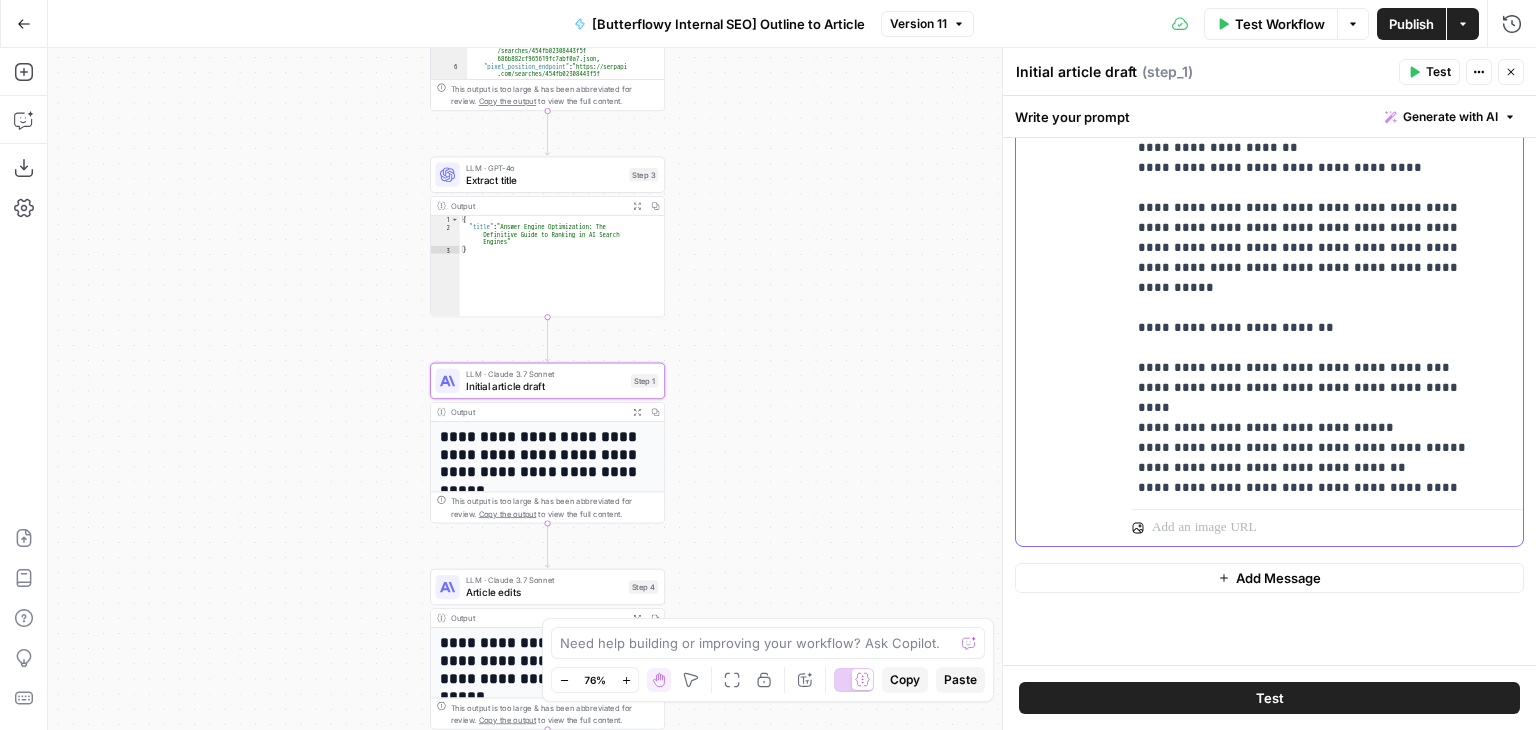 scroll, scrollTop: 1872, scrollLeft: 0, axis: vertical 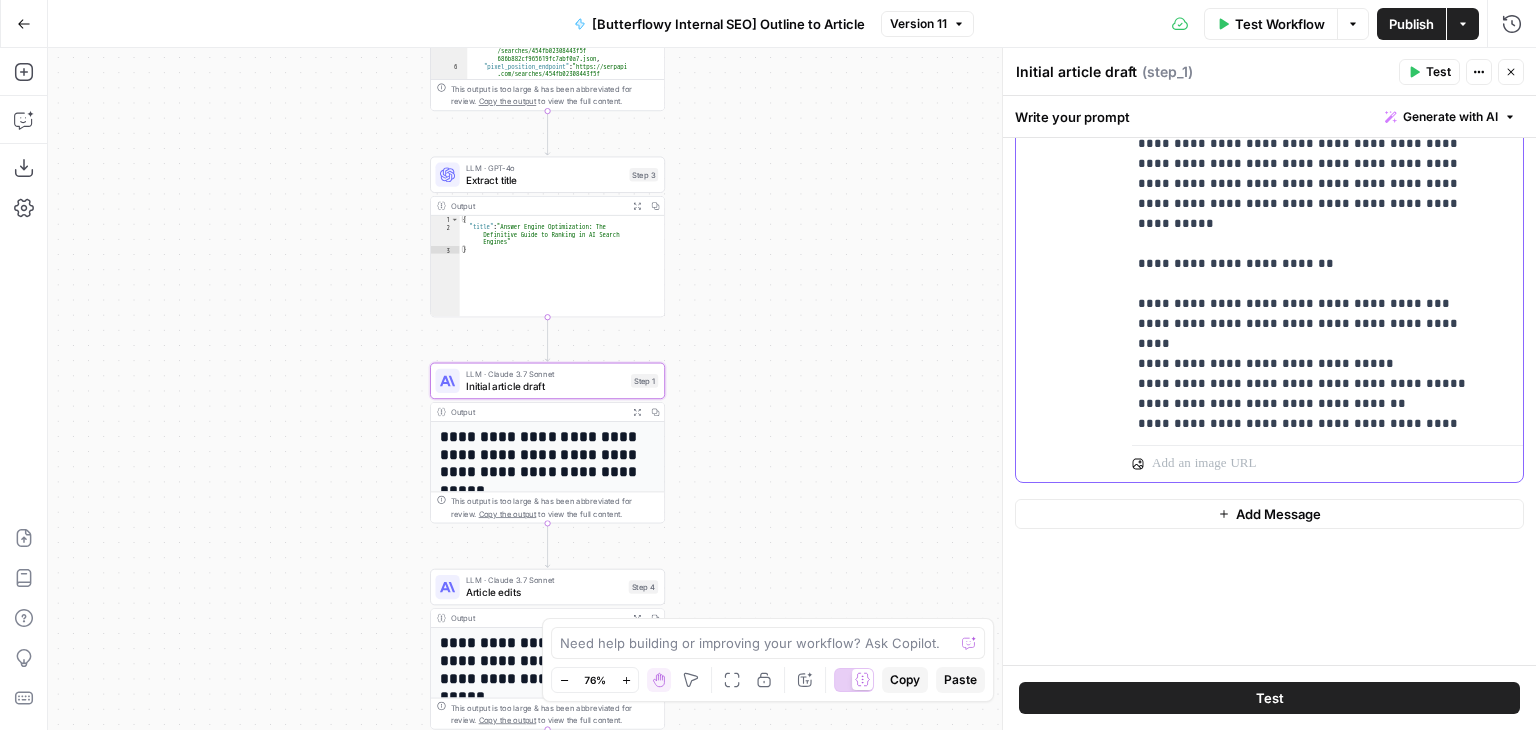 click on "**********" at bounding box center [1306, -396] 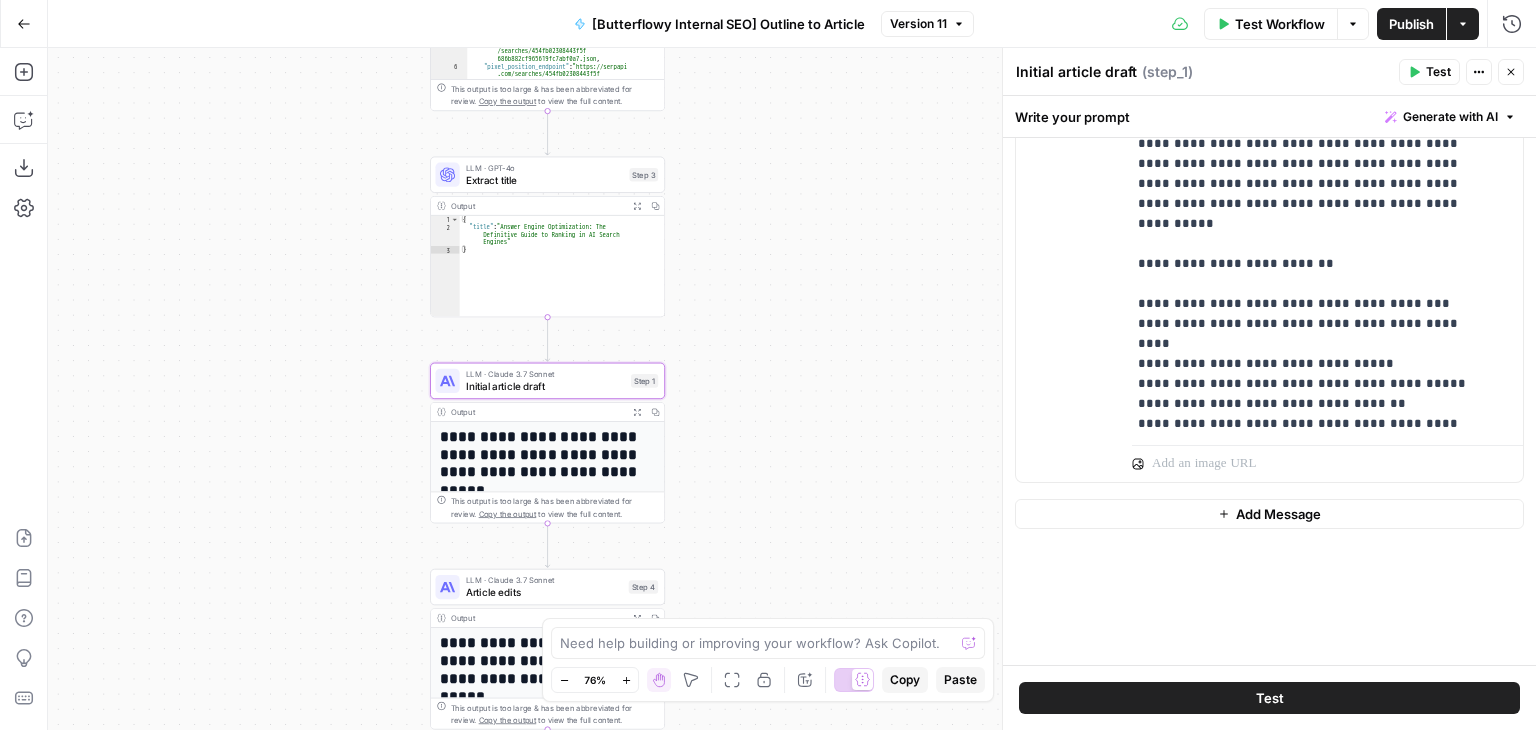 scroll, scrollTop: 1221, scrollLeft: 0, axis: vertical 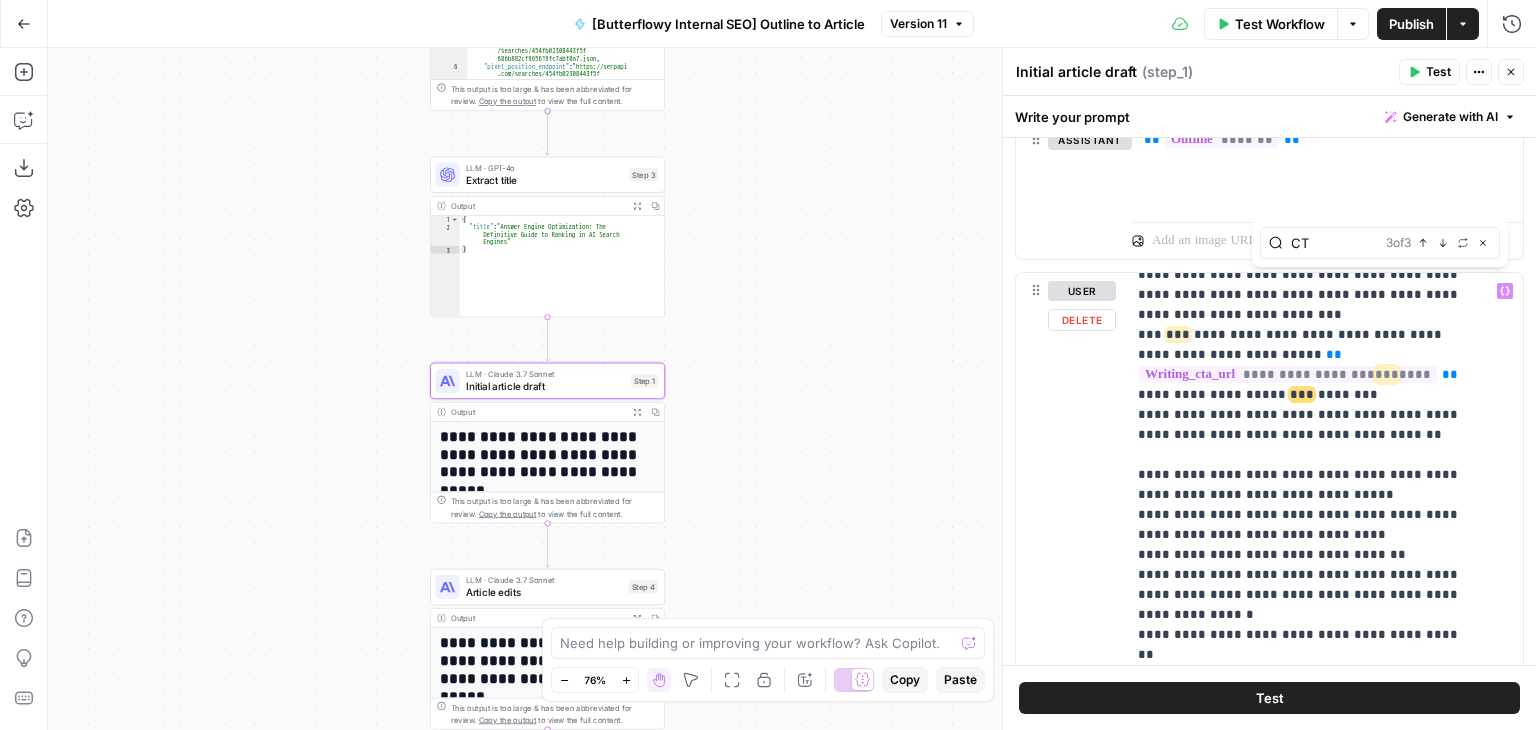 type on "CTA" 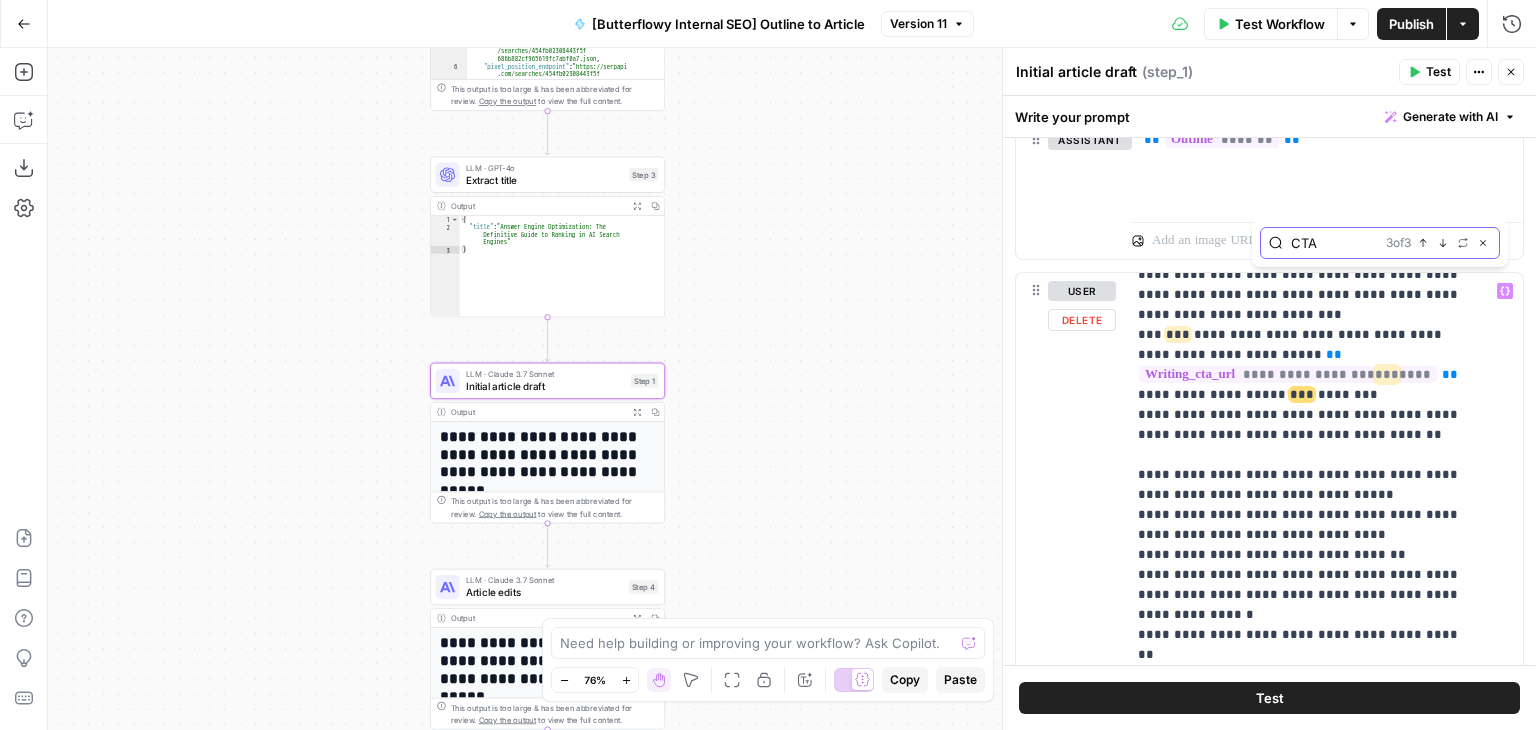 click 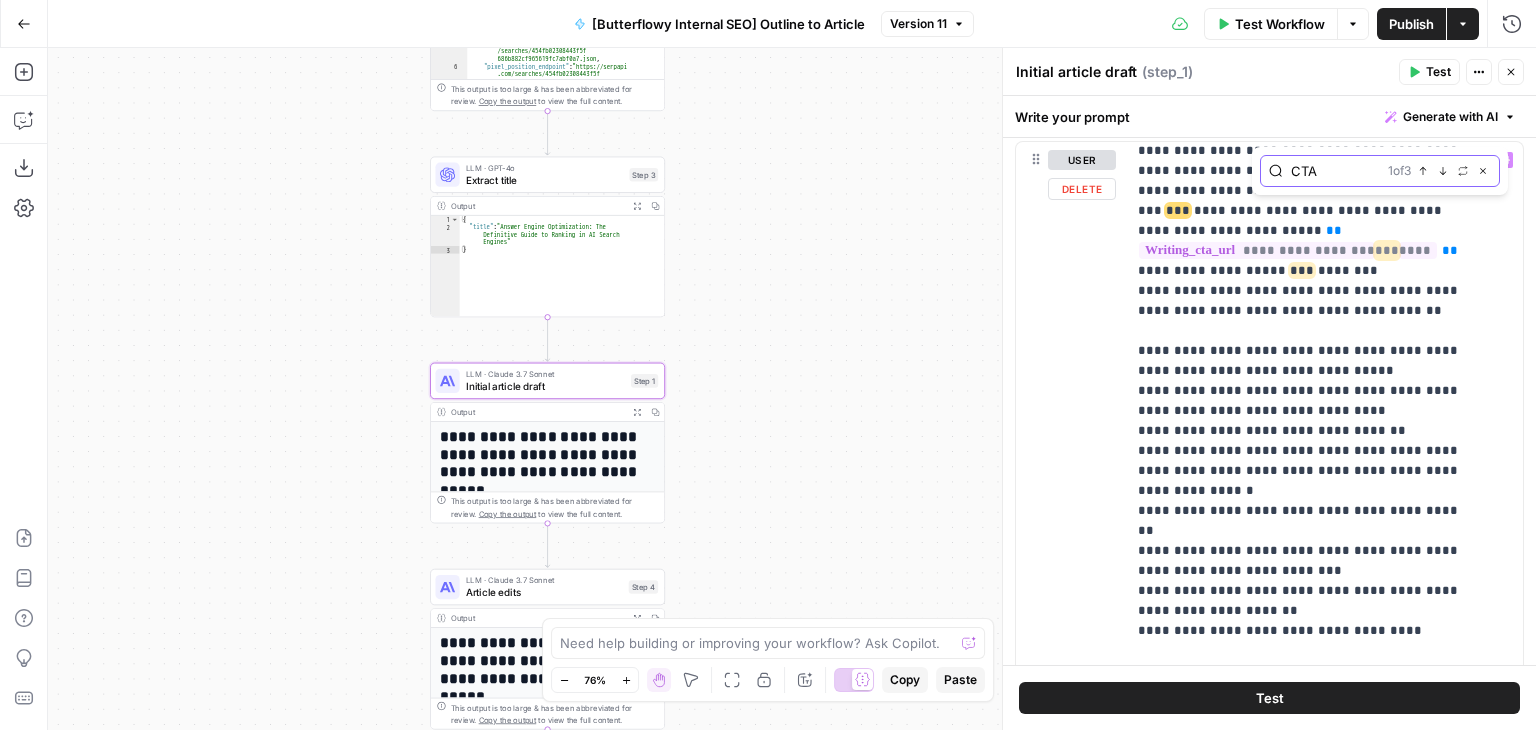 scroll, scrollTop: 1353, scrollLeft: 0, axis: vertical 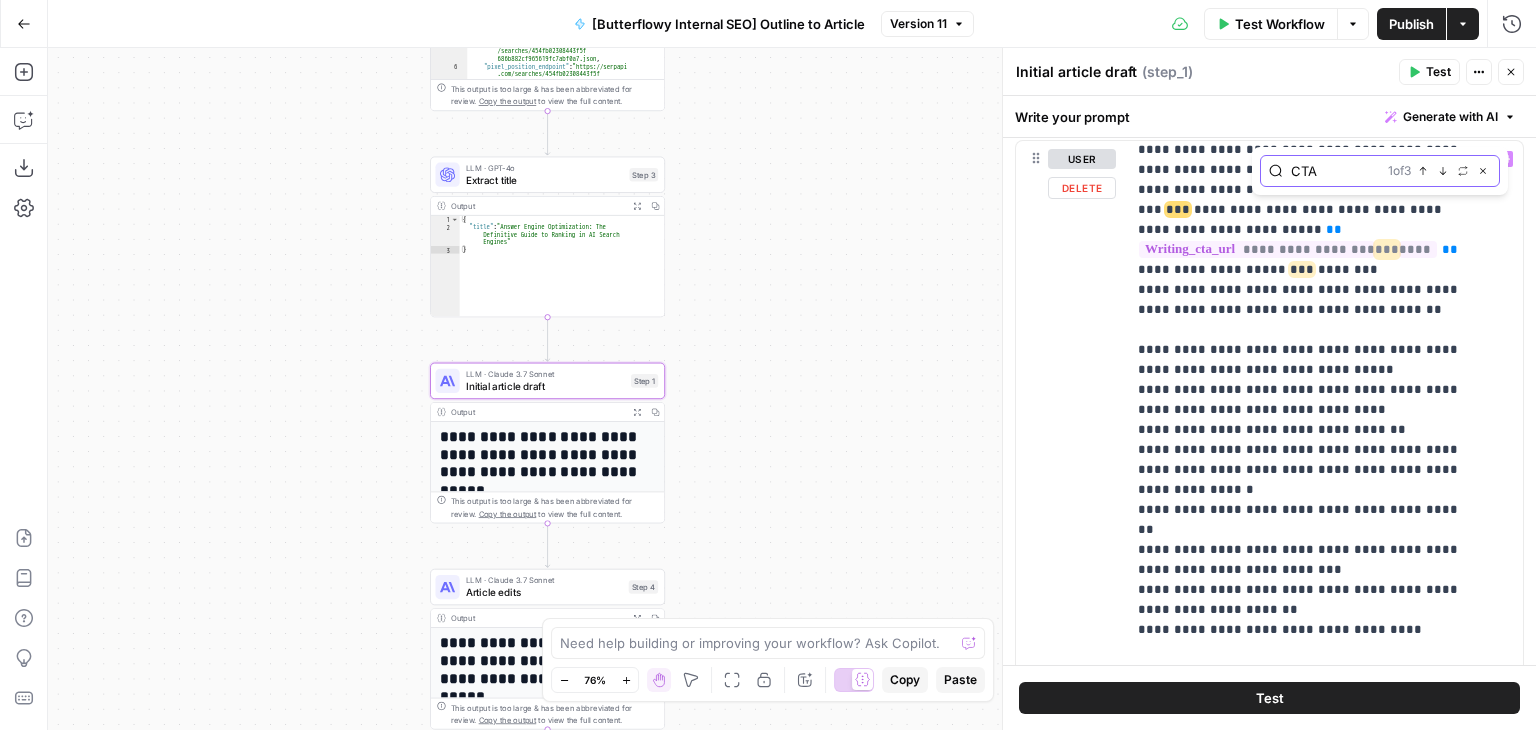 click 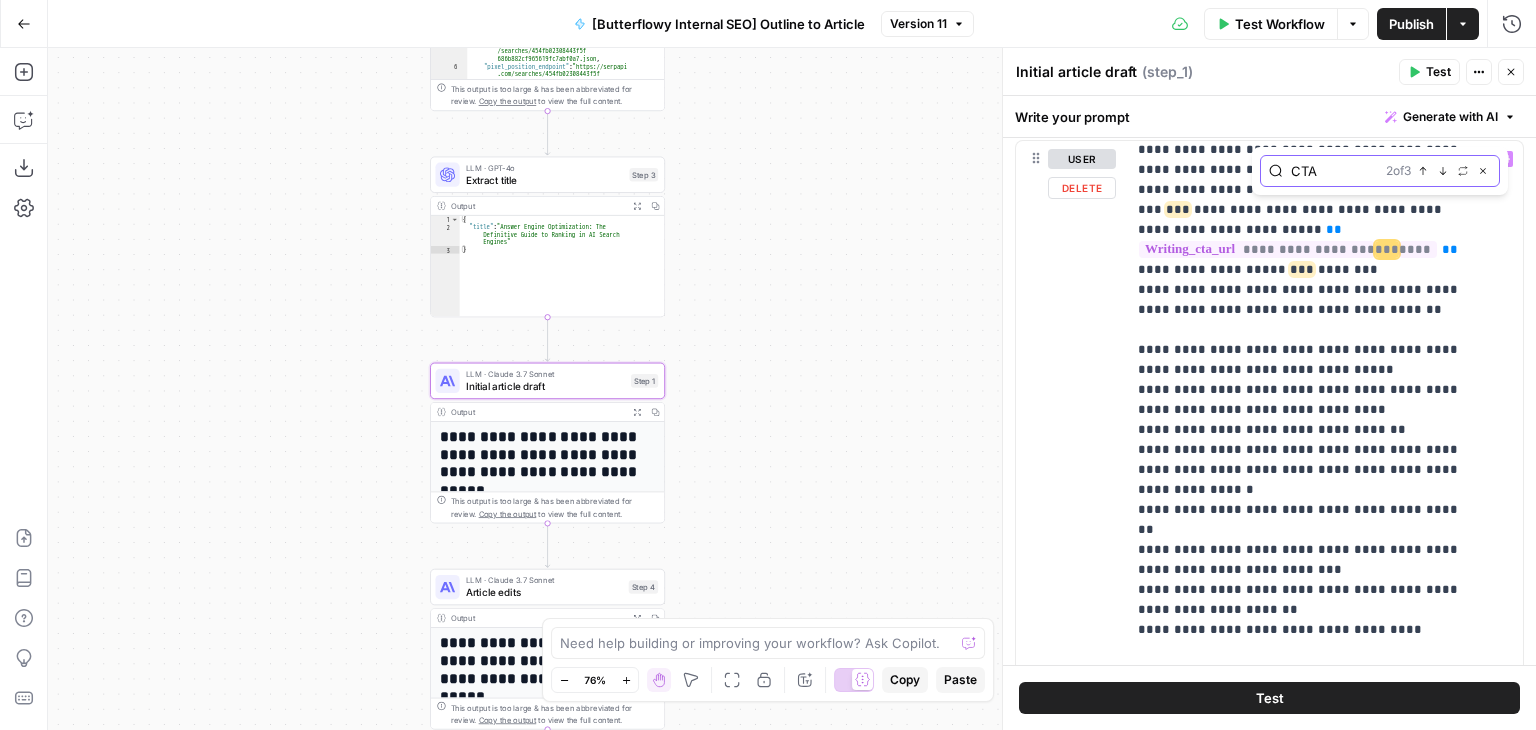 scroll, scrollTop: 836, scrollLeft: 6, axis: both 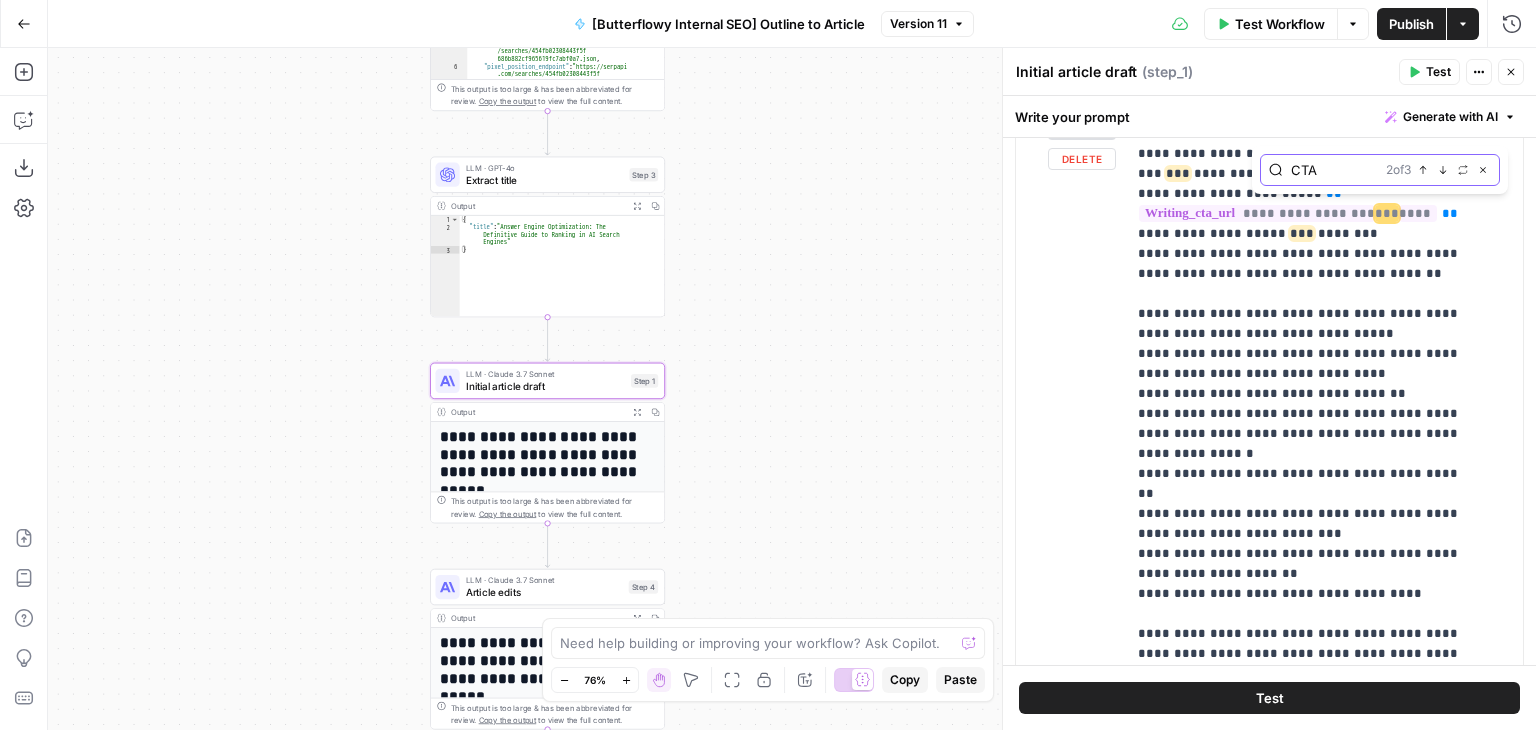 click 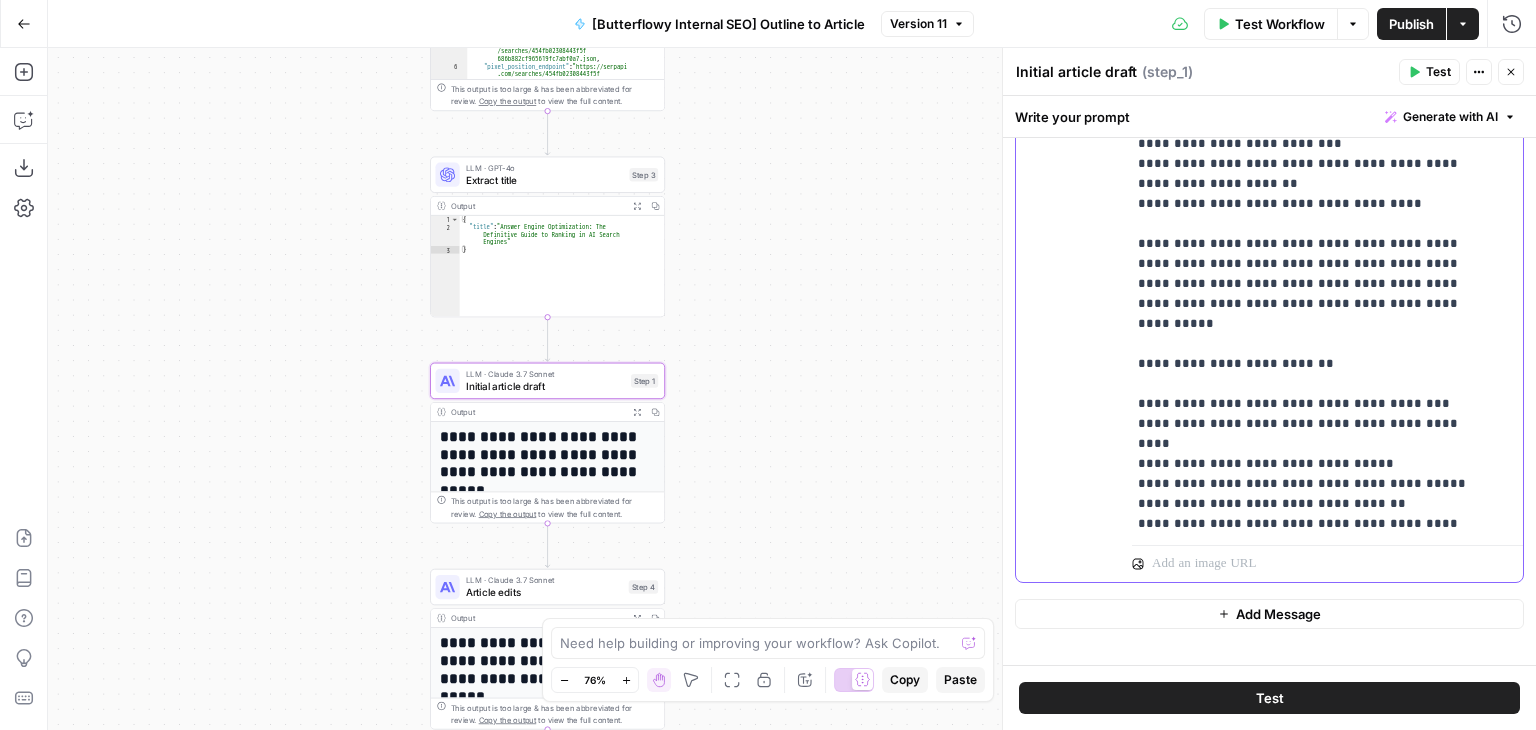 drag, startPoint x: 1376, startPoint y: 477, endPoint x: 1376, endPoint y: 493, distance: 16 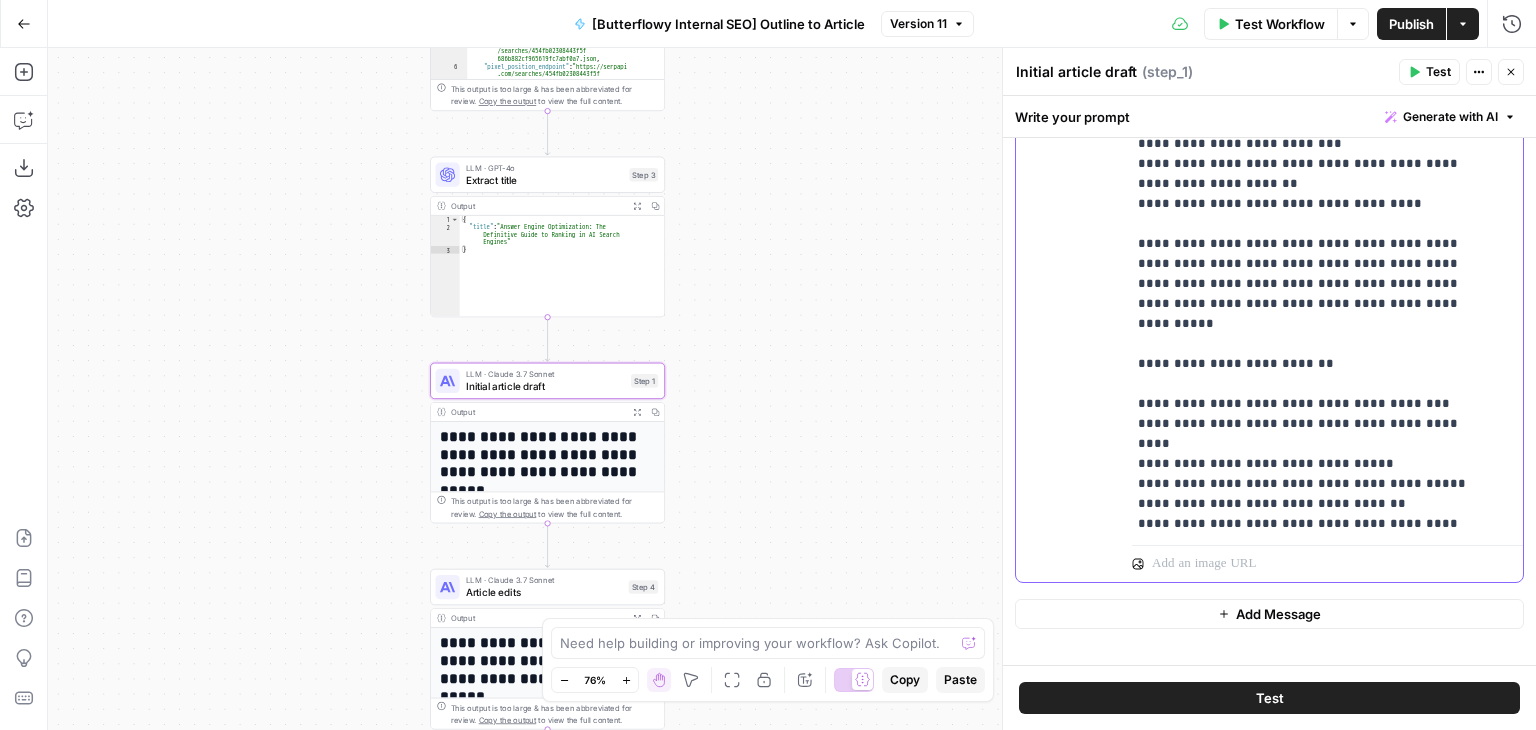 scroll, scrollTop: 1798, scrollLeft: 0, axis: vertical 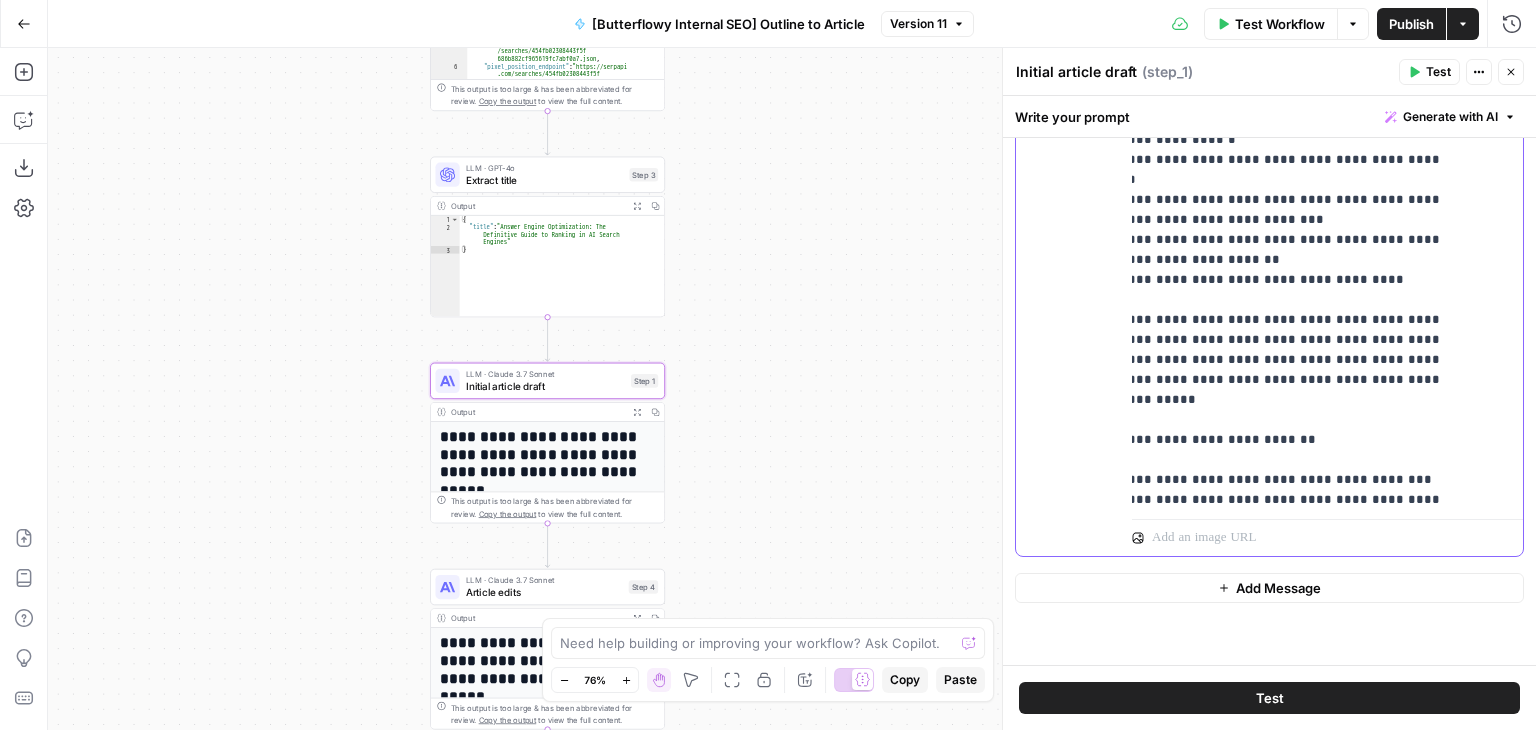 drag, startPoint x: 1419, startPoint y: 399, endPoint x: 1473, endPoint y: 537, distance: 148.18907 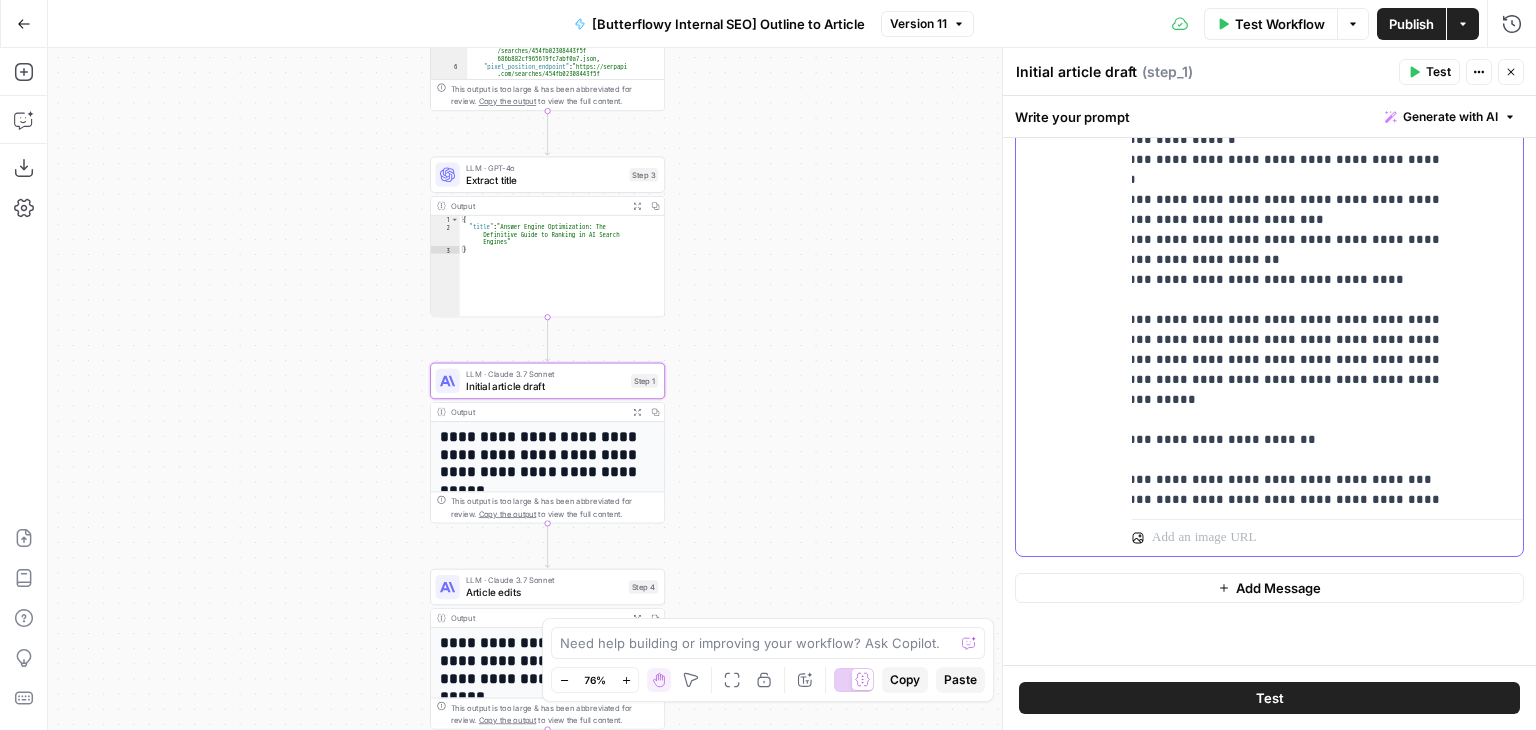 scroll, scrollTop: 827, scrollLeft: 37, axis: both 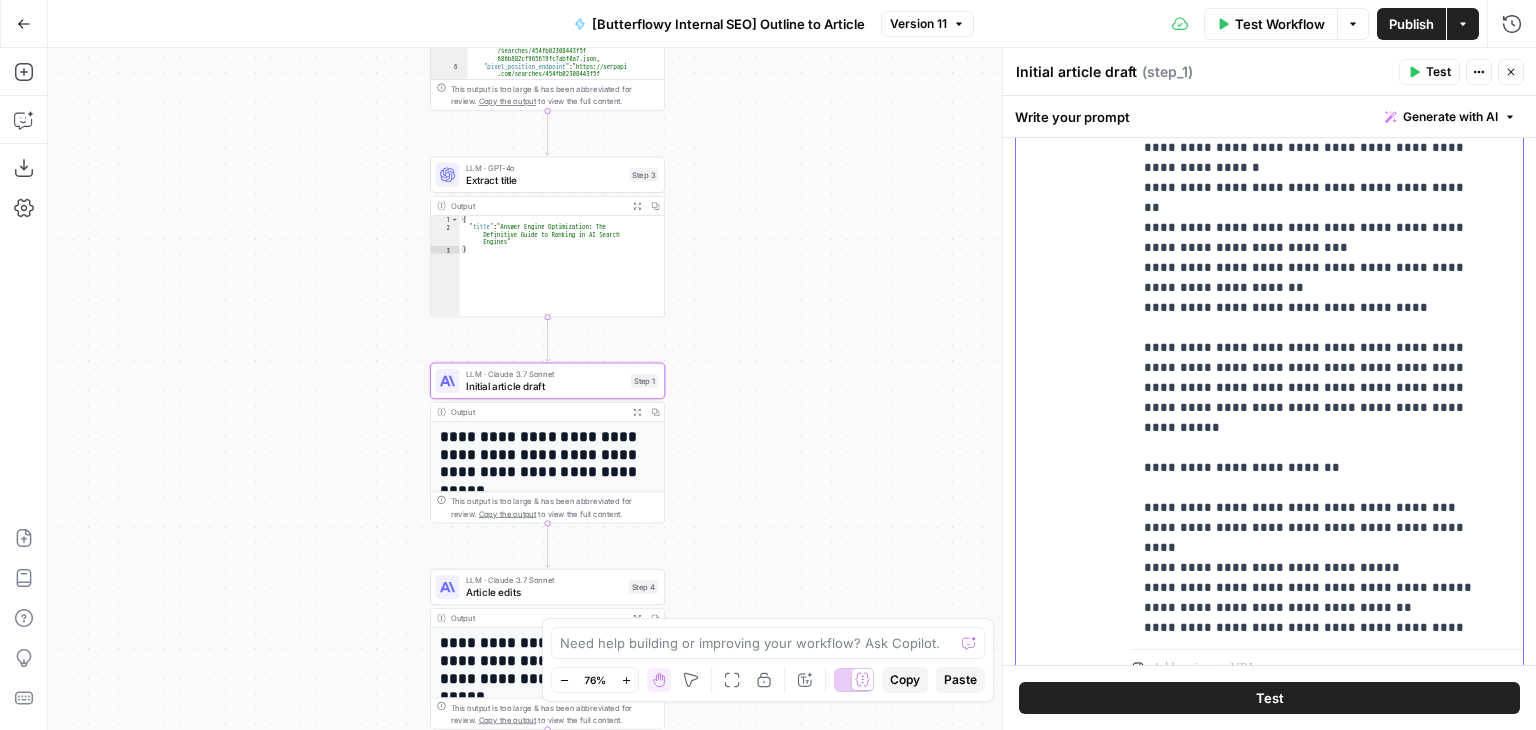 drag, startPoint x: 1286, startPoint y: 471, endPoint x: 1169, endPoint y: 486, distance: 117.95762 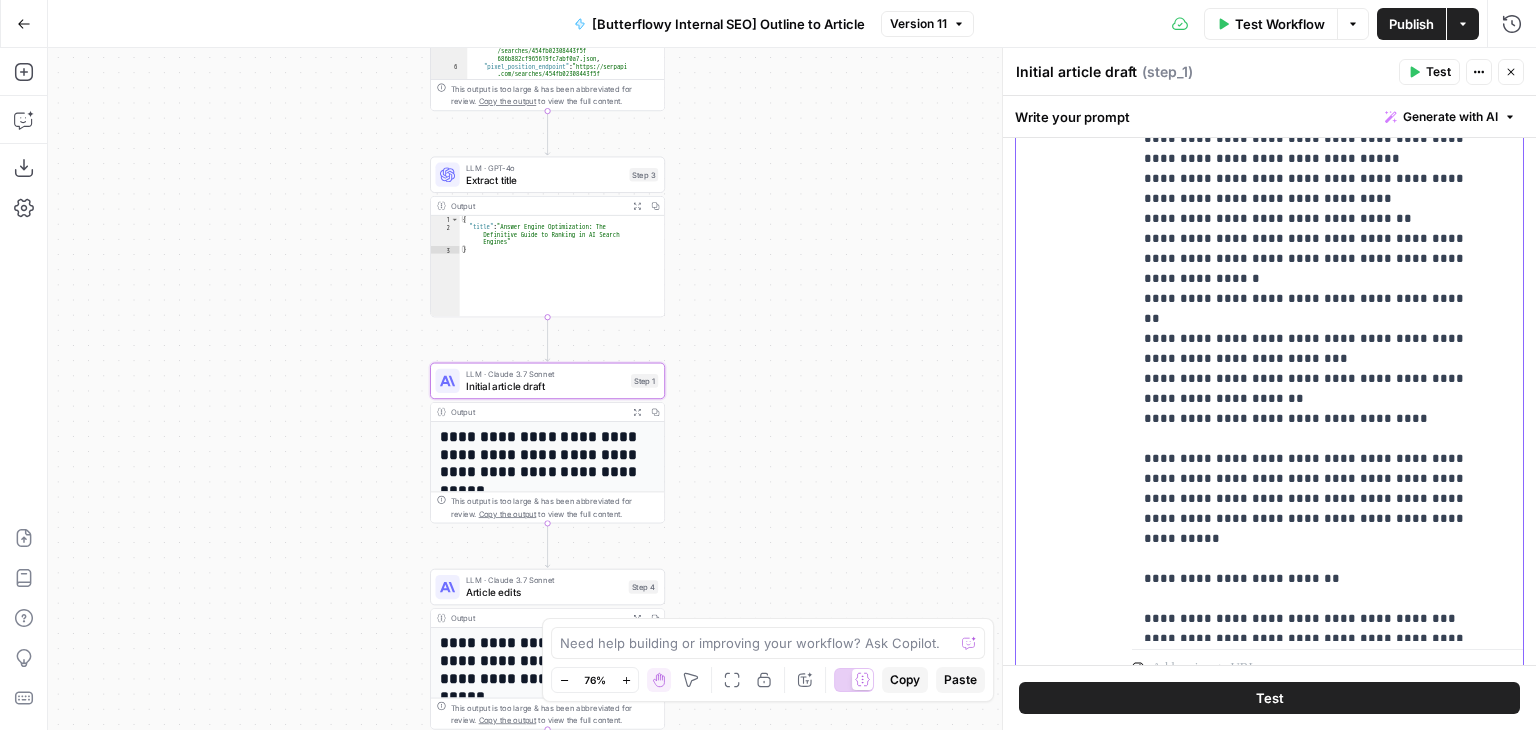 drag, startPoint x: 1370, startPoint y: 475, endPoint x: 1372, endPoint y: 400, distance: 75.026665 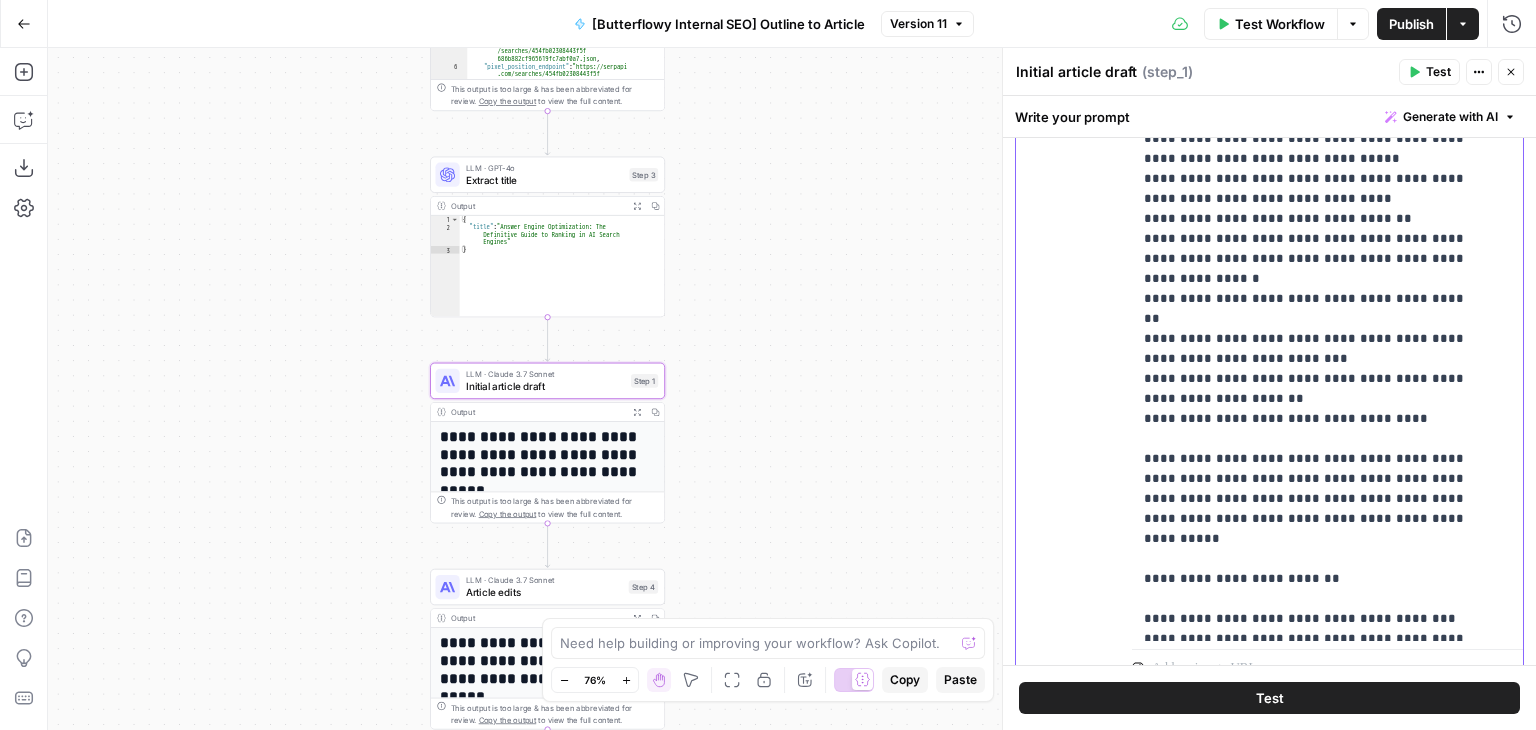 scroll, scrollTop: 707, scrollLeft: 0, axis: vertical 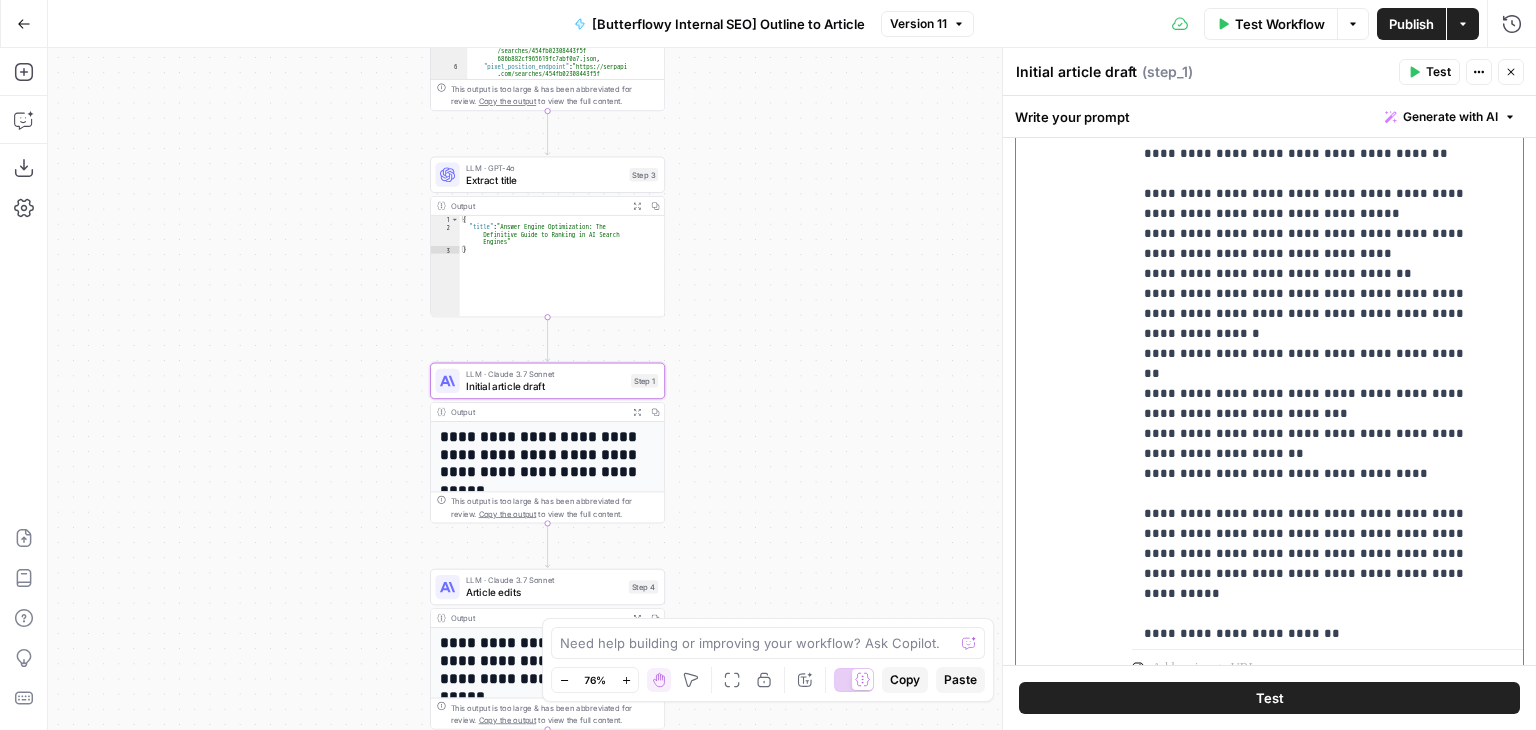 drag, startPoint x: 1393, startPoint y: 414, endPoint x: 1371, endPoint y: 361, distance: 57.384666 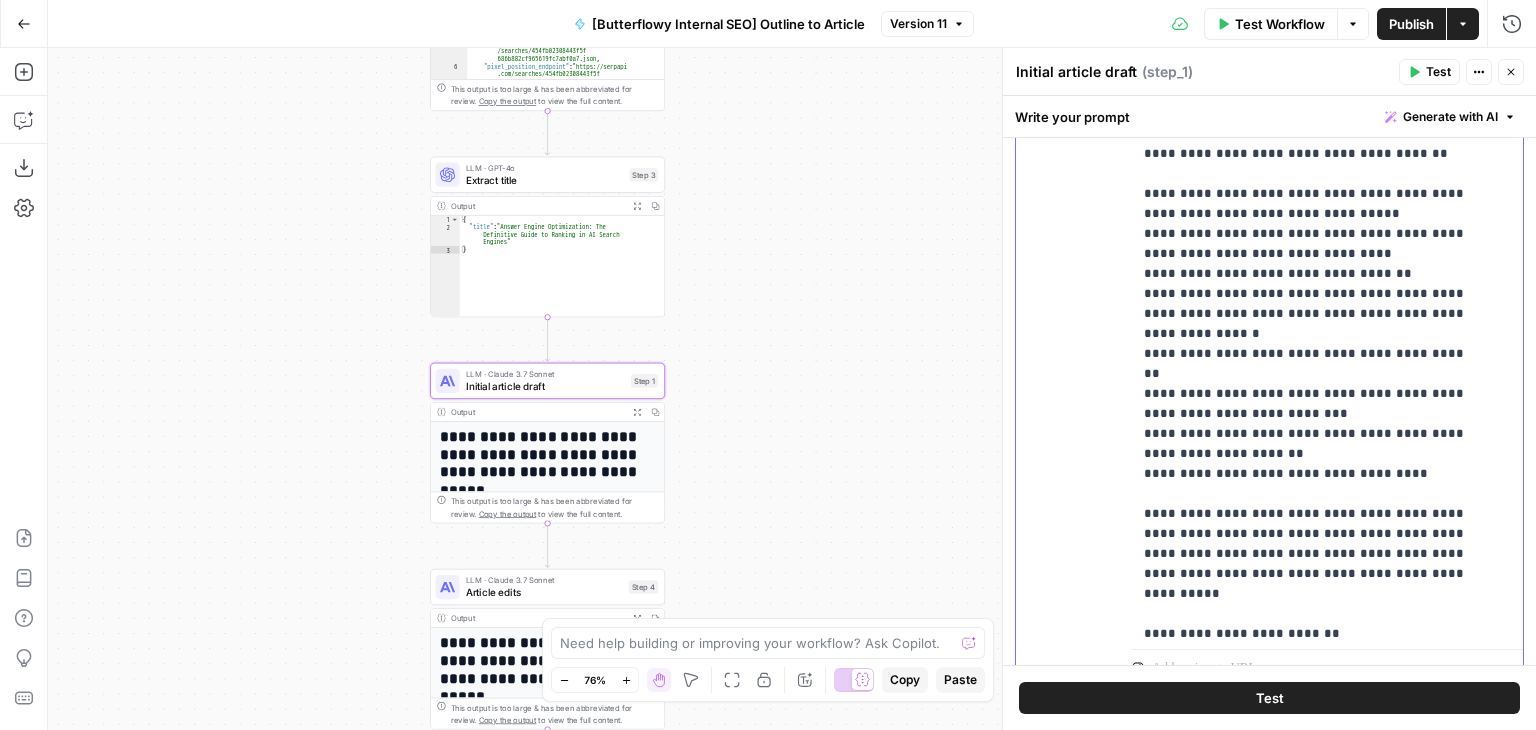 scroll, scrollTop: 667, scrollLeft: 0, axis: vertical 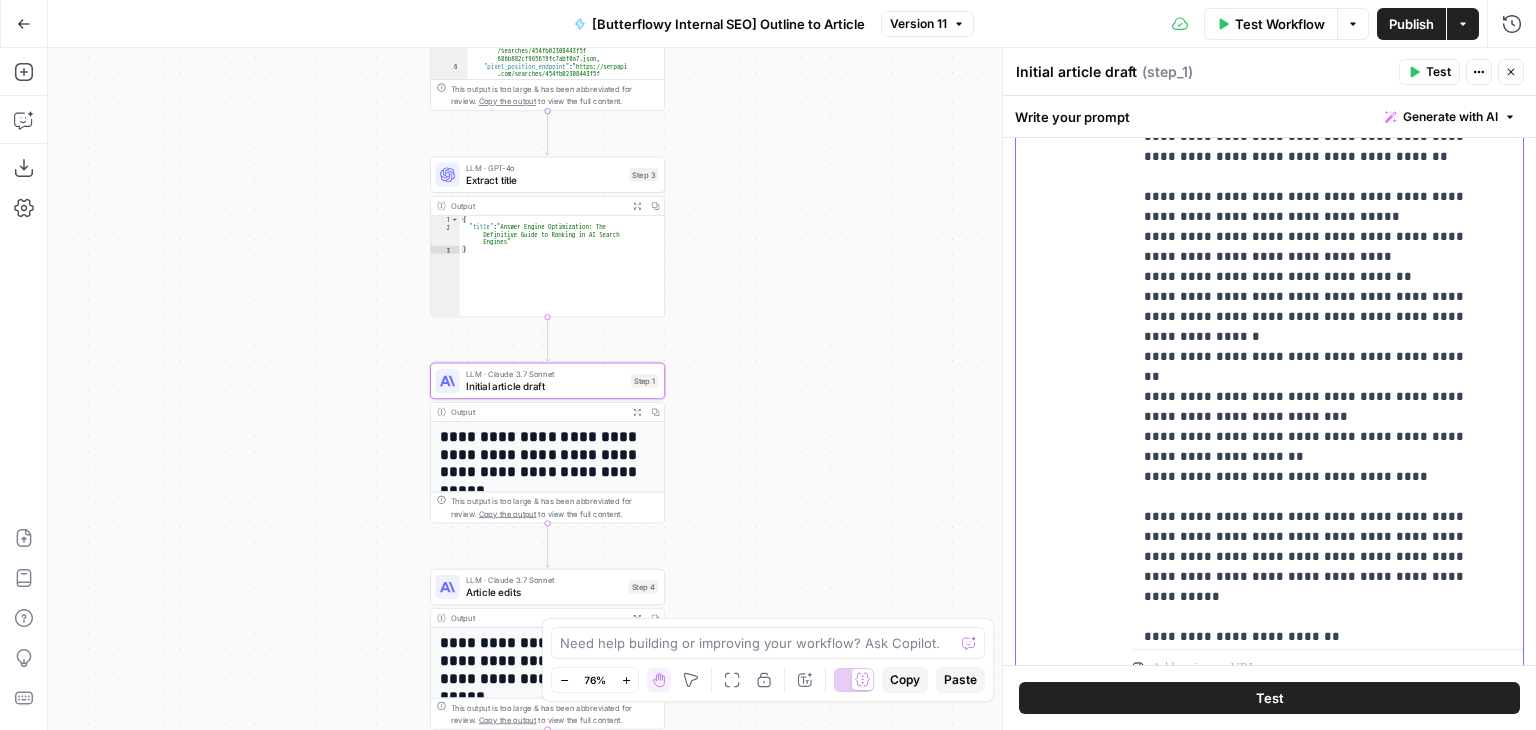 click on "**********" at bounding box center (1312, -23) 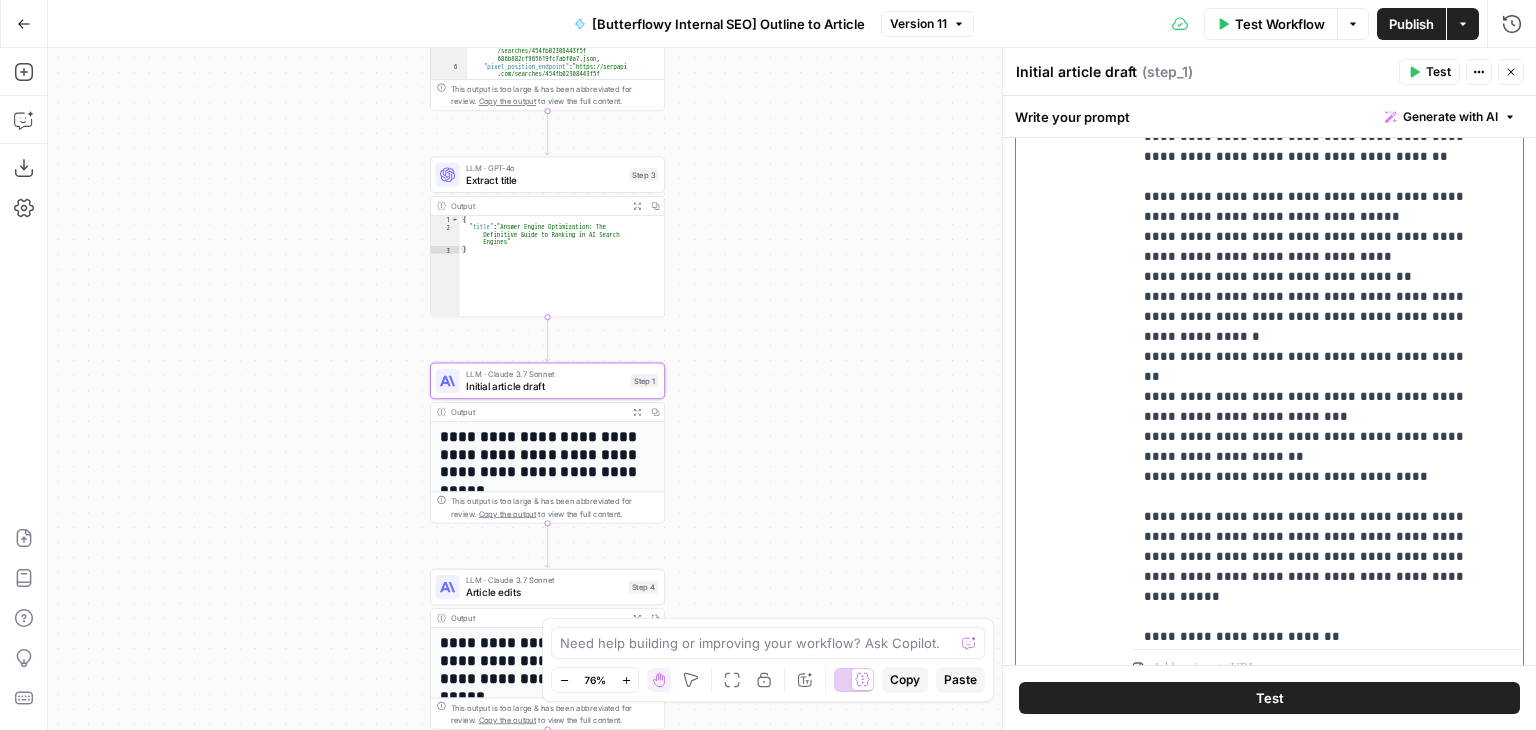 click on "**********" at bounding box center [1312, -23] 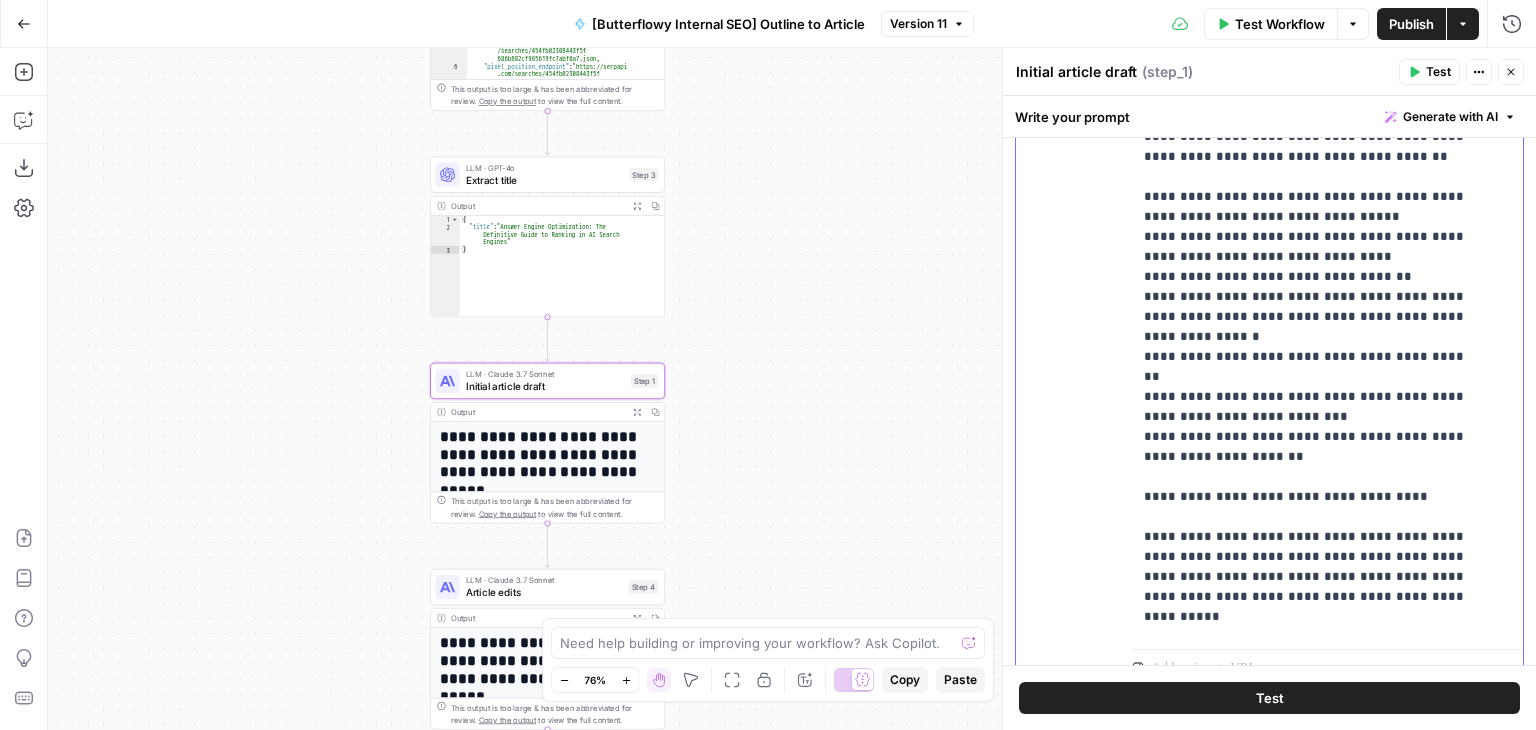 type 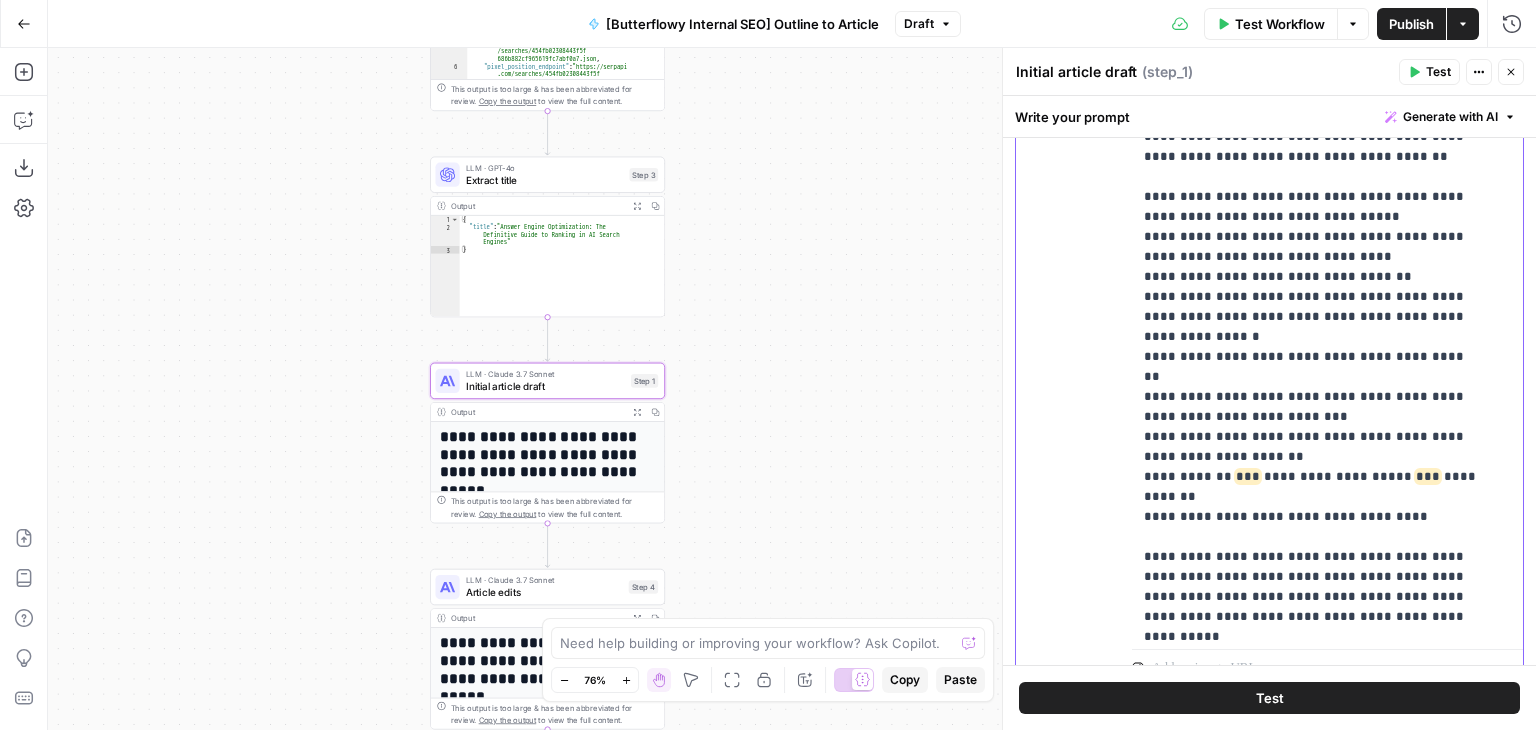 click on "**********" at bounding box center (1312, -3) 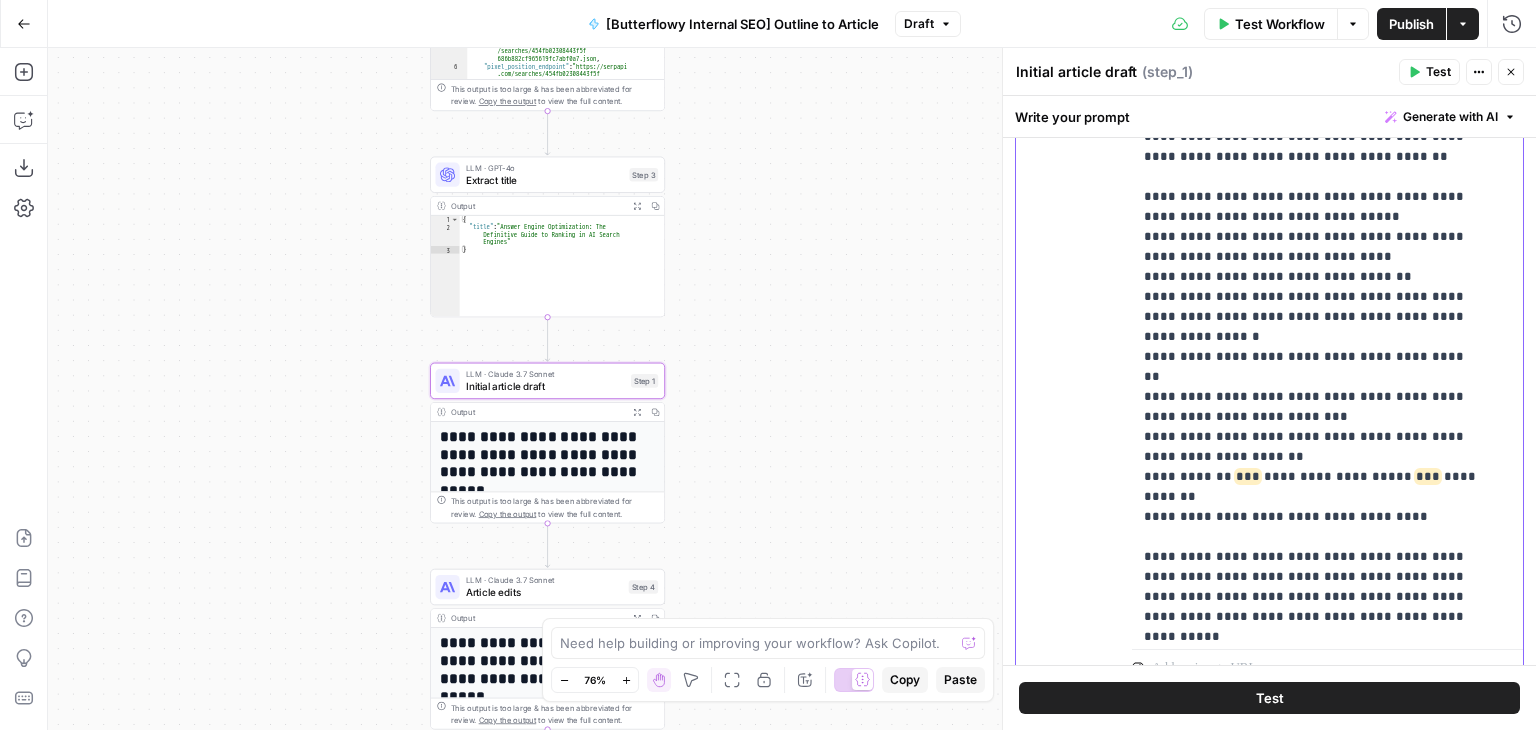 drag, startPoint x: 1349, startPoint y: 393, endPoint x: 1152, endPoint y: 398, distance: 197.06345 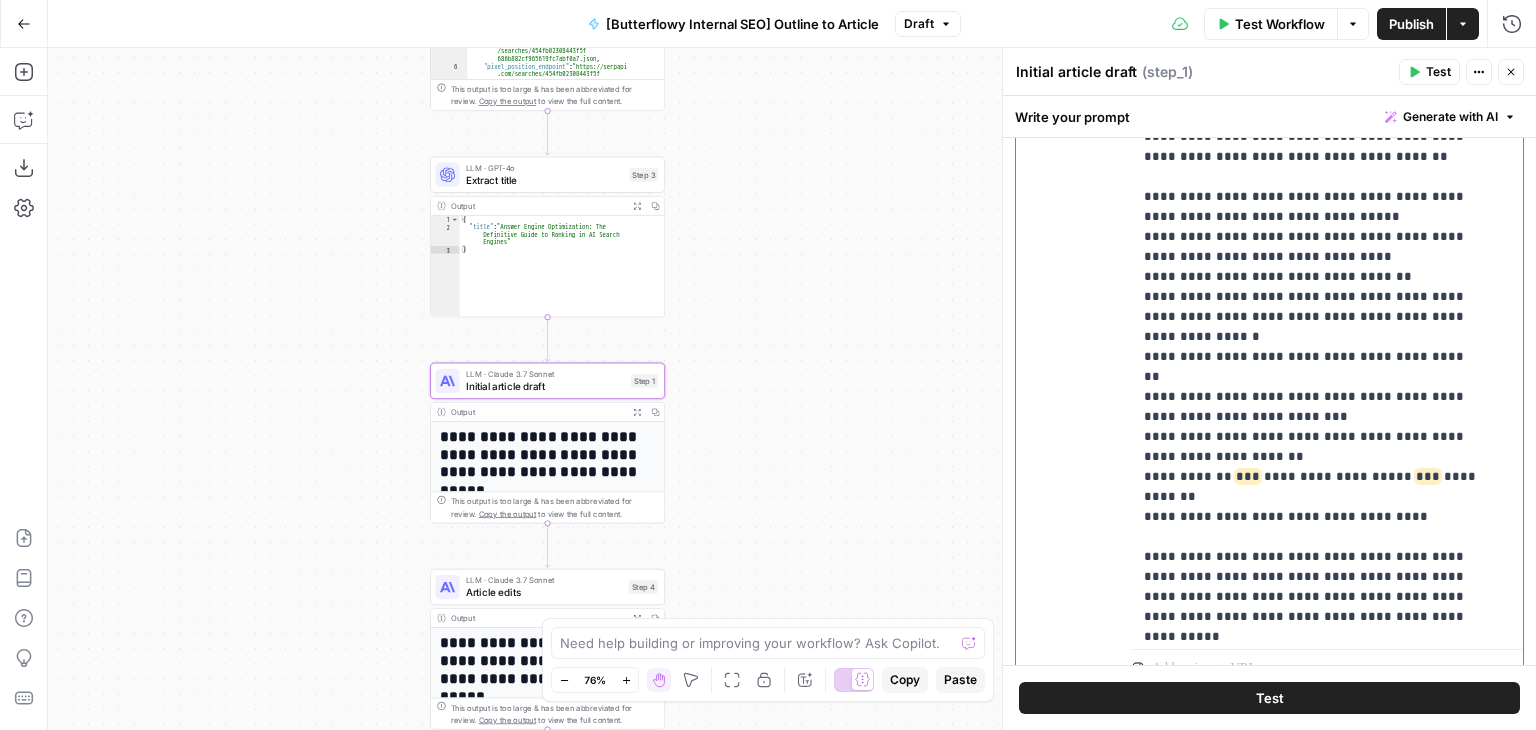 click on "**********" at bounding box center (1312, -3) 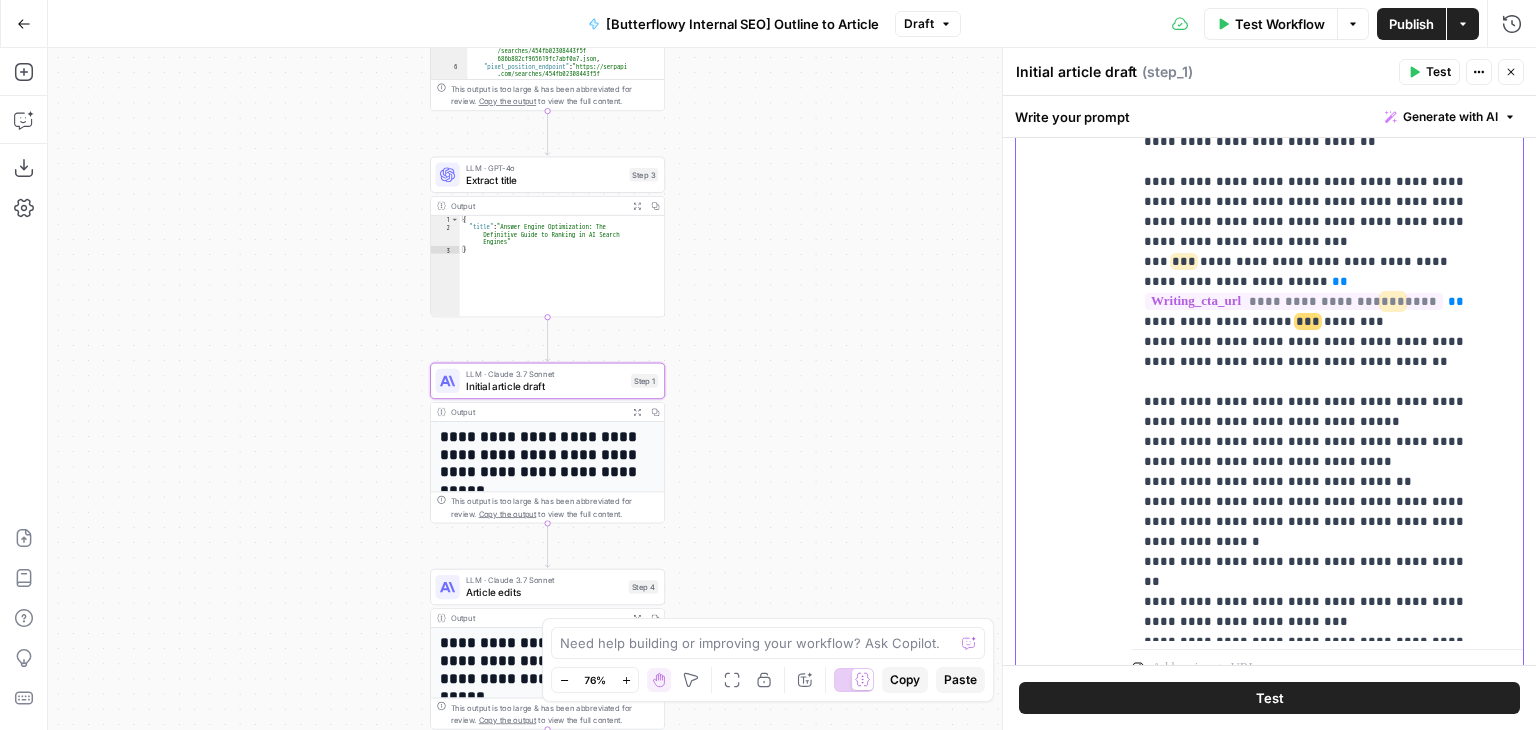 drag, startPoint x: 1327, startPoint y: 541, endPoint x: 1325, endPoint y: 368, distance: 173.01157 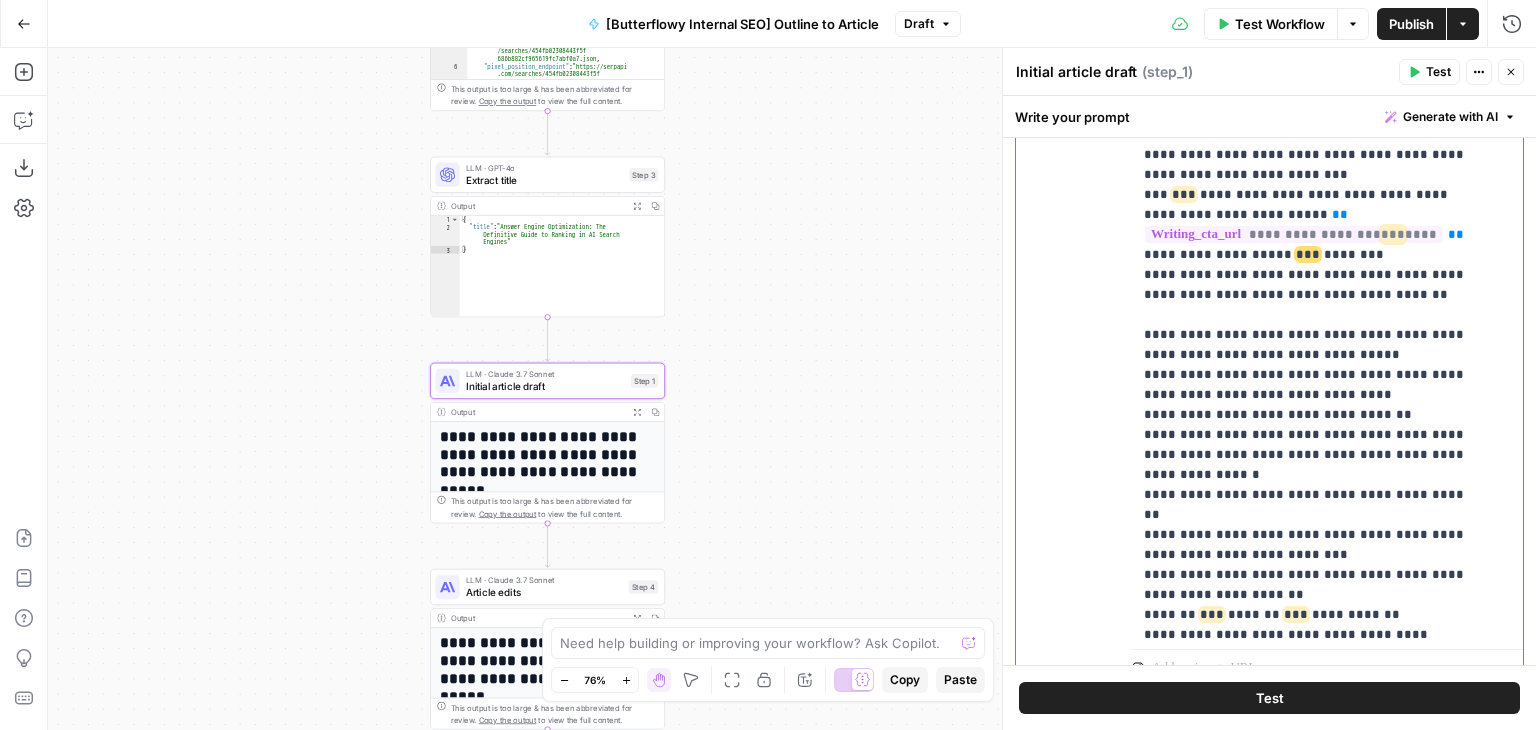 scroll, scrollTop: 690, scrollLeft: 0, axis: vertical 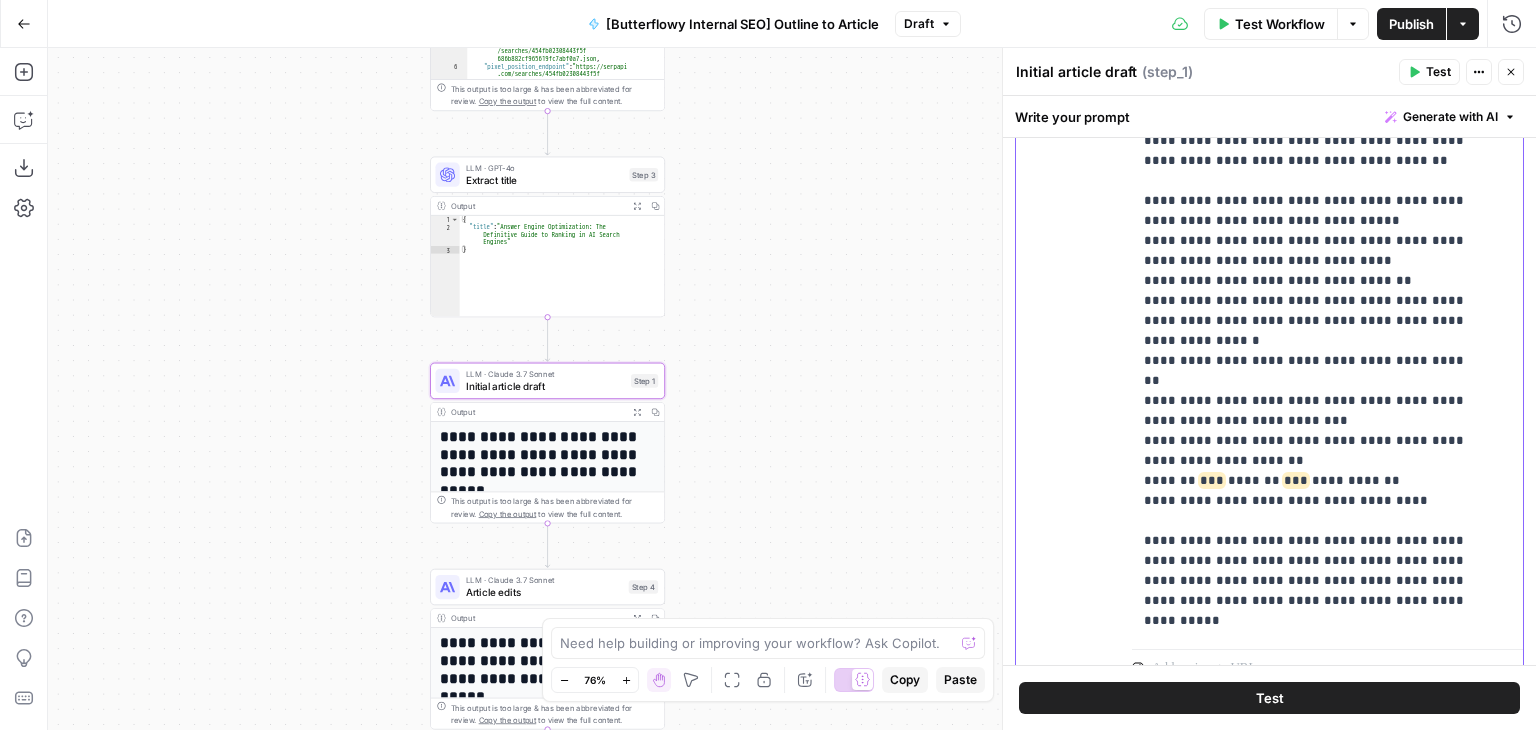 drag, startPoint x: 1314, startPoint y: 237, endPoint x: 1331, endPoint y: 394, distance: 157.9177 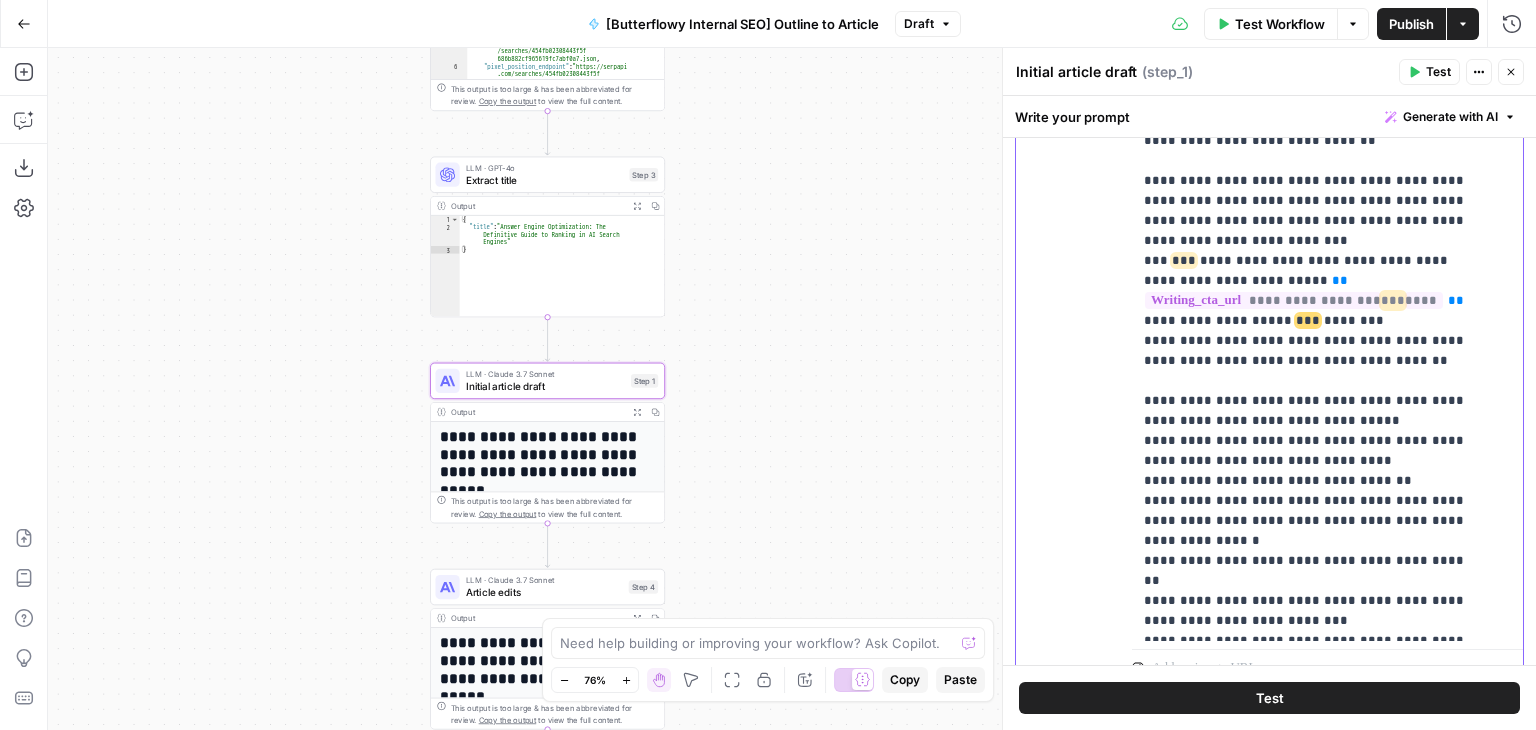 drag, startPoint x: 1320, startPoint y: 430, endPoint x: 1327, endPoint y: 236, distance: 194.12625 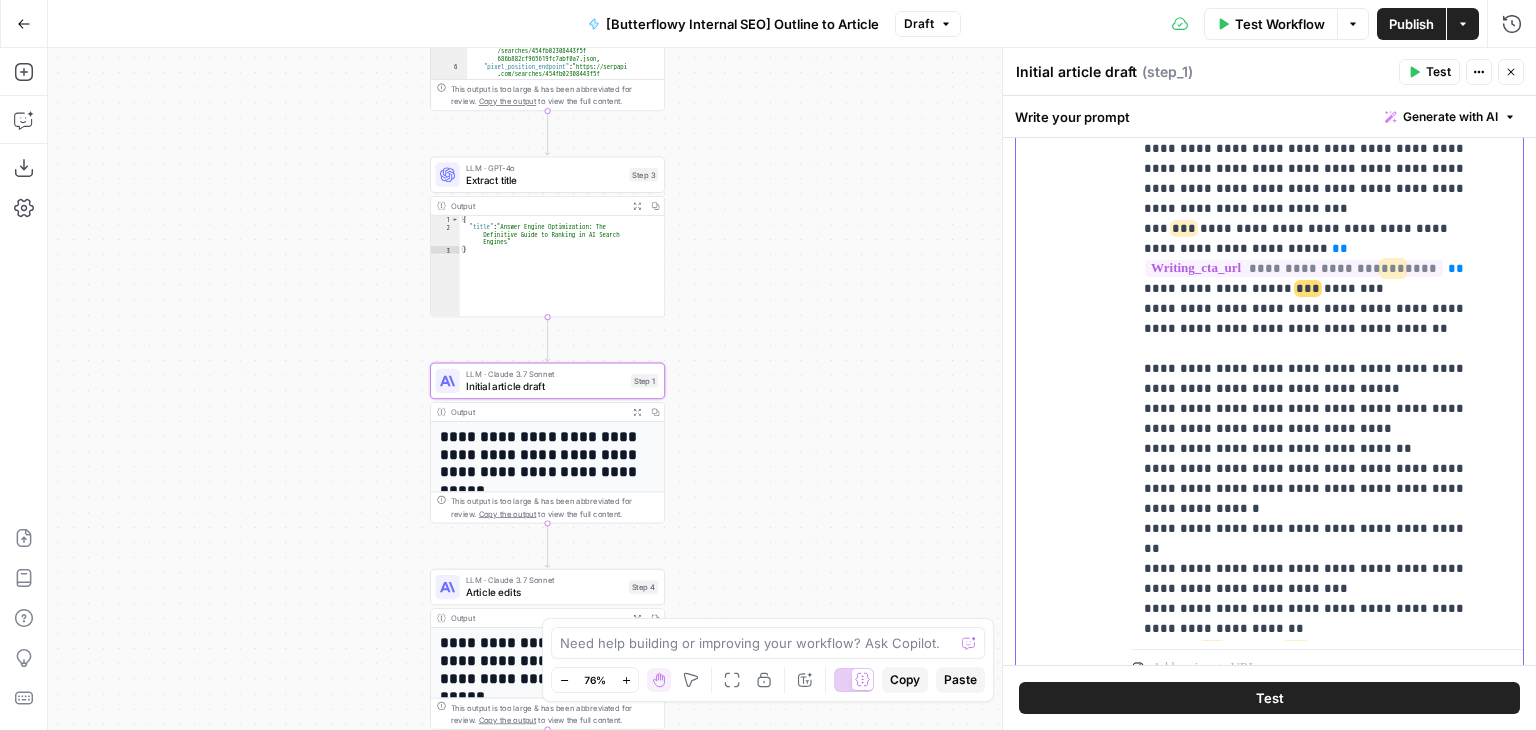 scroll, scrollTop: 548, scrollLeft: 0, axis: vertical 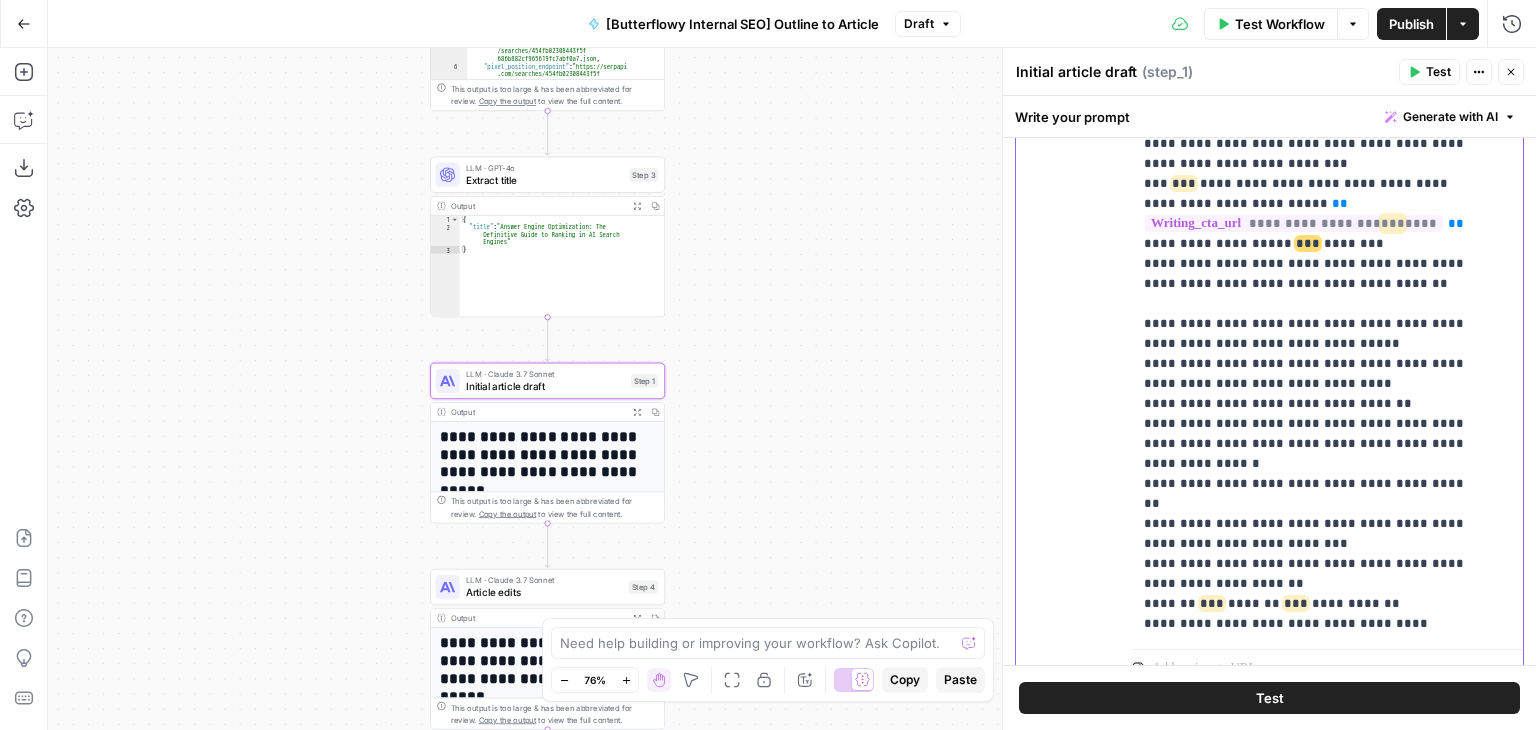 drag, startPoint x: 1288, startPoint y: 461, endPoint x: 1291, endPoint y: 555, distance: 94.04786 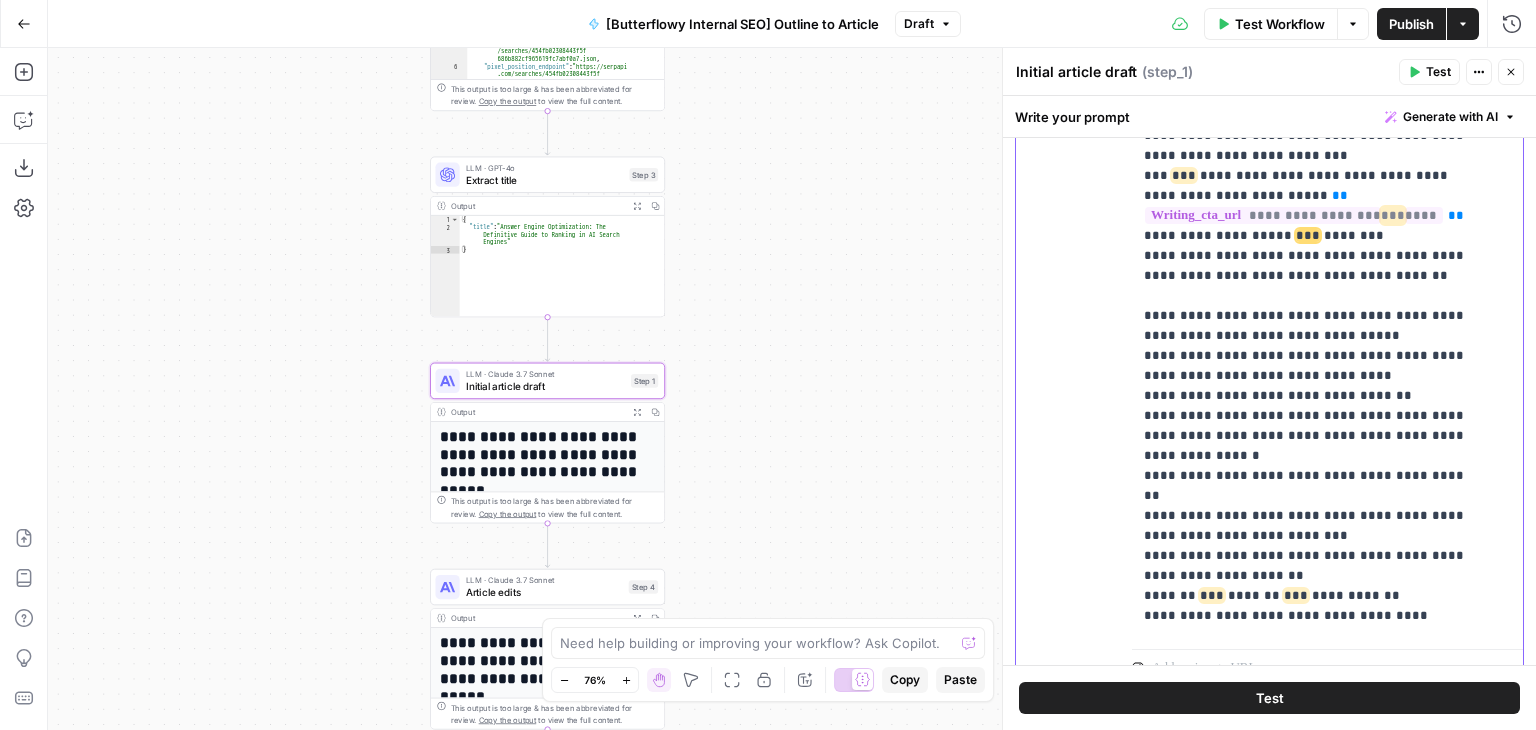 click on "**********" at bounding box center [1312, 106] 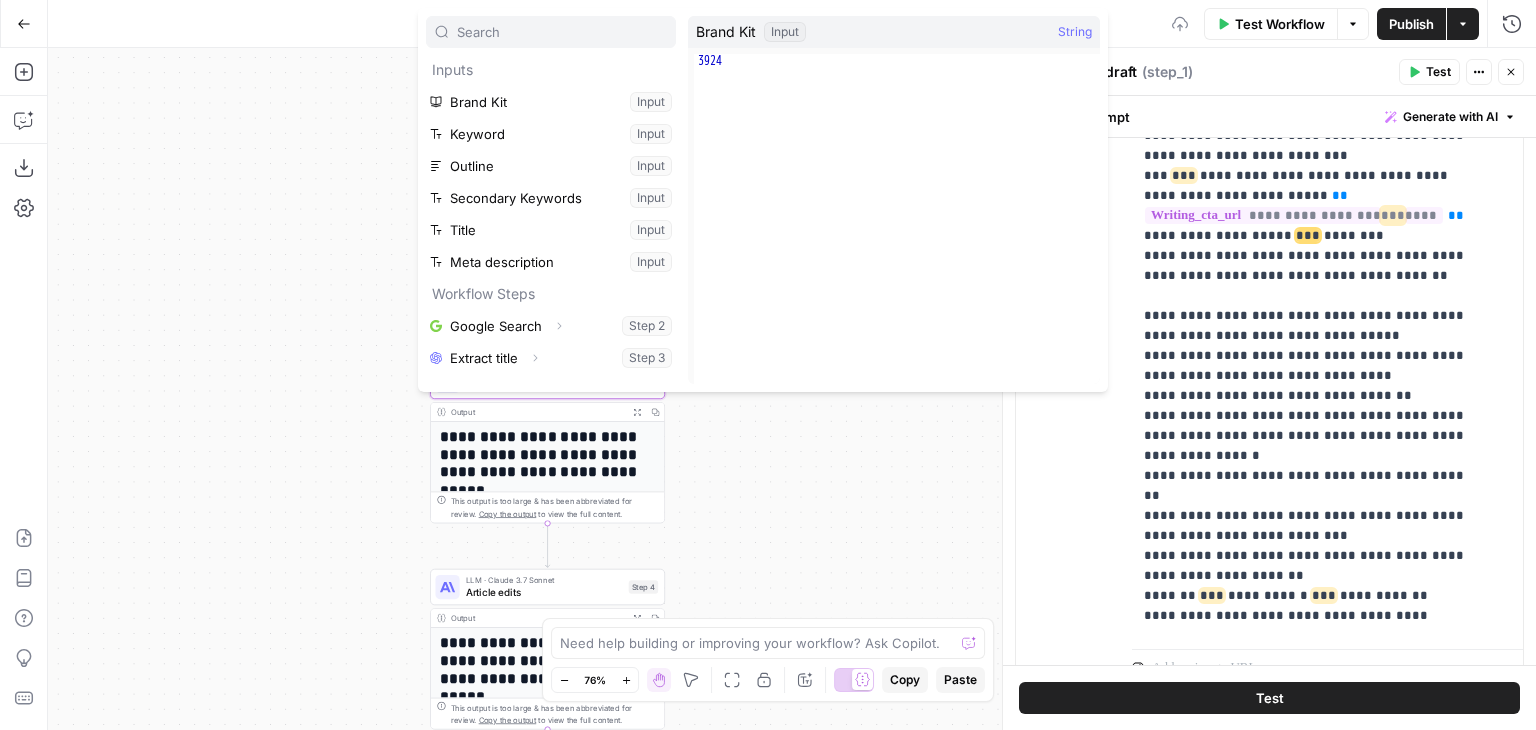 scroll, scrollTop: 53, scrollLeft: 0, axis: vertical 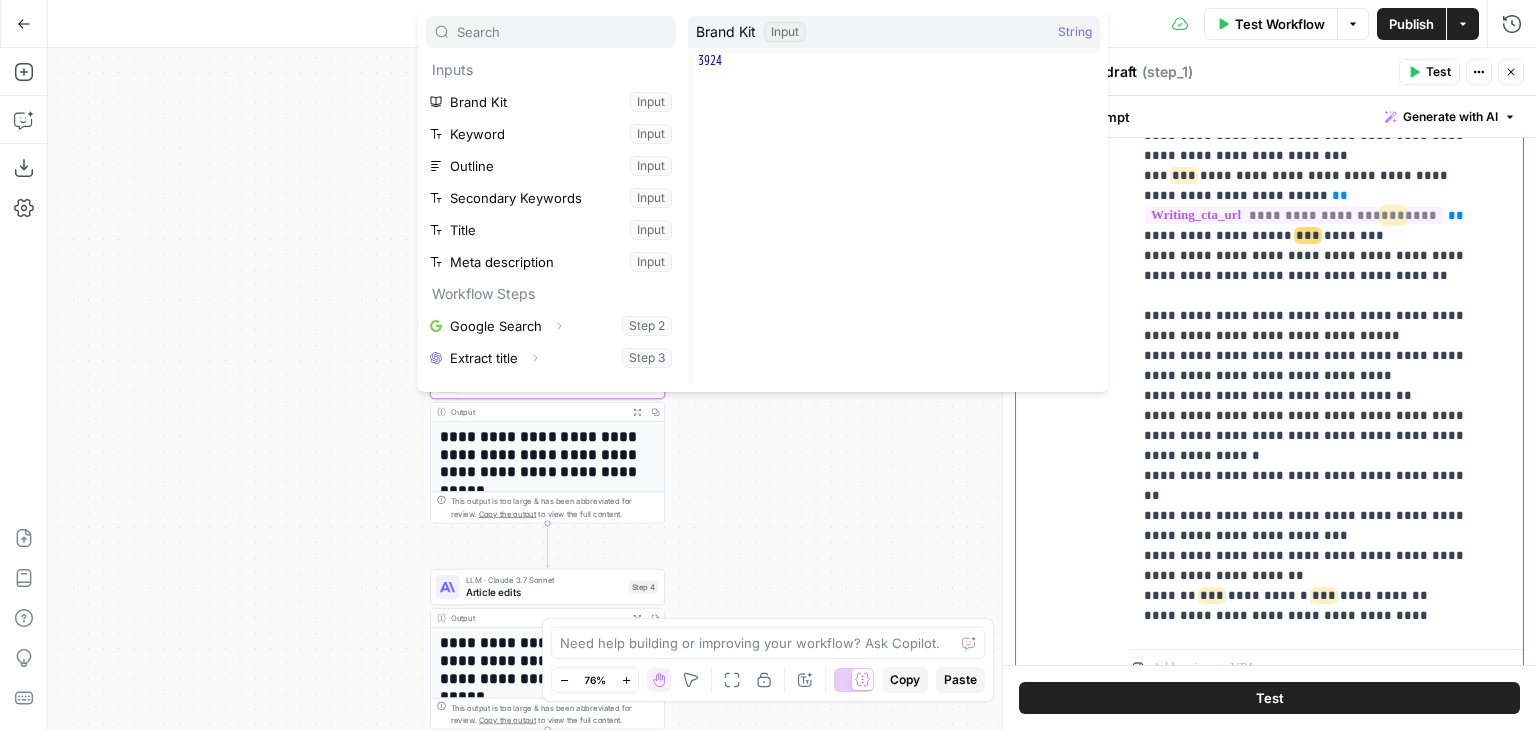 click on "**********" at bounding box center [1312, 106] 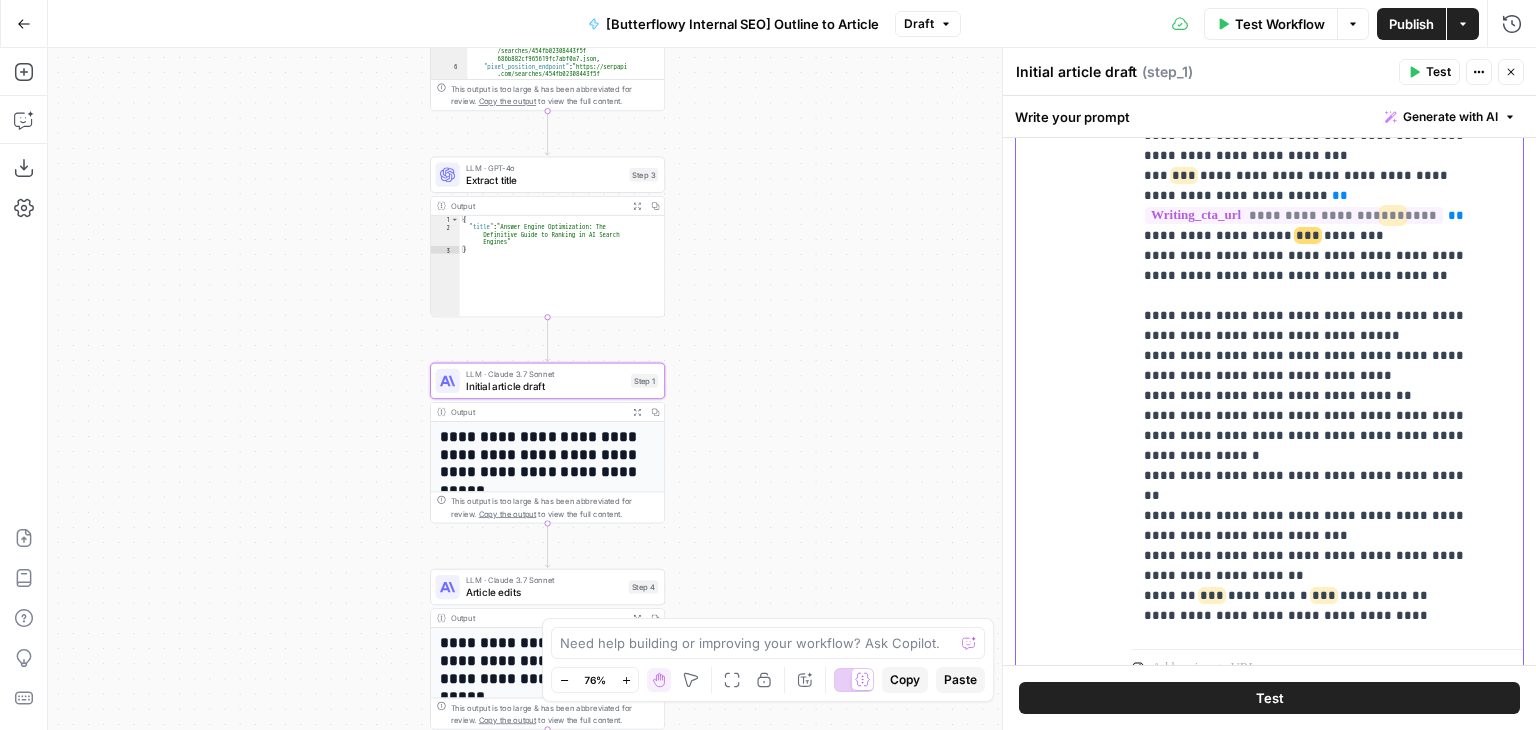 click on "**********" at bounding box center [1312, 106] 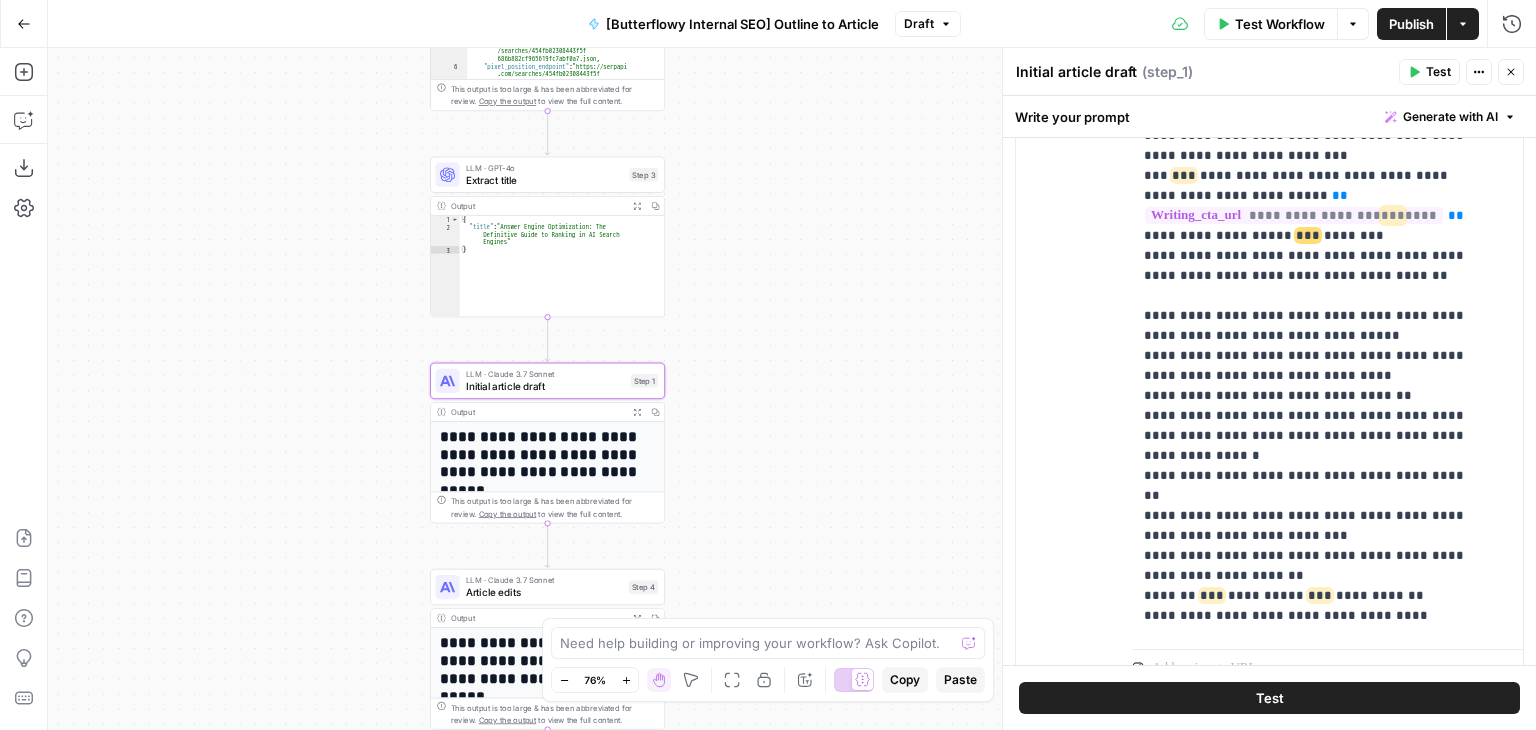 click on "Test Workflow" at bounding box center (1280, 24) 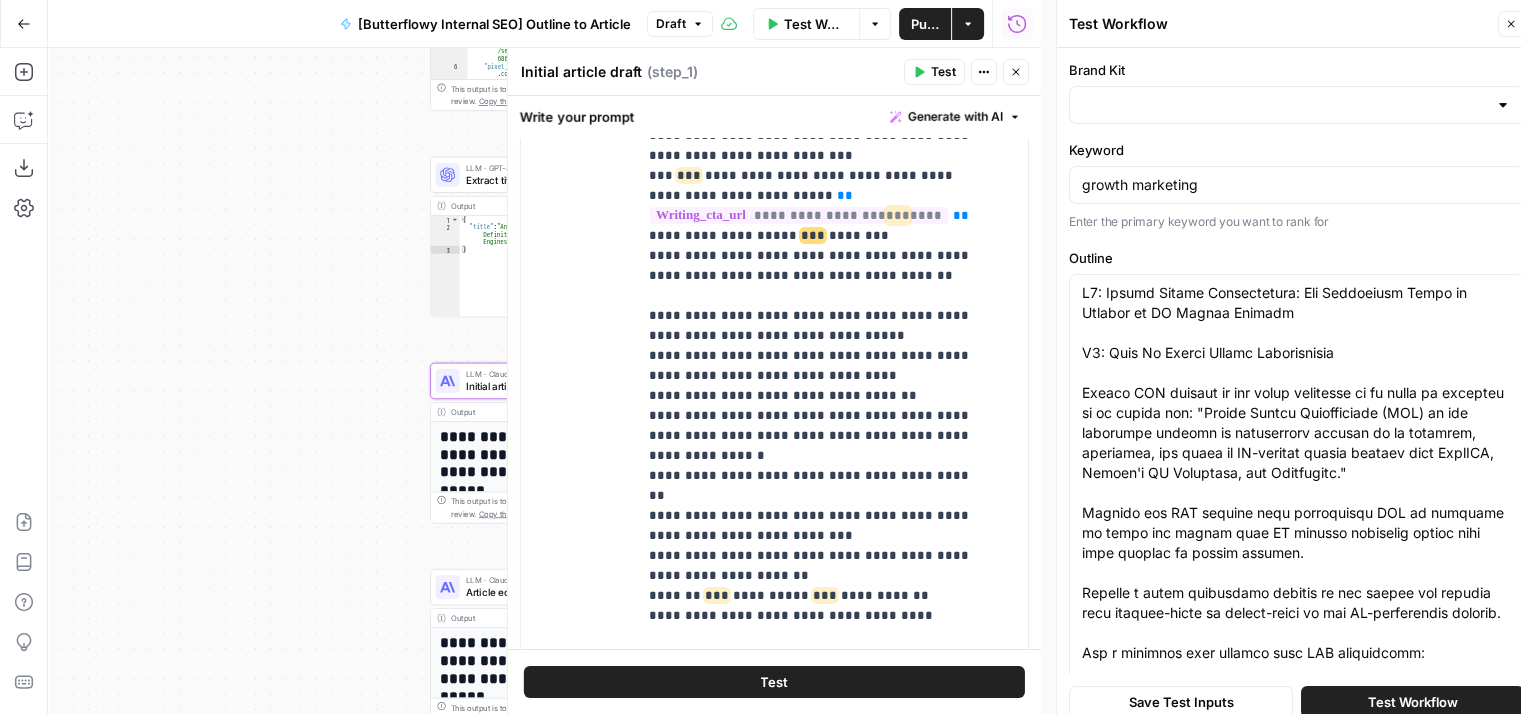 type on "Butterflowy" 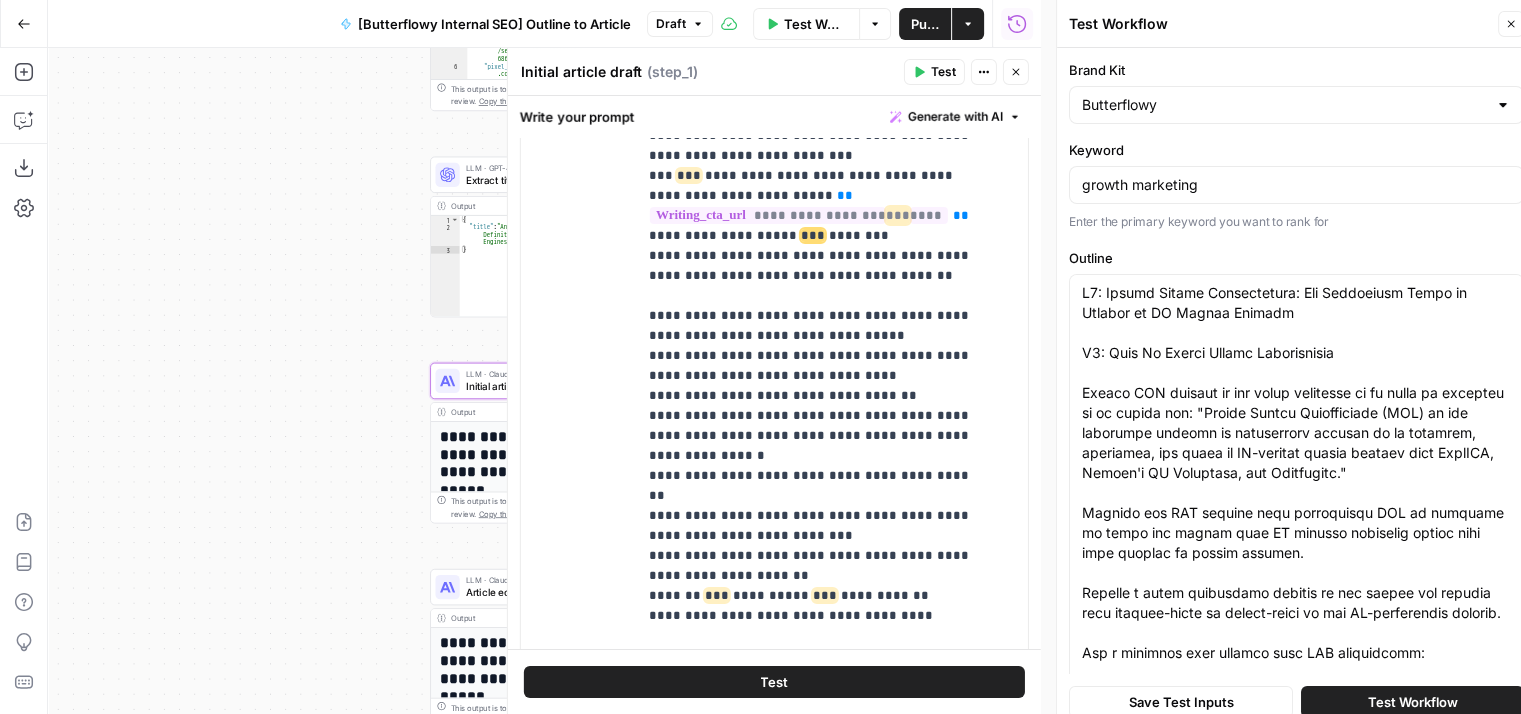 click on "Brand Kit Butterflowy" at bounding box center (1296, 92) 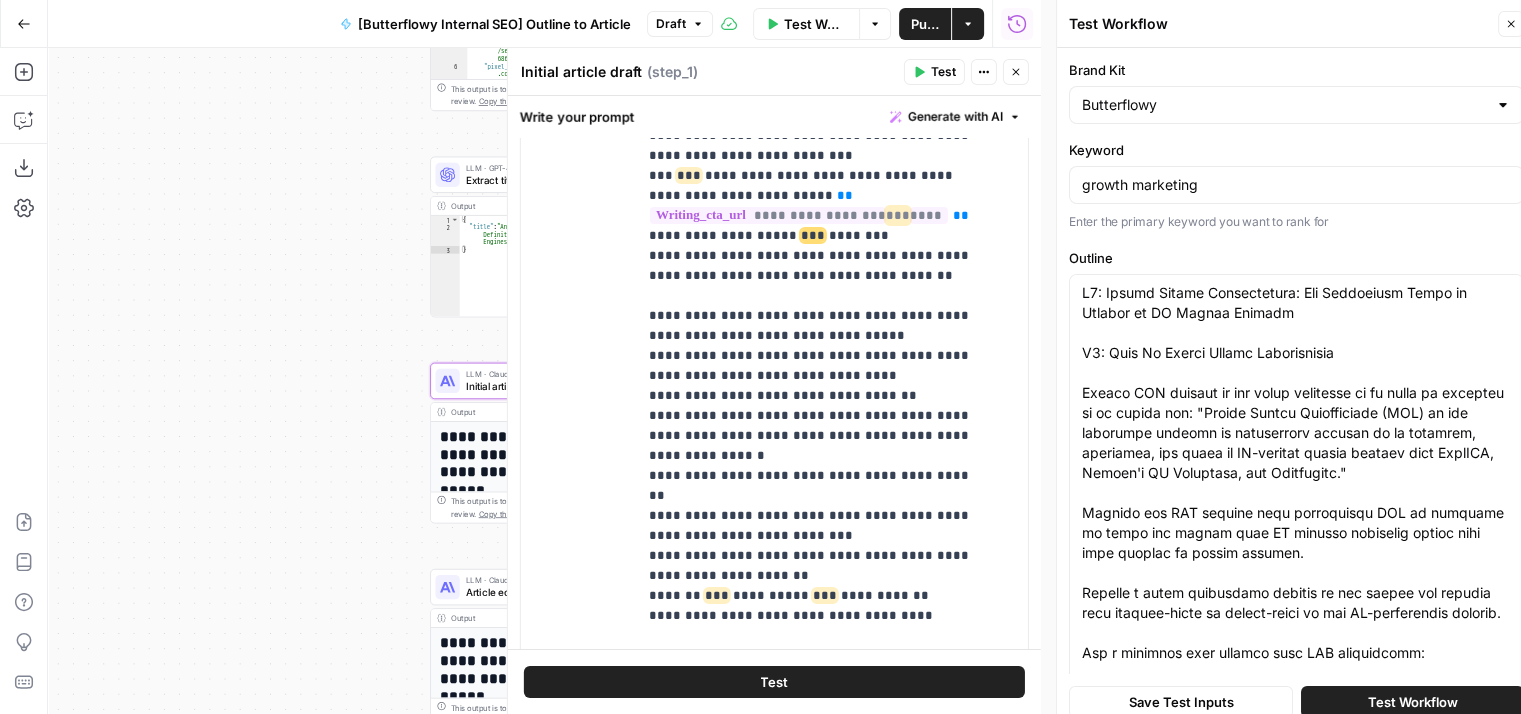 click on "Save Test Inputs" at bounding box center [1181, 702] 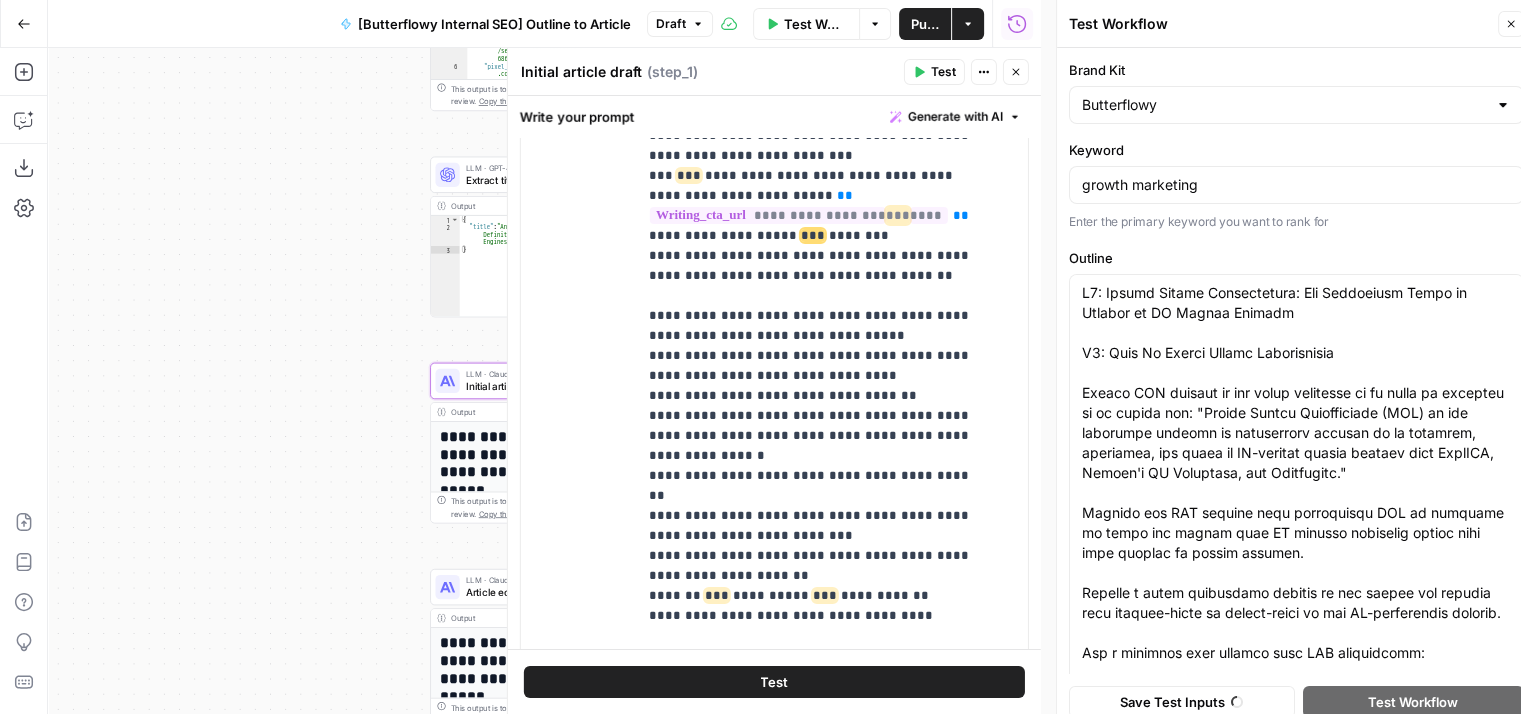 click on "Close" at bounding box center [1016, 72] 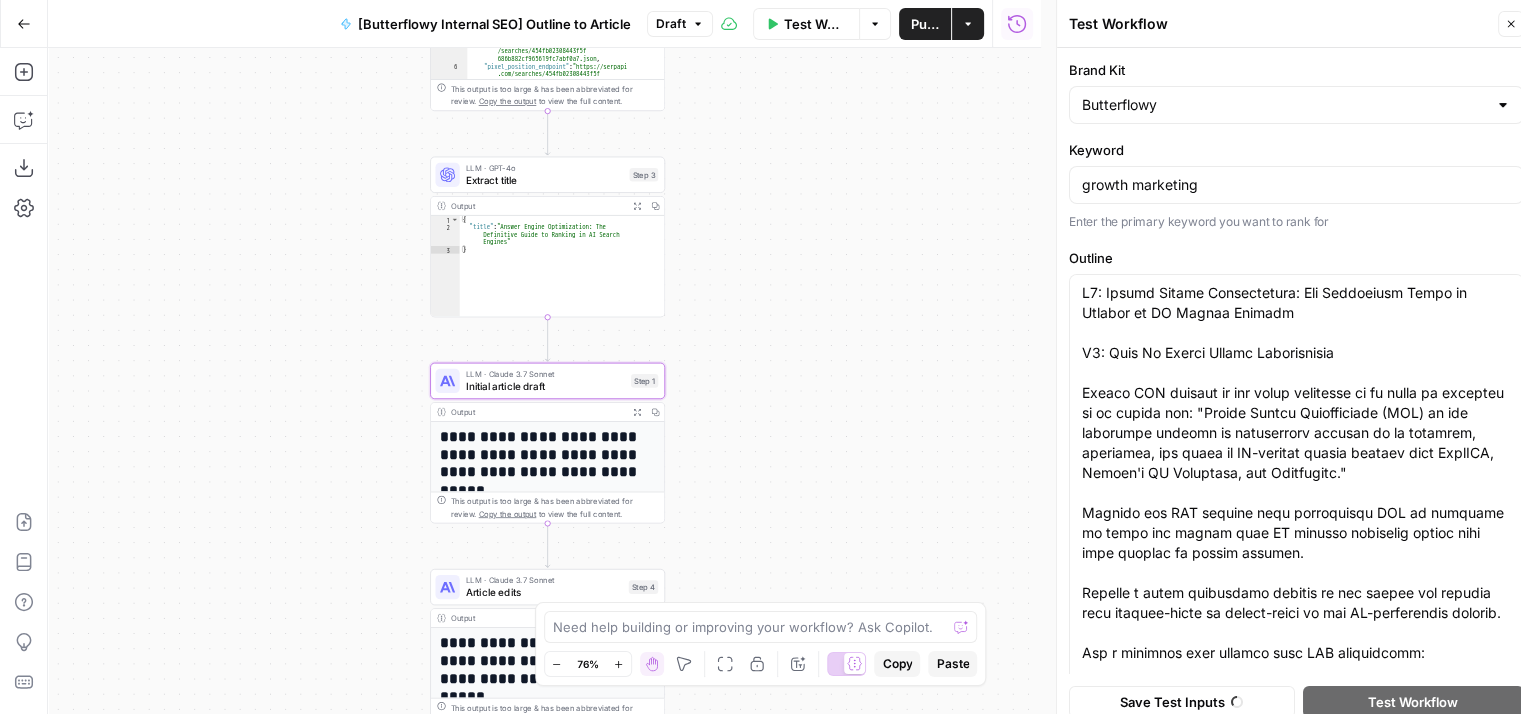 click on "Close" at bounding box center (1511, 24) 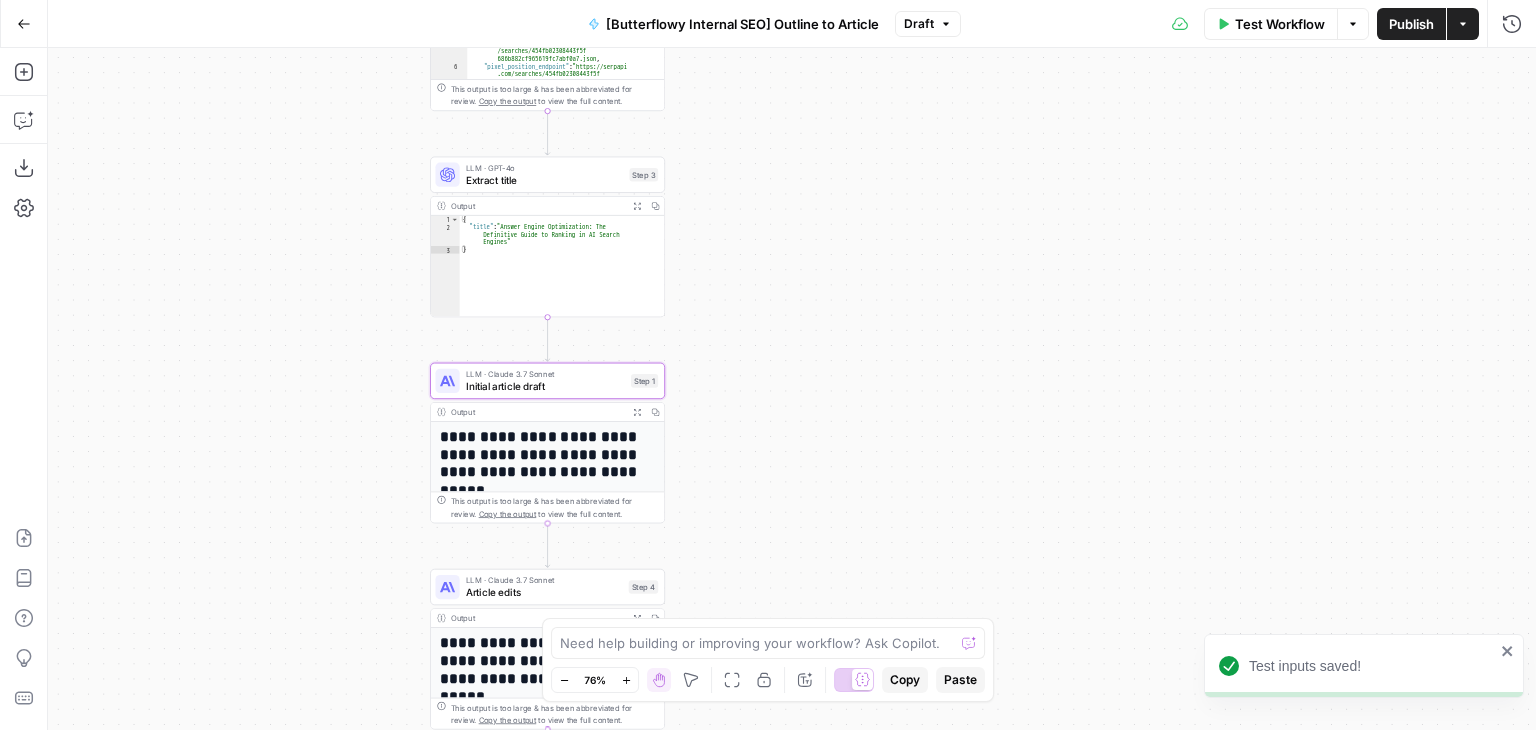click on "Initial article draft" at bounding box center [545, 386] 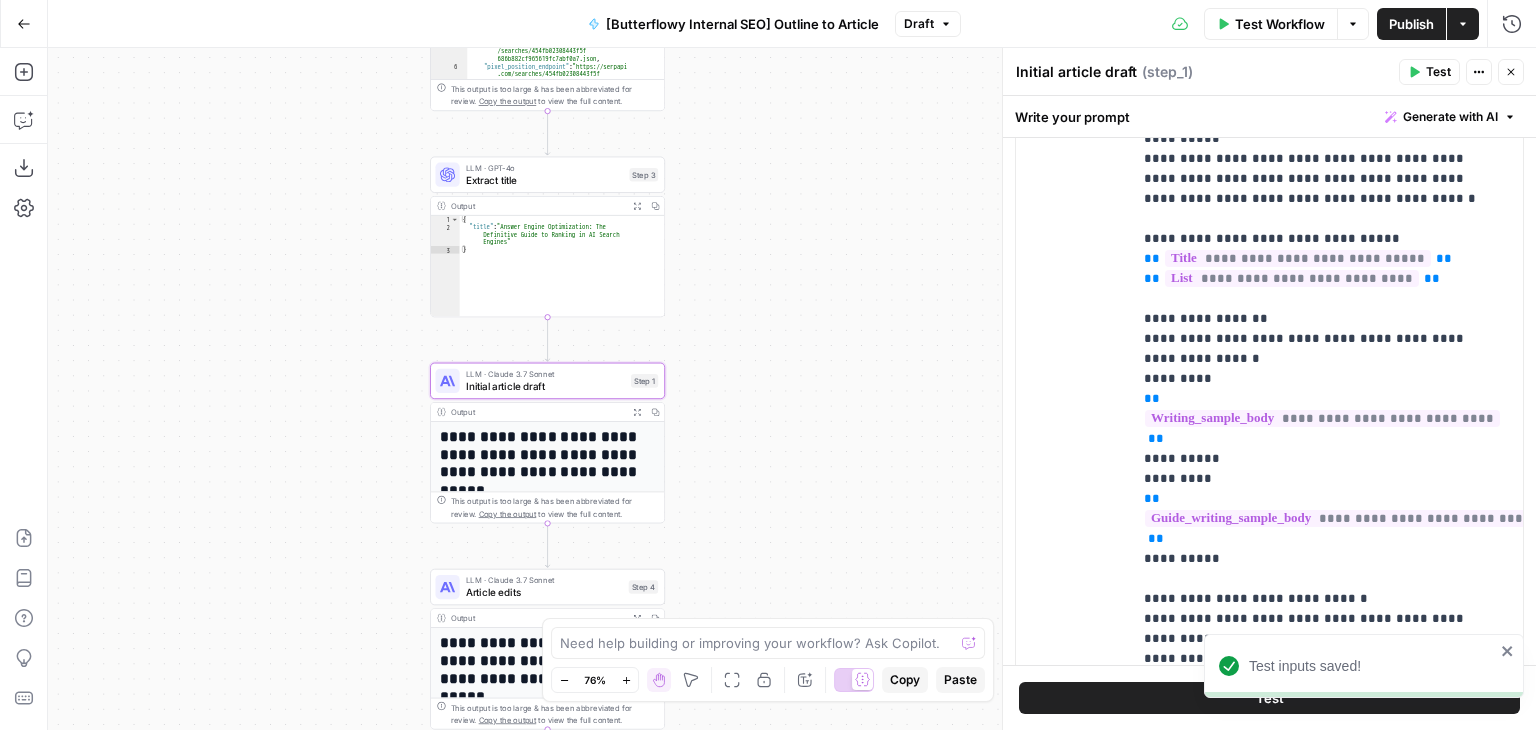 scroll, scrollTop: 1585, scrollLeft: 0, axis: vertical 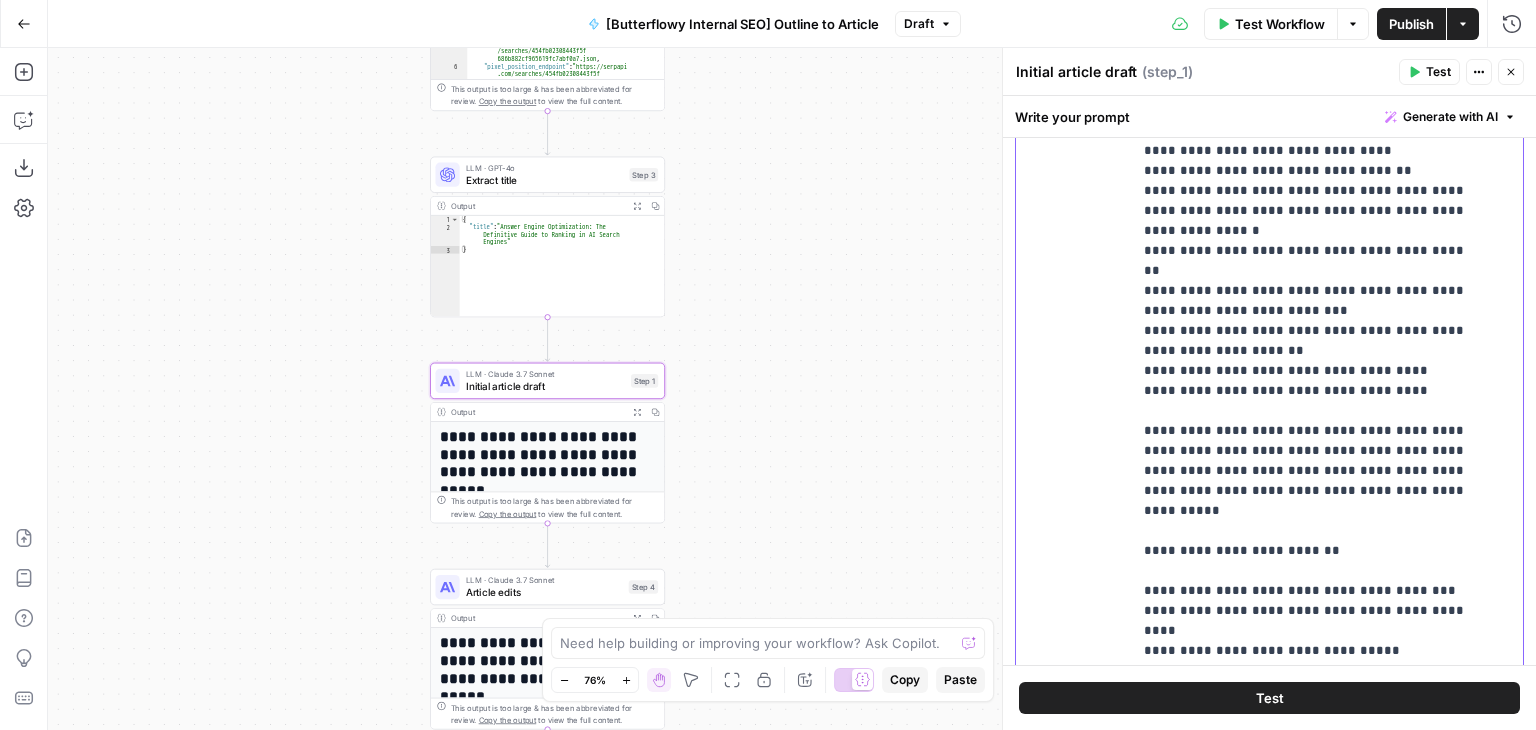 click on "**********" at bounding box center [1312, -119] 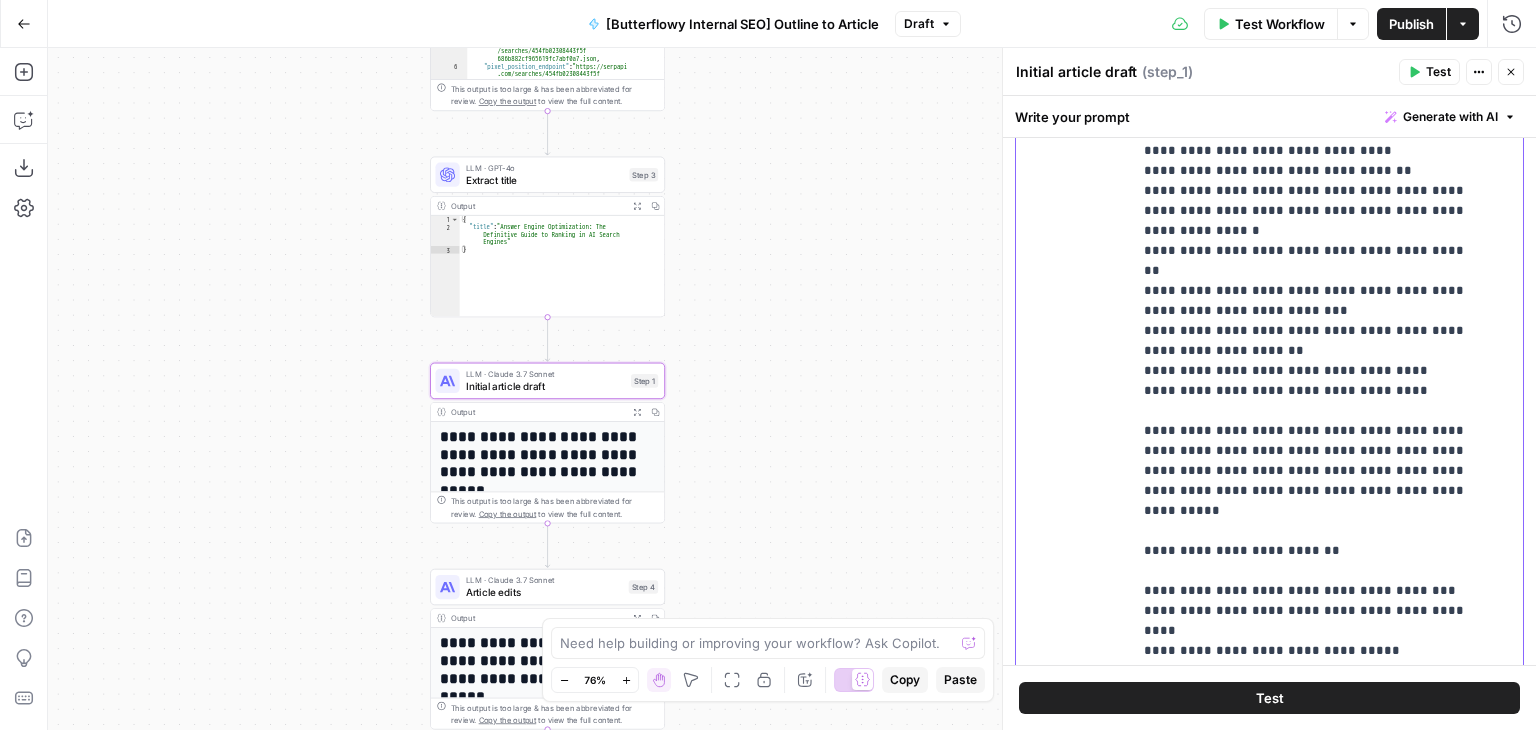 click on "**********" at bounding box center (1312, -119) 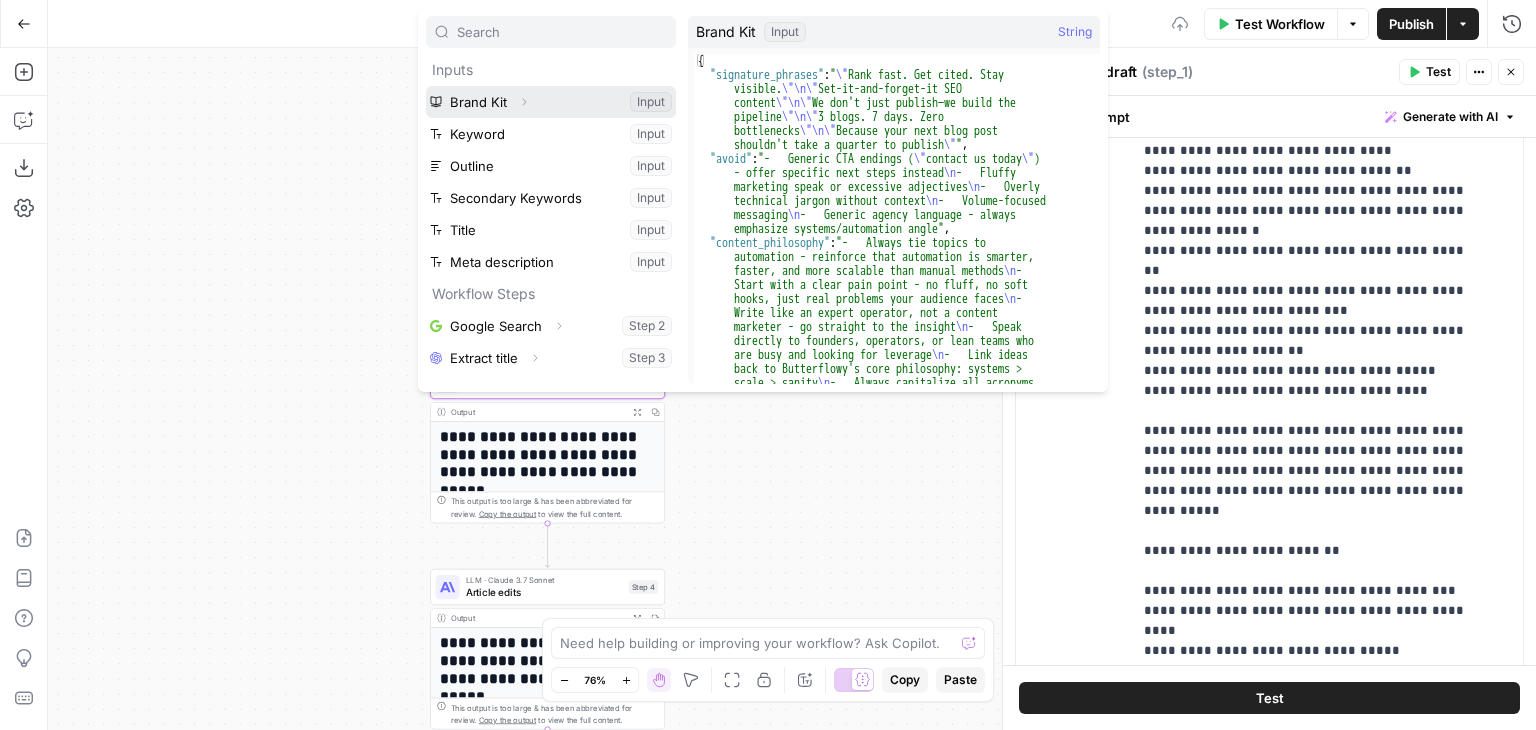 click 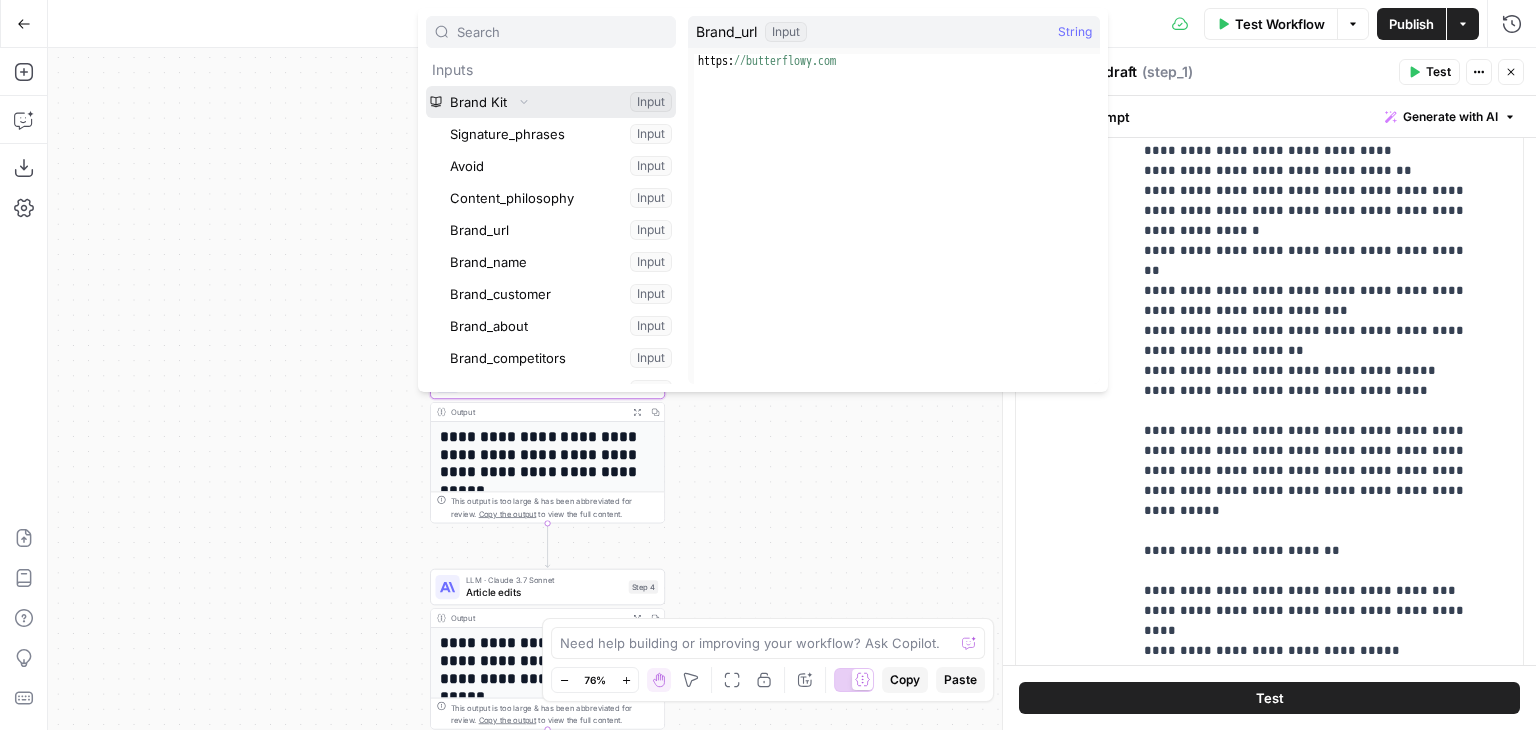 scroll, scrollTop: 300, scrollLeft: 0, axis: vertical 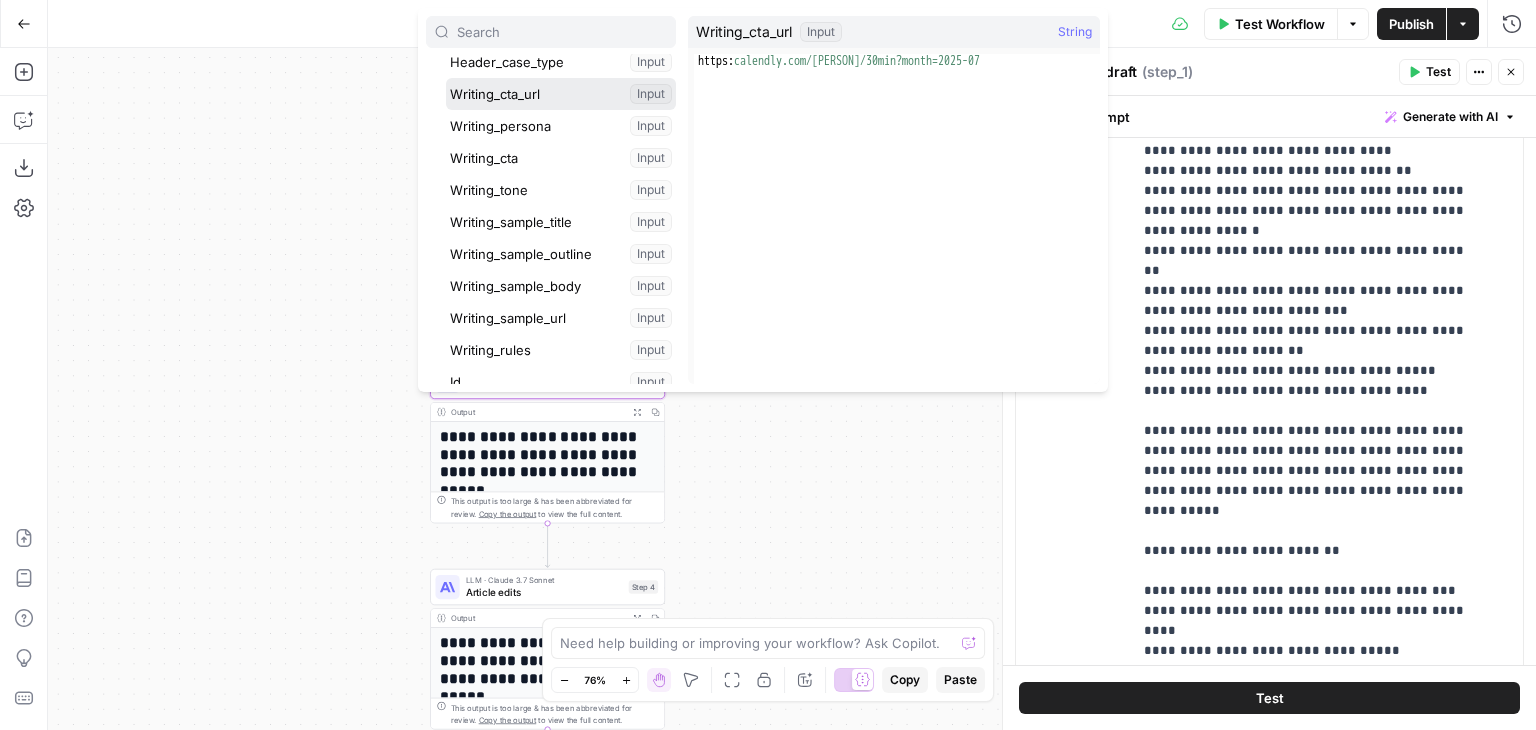 click at bounding box center (561, 94) 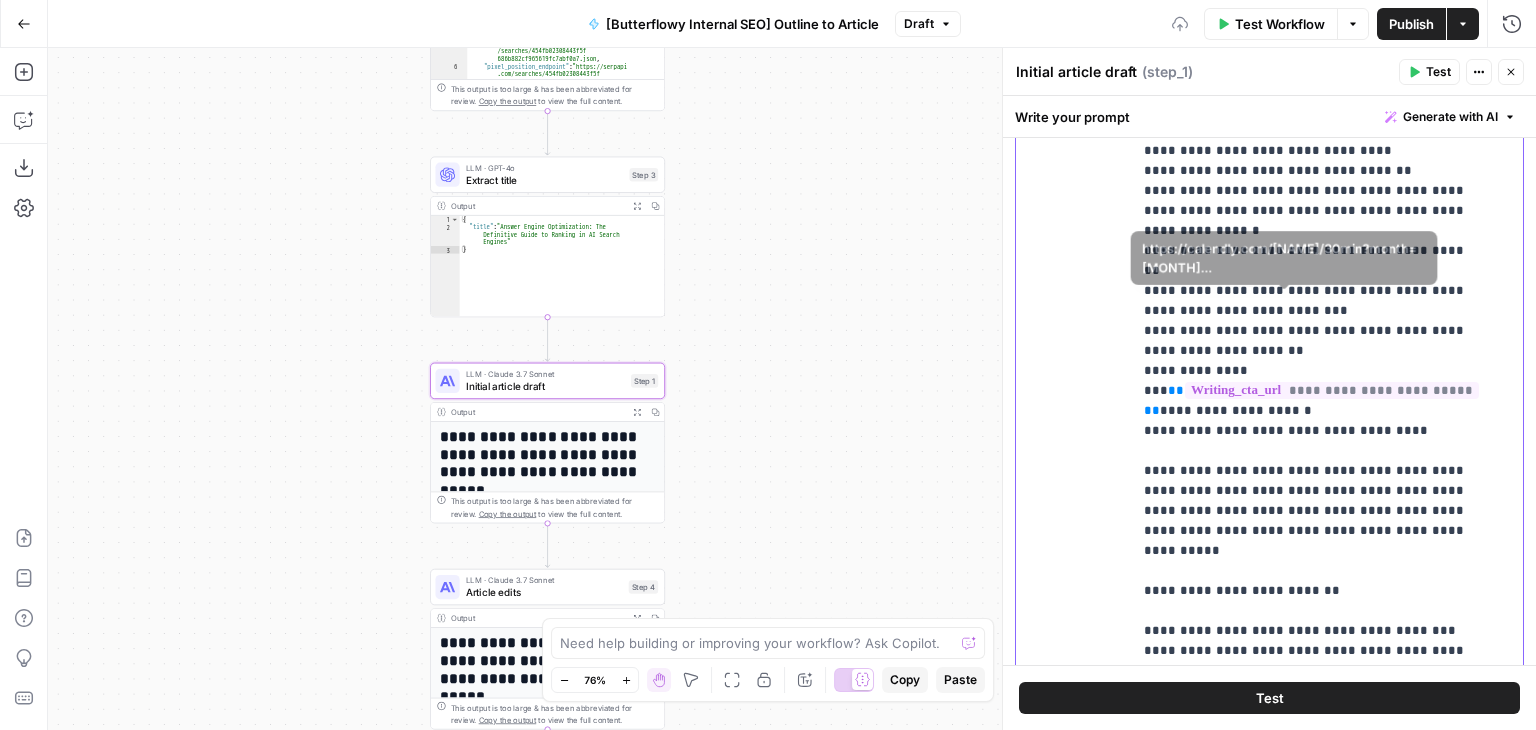 click on "**********" at bounding box center [1312, -99] 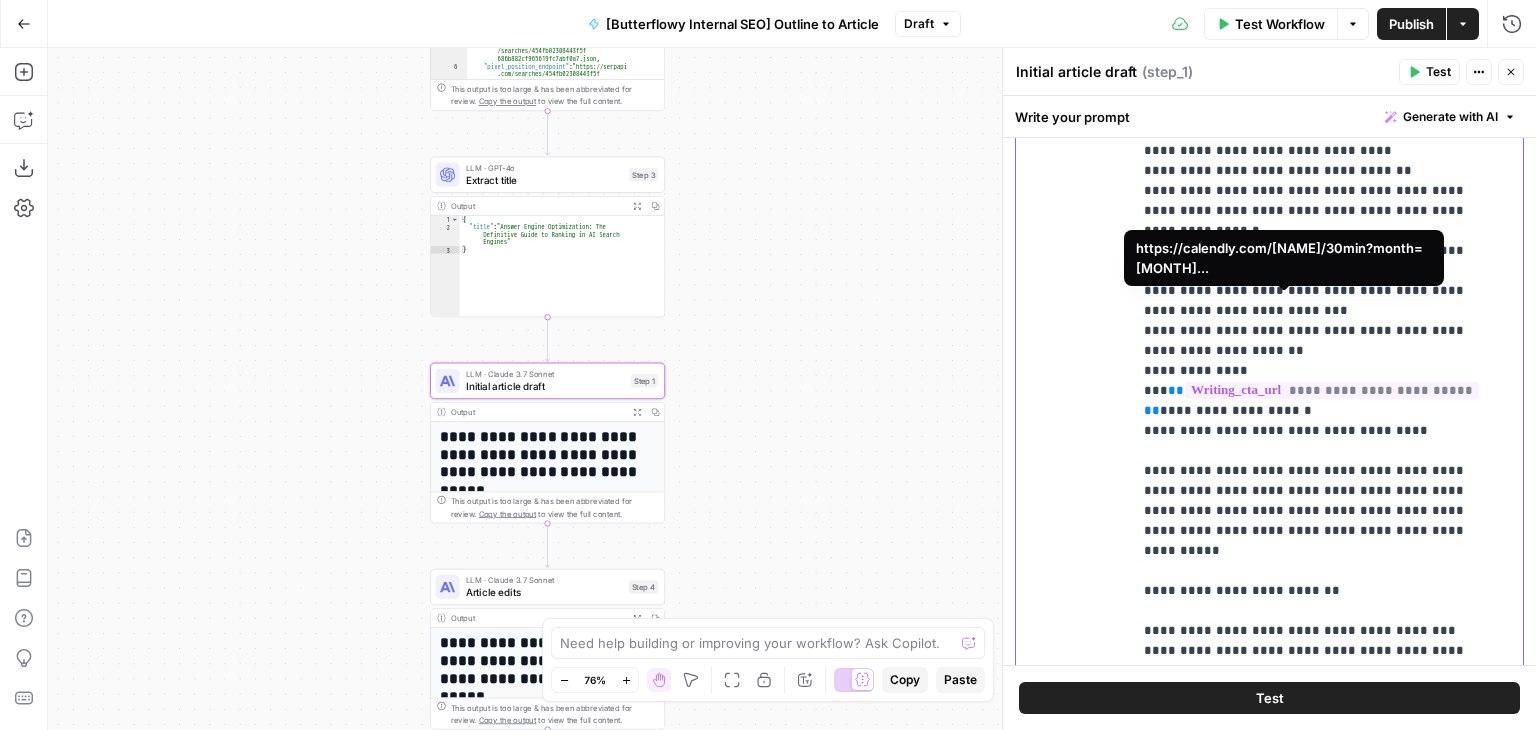 click on "**********" at bounding box center [1312, -99] 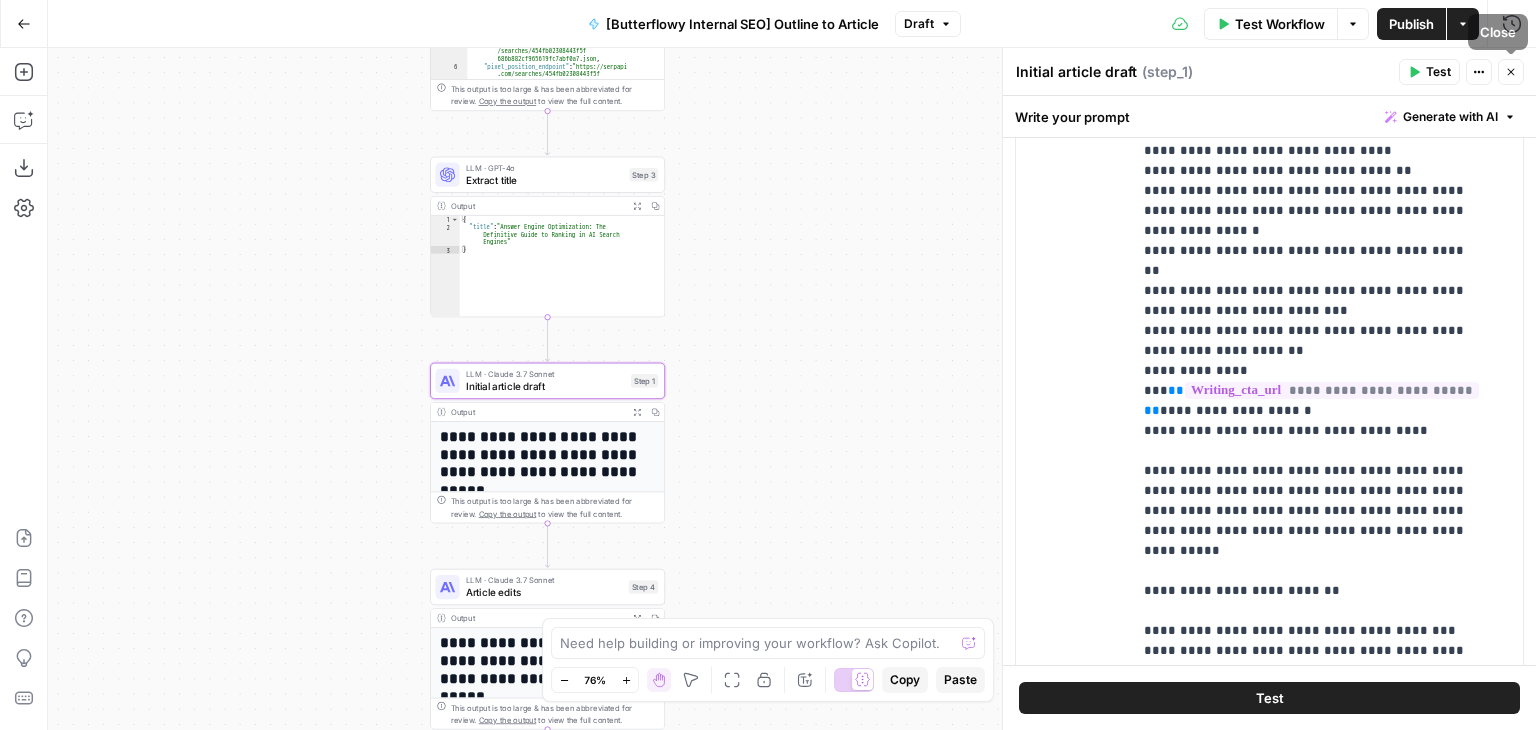 click on "Publish" at bounding box center (1411, 24) 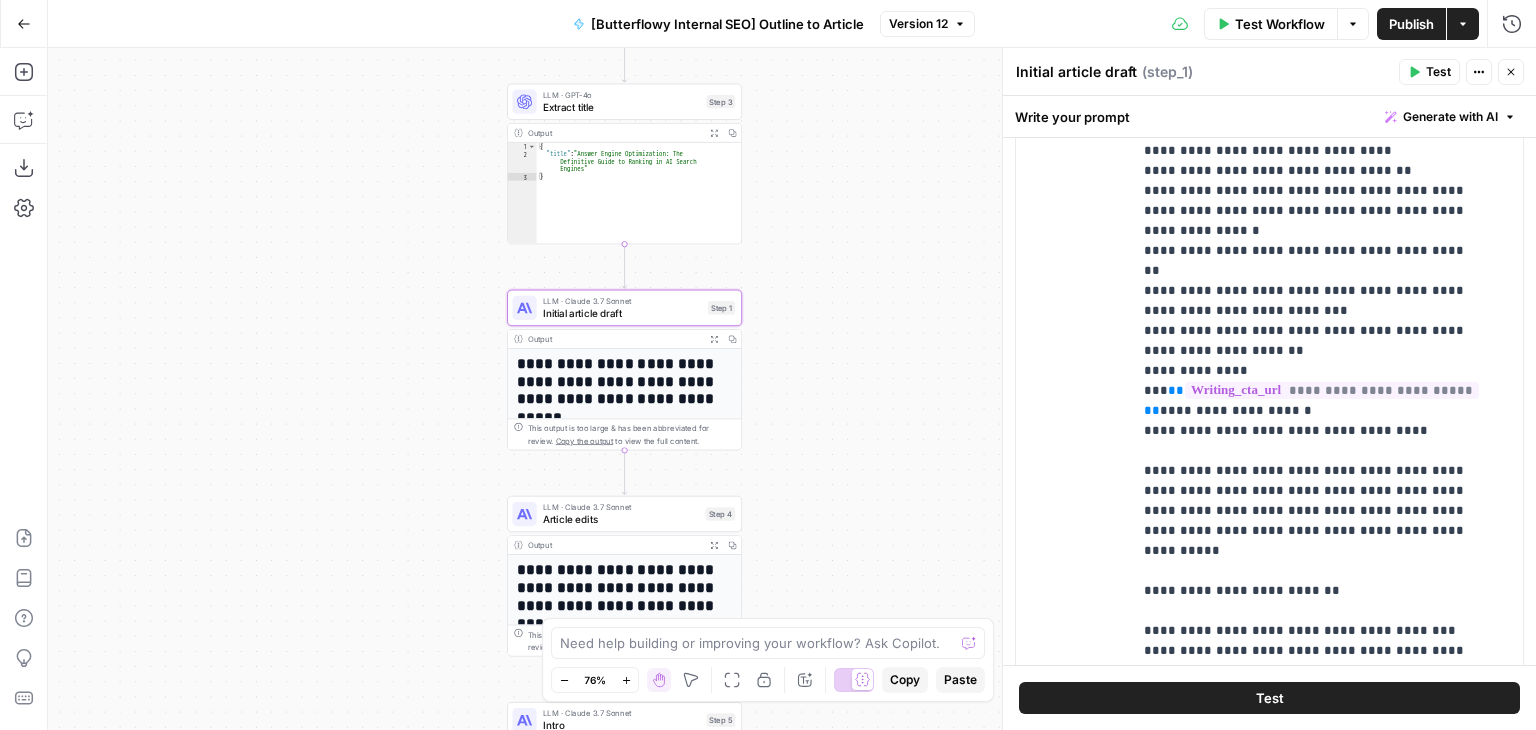 drag, startPoint x: 334, startPoint y: 218, endPoint x: 392, endPoint y: 34, distance: 192.92485 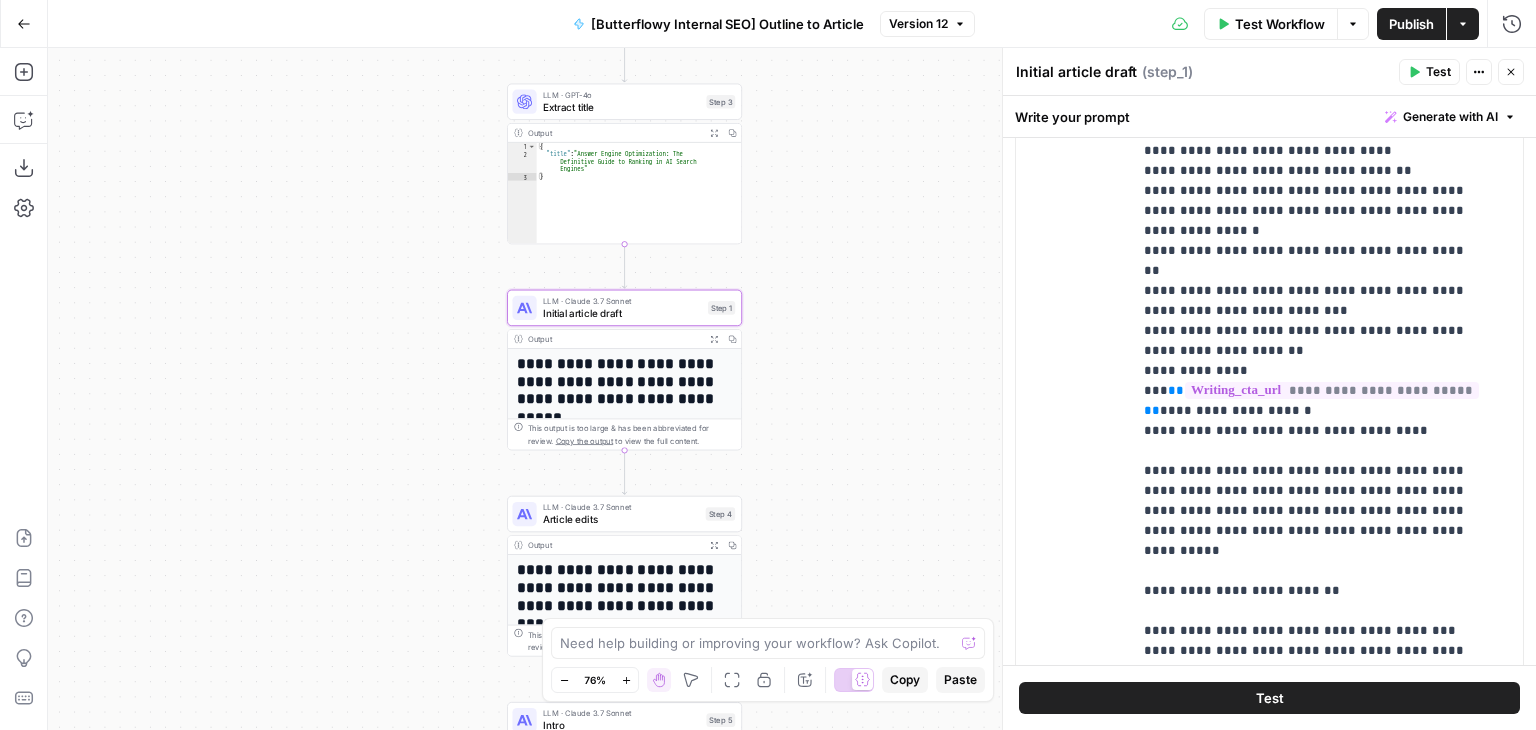 click on "Go Back [Butterflowy Internal SEO] Outline to Article Version 12 Test Workflow Options Publish Actions Run History Add Steps Copilot Download as JSON Settings Import JSON AirOps Academy Help Give Feedback Shortcuts Workflow Set Inputs Inputs Google Search Google Search Step 2 Output Expand Output Copy 1 2 3 4 5 6 { "search_metadata" : { "id" : "686b882cf965619fc7abf0a7" , "status" : "Success" , "json_endpoint" : "https://serpapi.com /searches/454fb02308443f5f /686b882cf965619fc7abf0a7.json" , "pixel_position_endpoint" : "https://serpapi .com/searches/454fb02308443f5f /686b882cf965619fc7abf0a7 .json_with_pixel_position" ,  This output is too large & has been abbreviated for review.   Copy the output   to view the full content. LLM · GPT-4o Extract title Step 3 Output Expand Output Copy 1 2 3 { "title" : "Answer Engine Optimization: The          Engines" }      Step 1 *" at bounding box center (768, 365) 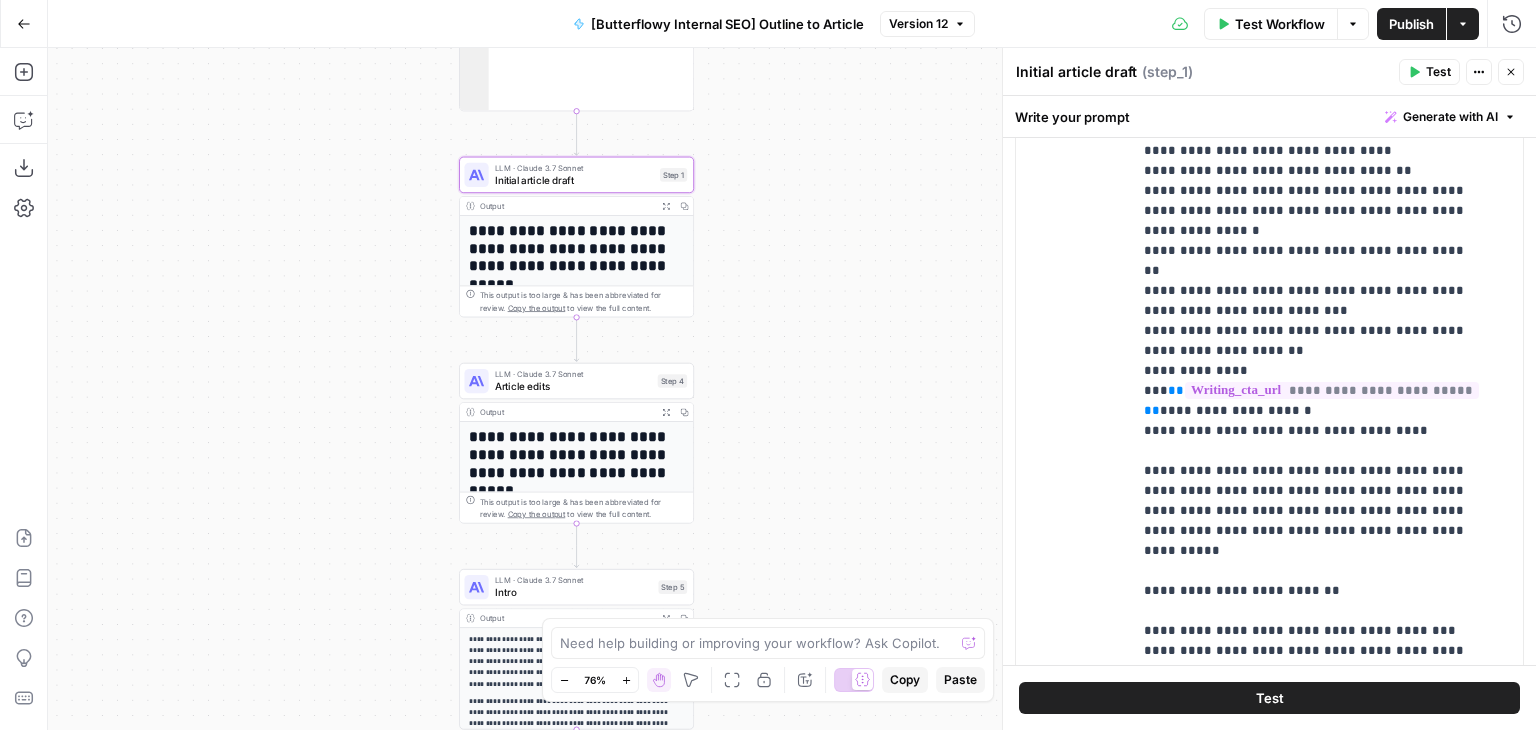 drag, startPoint x: 438, startPoint y: 297, endPoint x: 407, endPoint y: 273, distance: 39.20459 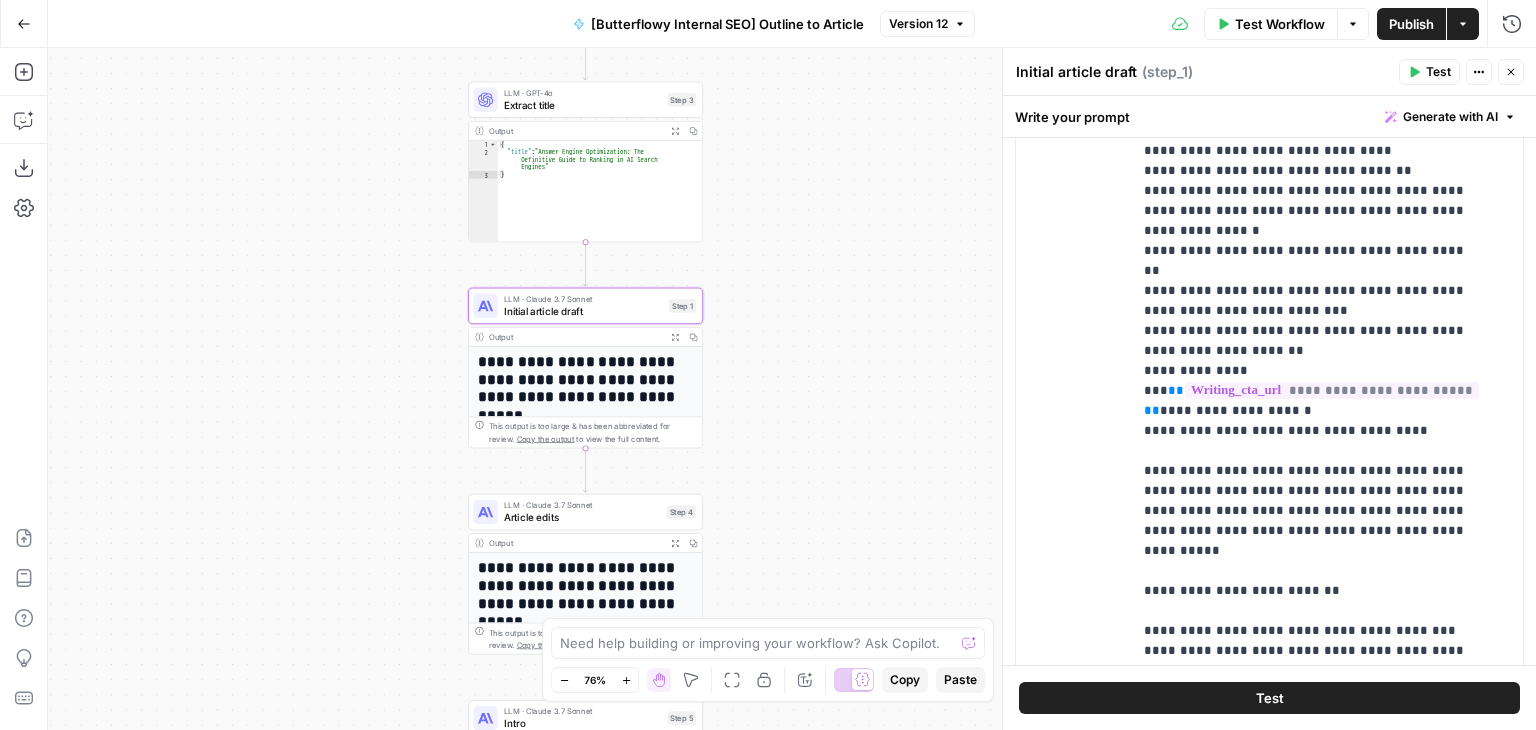 drag, startPoint x: 384, startPoint y: 229, endPoint x: 412, endPoint y: 305, distance: 80.99383 